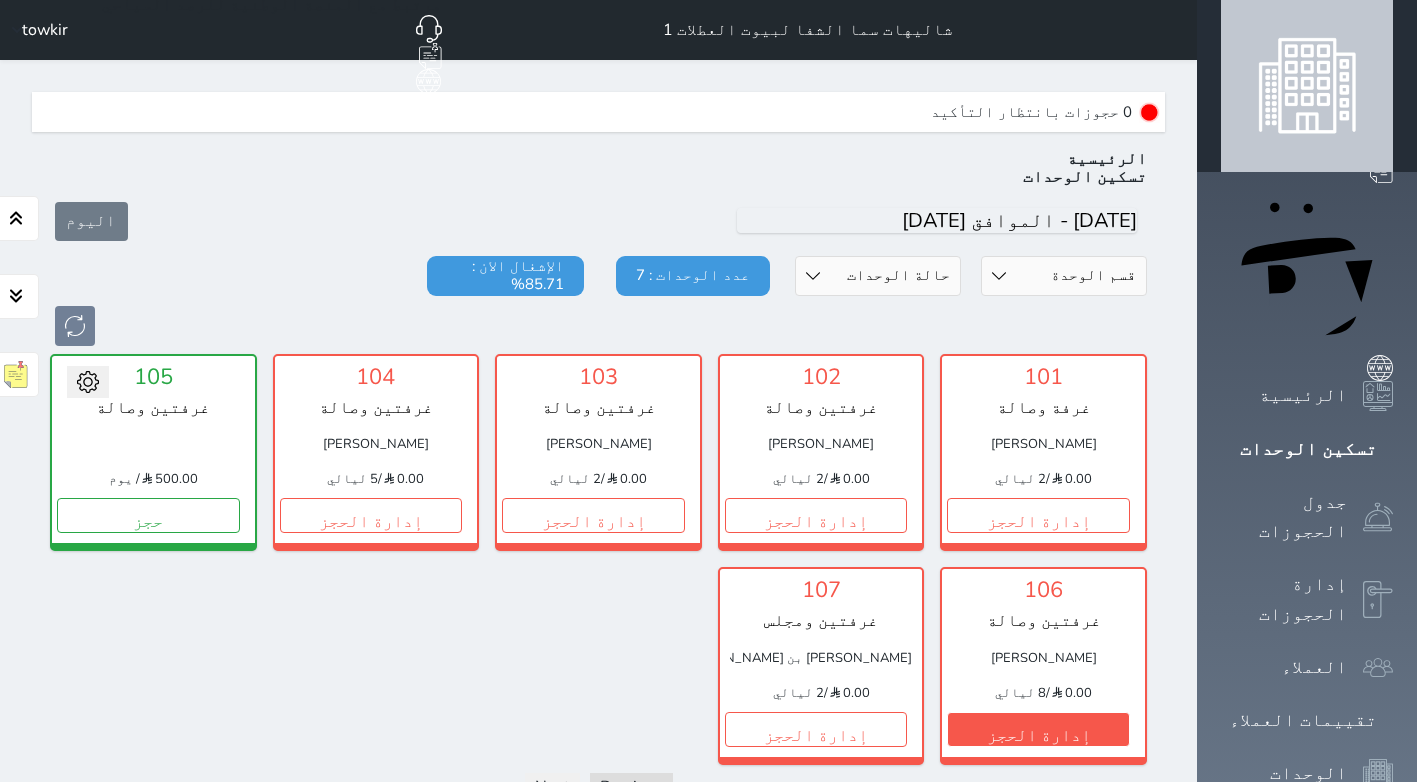 scroll, scrollTop: 0, scrollLeft: 0, axis: both 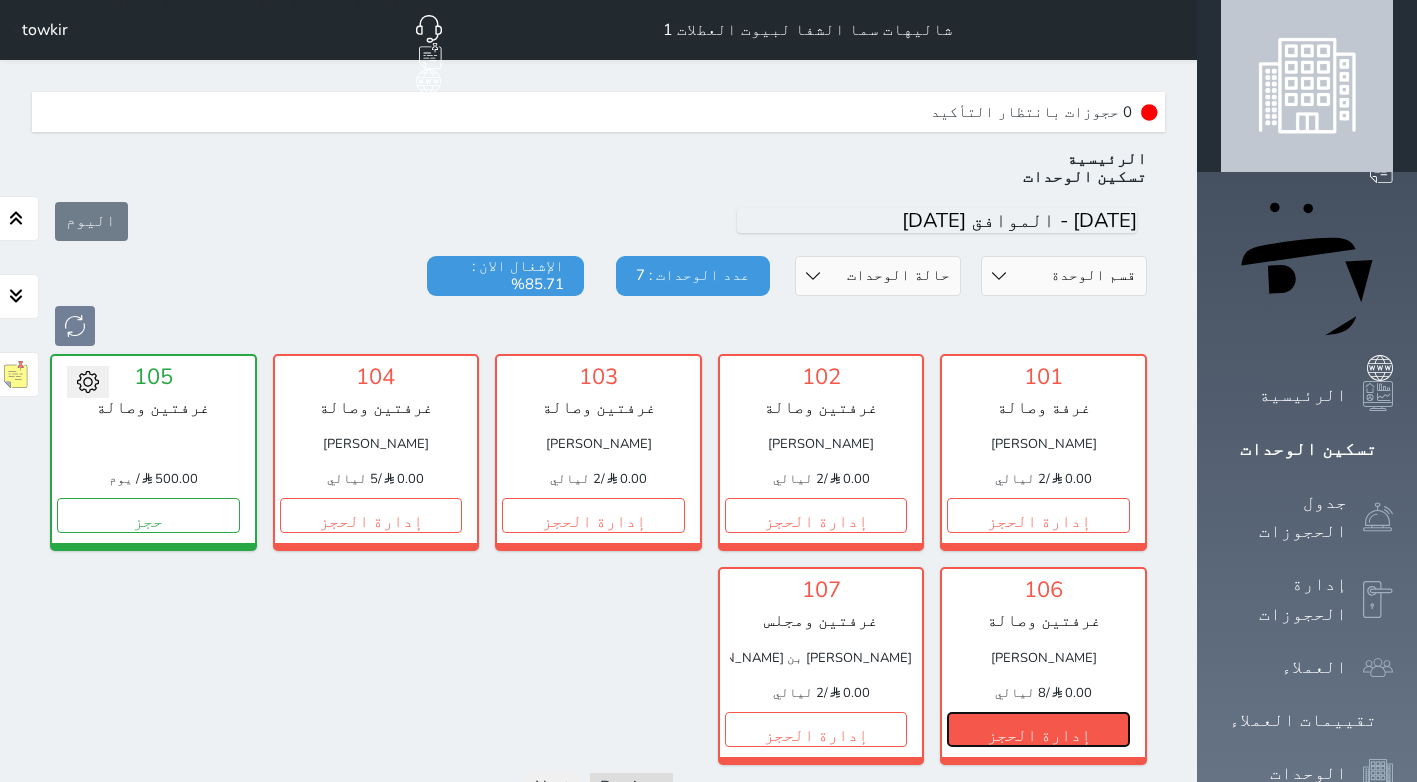 click on "إدارة الحجز" at bounding box center [1038, 729] 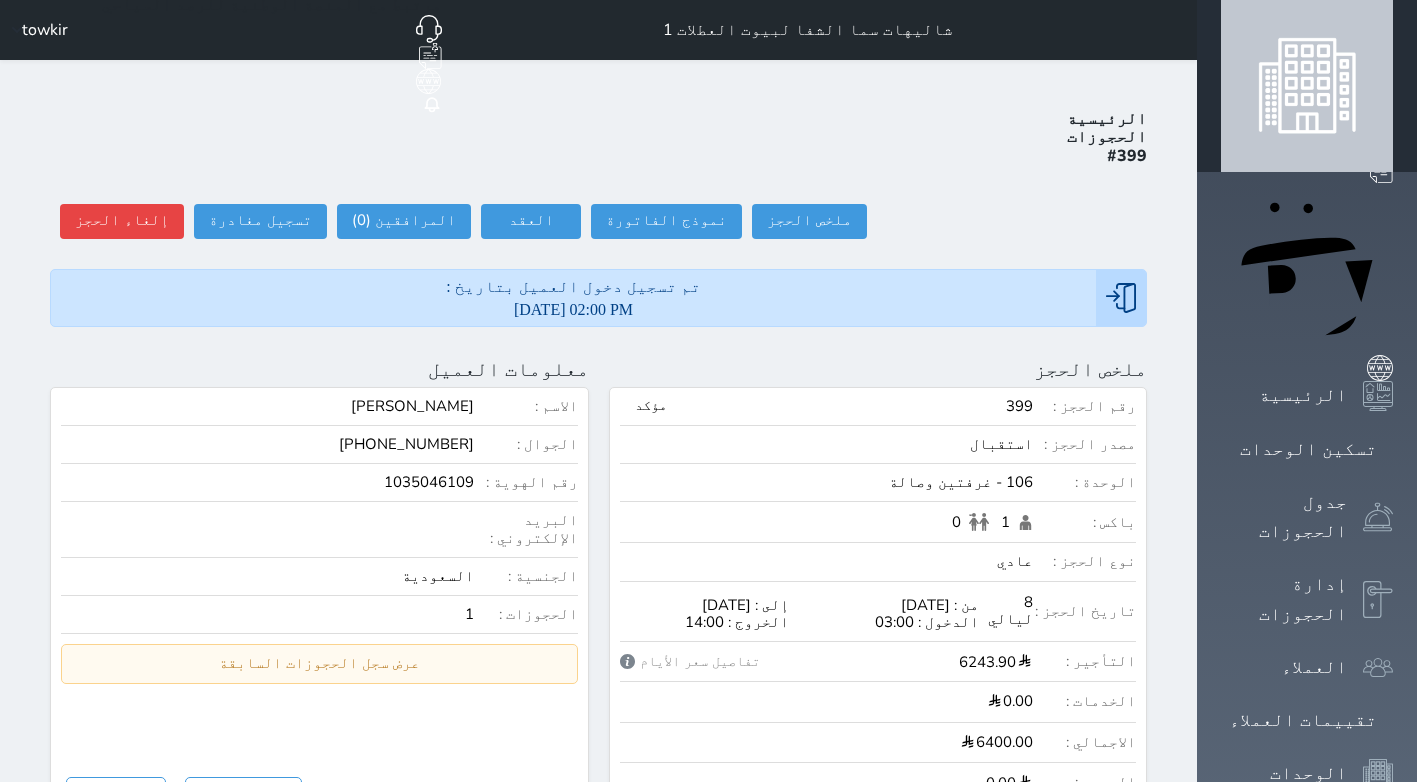 click on "الرئيسية   الحجوزات   #399         ملخص الحجز         ملخص الحجز #399                           نموذج الفاتورة           العقد         العقد #399                                   العقود الموقعه #399
العقود الموقعه (0)
#   تاريخ التوقيع   الاجرائات       المرافقين (0)         المرافقين                 البحث عن المرافقين :        الاسم       رقم الهوية       البريد الإلكتروني       الجوال           تغيير العميل              الاسم *     الجنس    اختر الجنس   ذكر انثى   تاريخ الميلاد *         تاريخ الميلاد الهجرى         صلة القرابة
اختر صلة القرابة   [PERSON_NAME] زوجة اخ اخت اب ام زوج أخرى   نوع العميل *   اختر نوع   مواطن مواطن خليجي زائر" at bounding box center (598, 960) 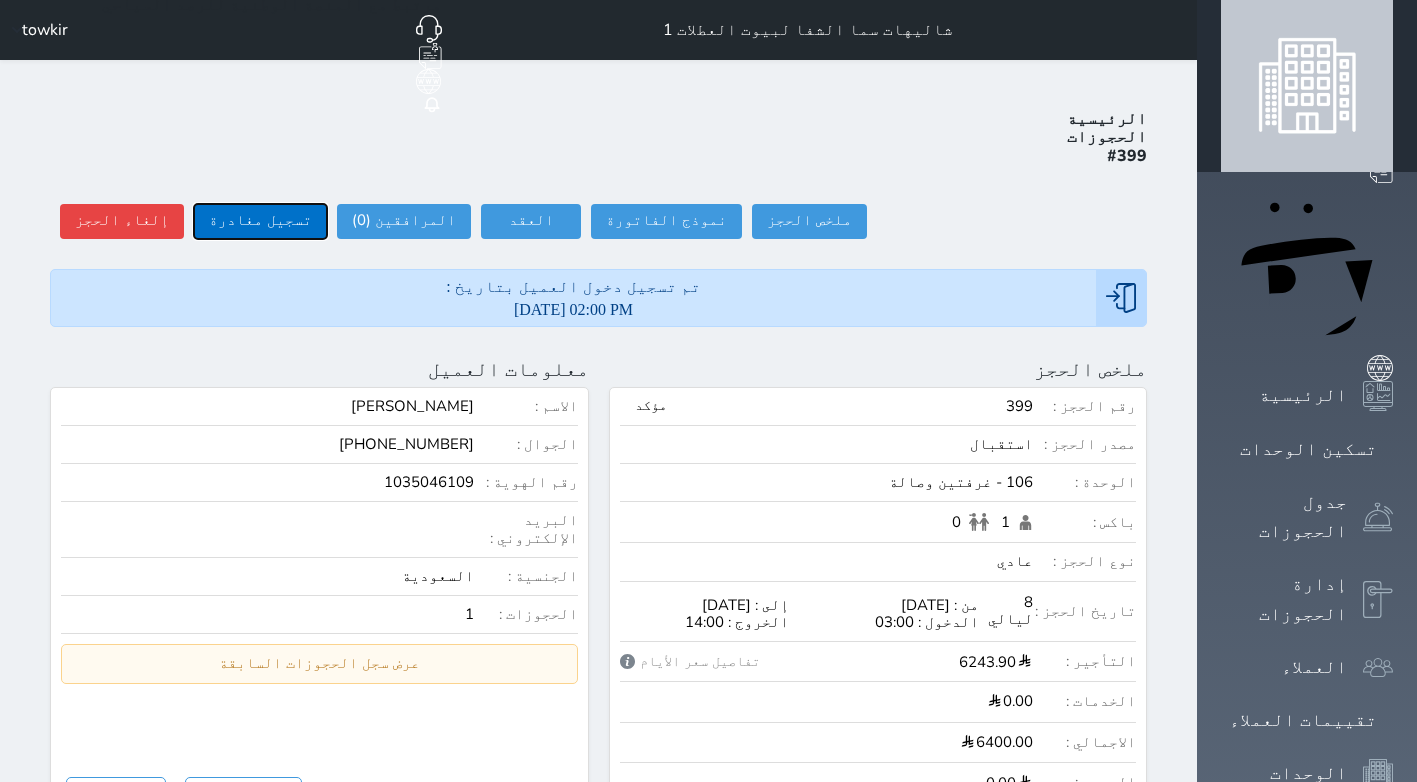 click on "تسجيل مغادرة" at bounding box center (260, 221) 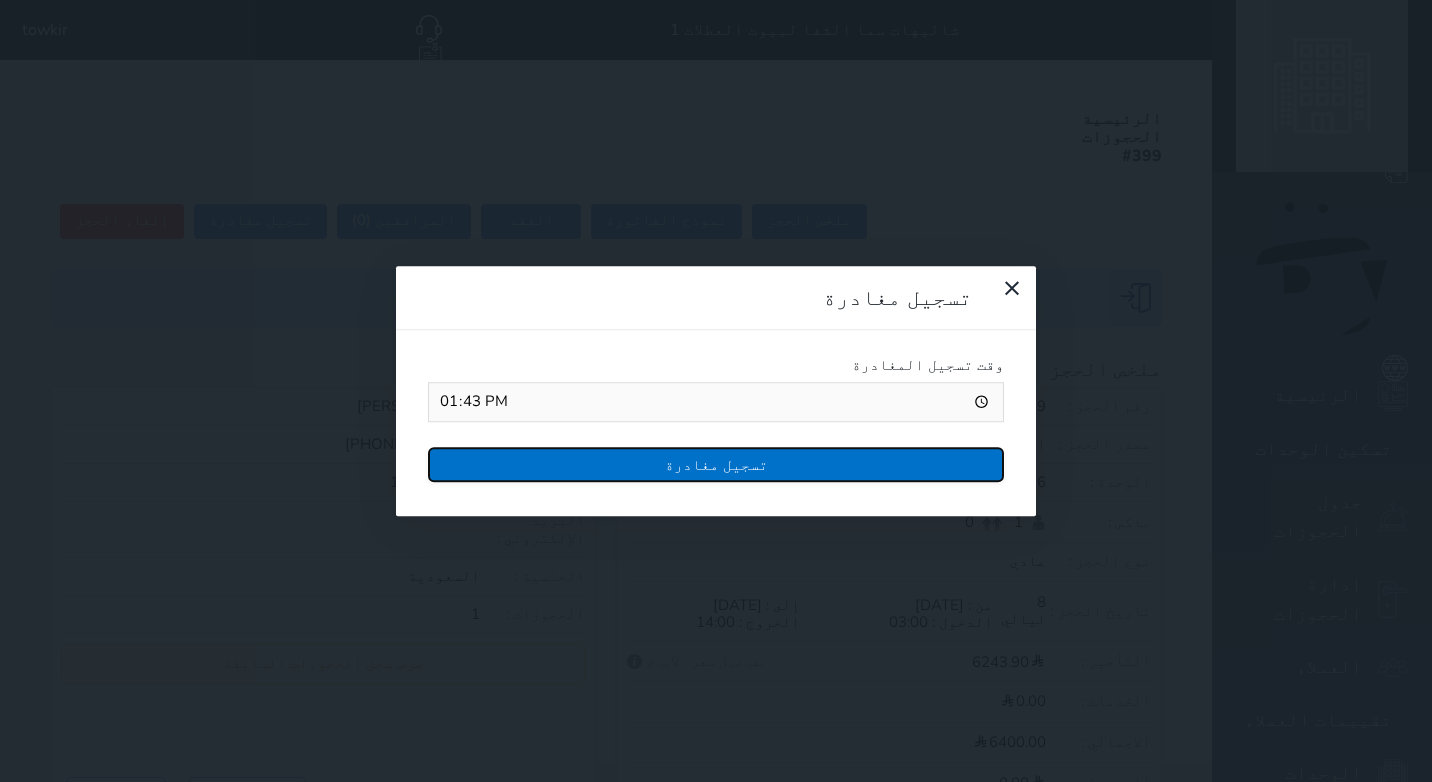 click on "تسجيل مغادرة" at bounding box center (716, 464) 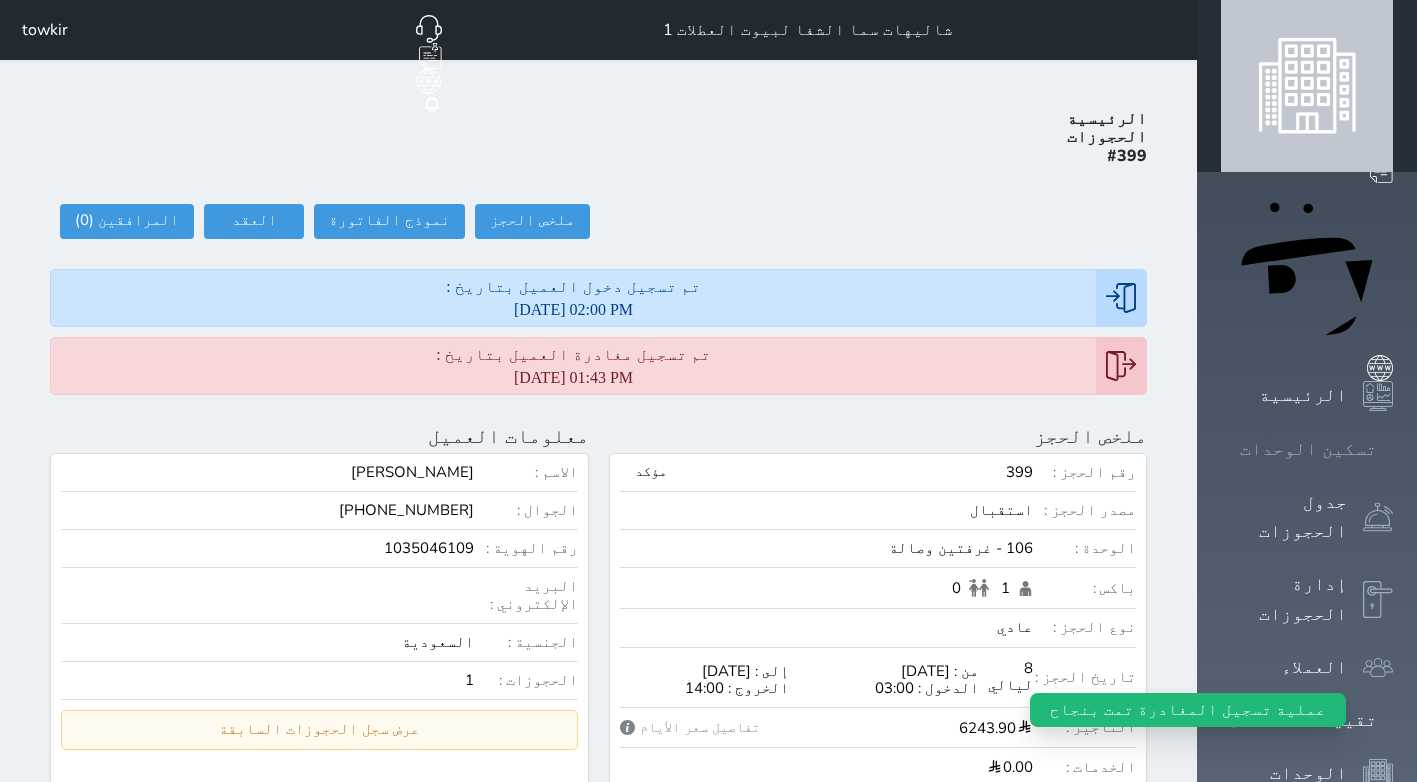 click on "تسكين الوحدات" at bounding box center (1308, 449) 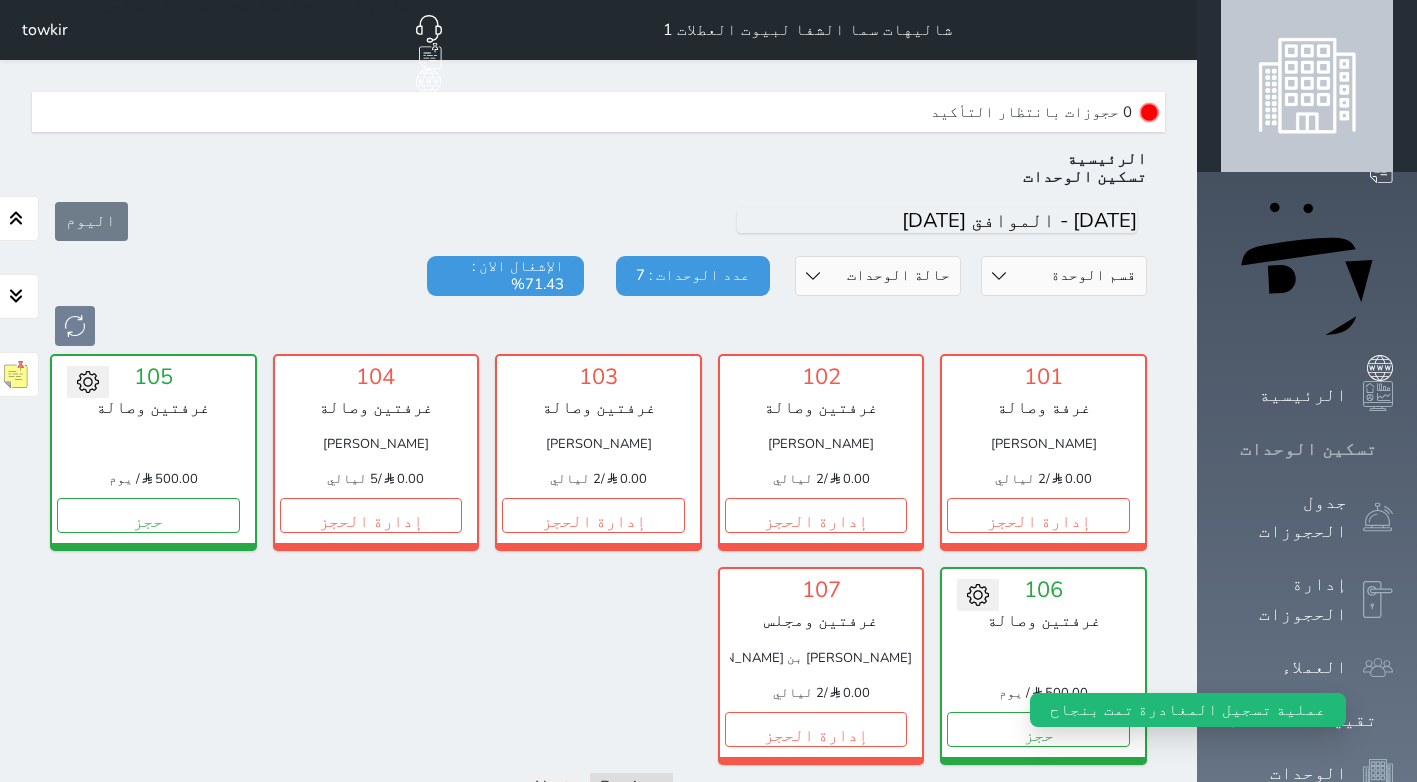 scroll, scrollTop: 60, scrollLeft: 0, axis: vertical 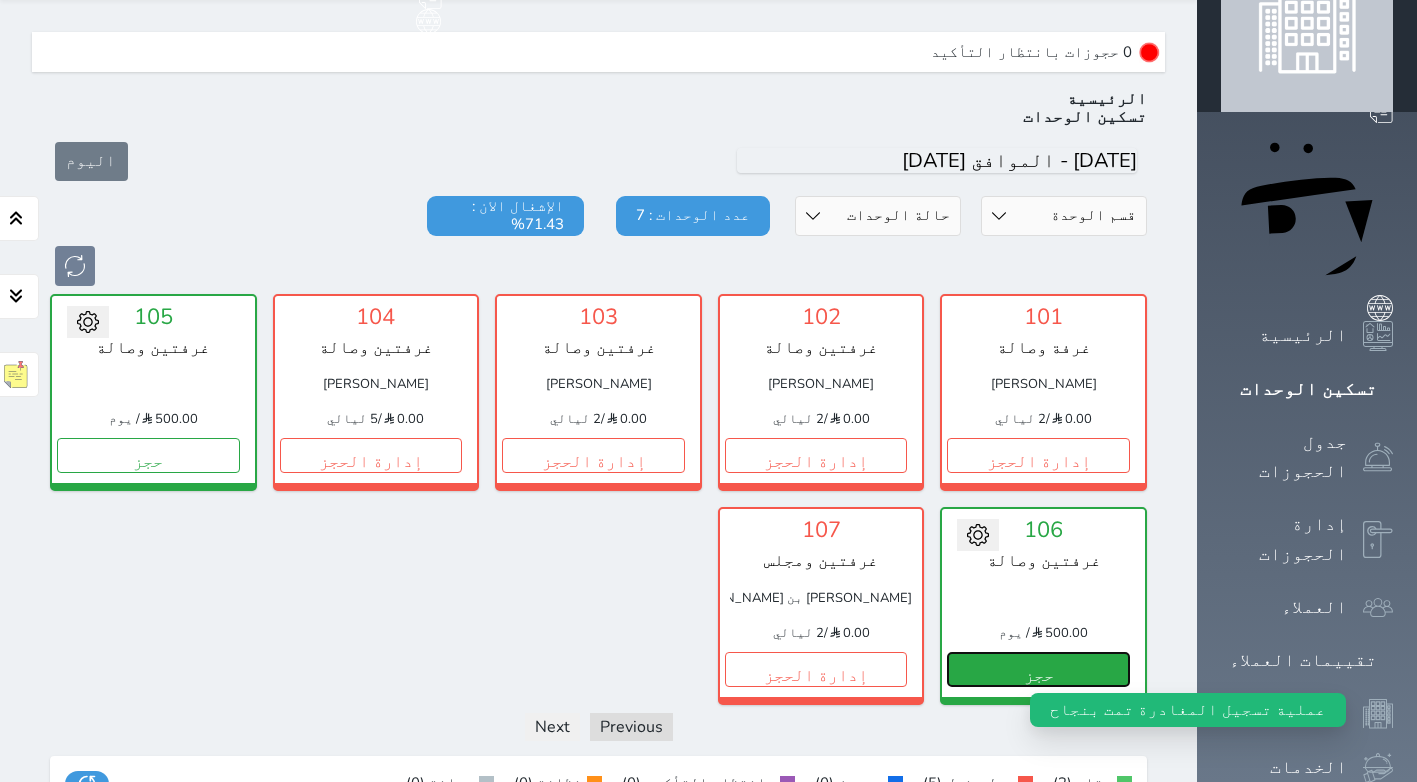 click on "حجز" at bounding box center [1038, 669] 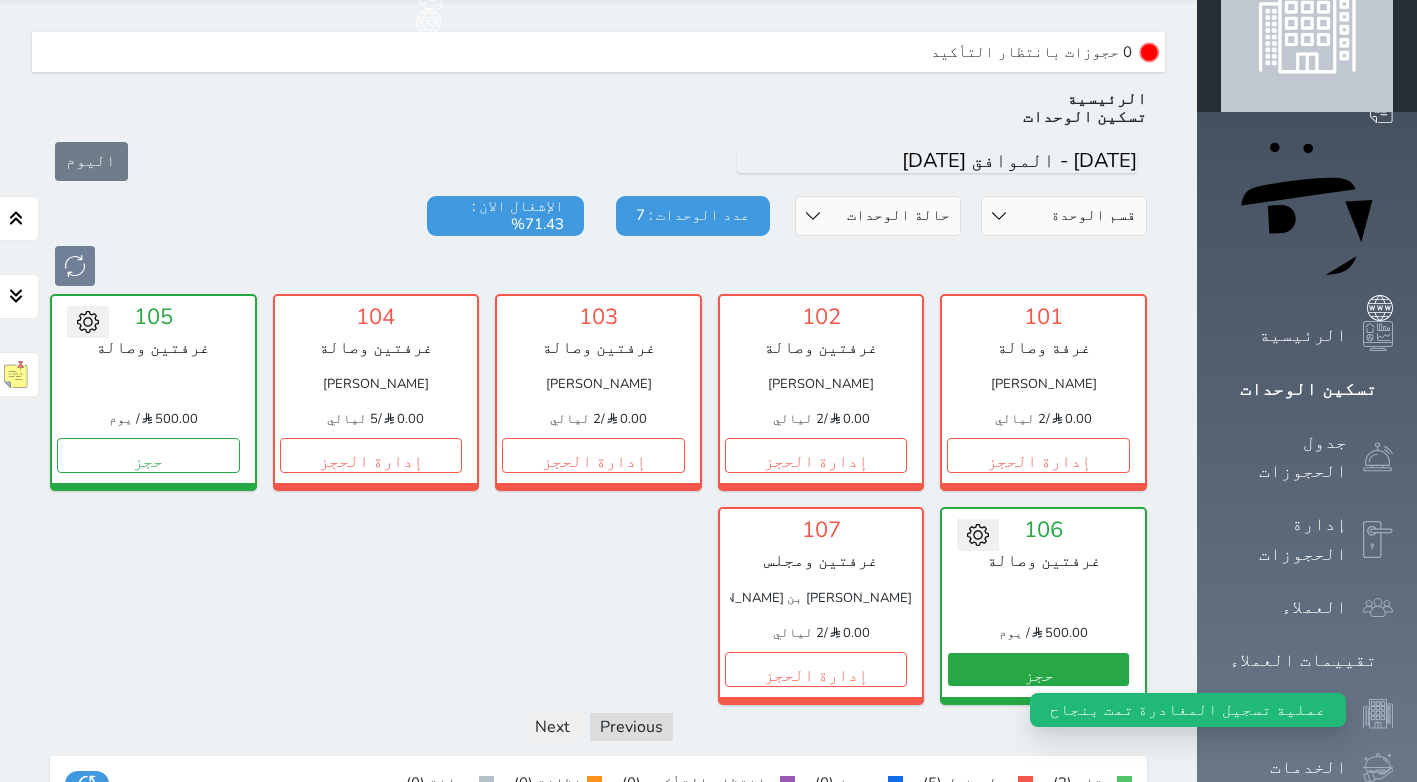 select on "1" 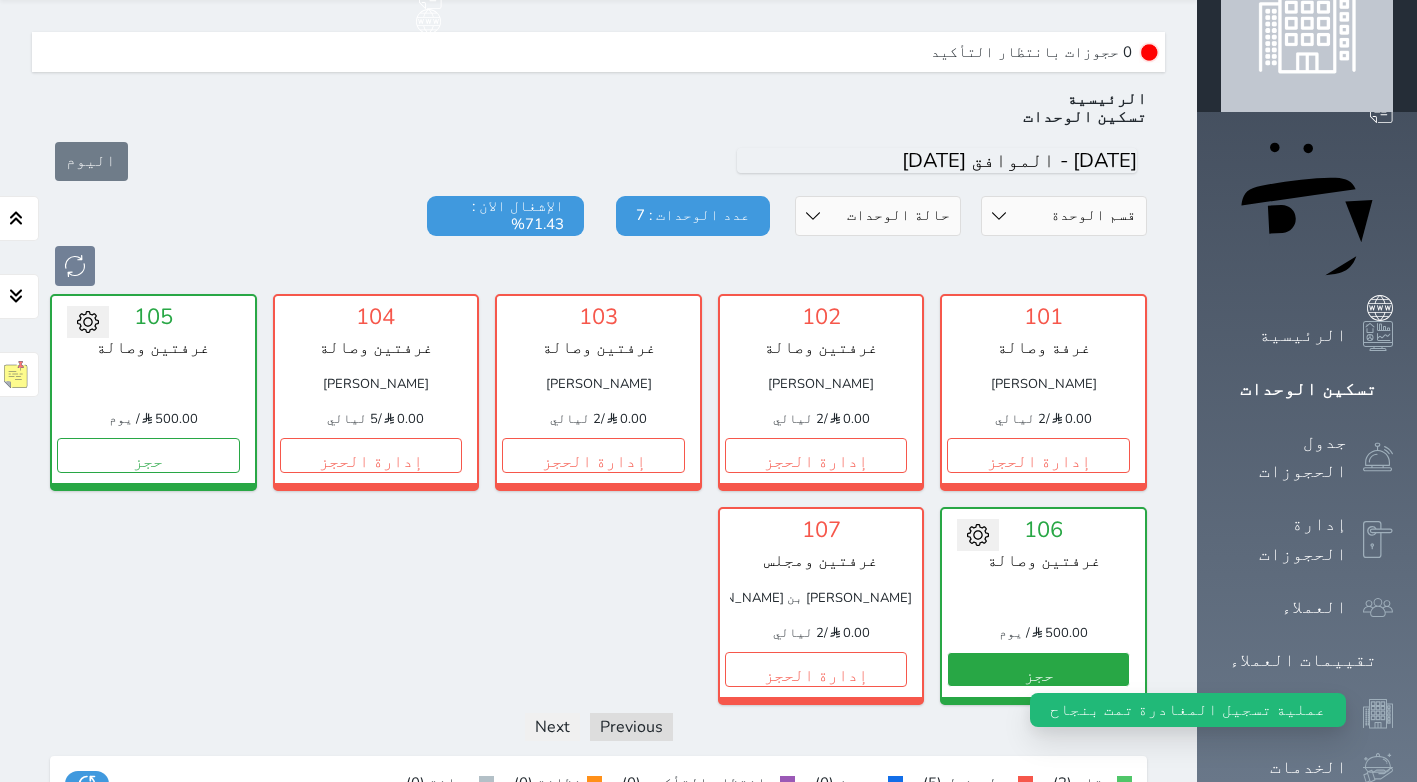 select 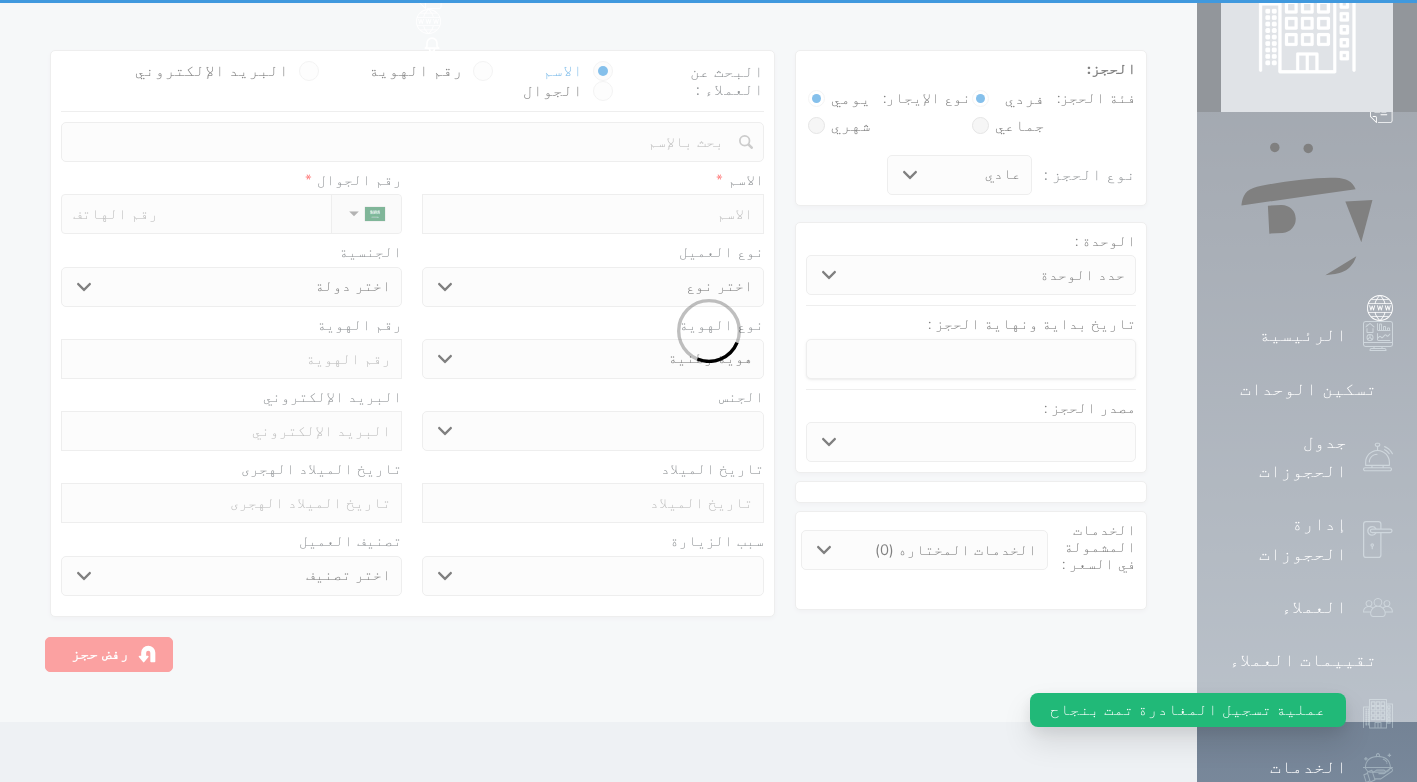 scroll, scrollTop: 0, scrollLeft: 0, axis: both 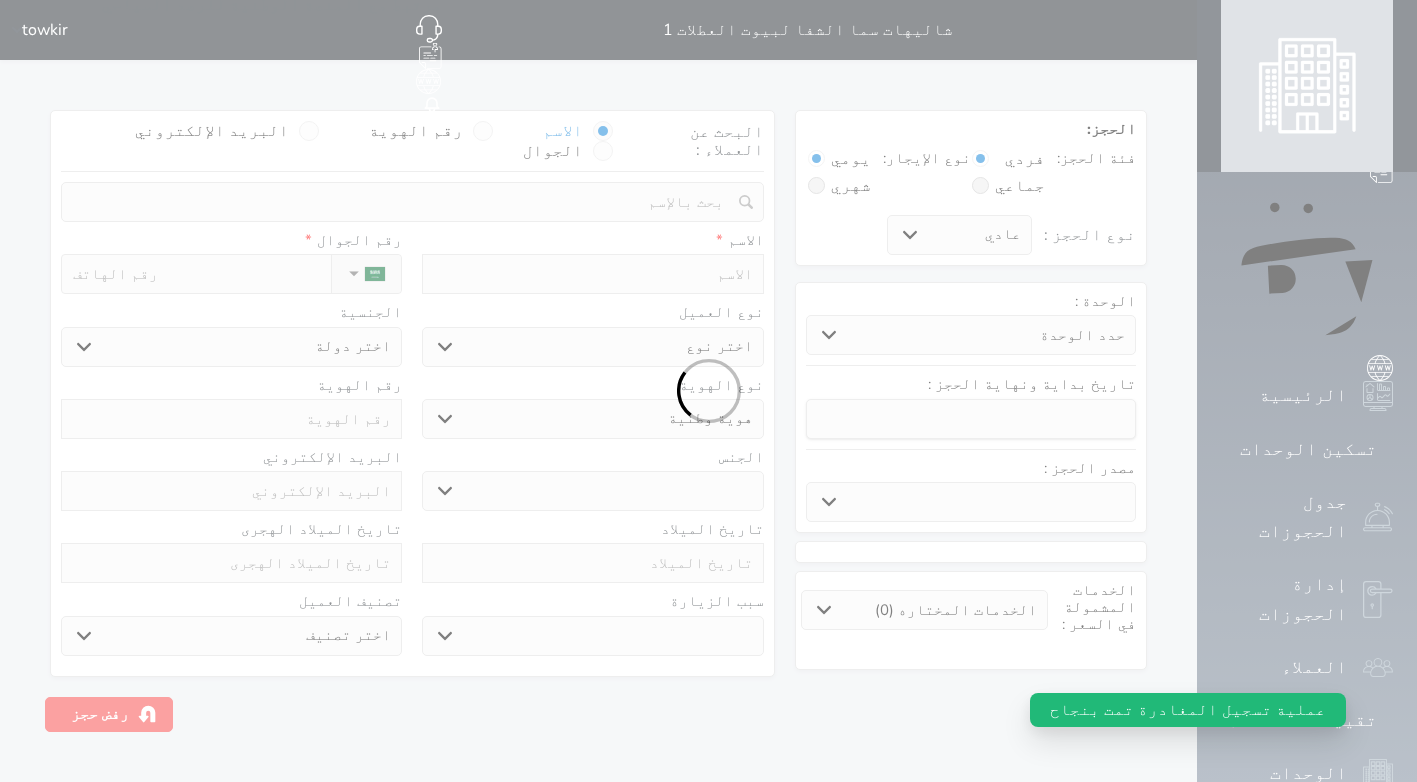 select 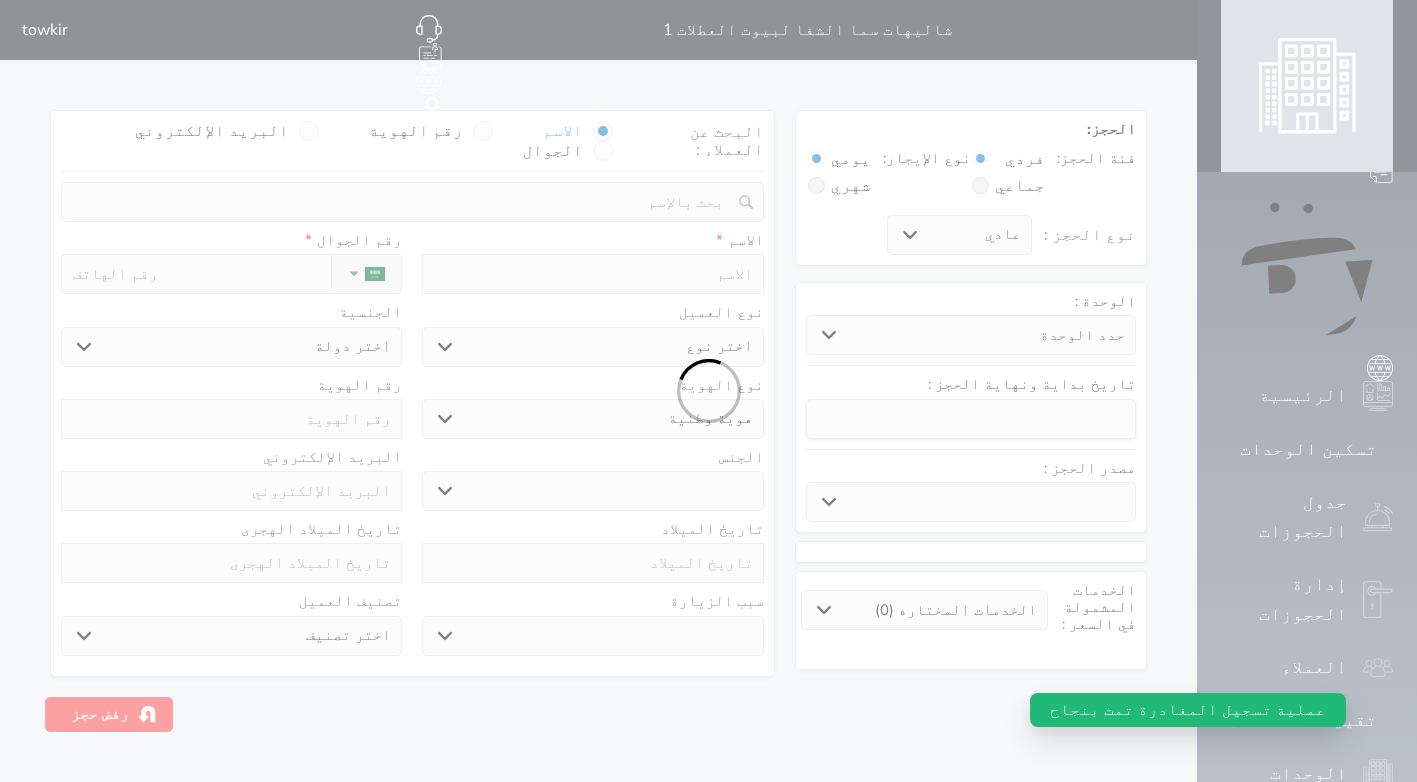 select 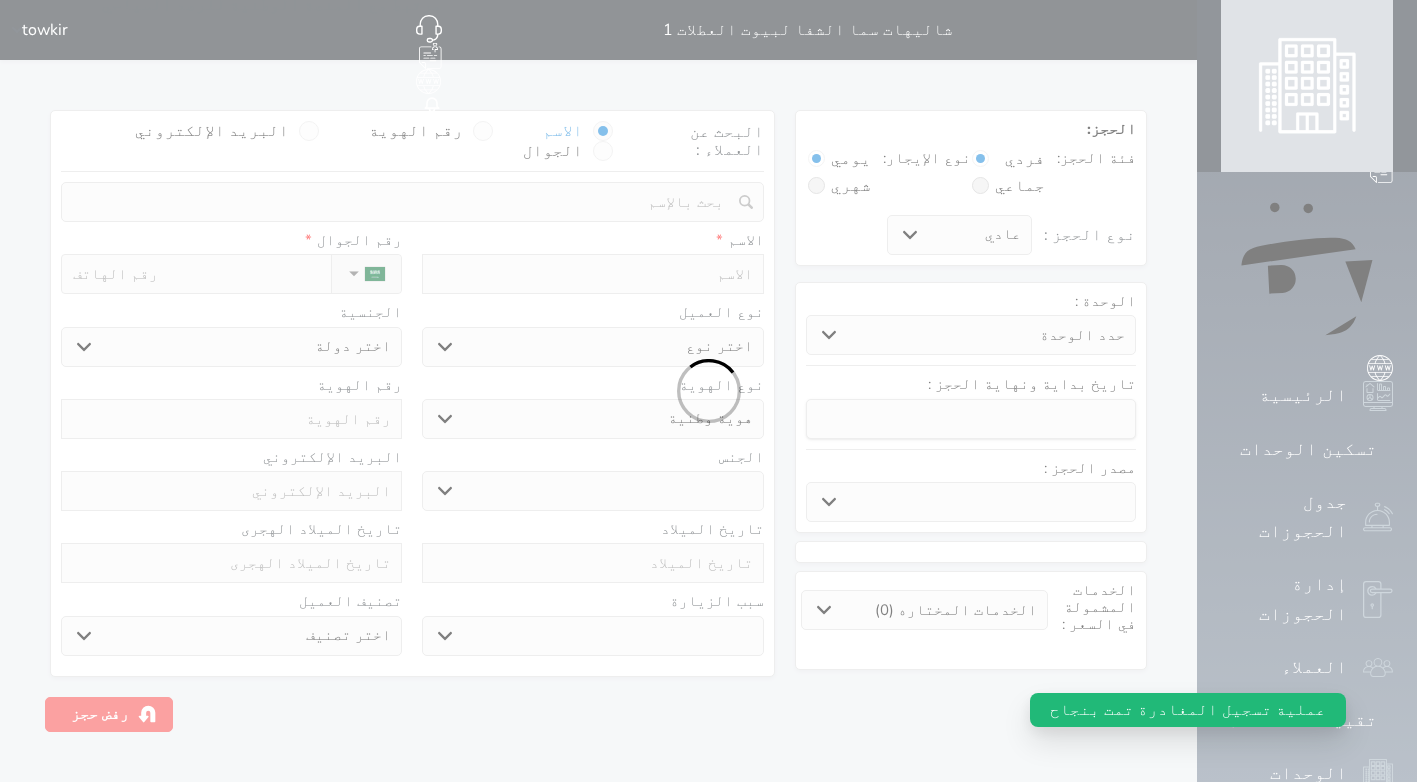 select 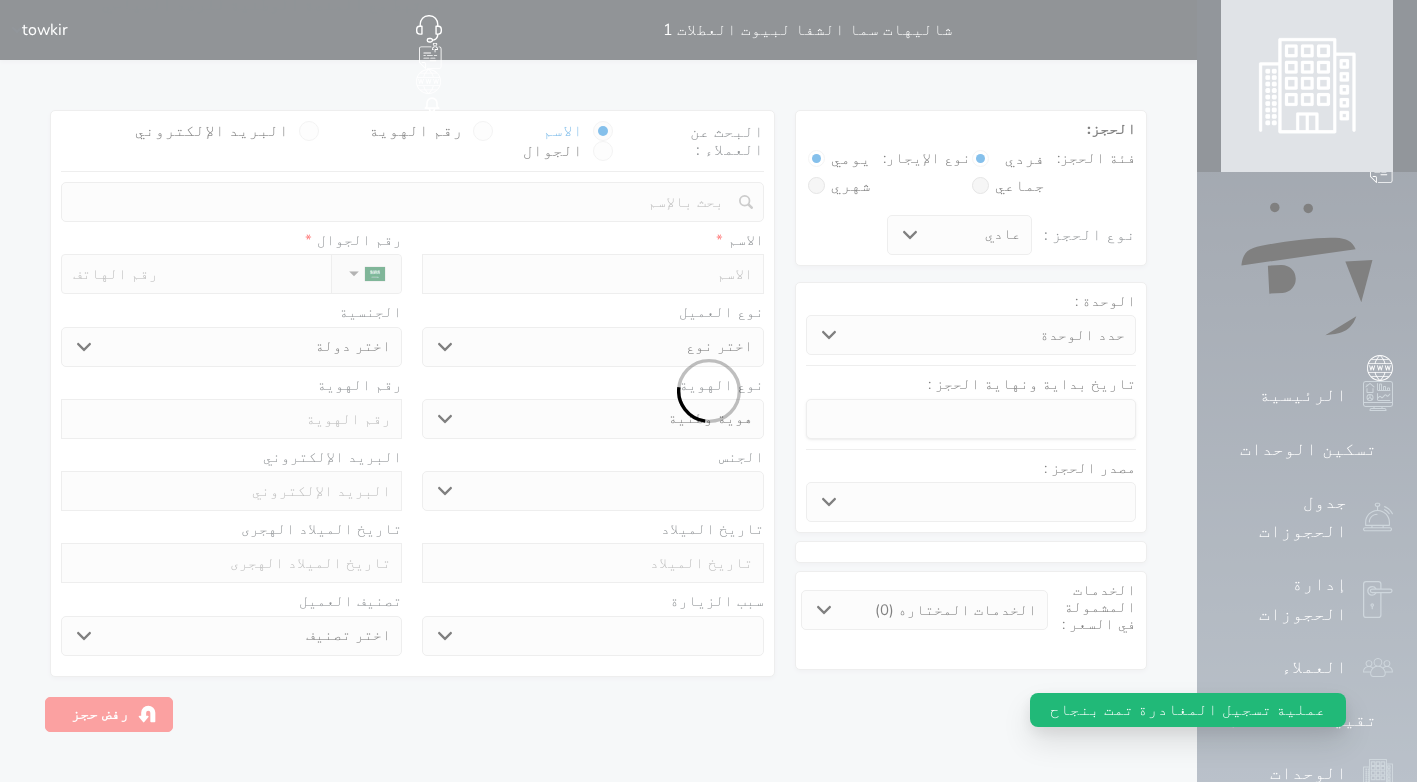 select 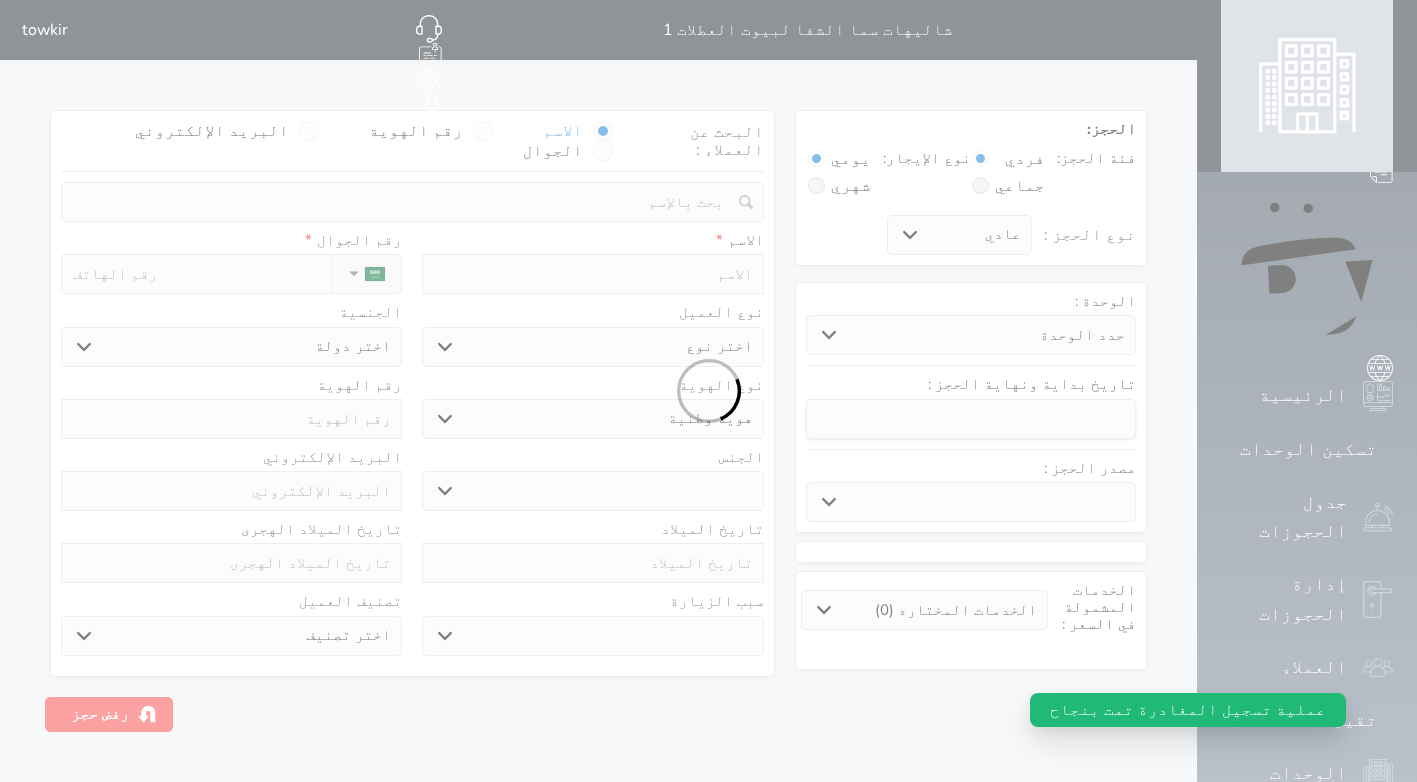 select 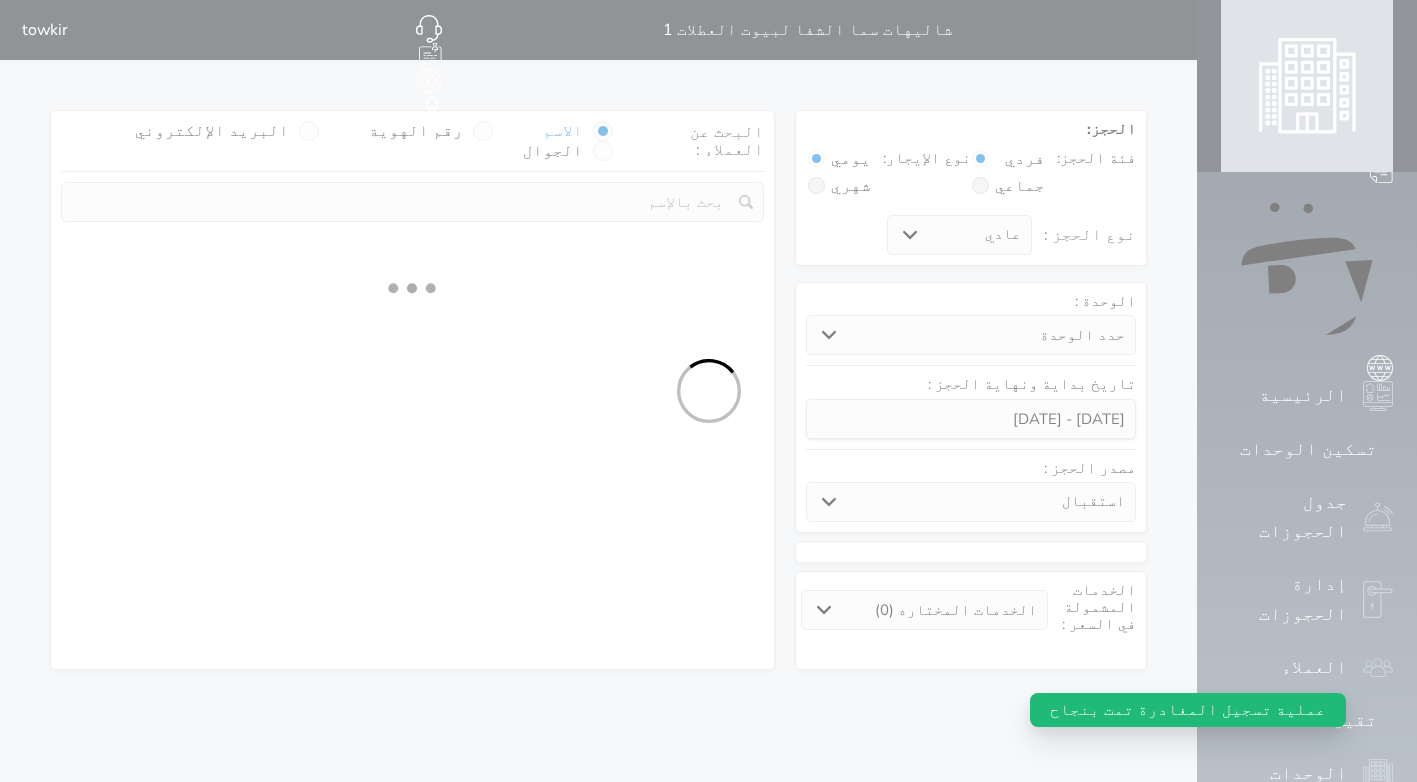 select on "34368" 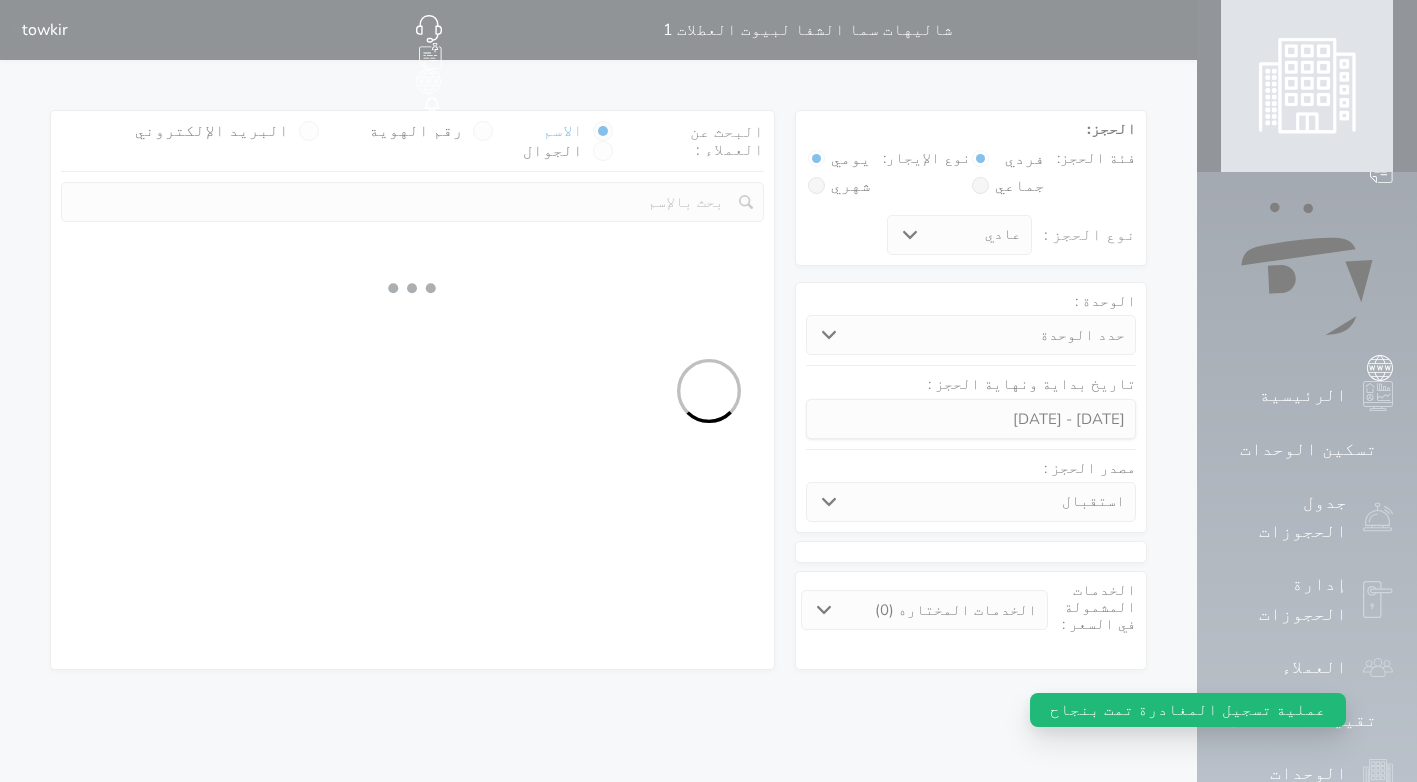 select on "1" 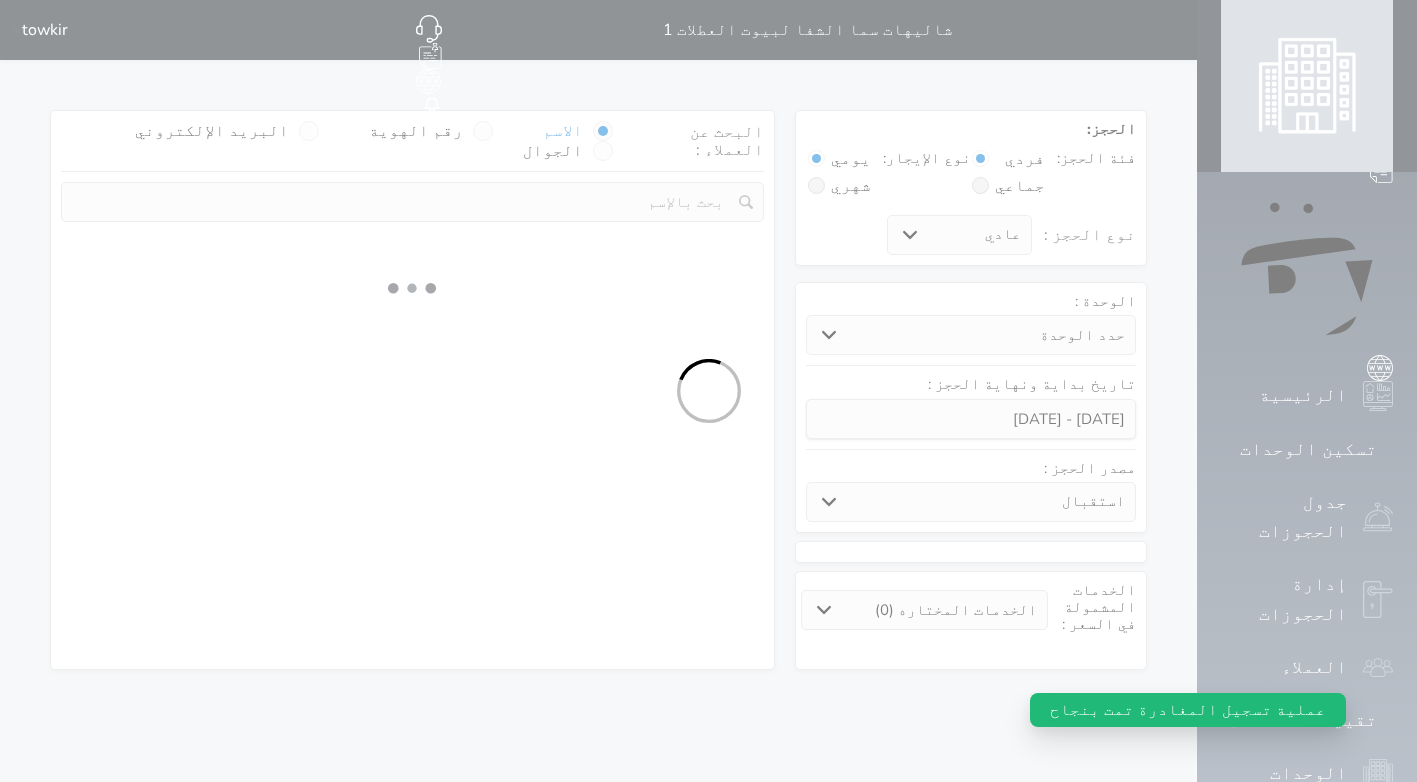 select on "113" 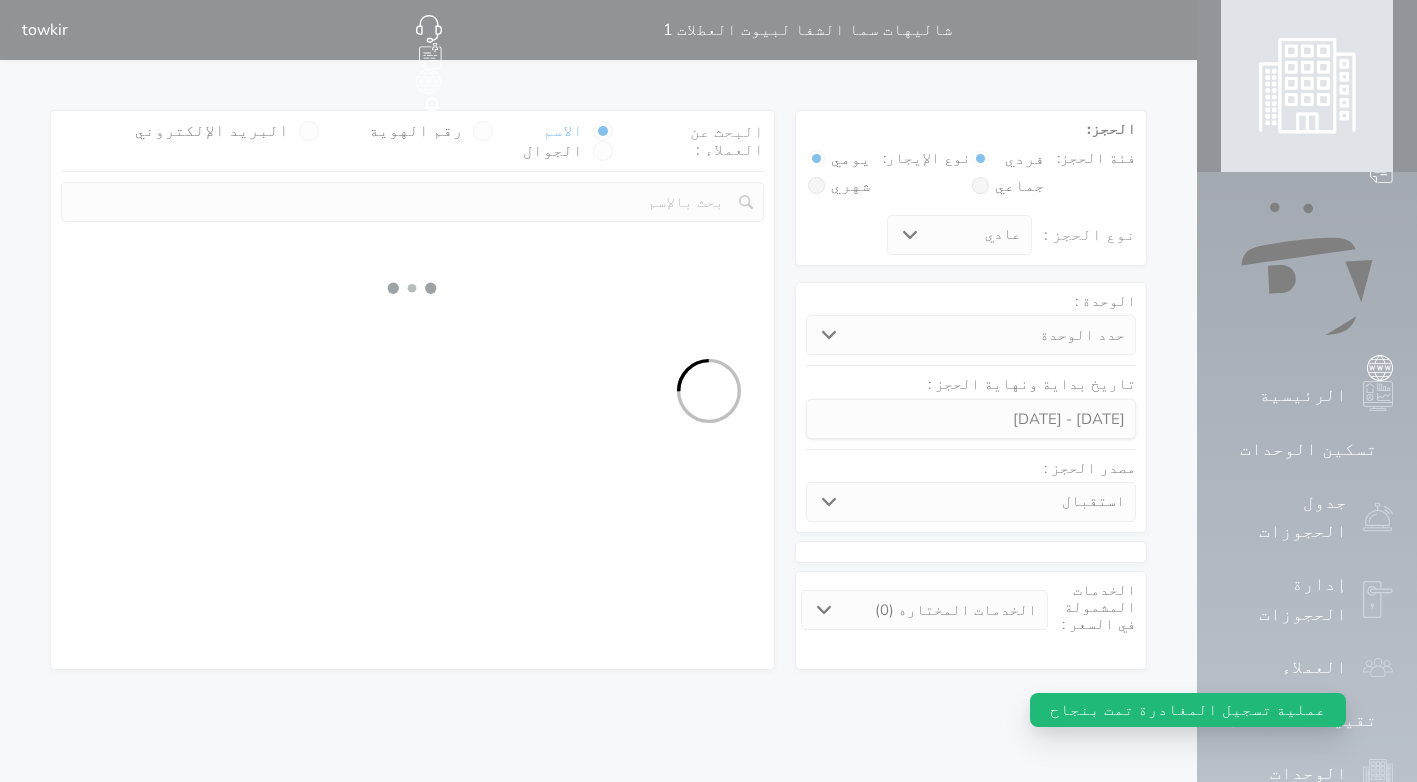 select on "1" 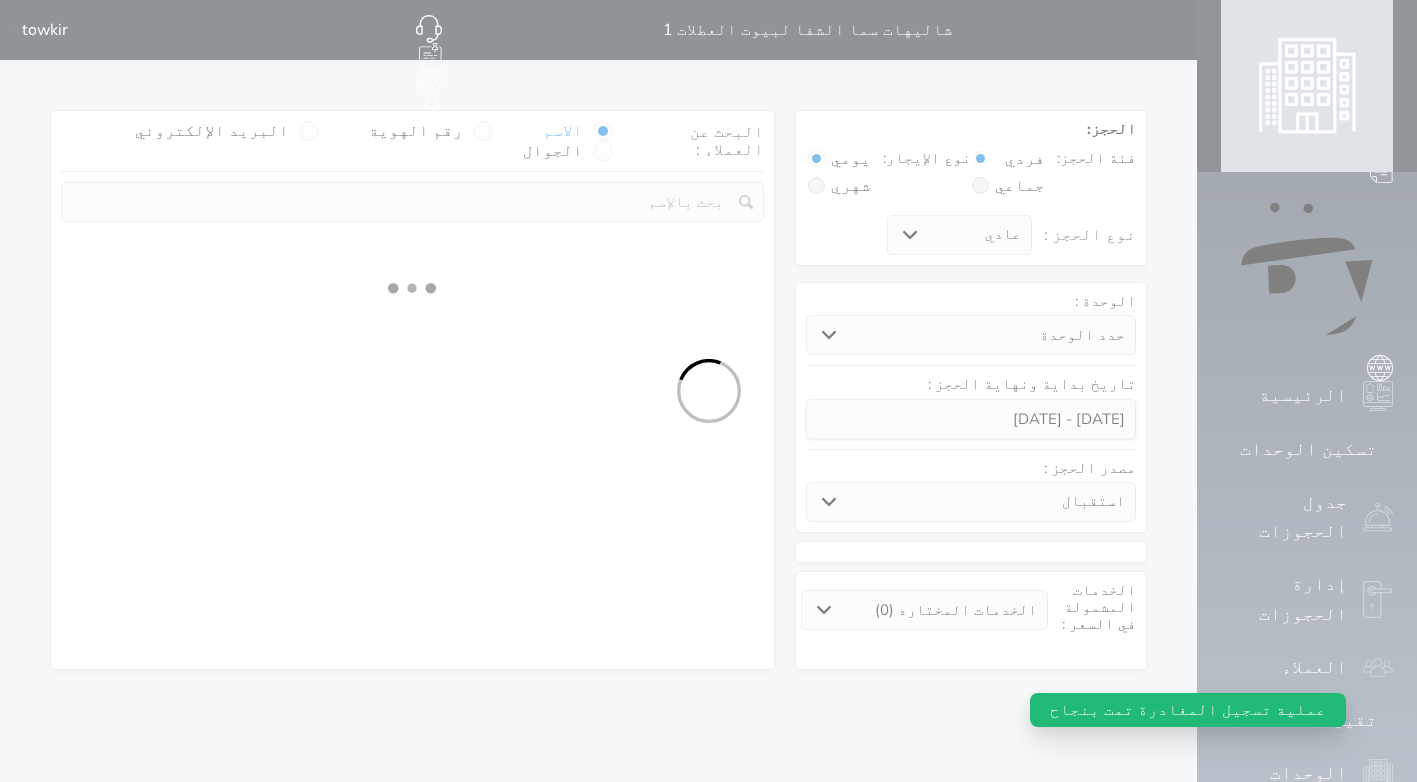 select 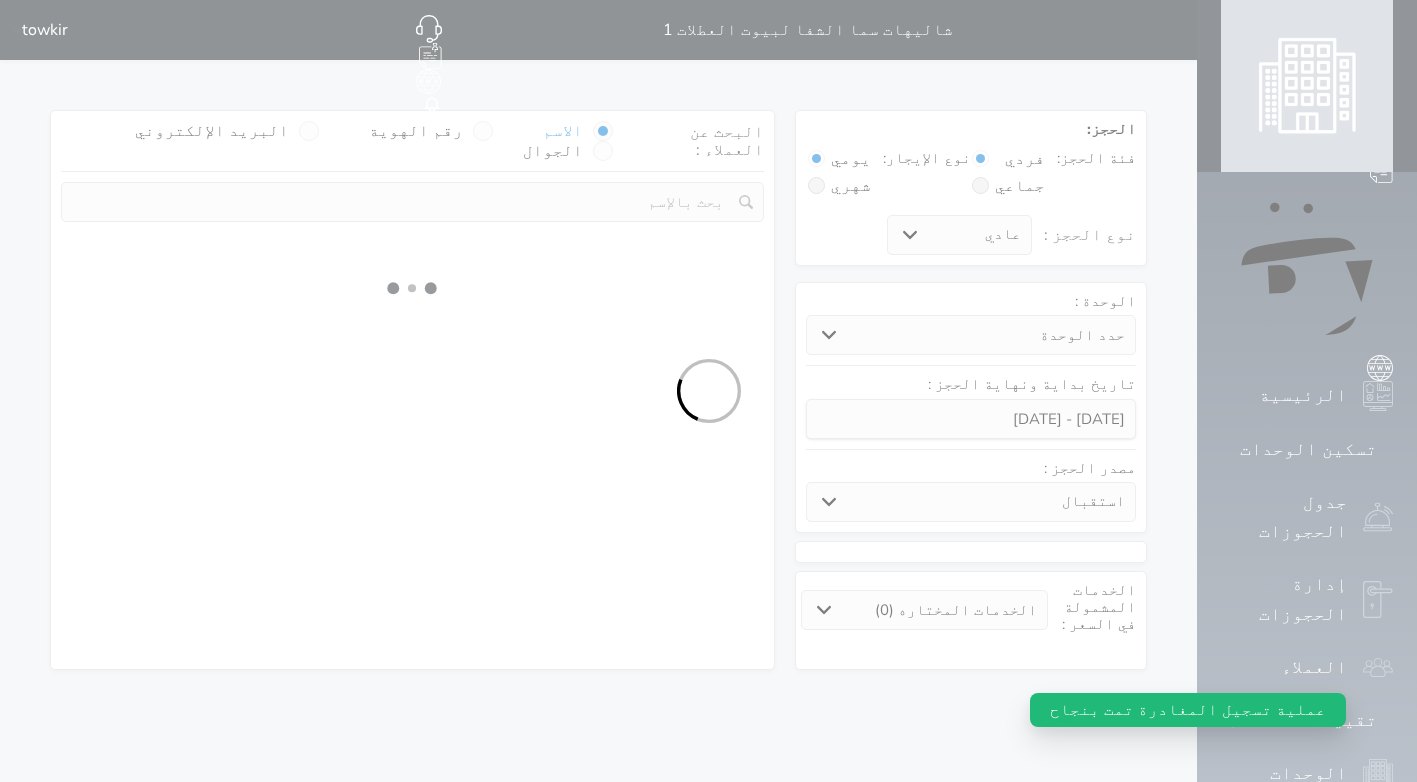 select on "7" 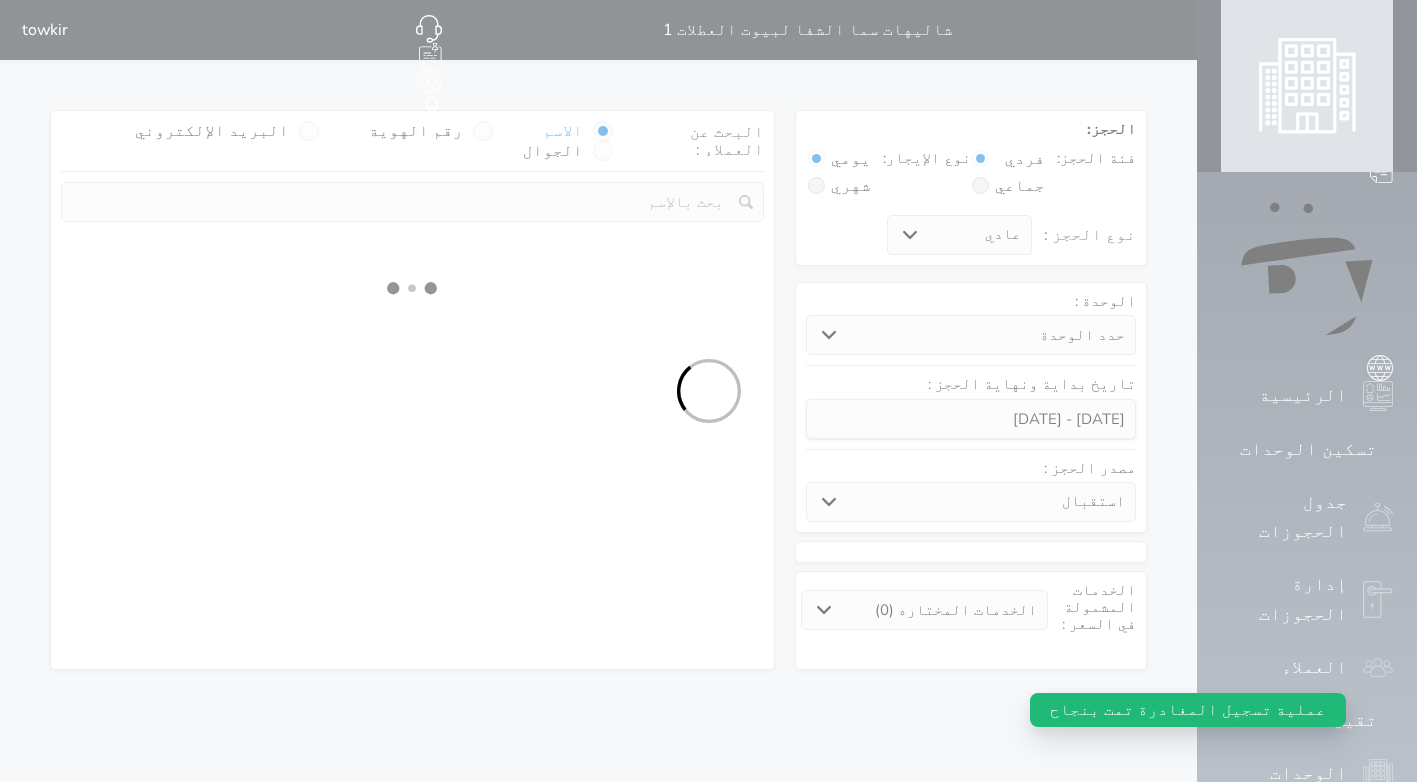 select 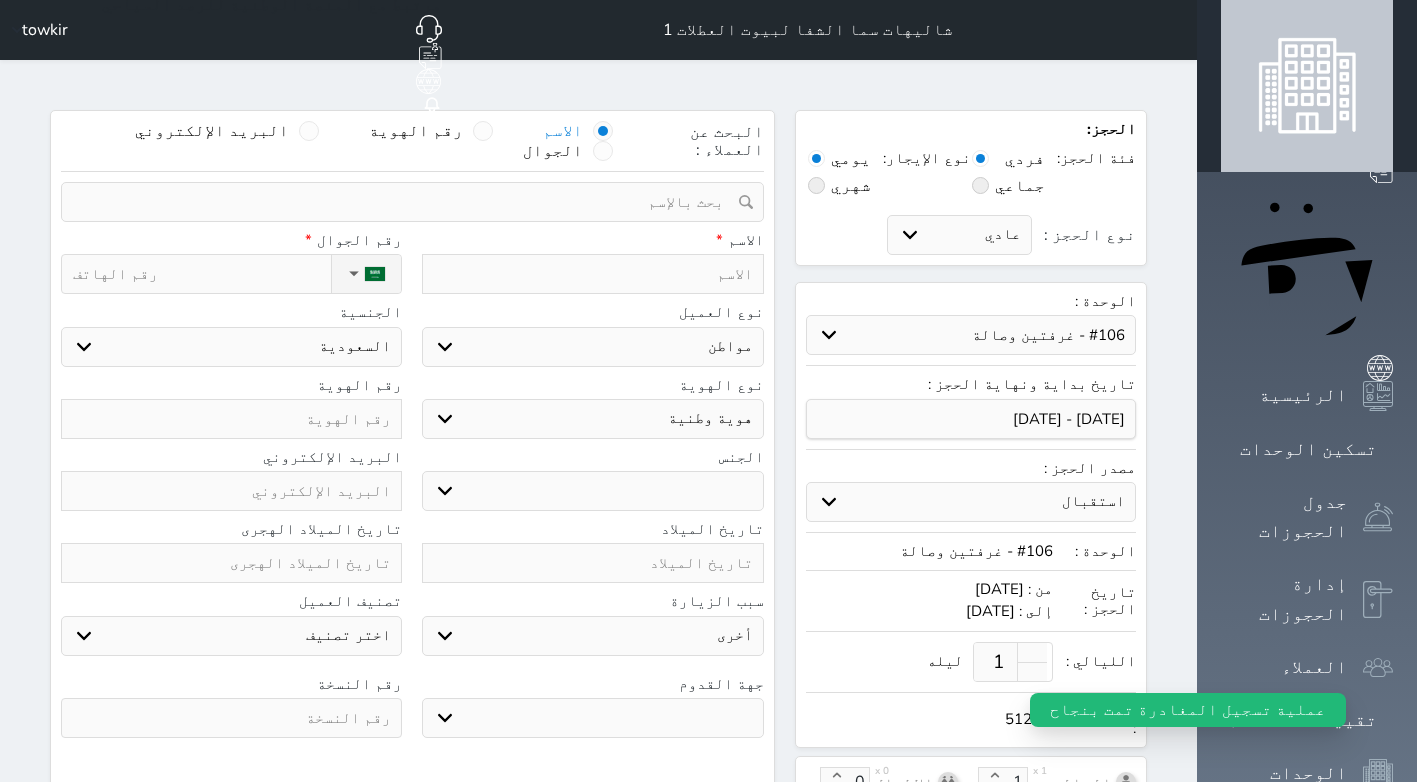 select 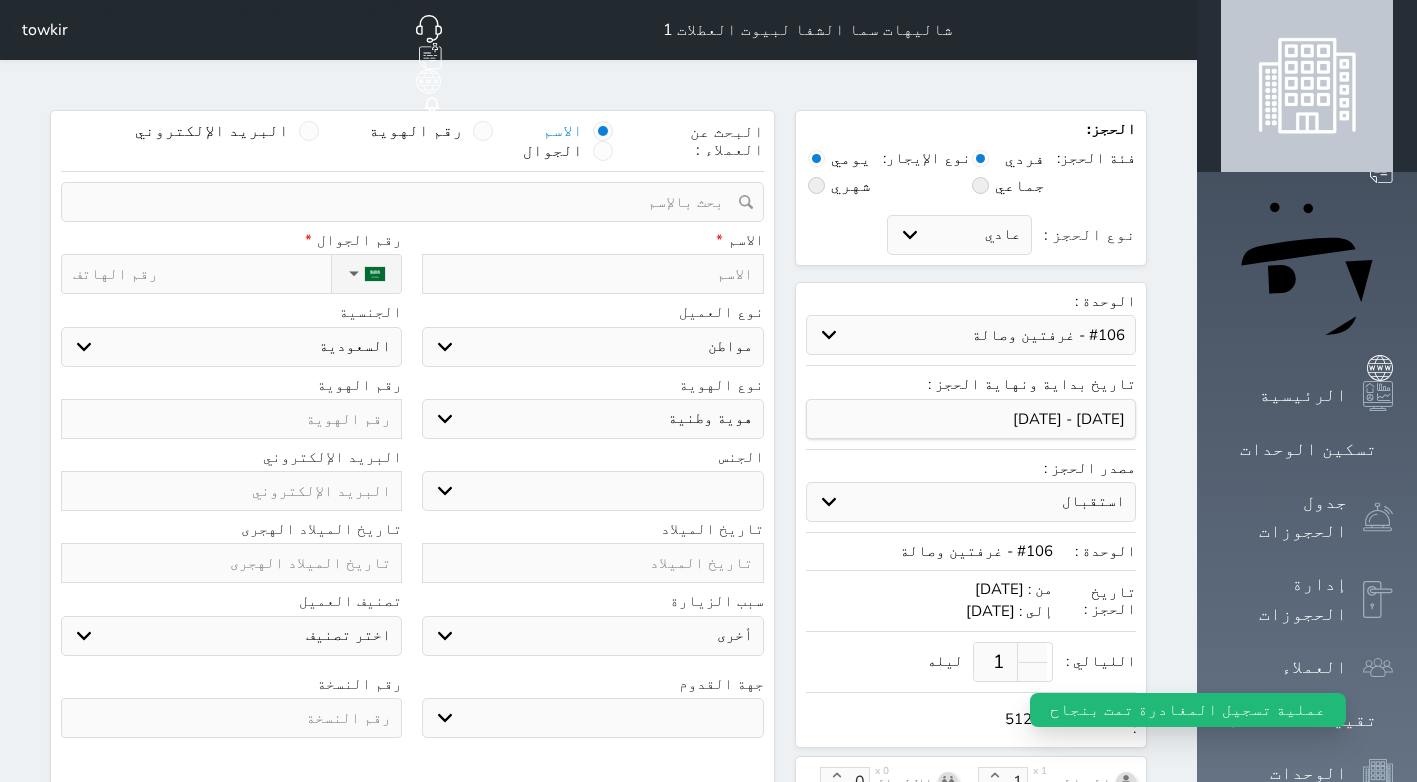 select 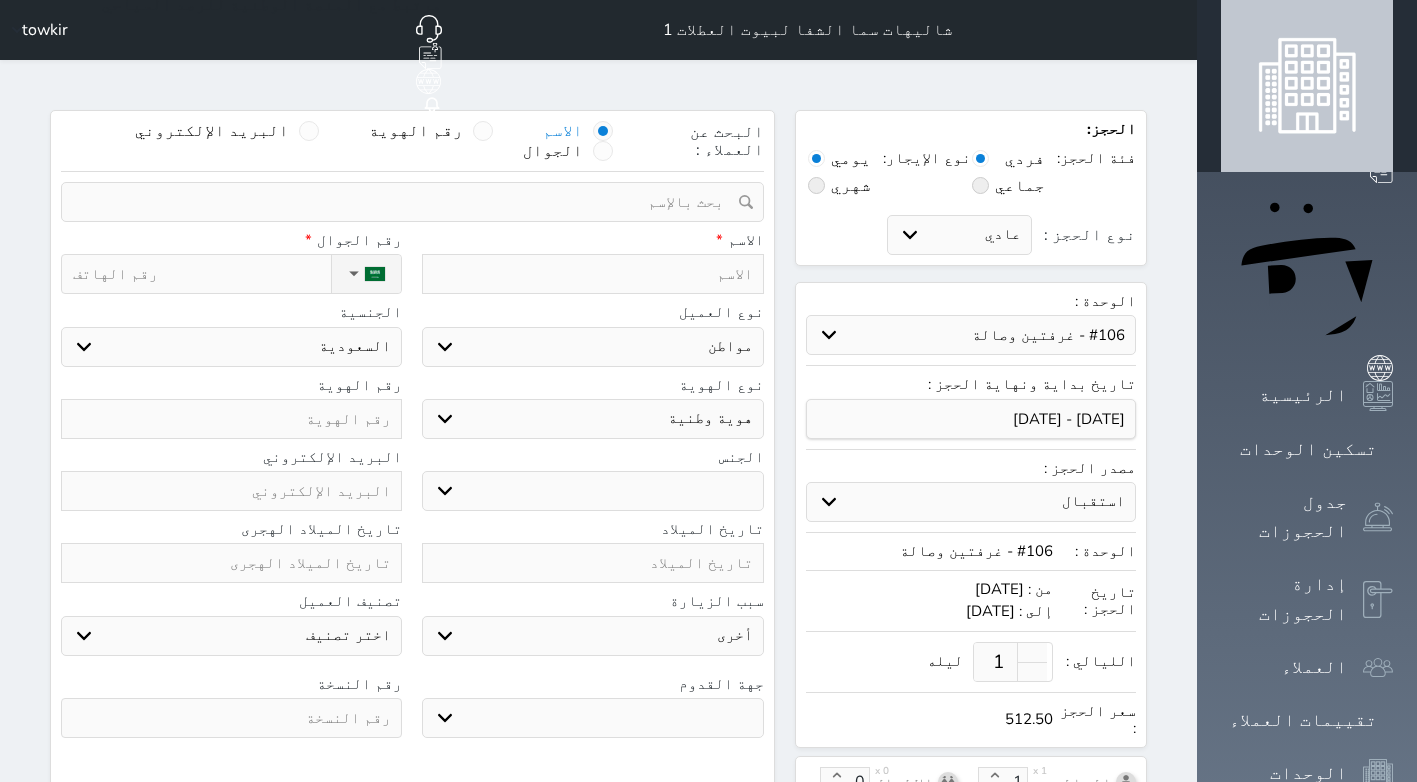 select 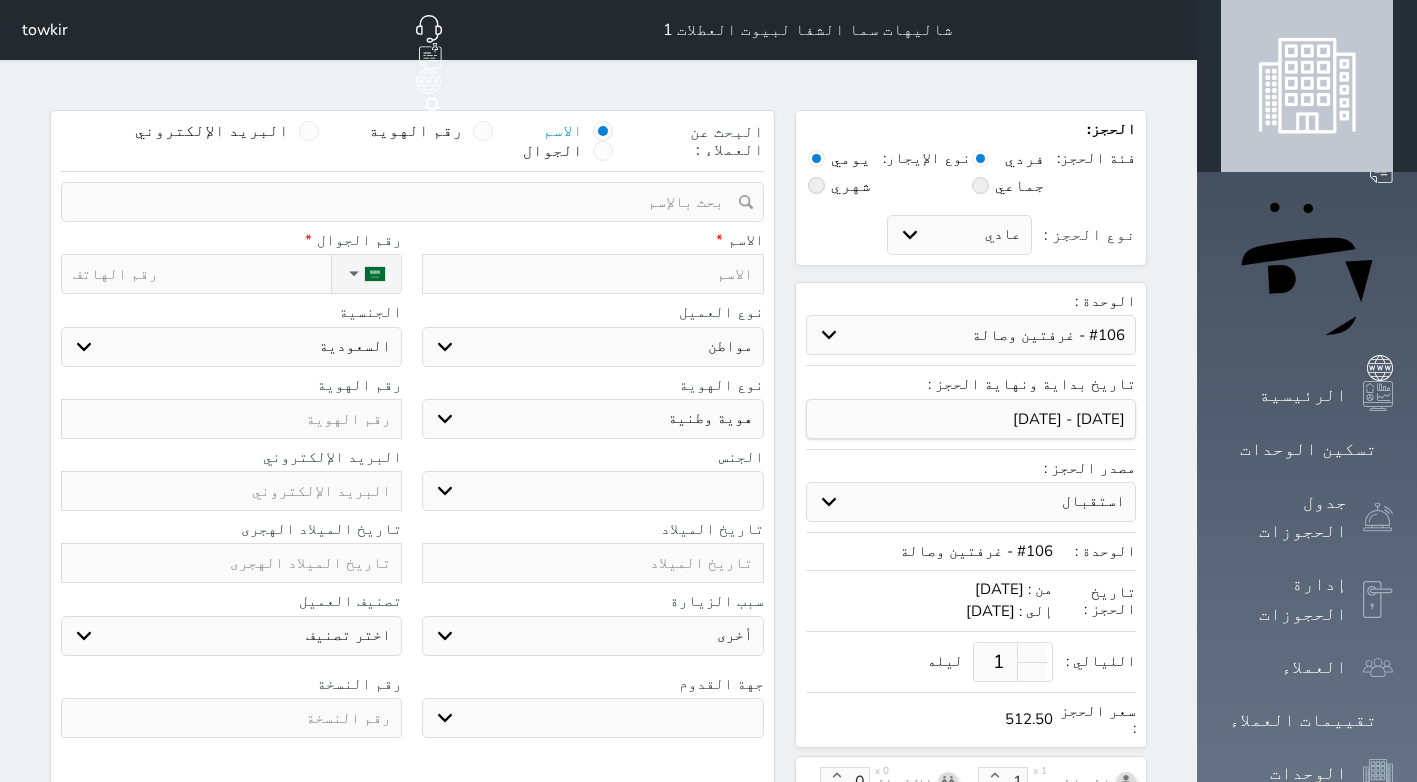 select 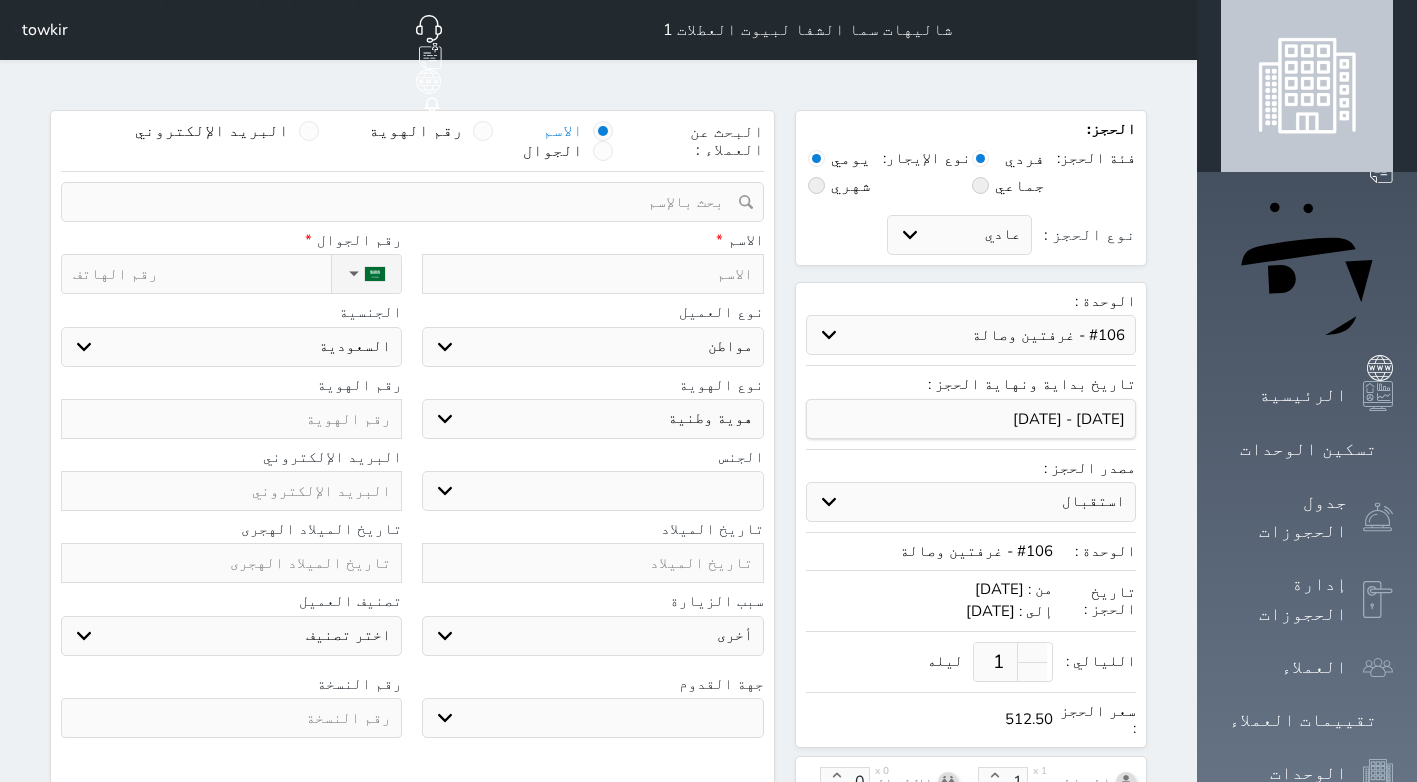 click at bounding box center [592, 274] 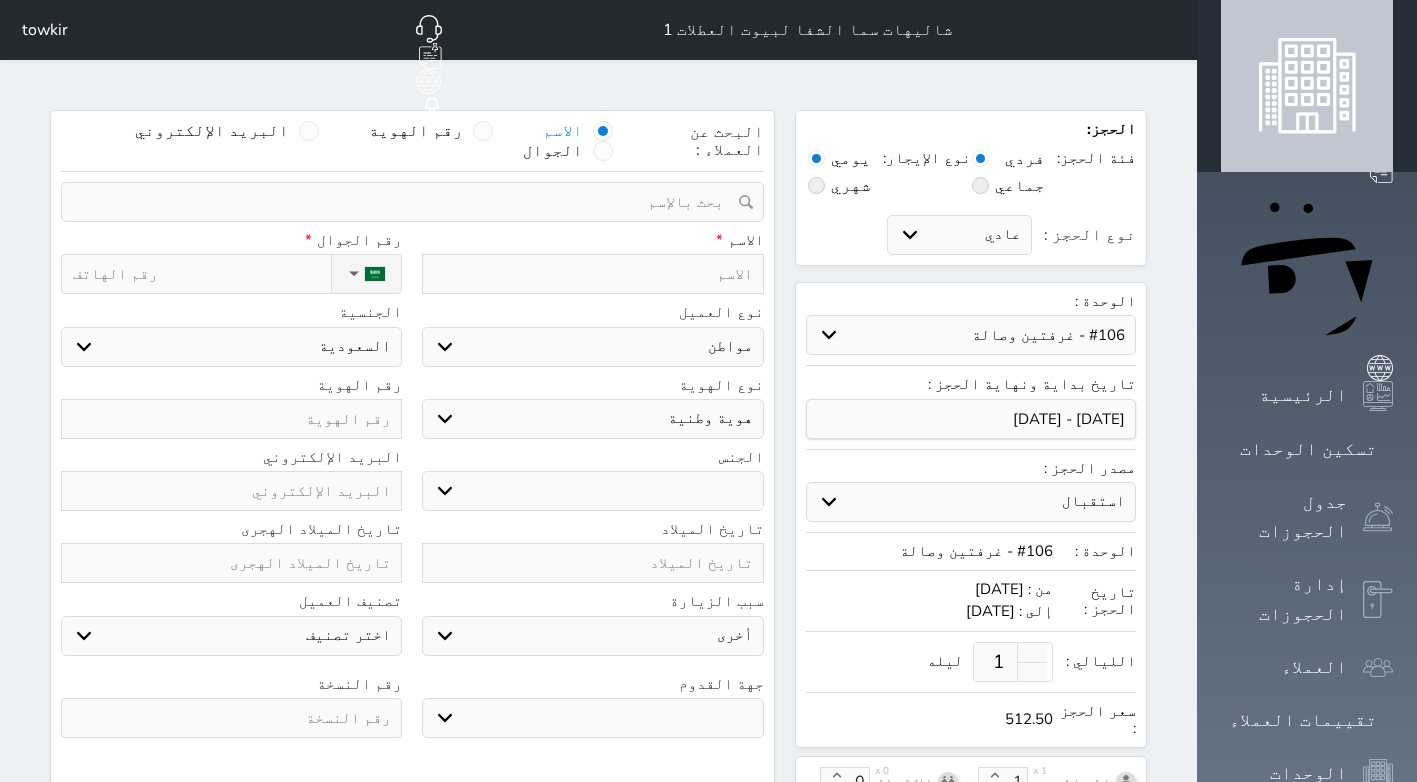 type on "م" 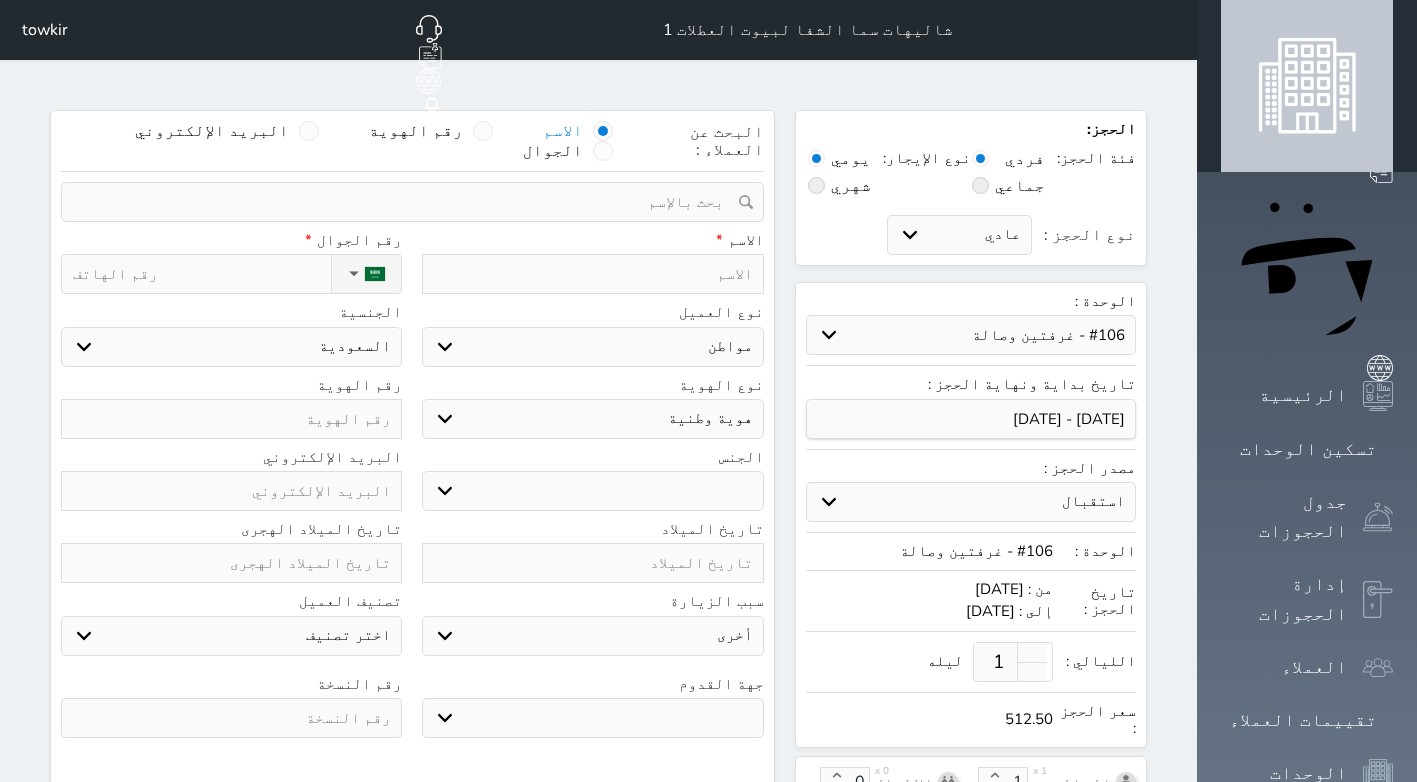select 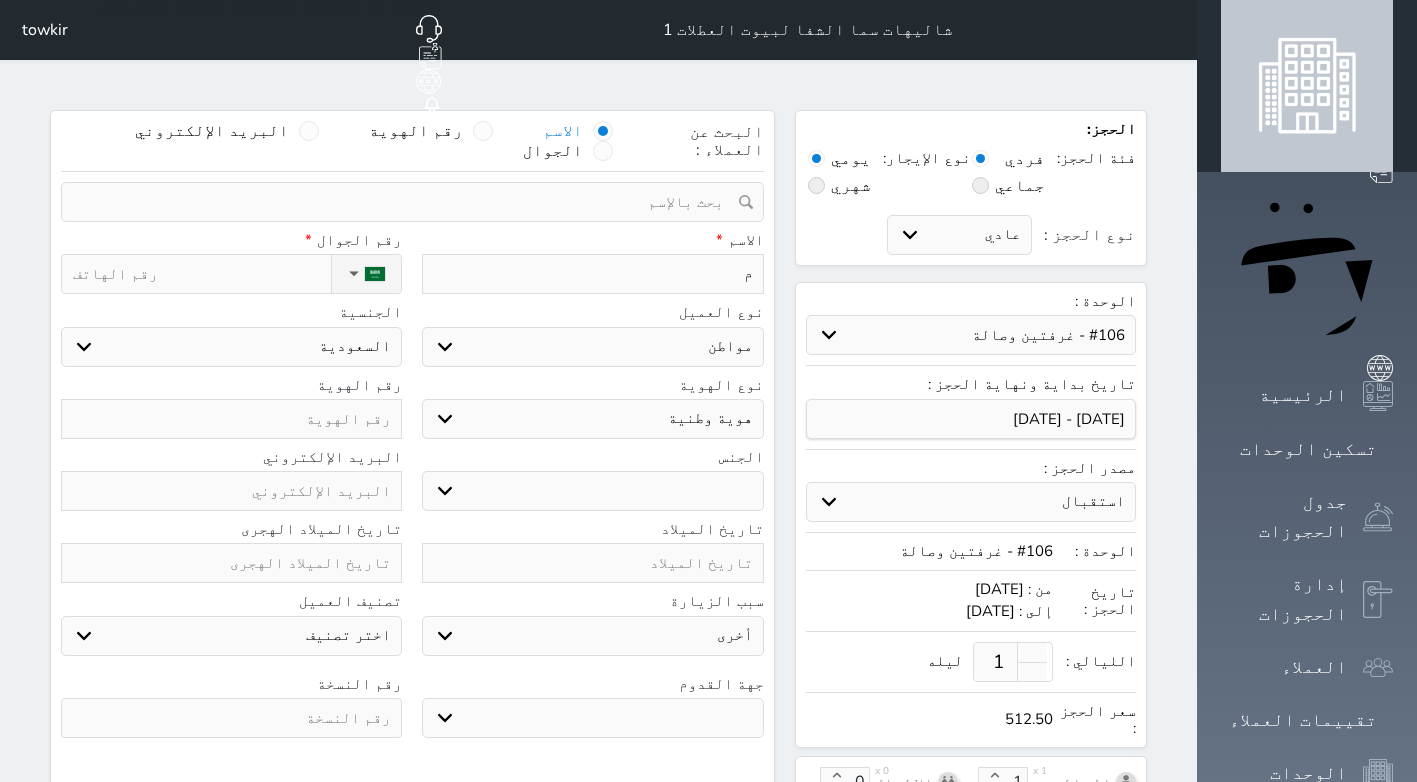 type on "ما" 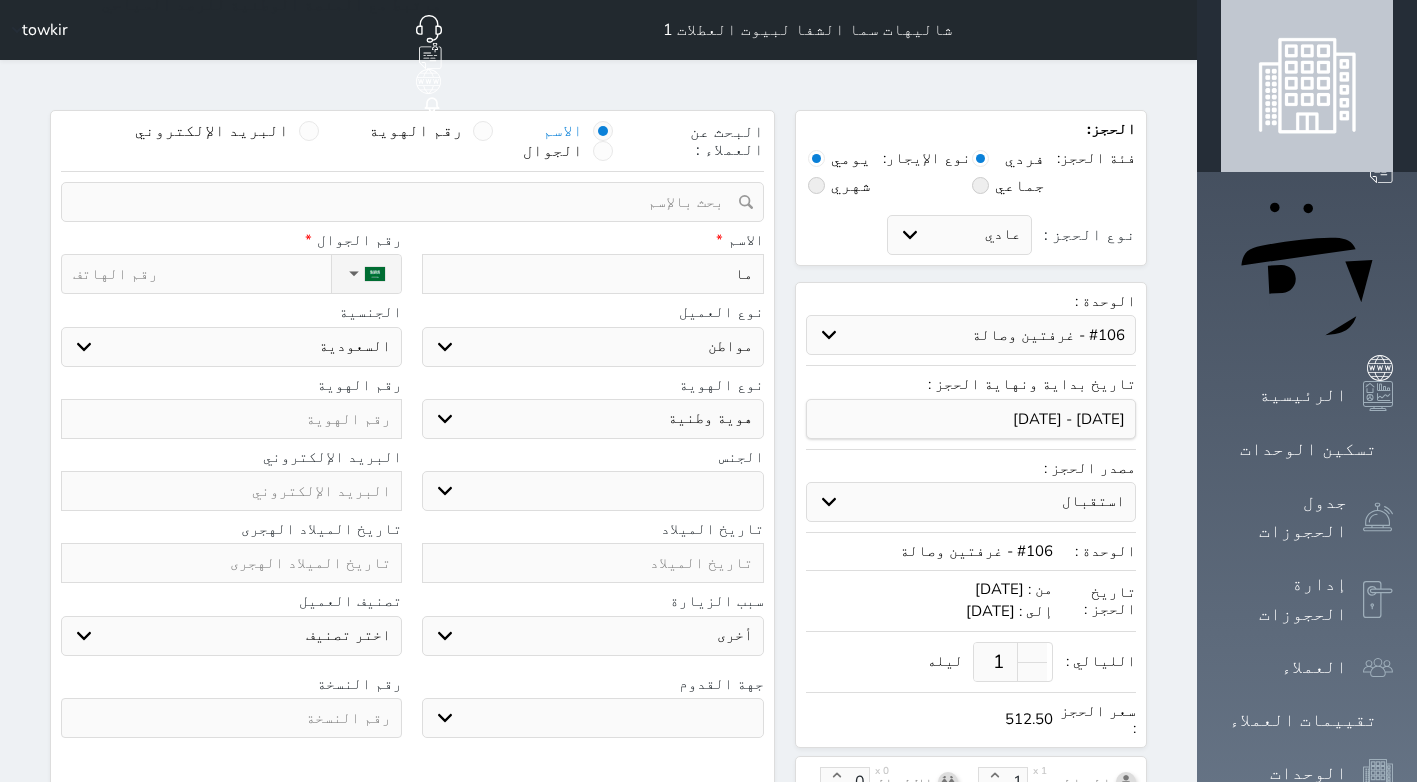 select 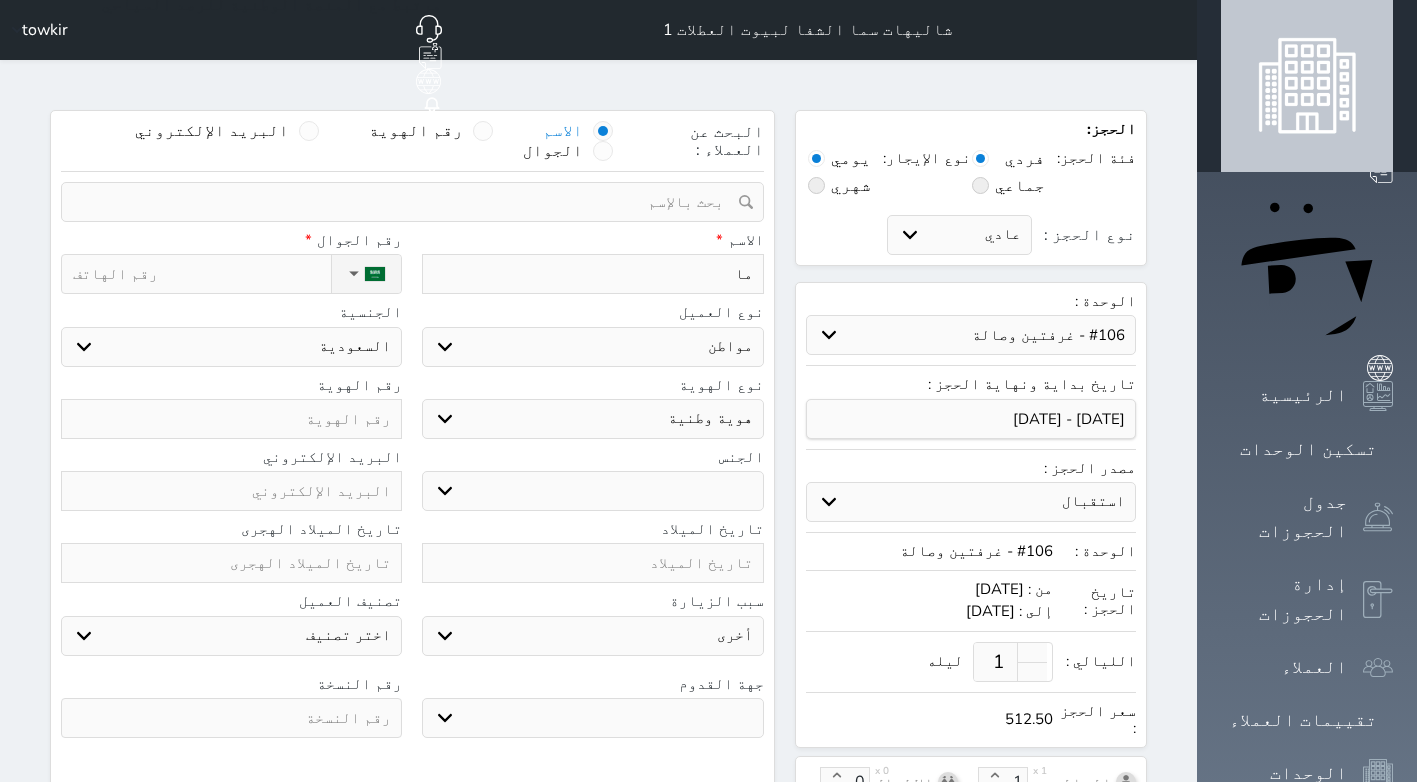 type on "ماز" 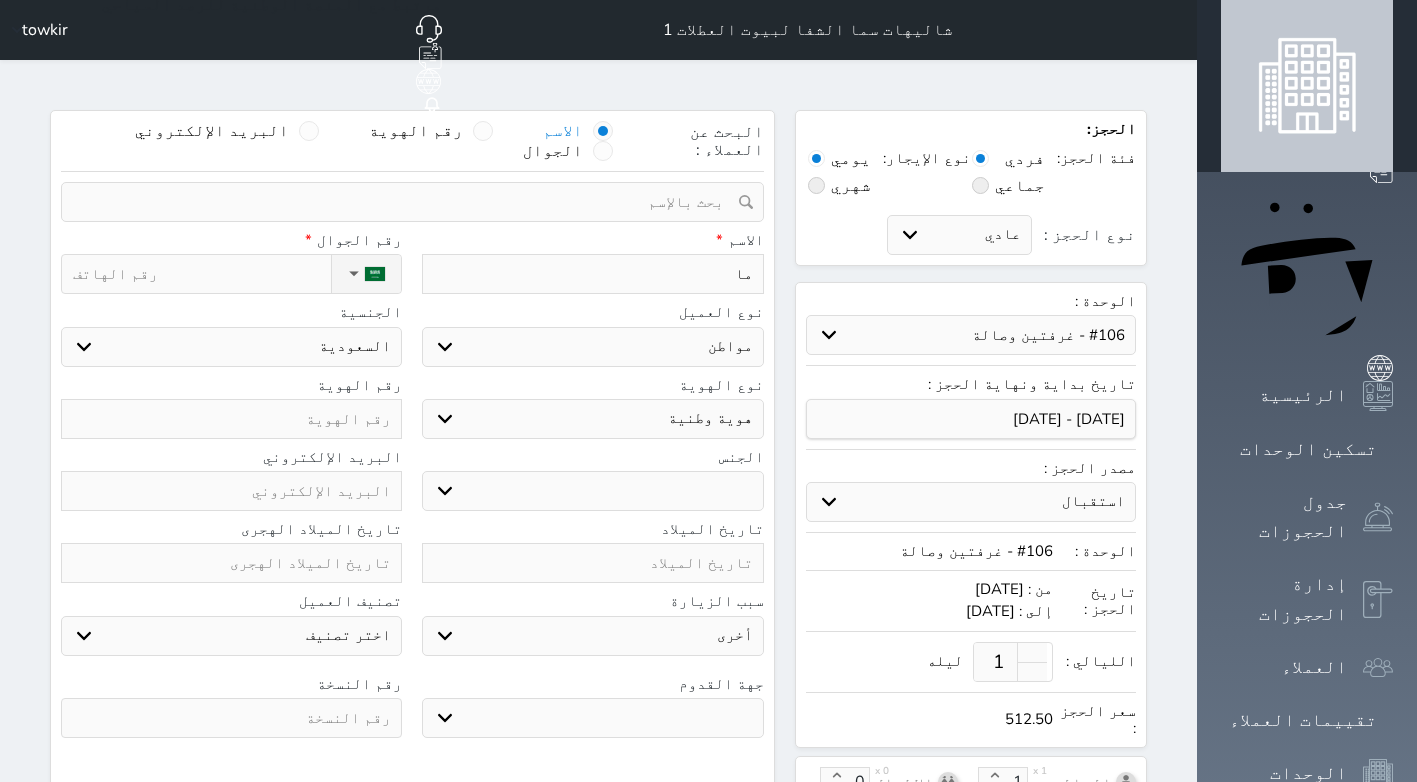 select 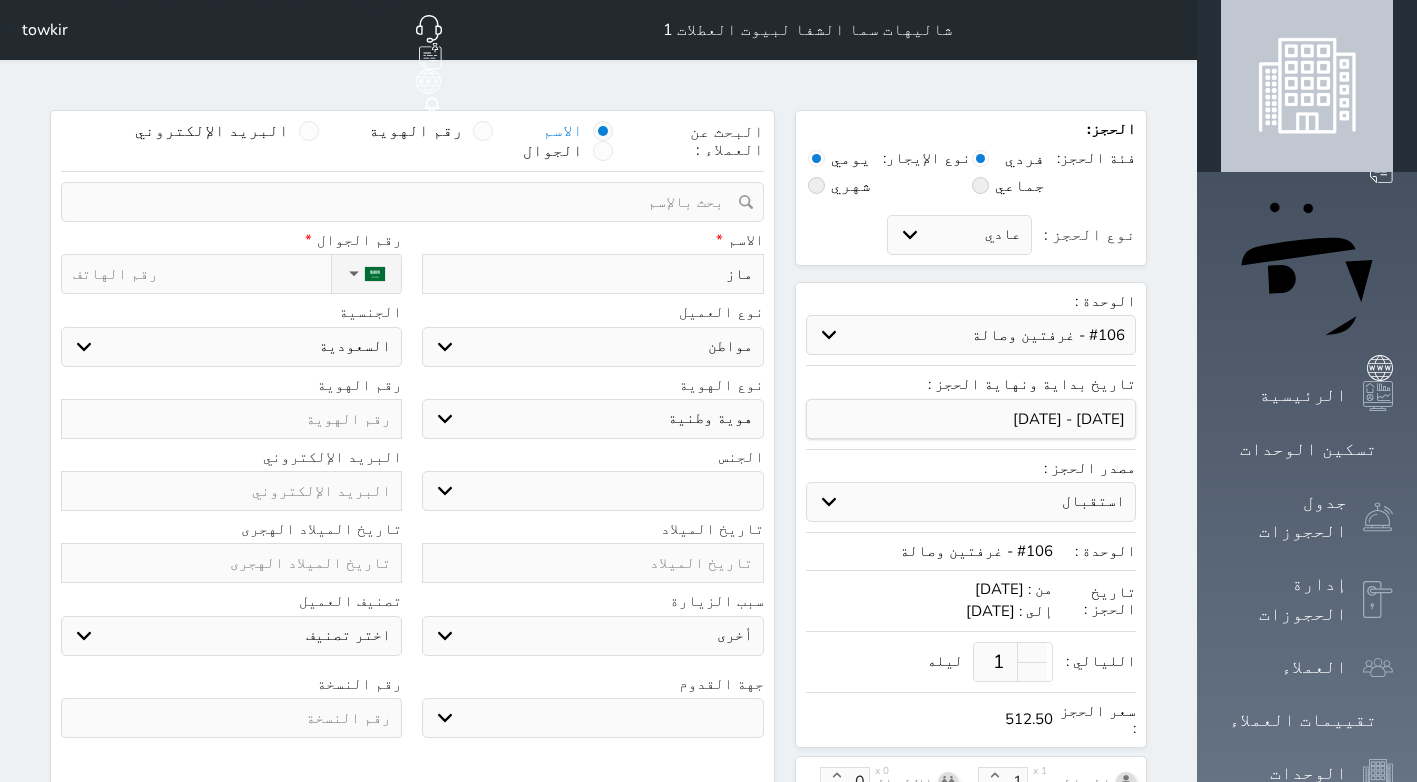 type on "مازن" 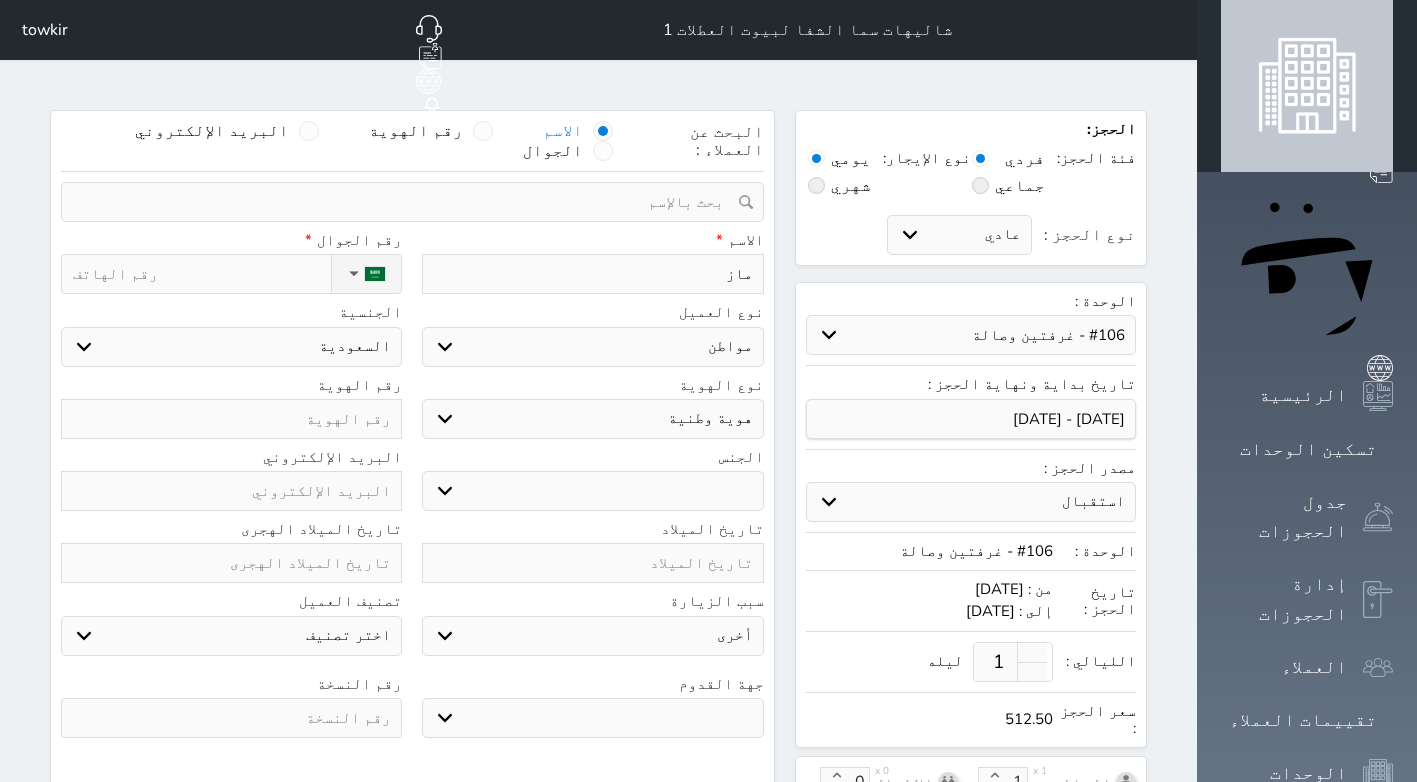 select 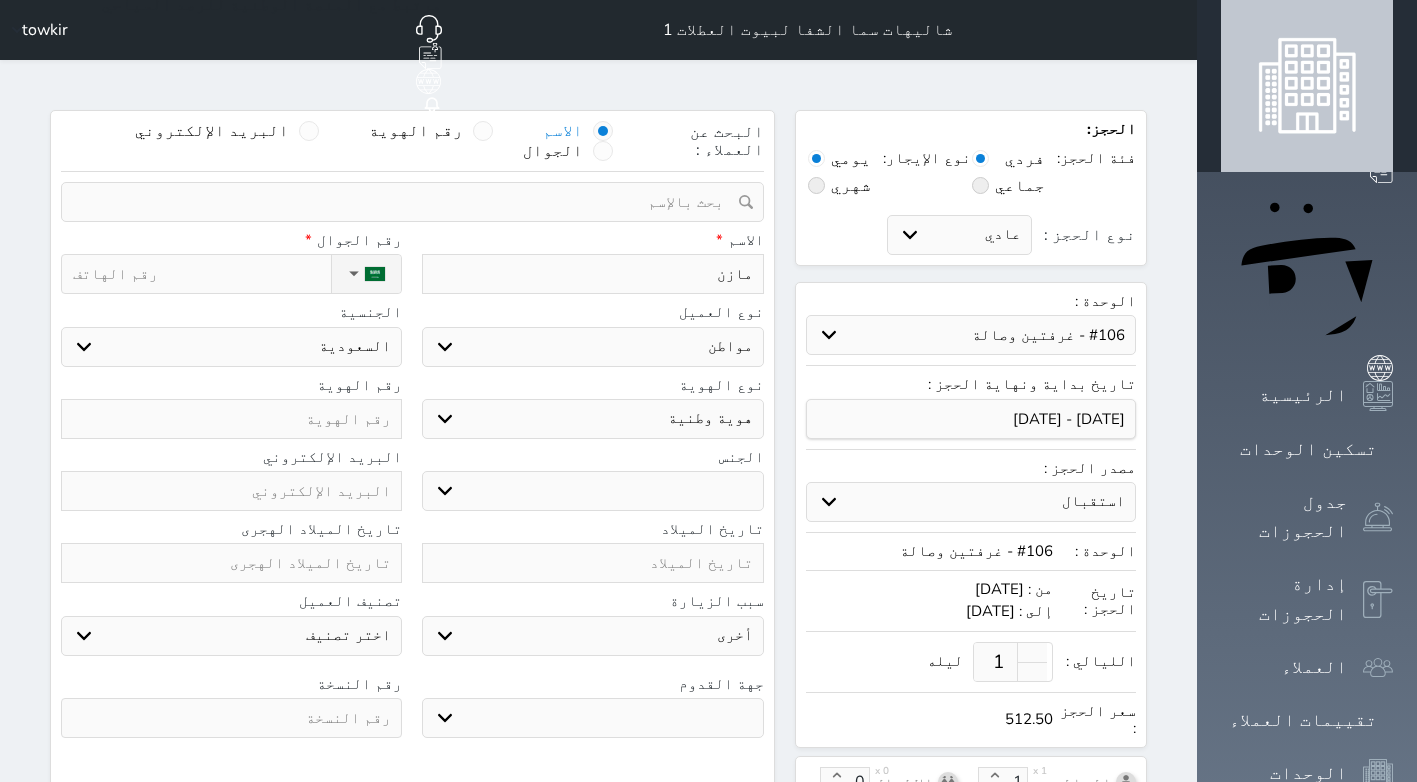 type on "مازن" 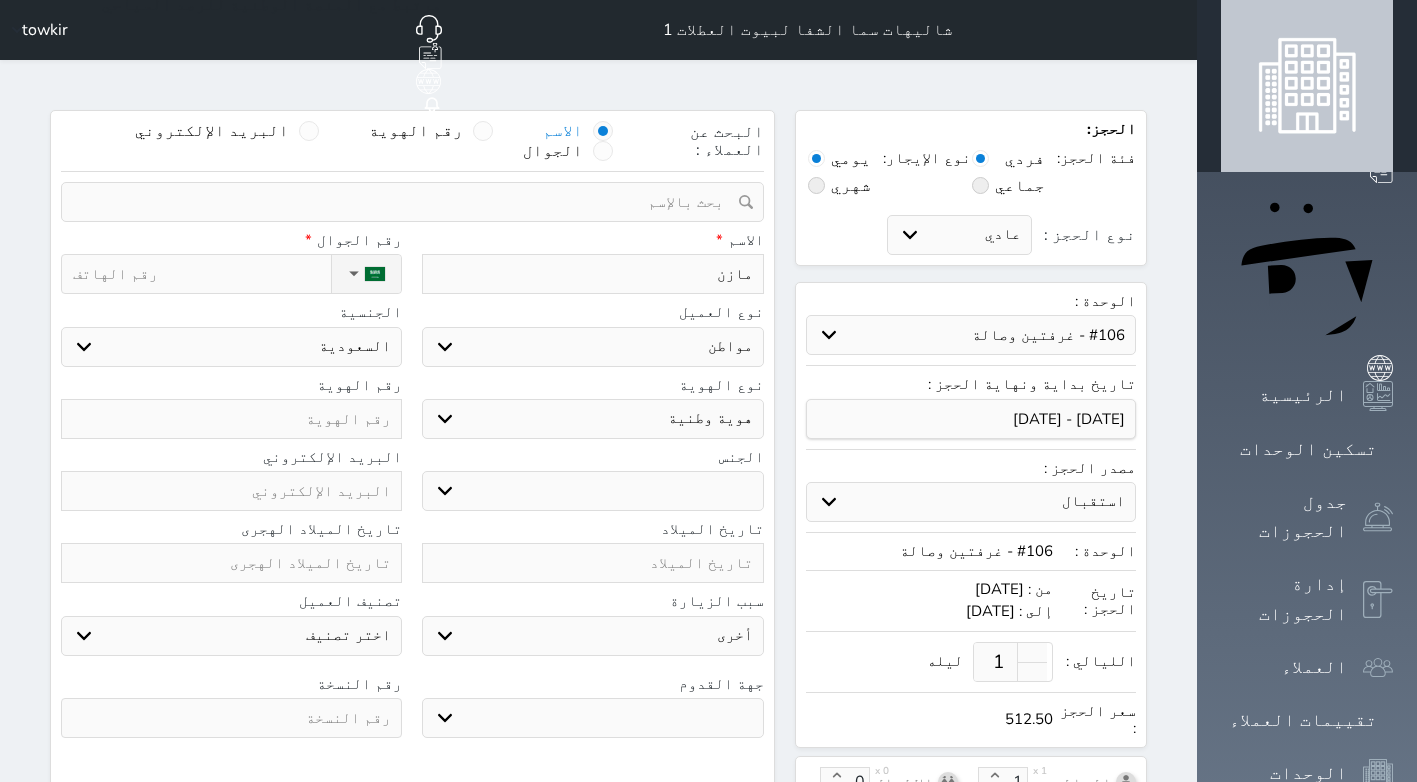 select 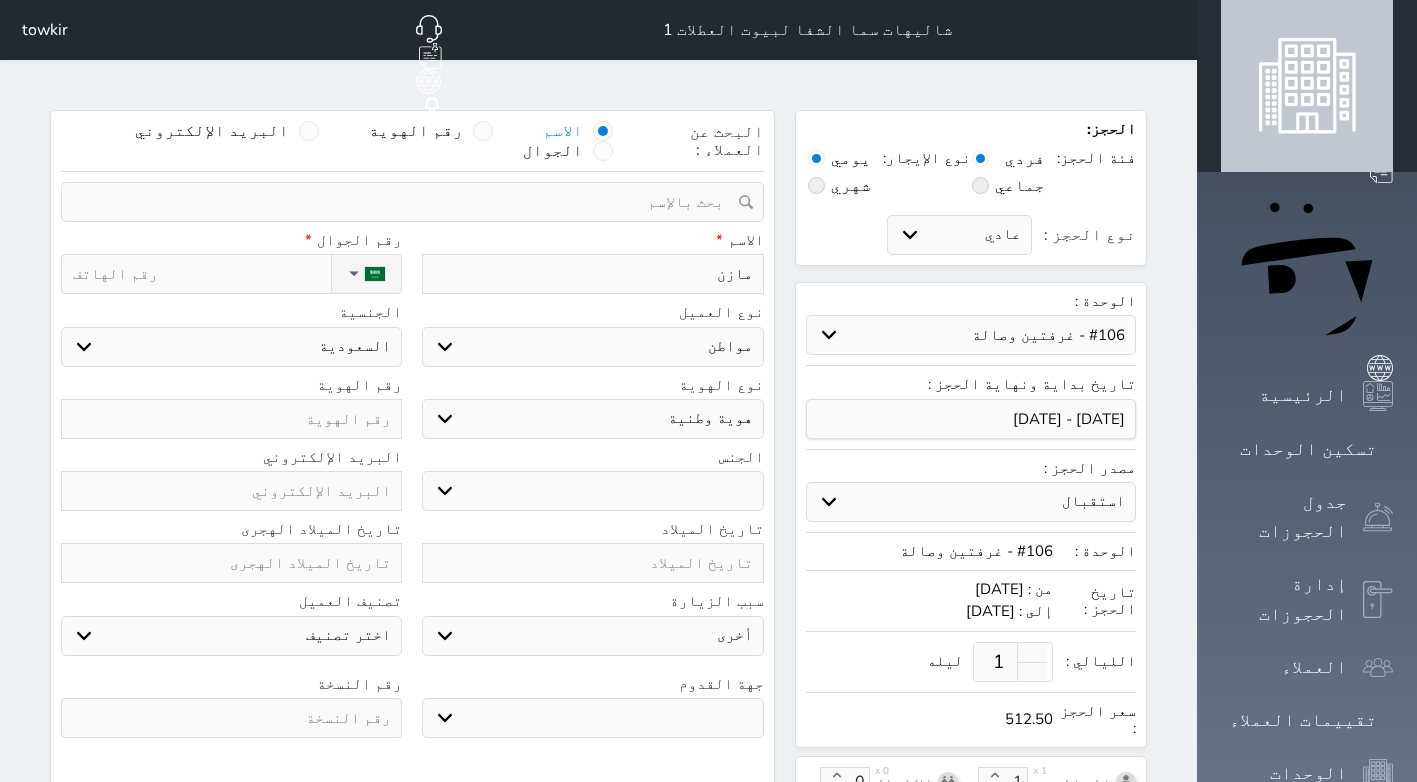 type on "[PERSON_NAME]" 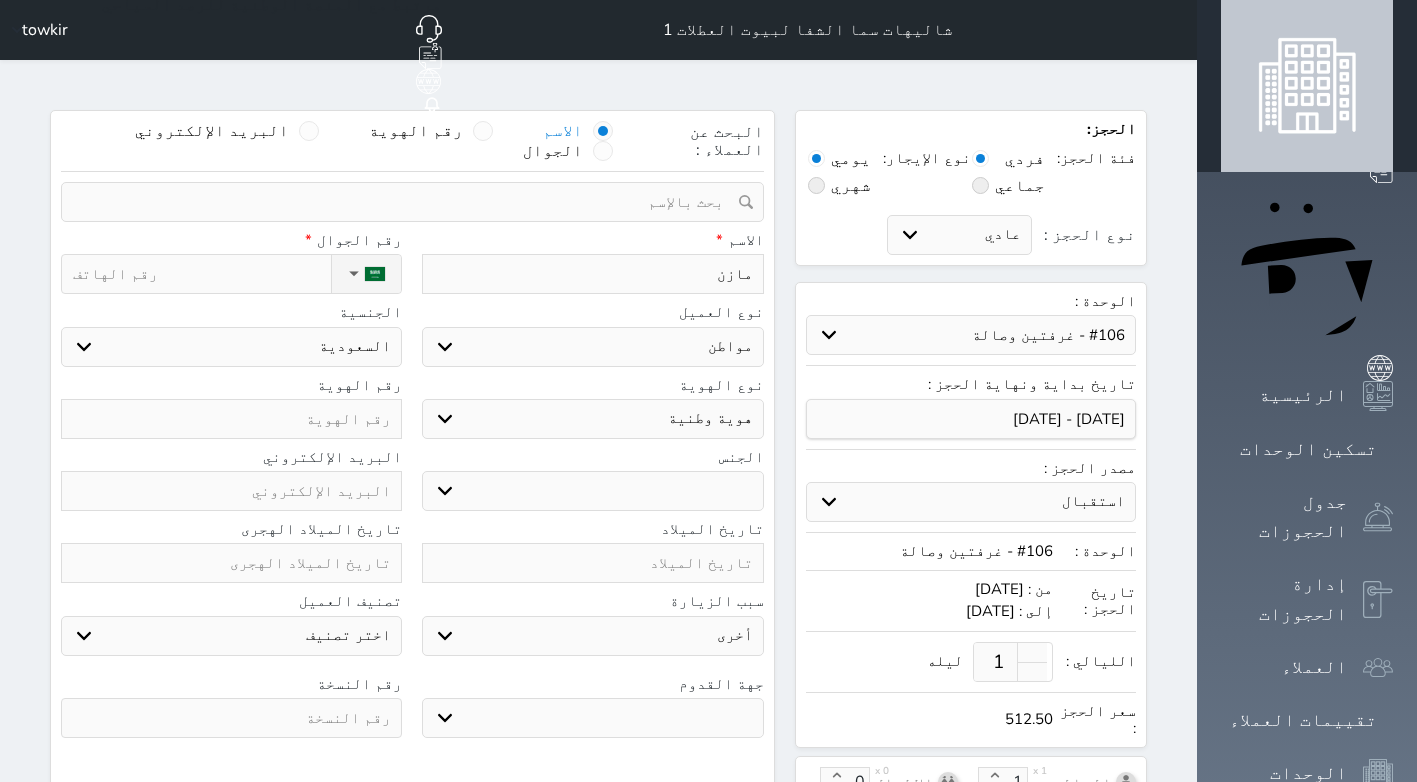 select 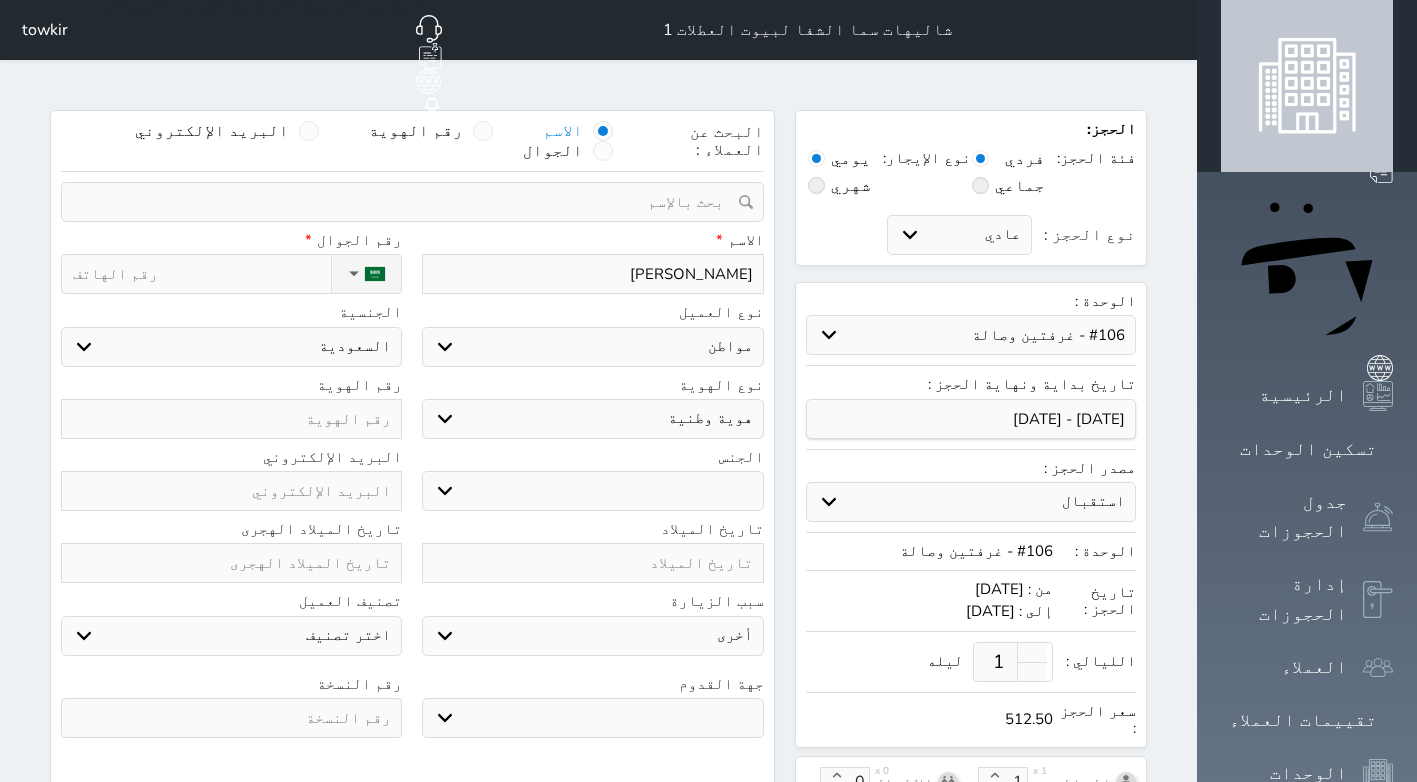 type on "[PERSON_NAME]" 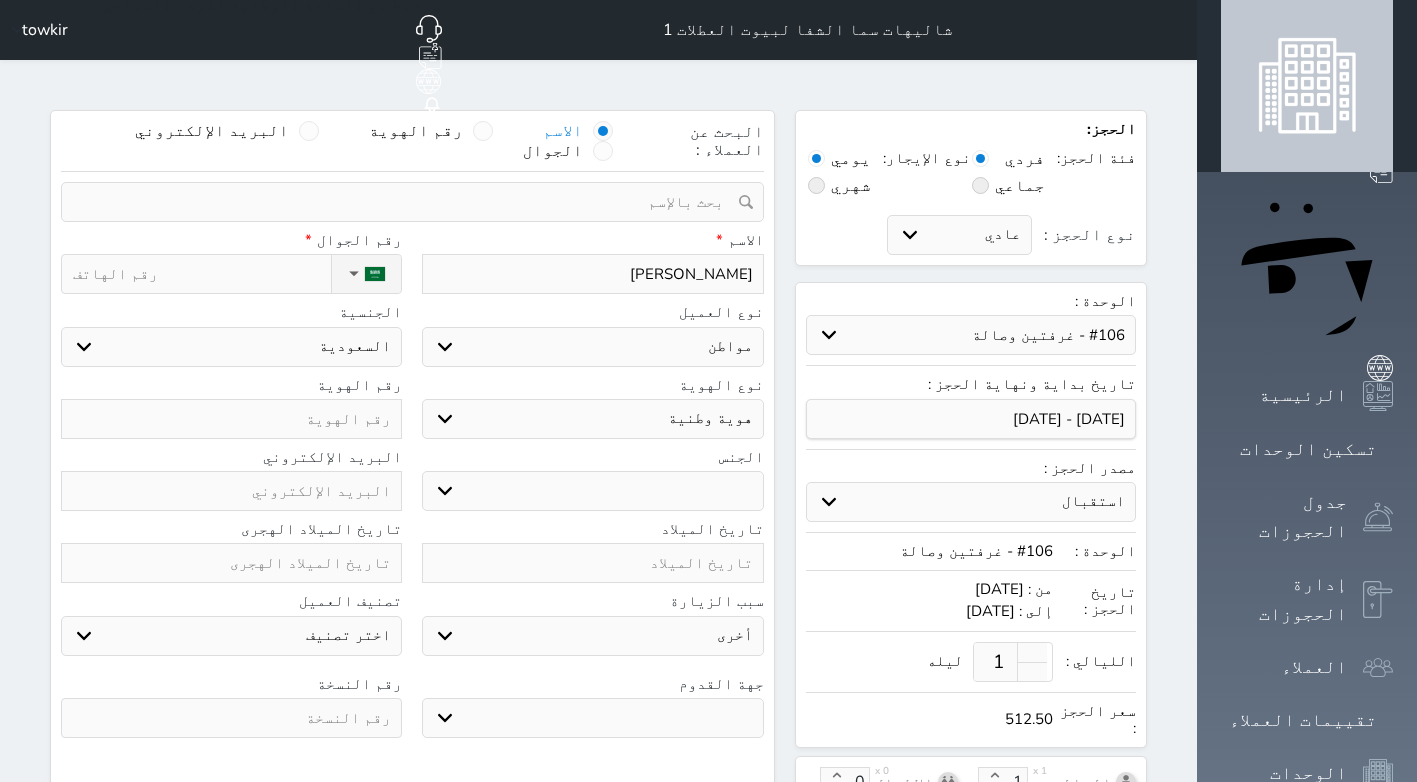 select 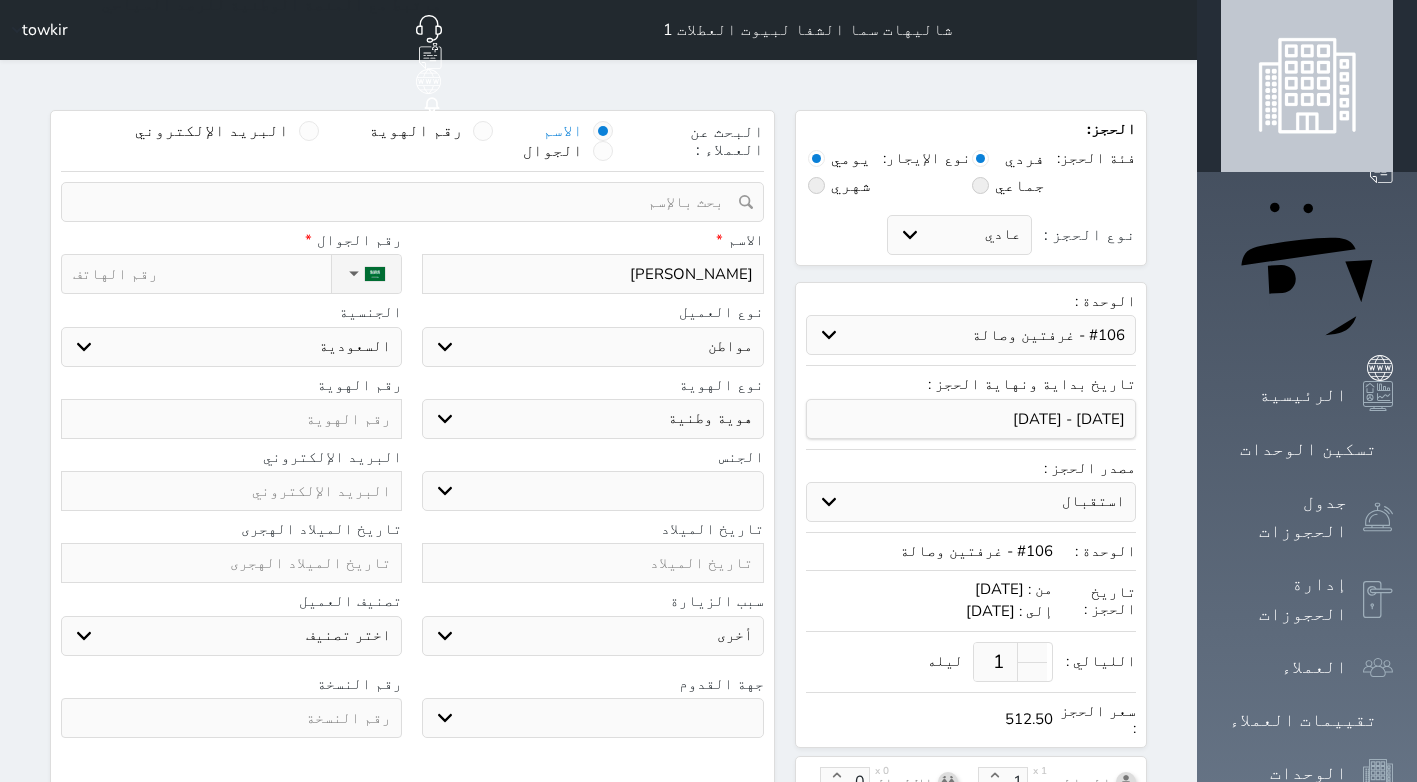 type on "[PERSON_NAME]" 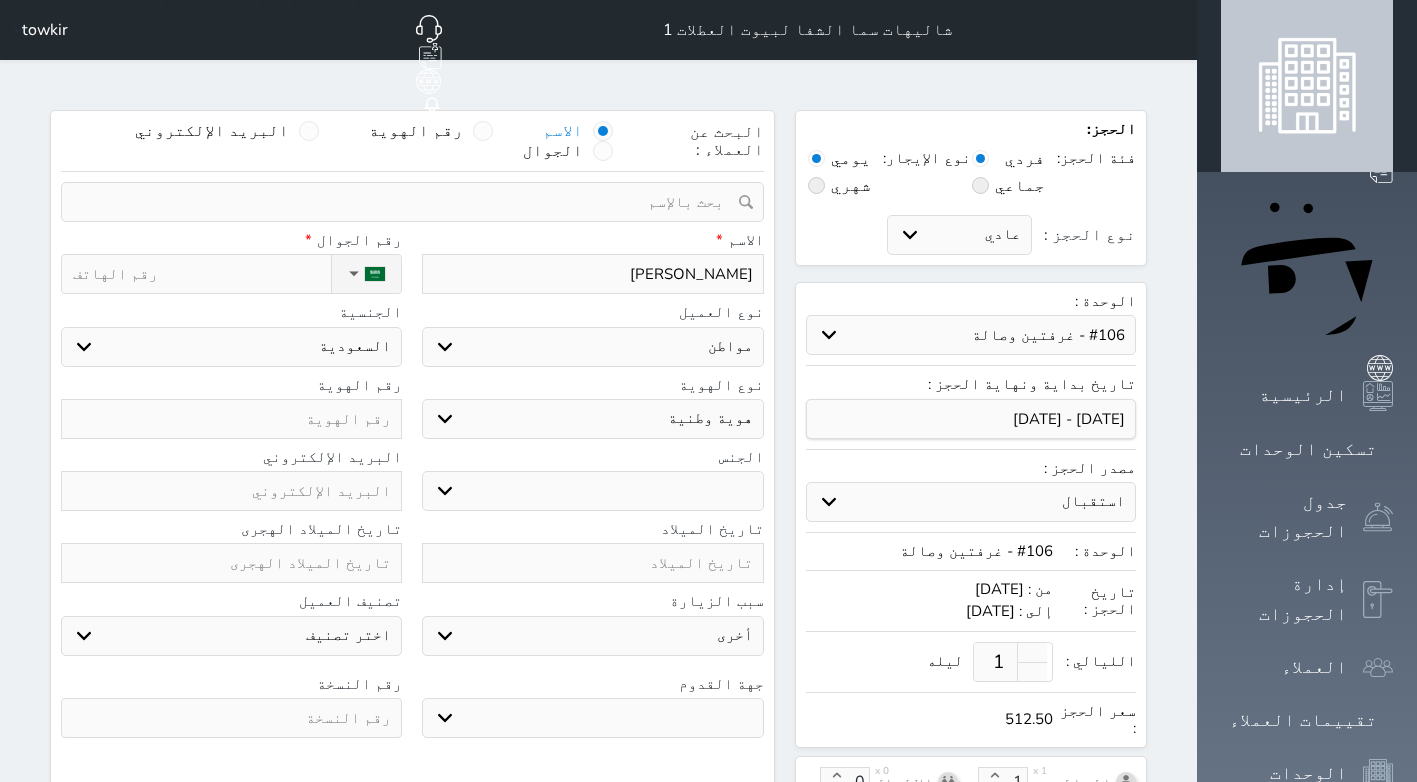 select 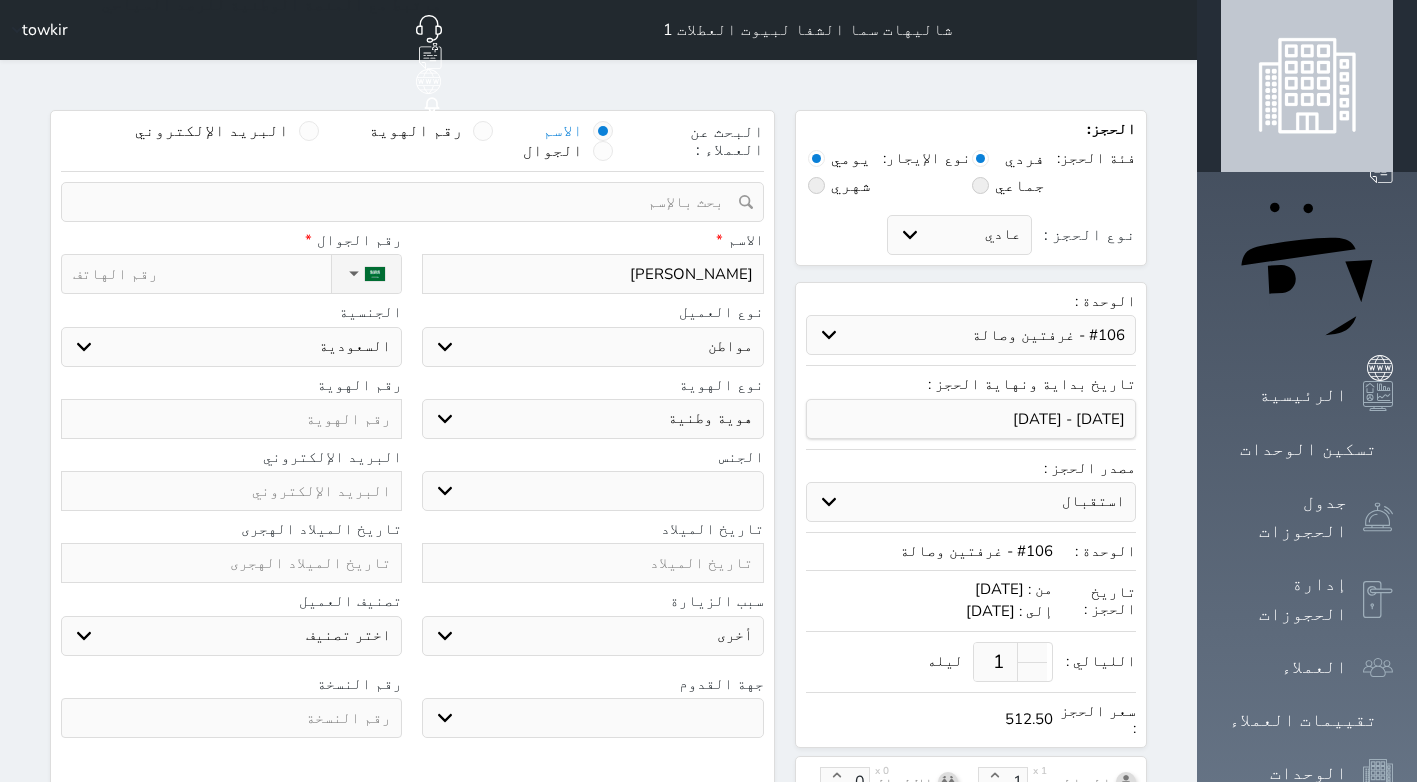 type on "[PERSON_NAME]" 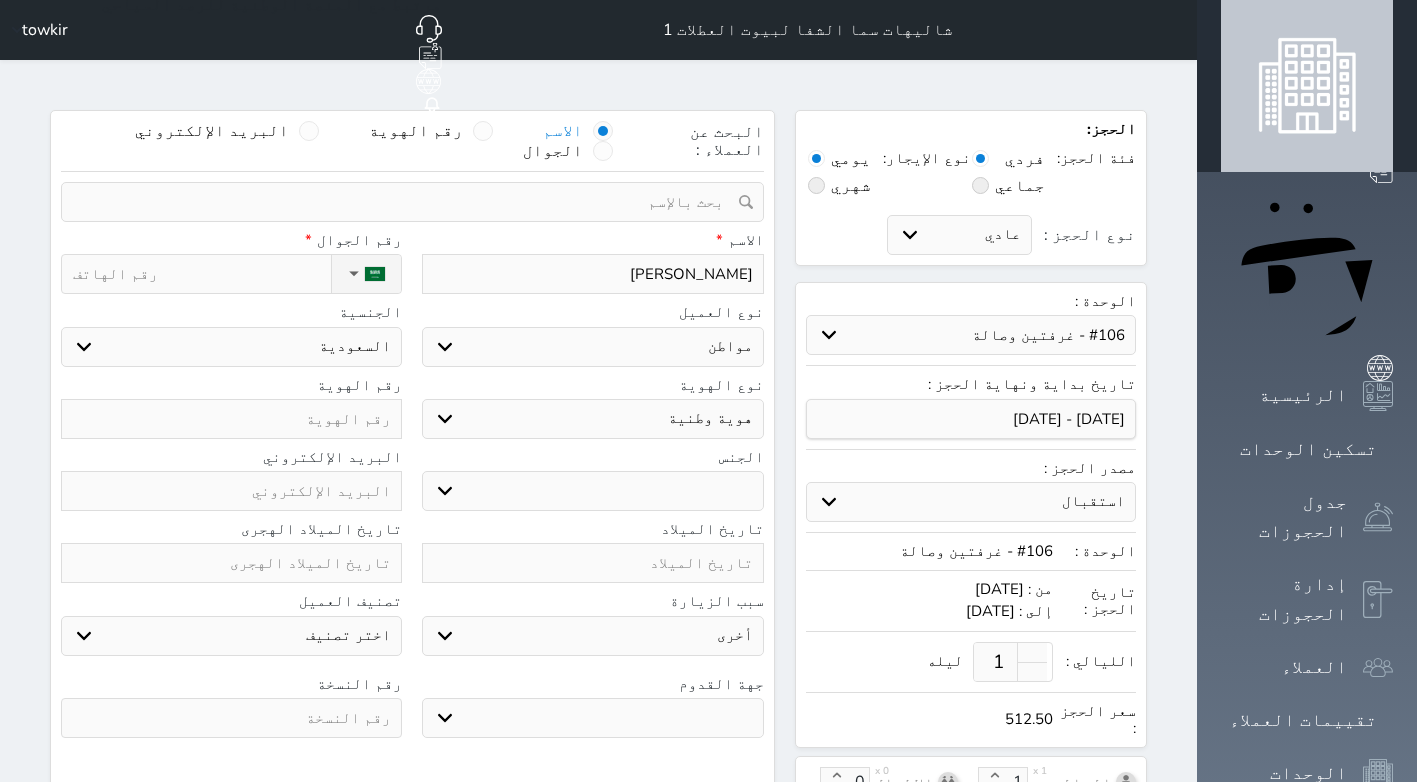 select 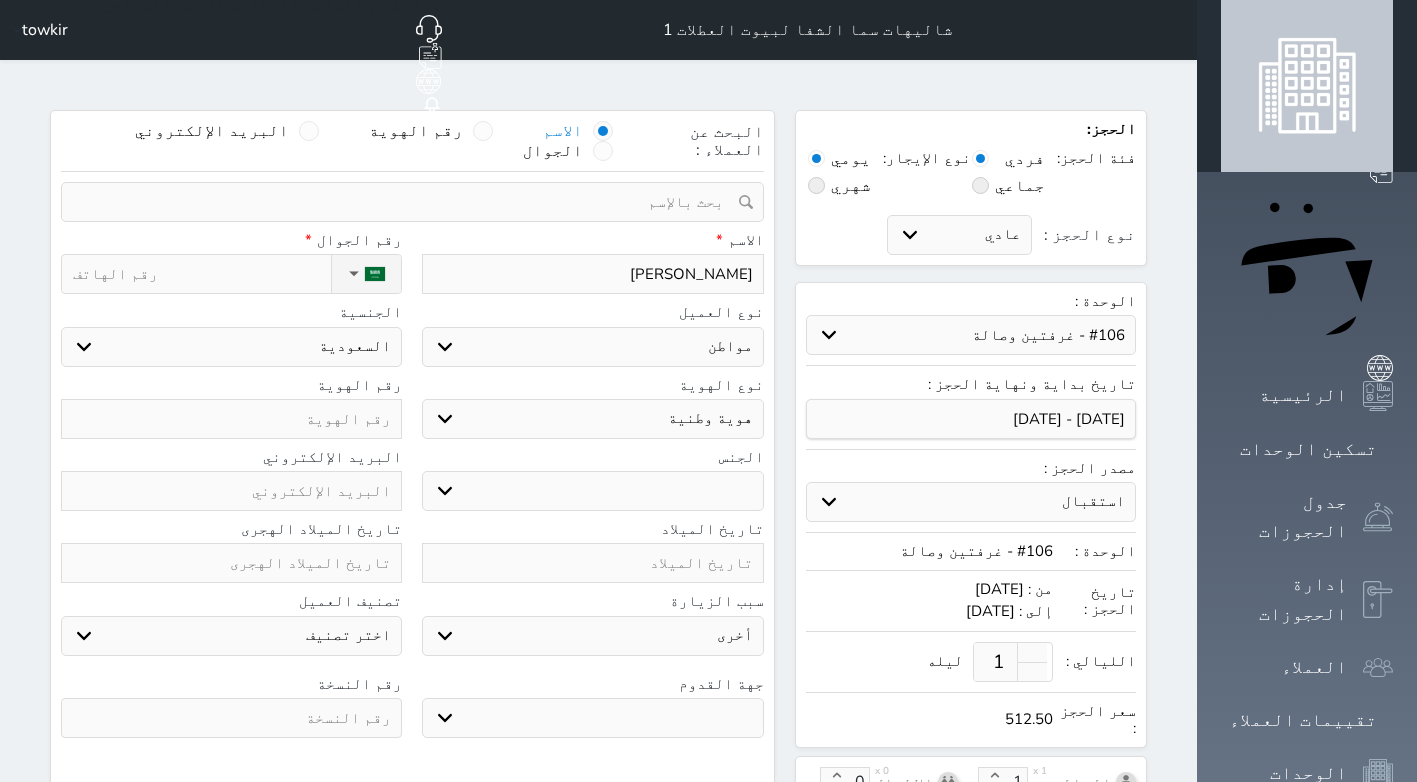 type on "[PERSON_NAME]" 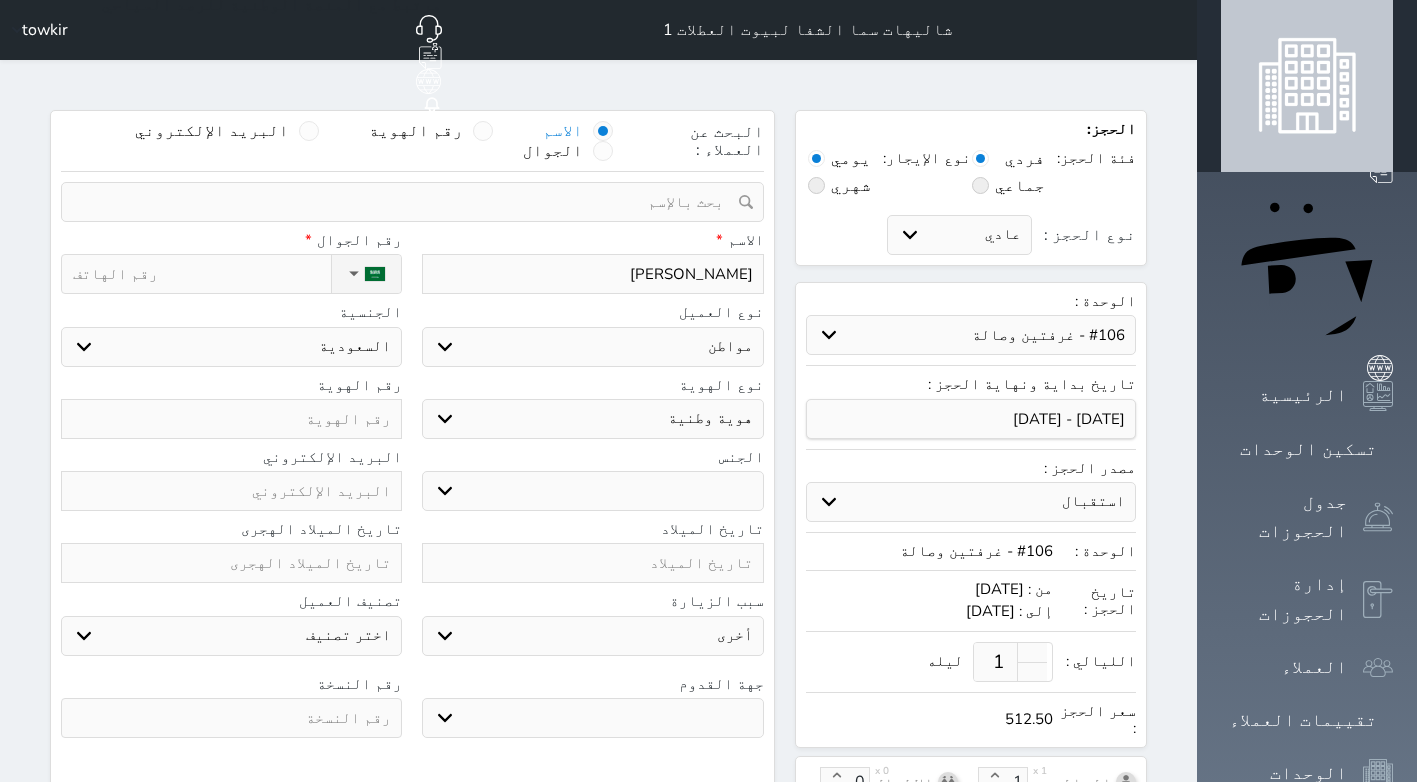 select 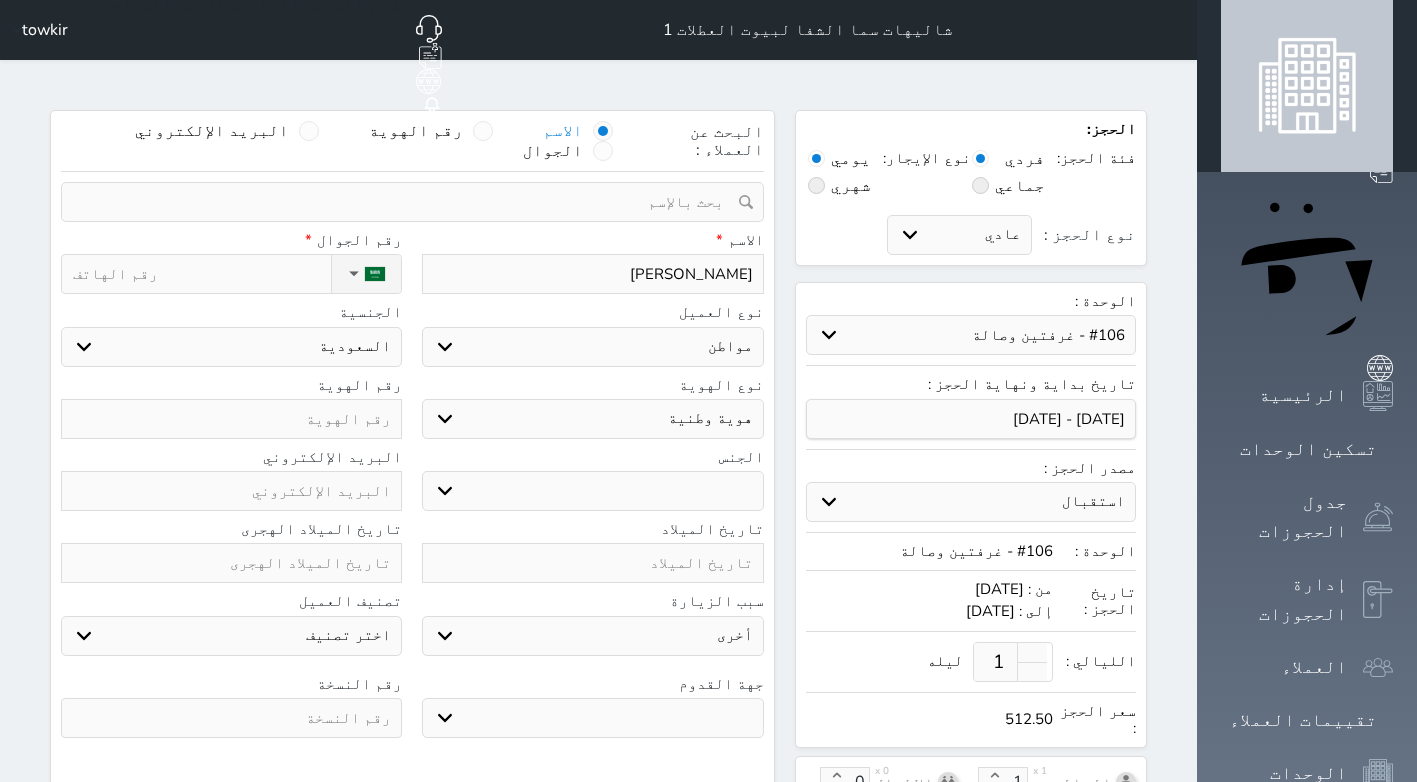 type on "[PERSON_NAME]" 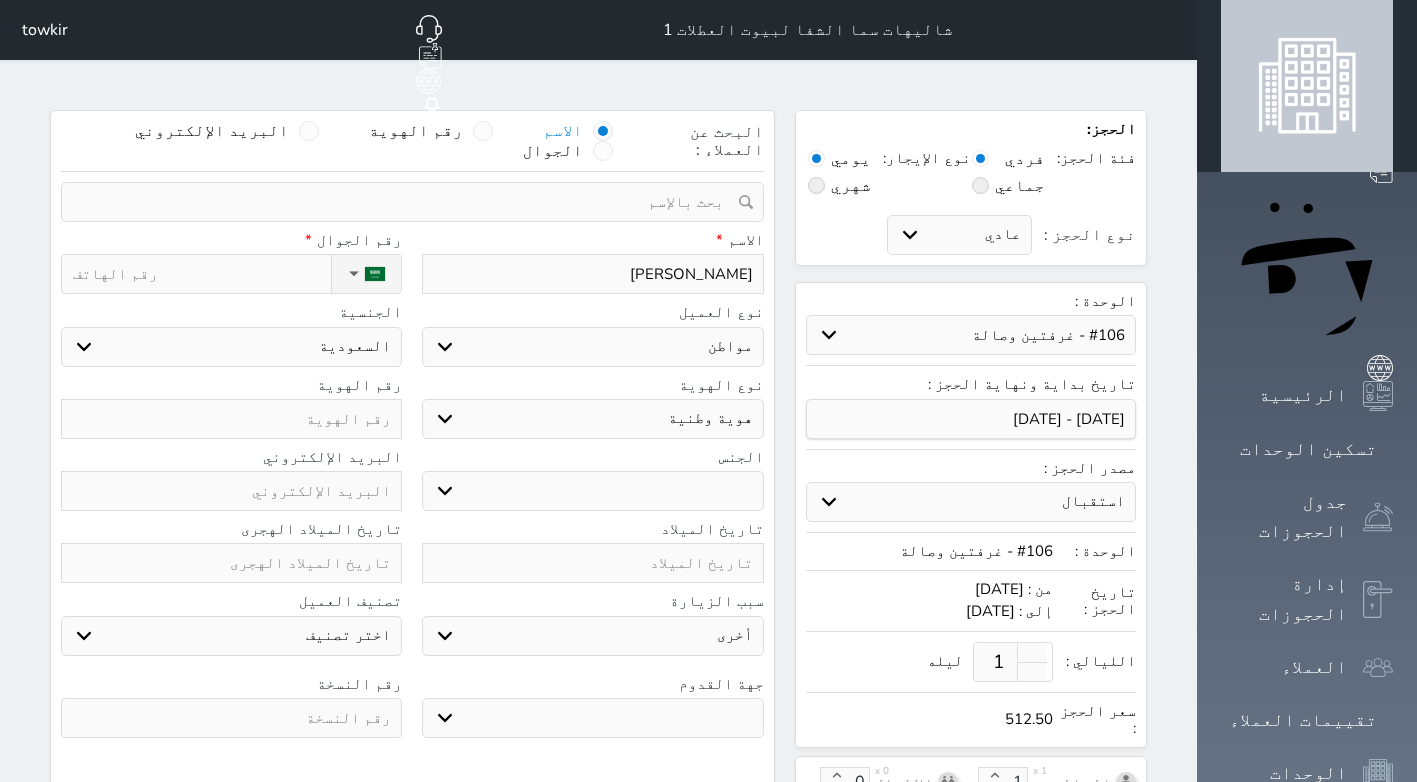 select 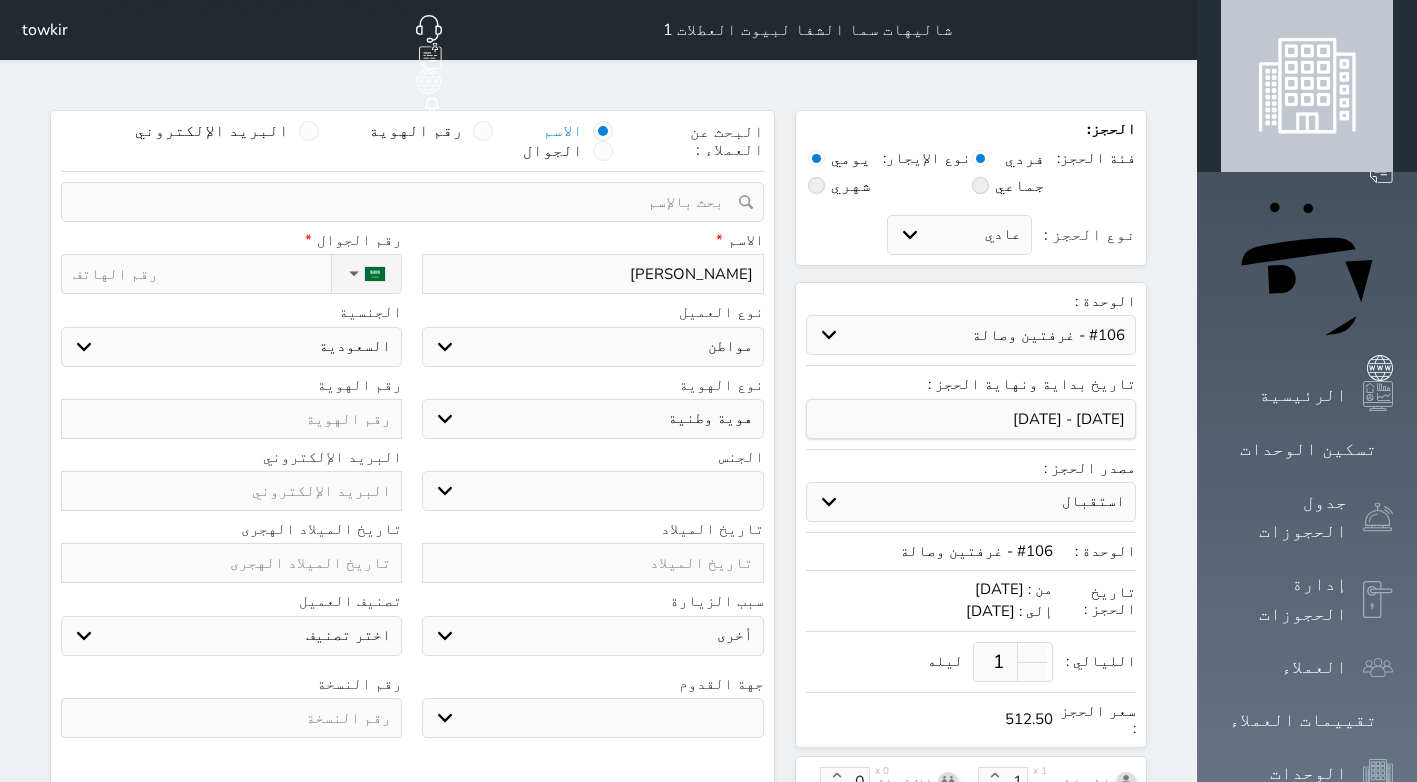type on "[PERSON_NAME]" 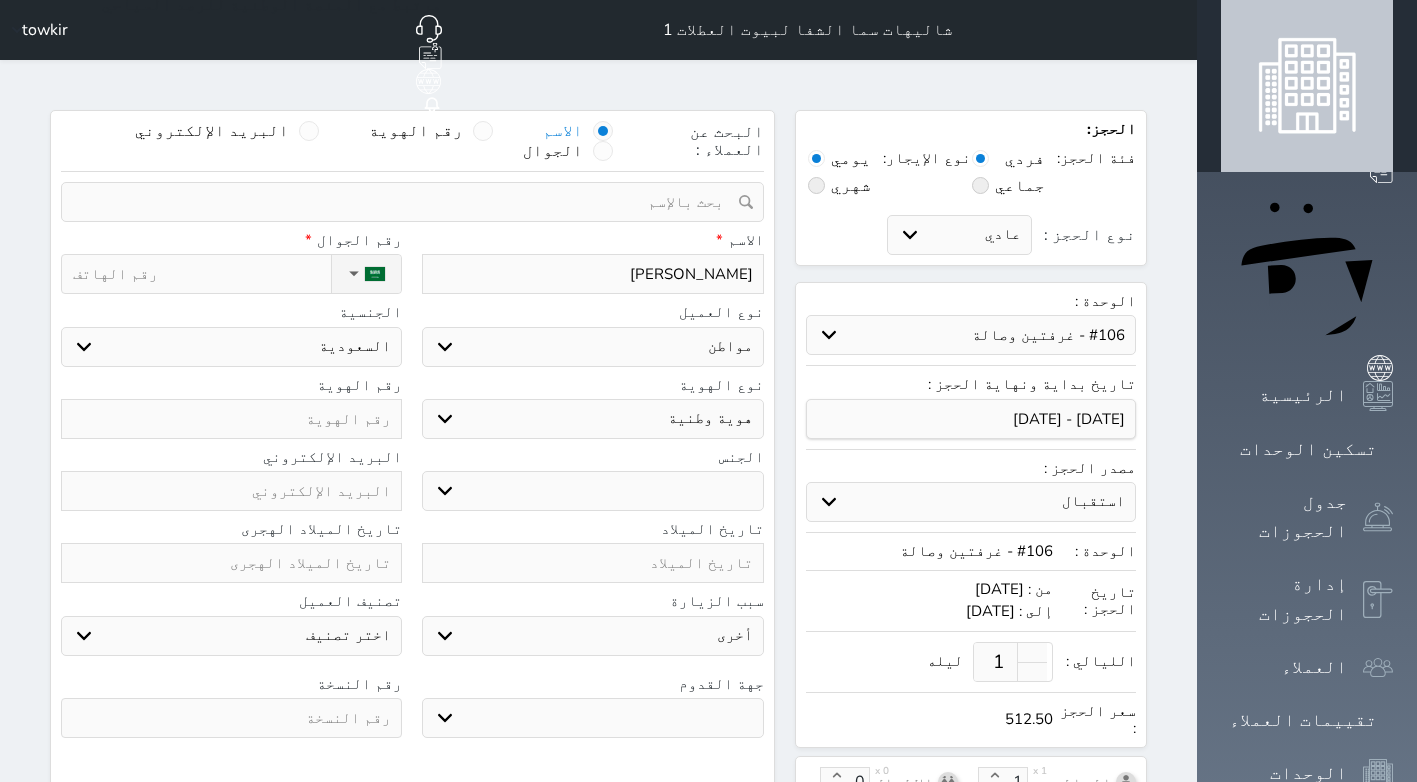 select 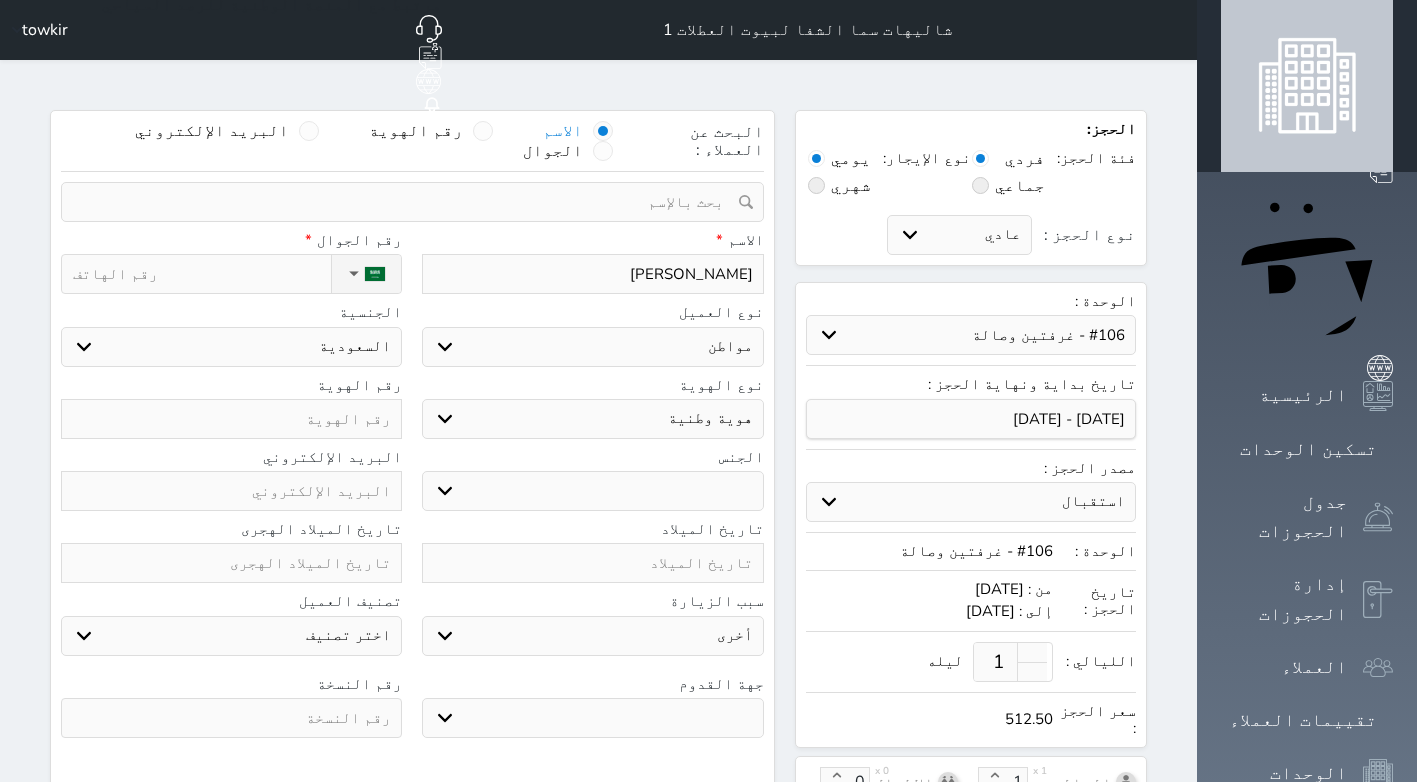 type on "[PERSON_NAME]" 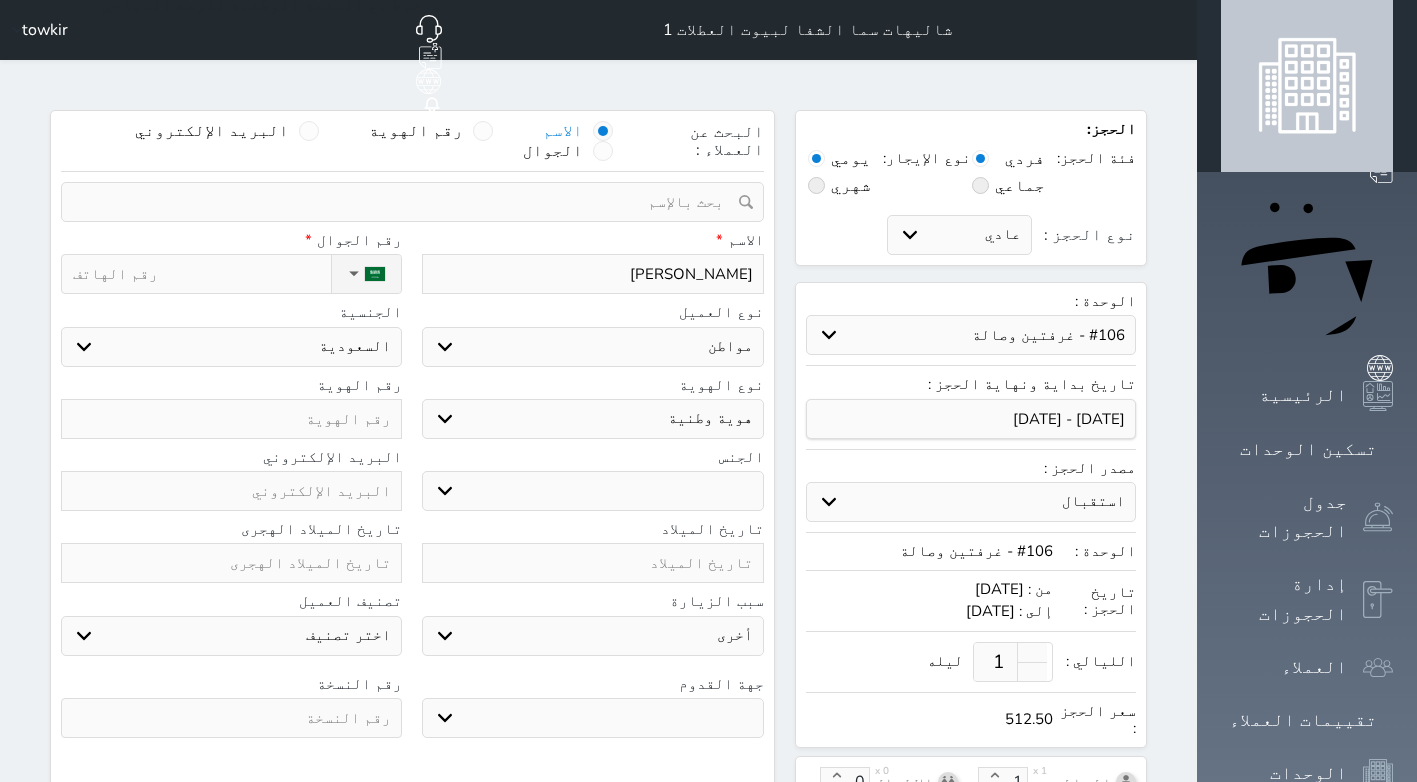 select 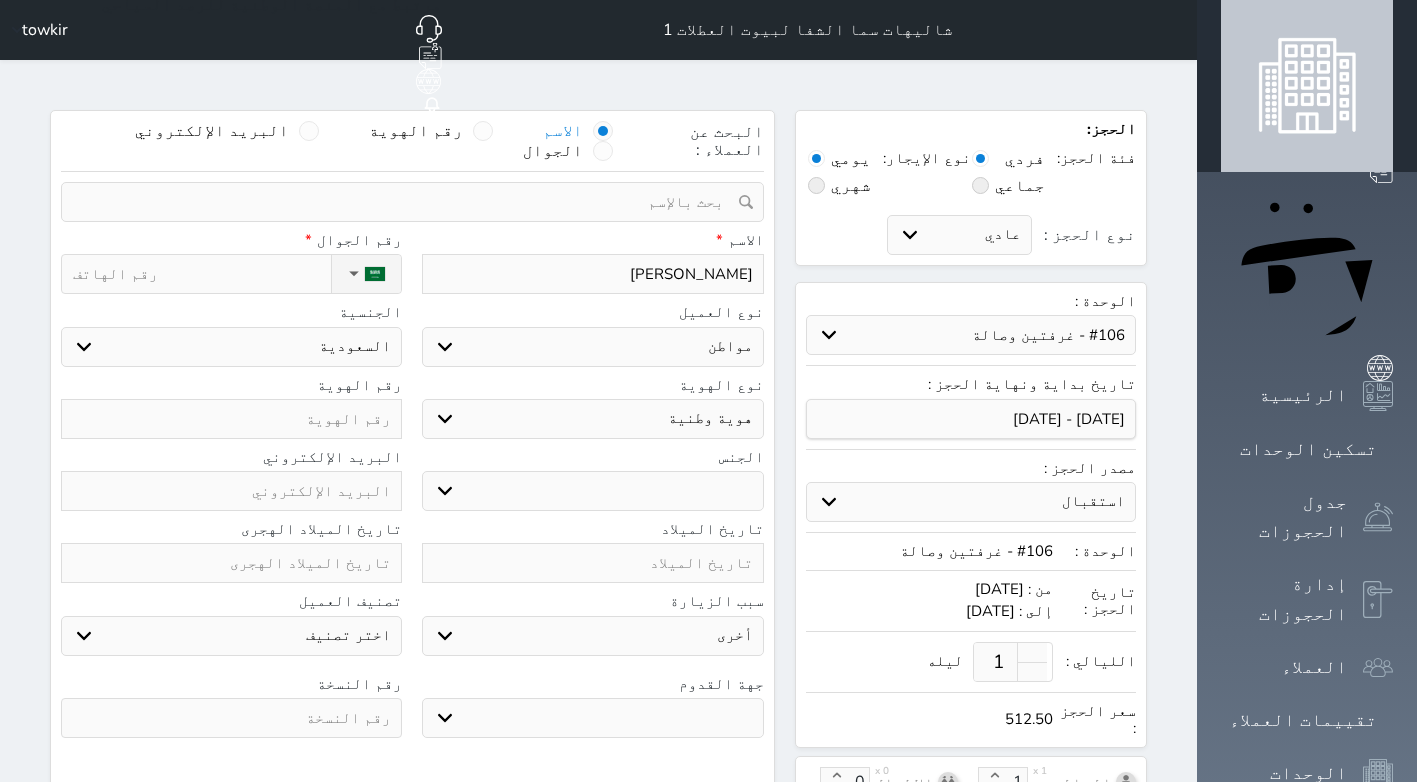 type on "[PERSON_NAME]" 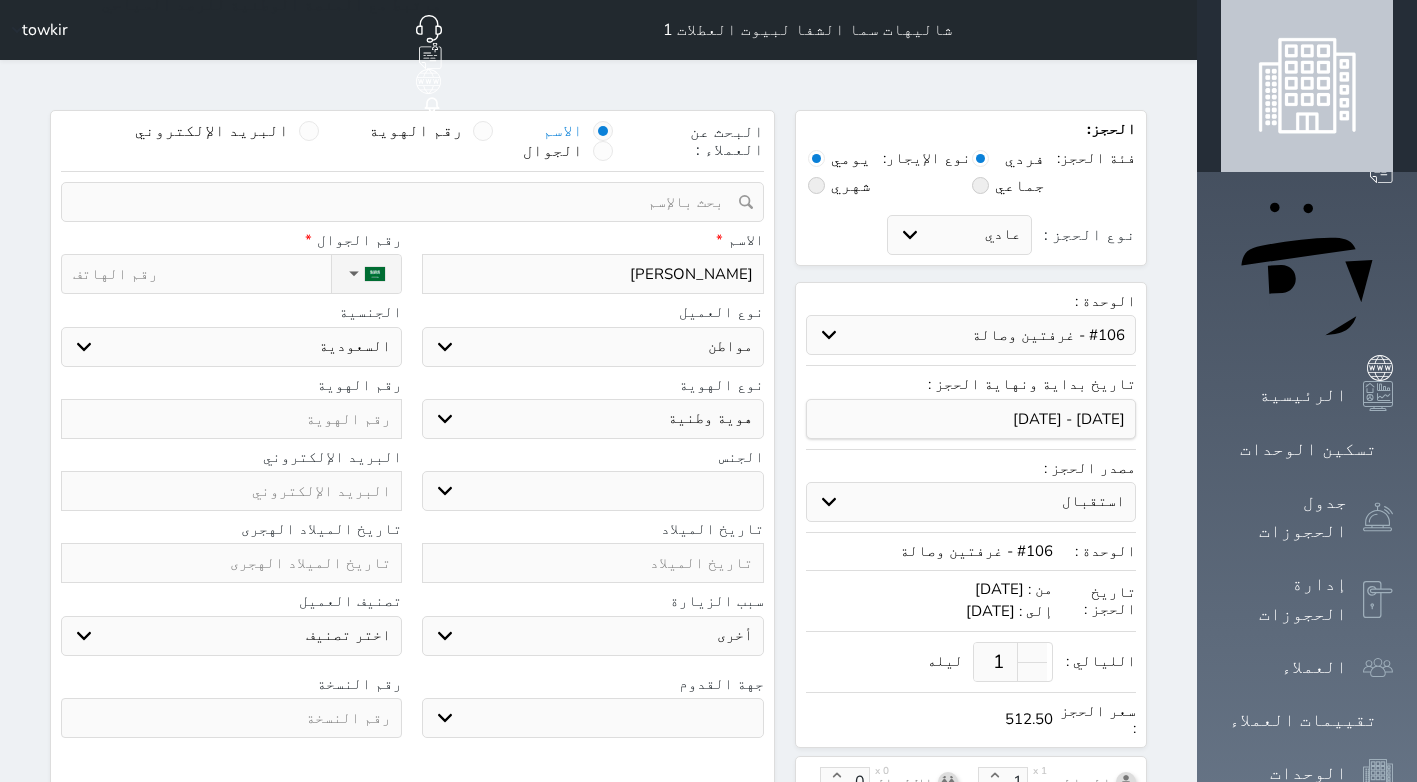 select 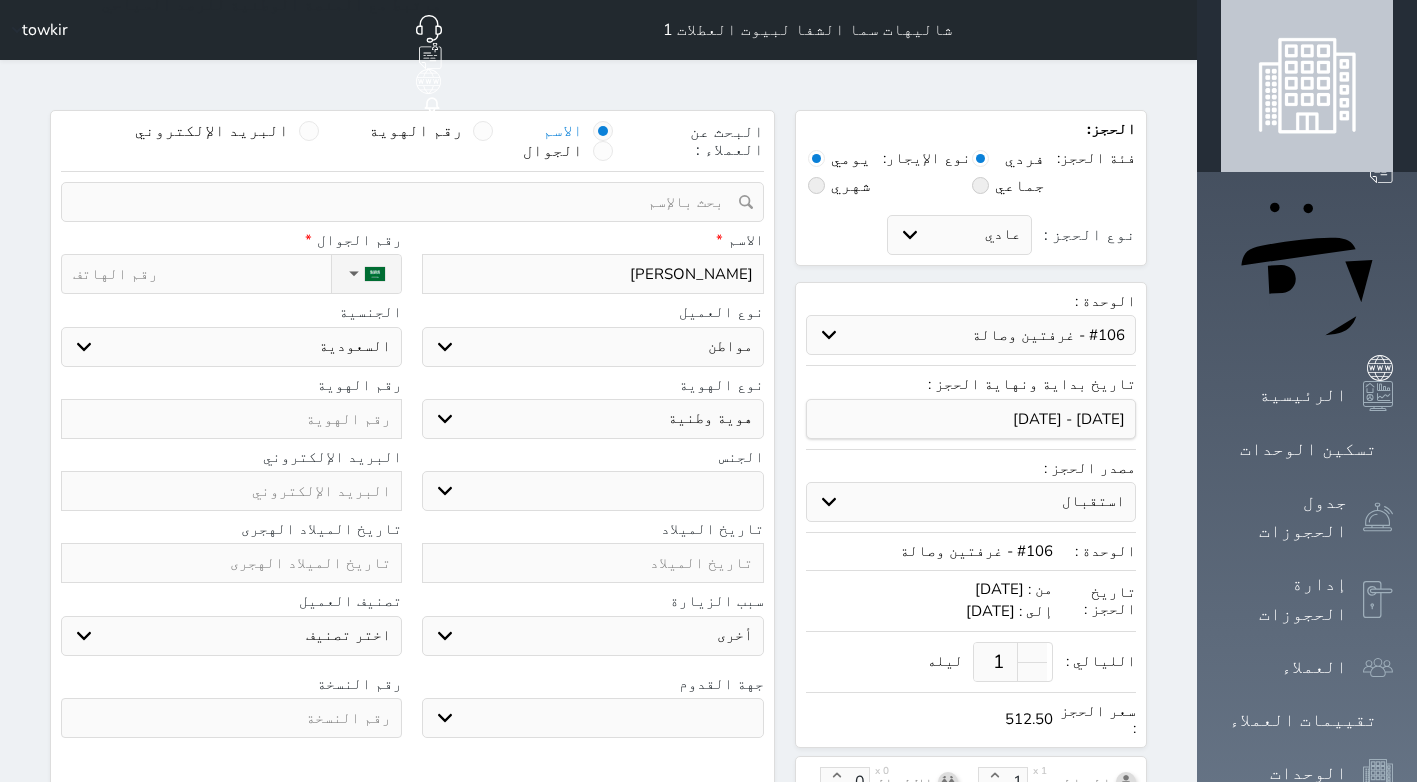 type on "[PERSON_NAME]" 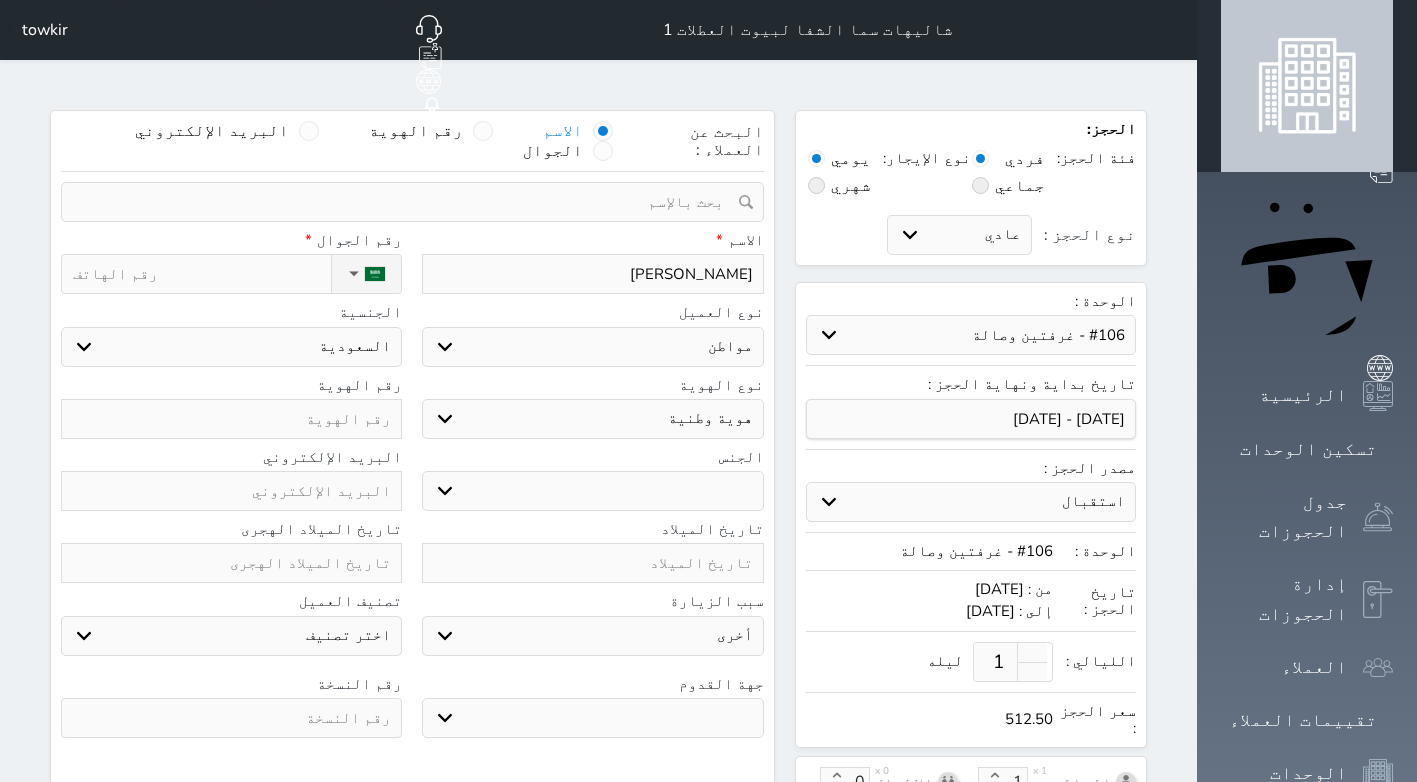 select 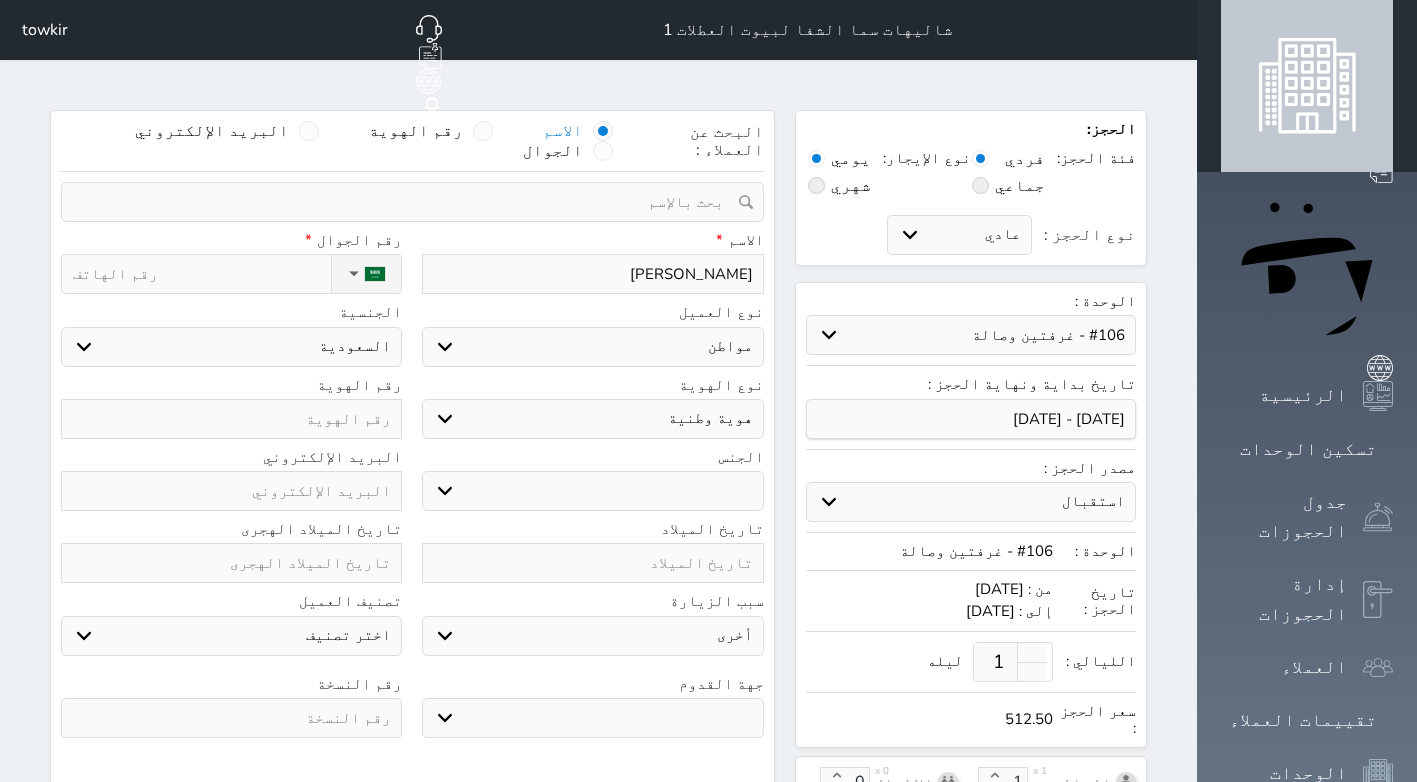 type on "[PERSON_NAME]" 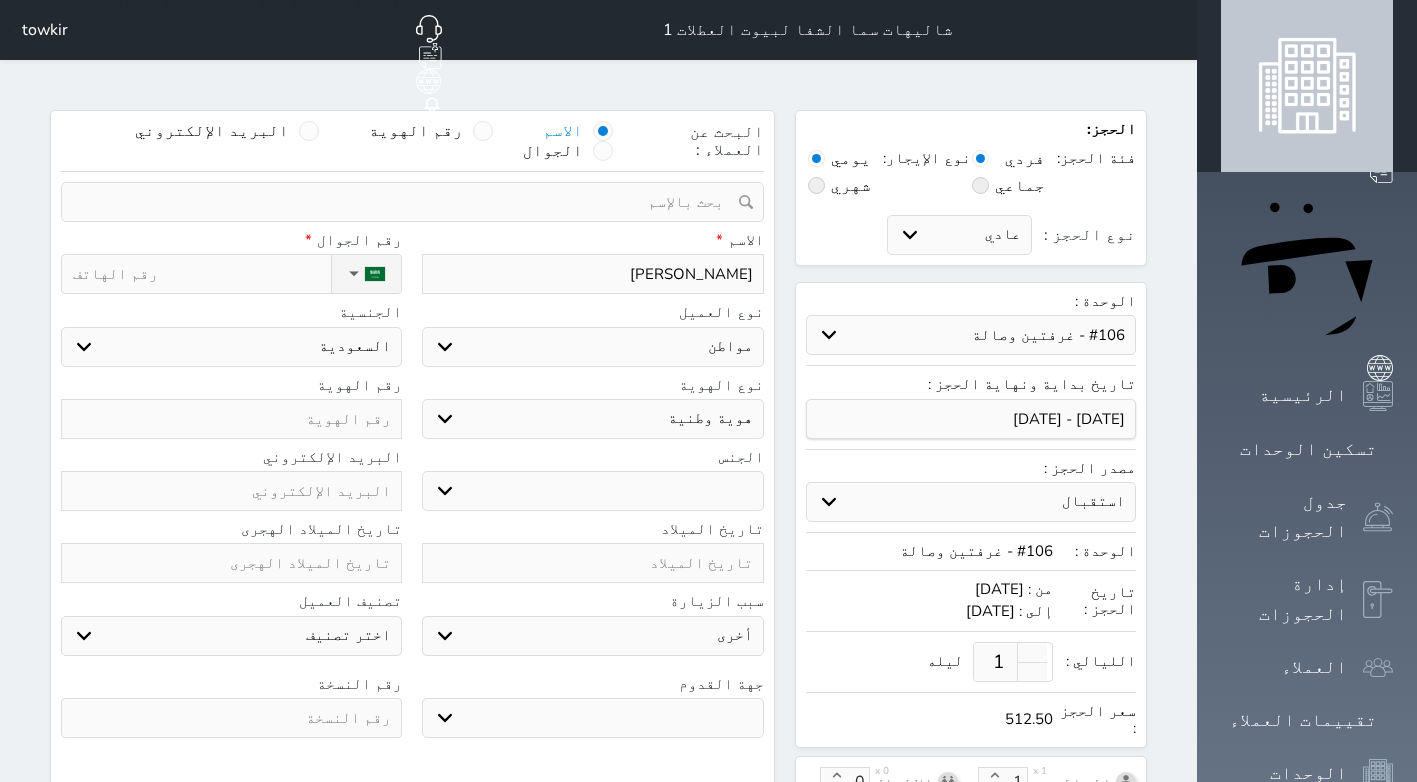 select 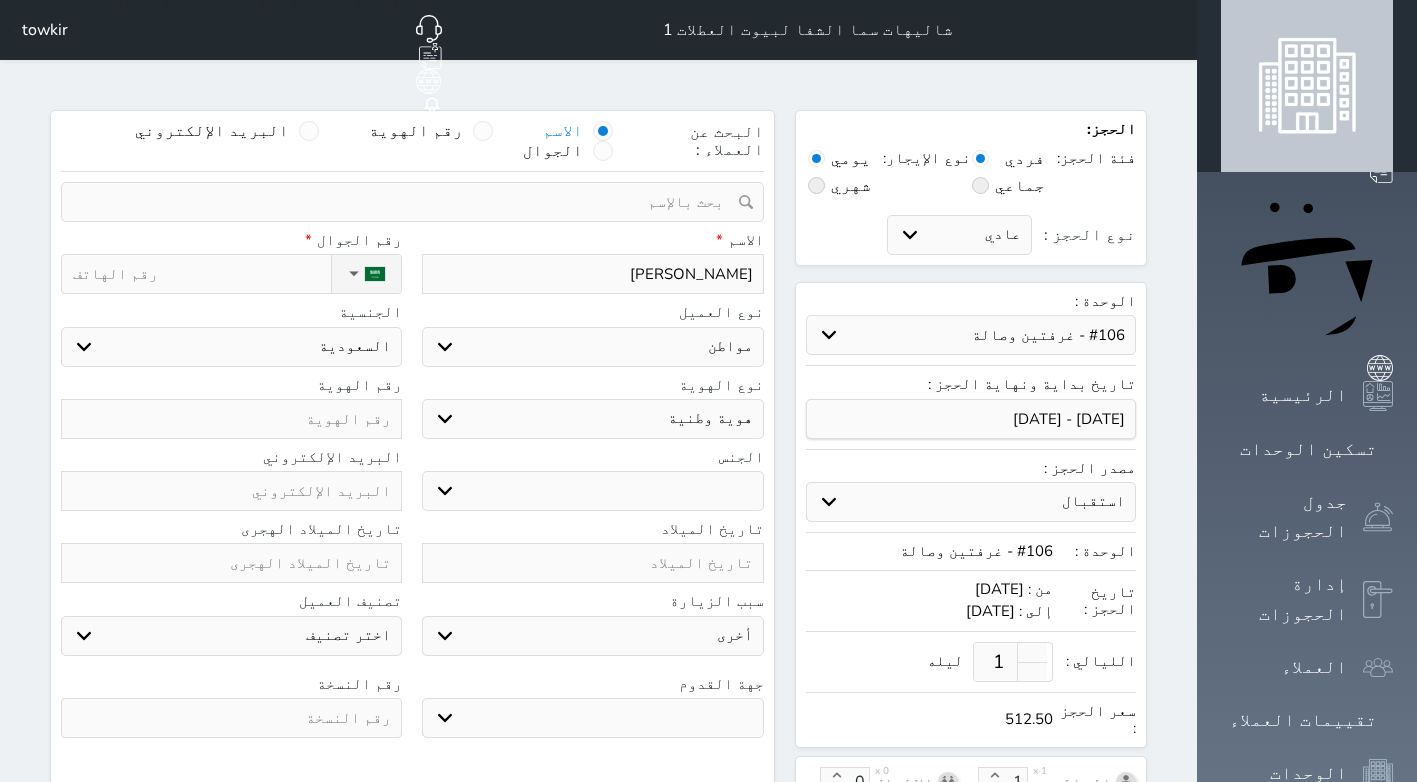 type on "[PERSON_NAME]" 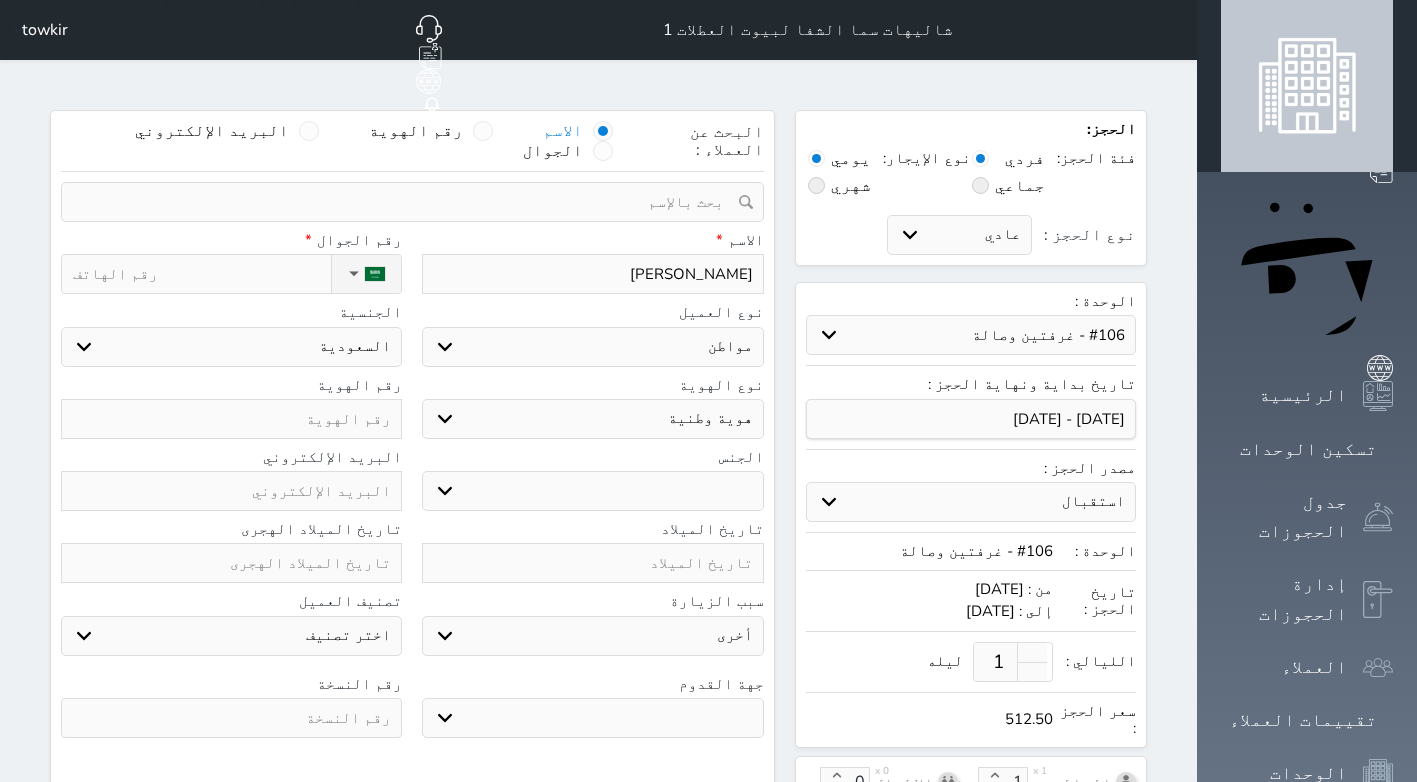 select 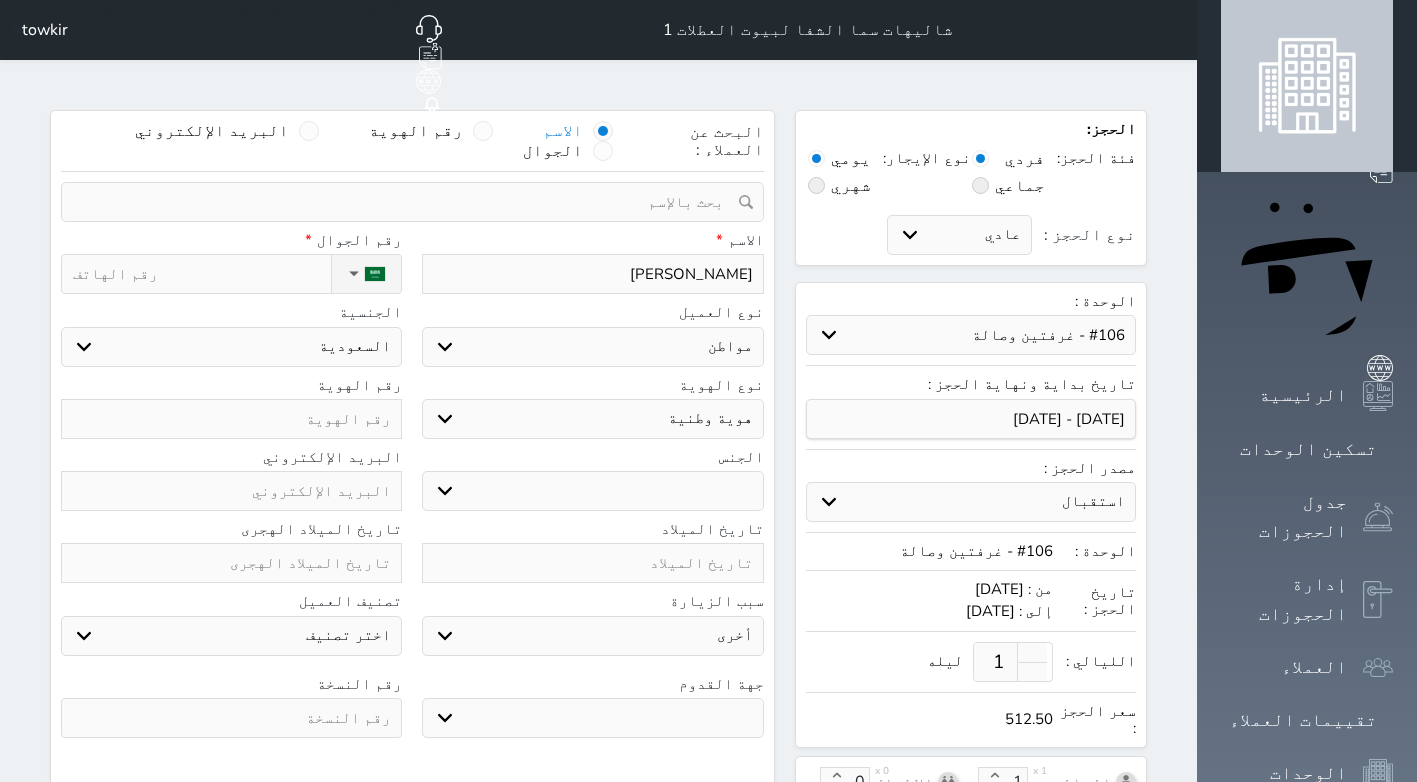 type on "[PERSON_NAME]" 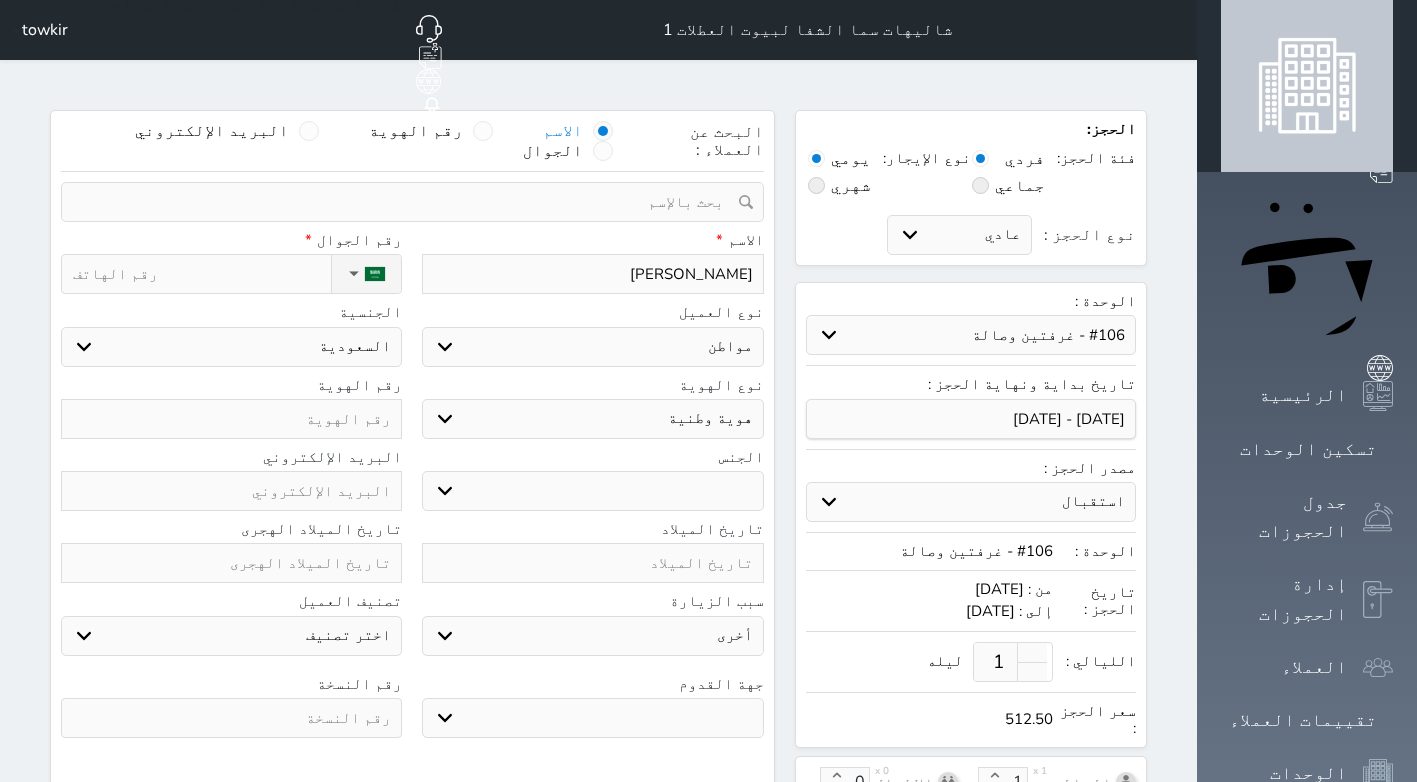 select 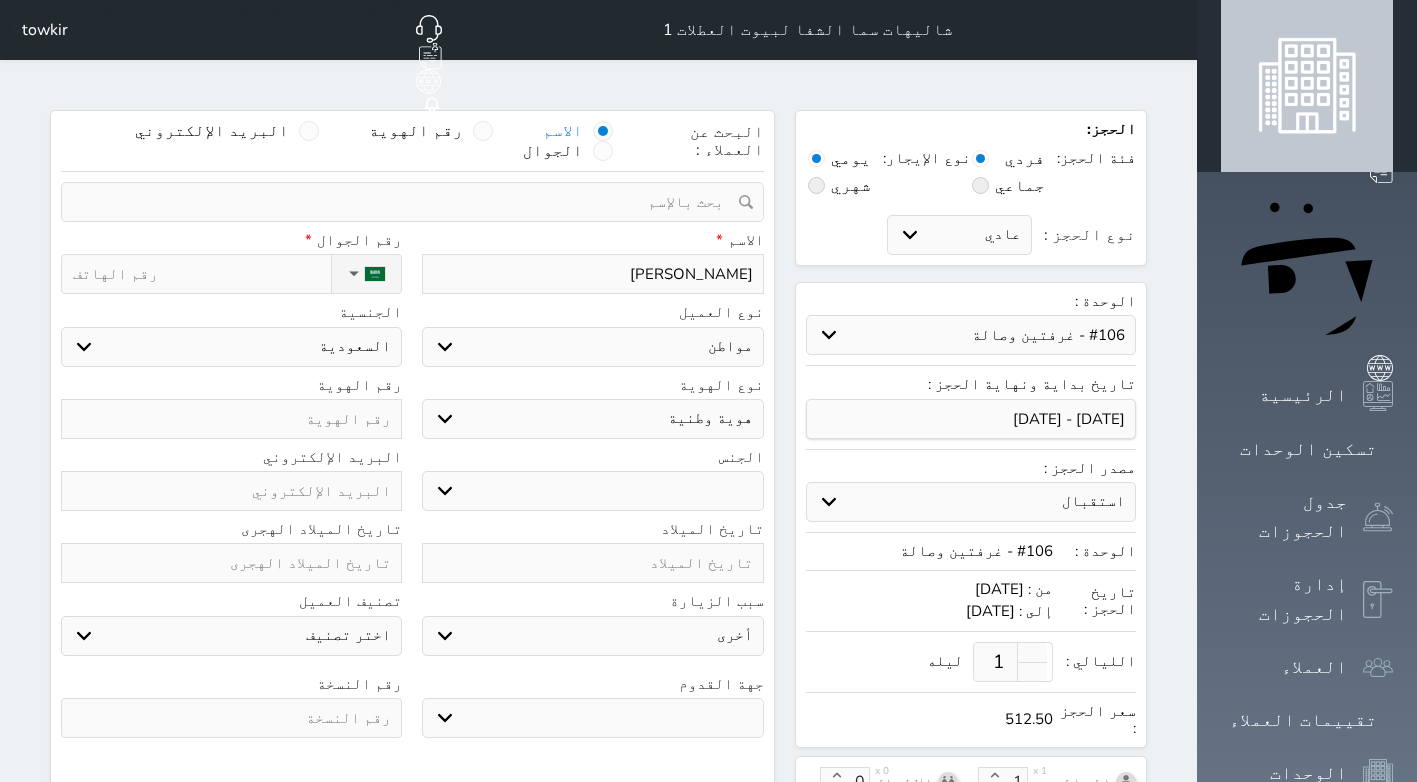 select 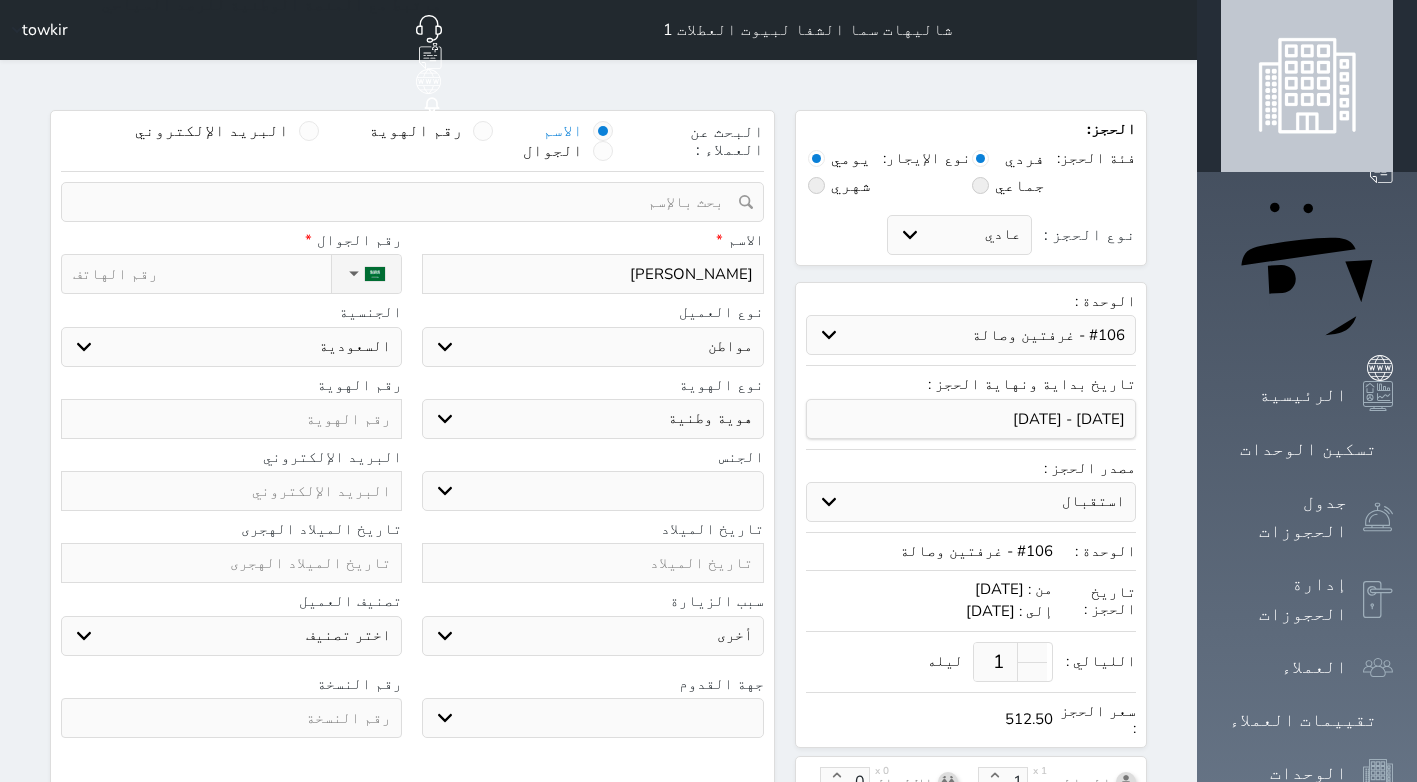 type on "[PERSON_NAME]" 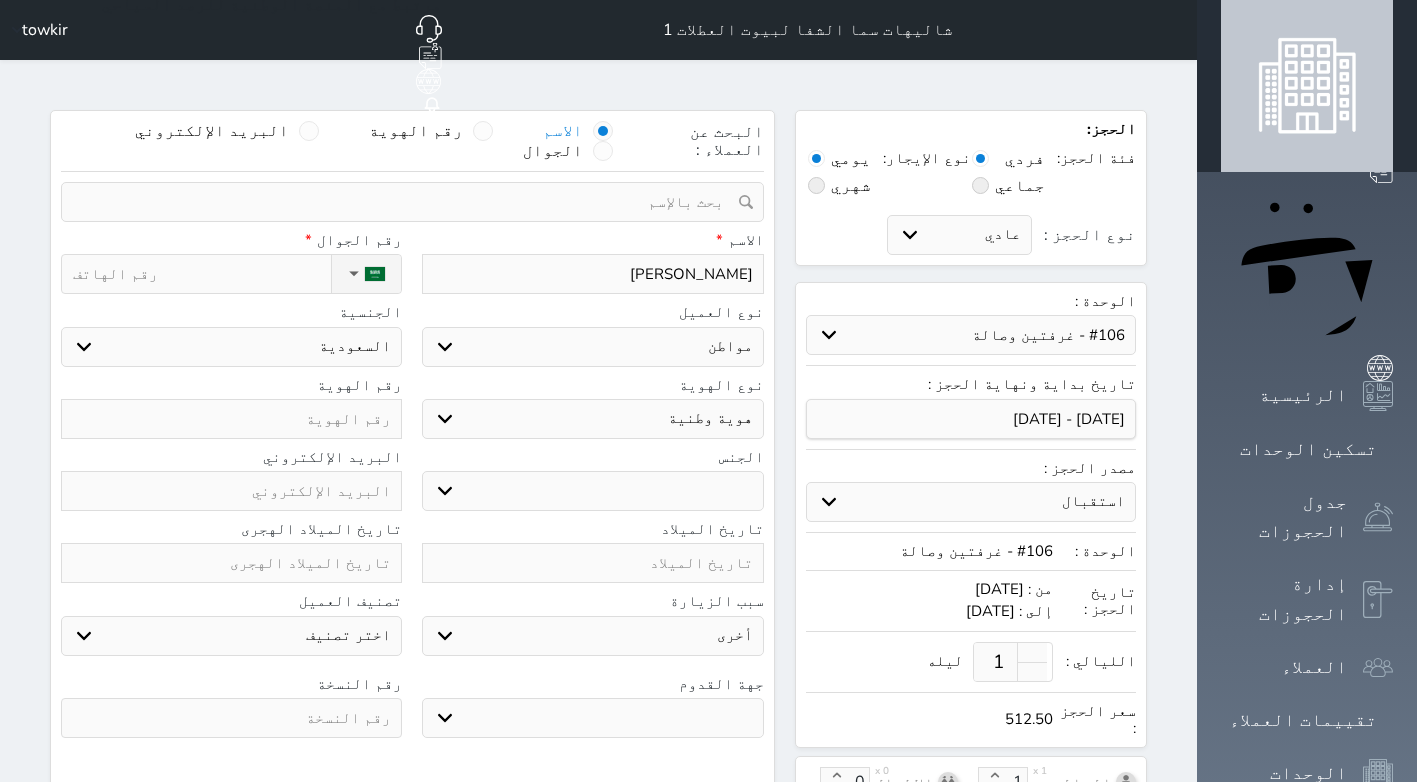 select 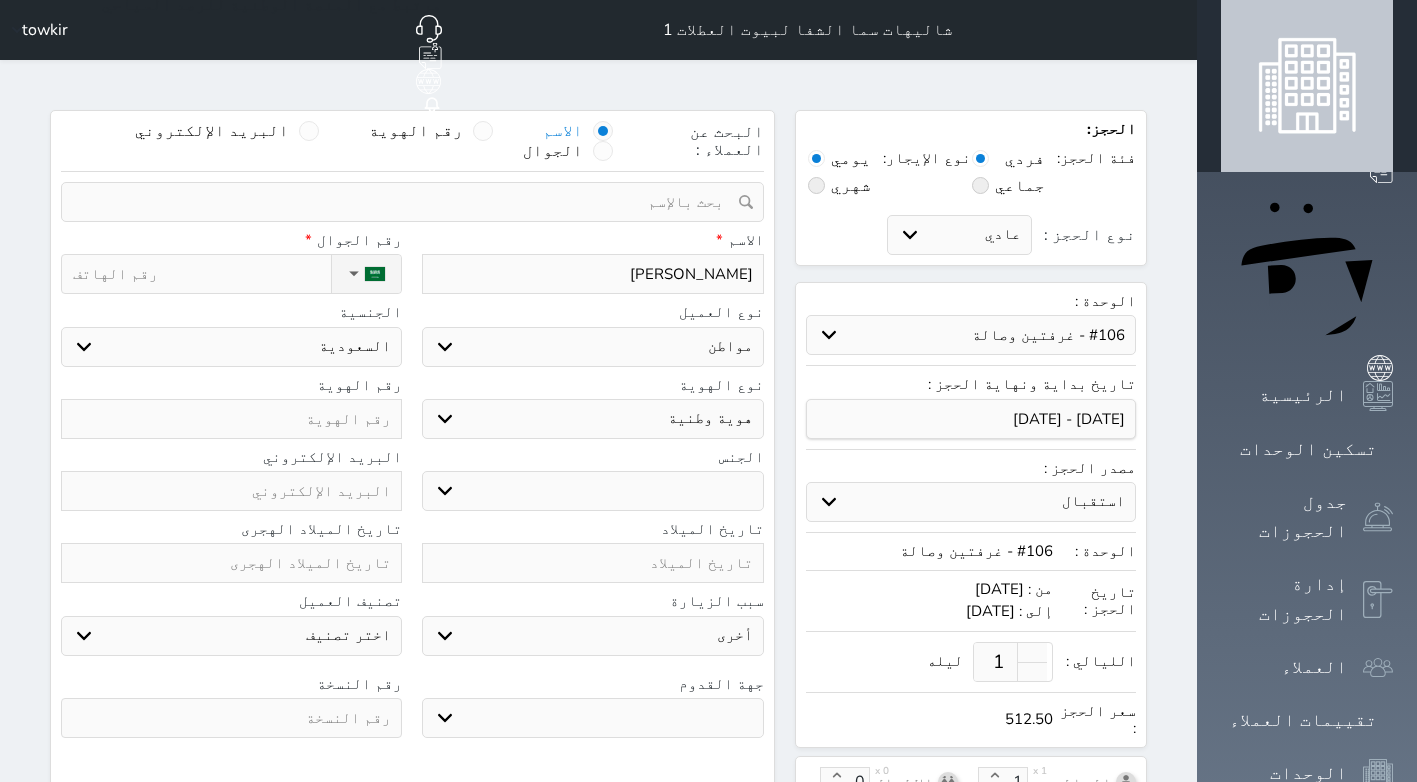 type on "[PERSON_NAME]" 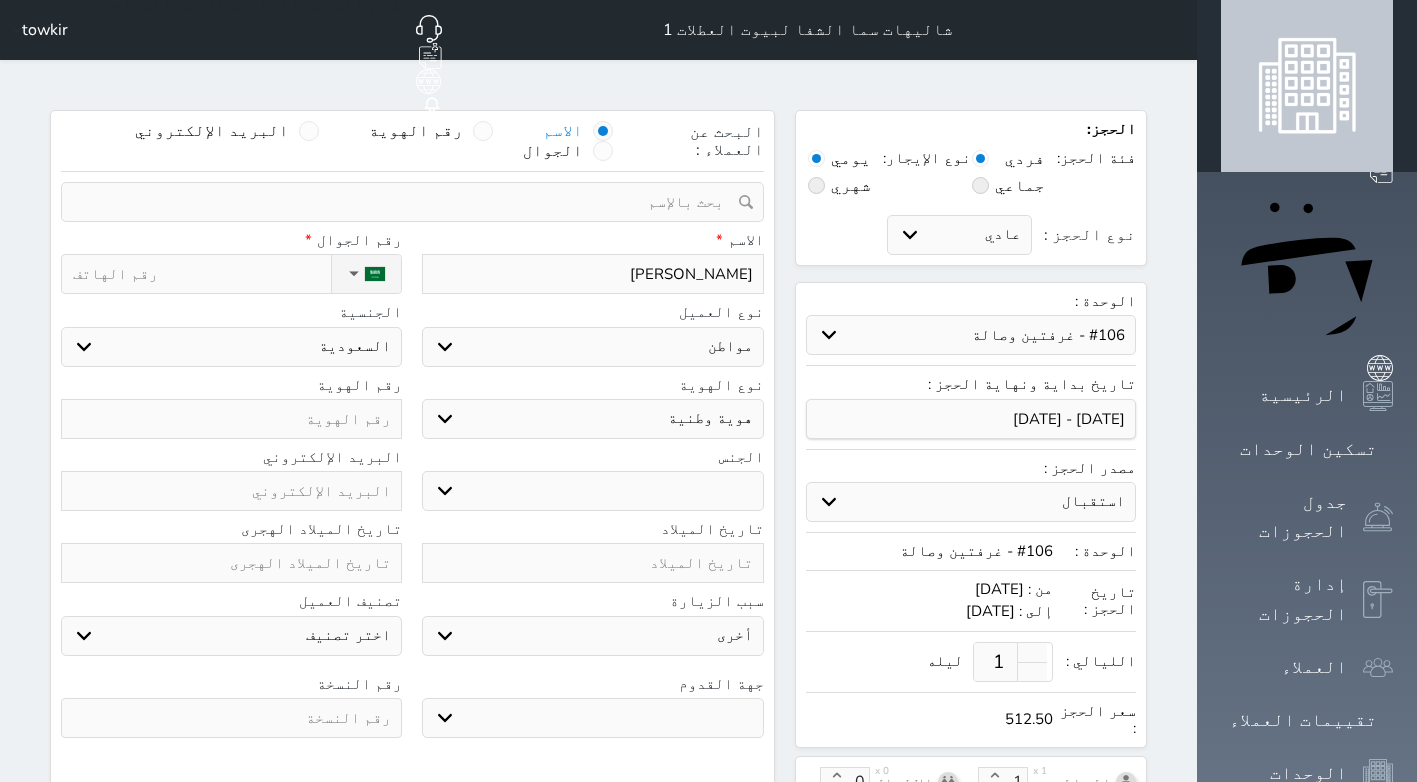 select 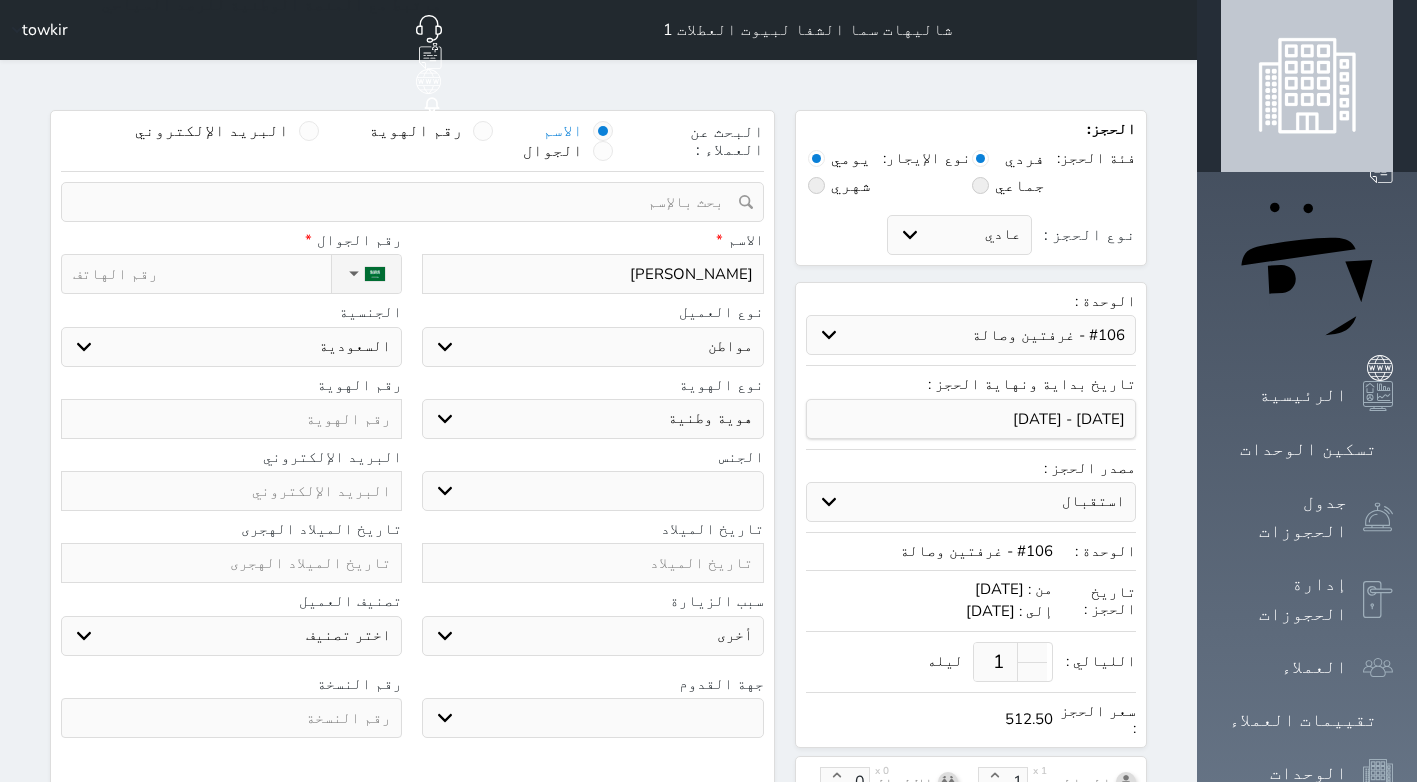 type on "[PERSON_NAME]" 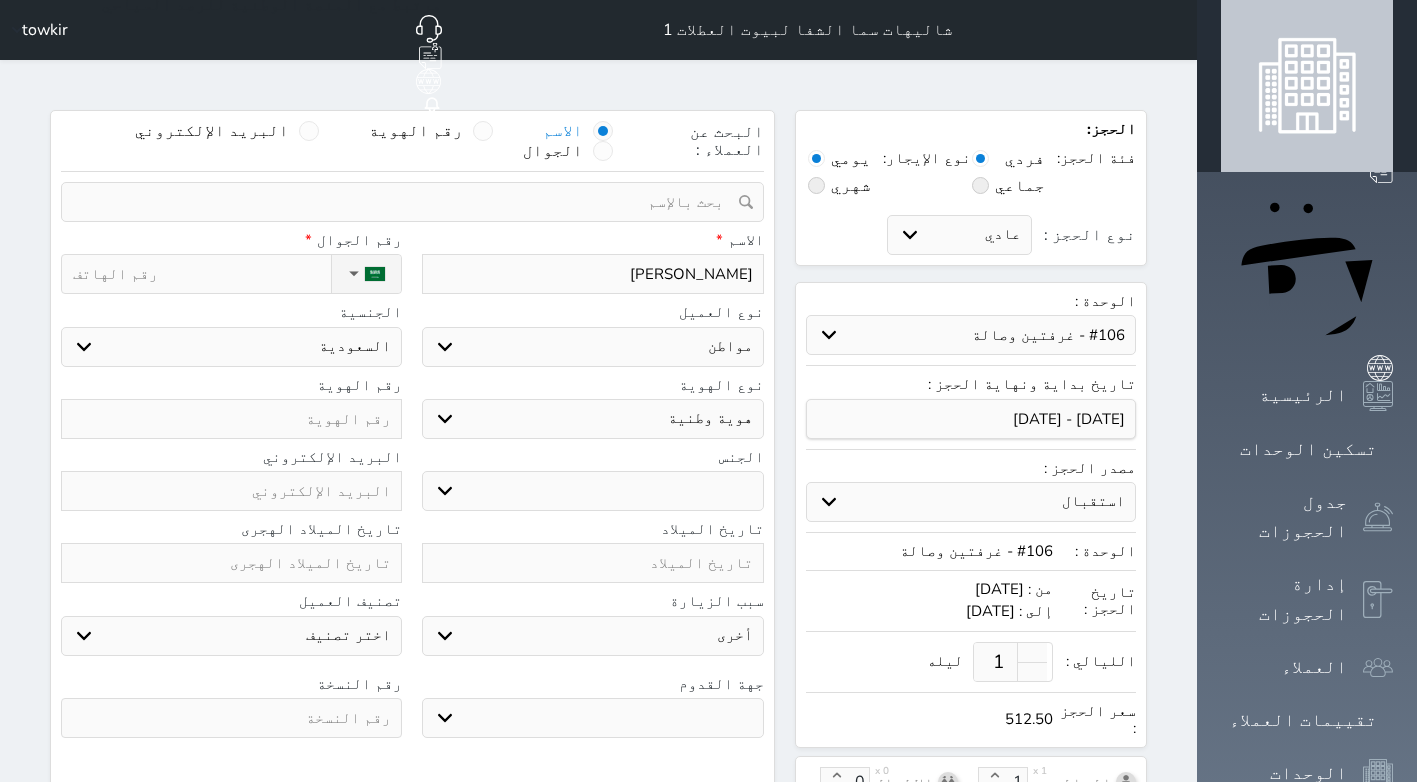 select 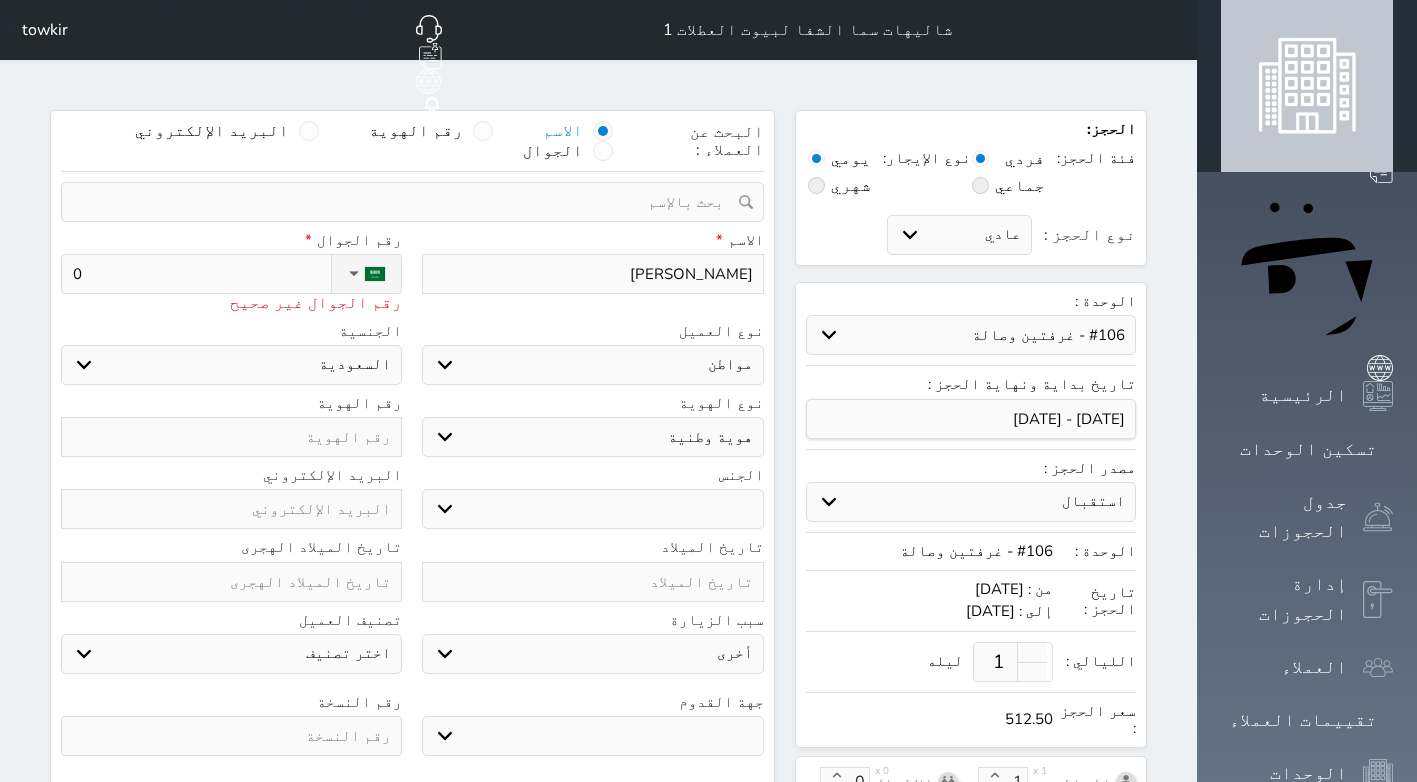 type on "05" 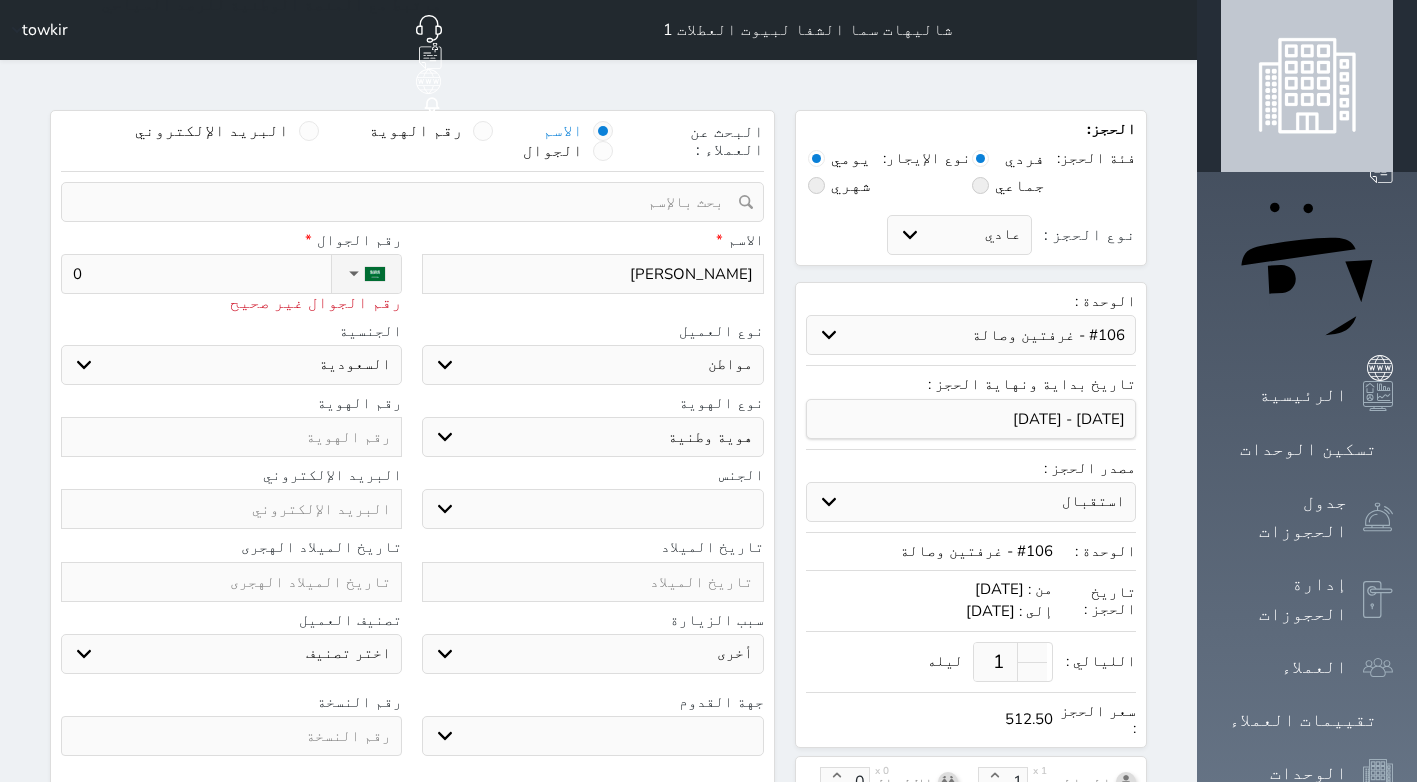 select 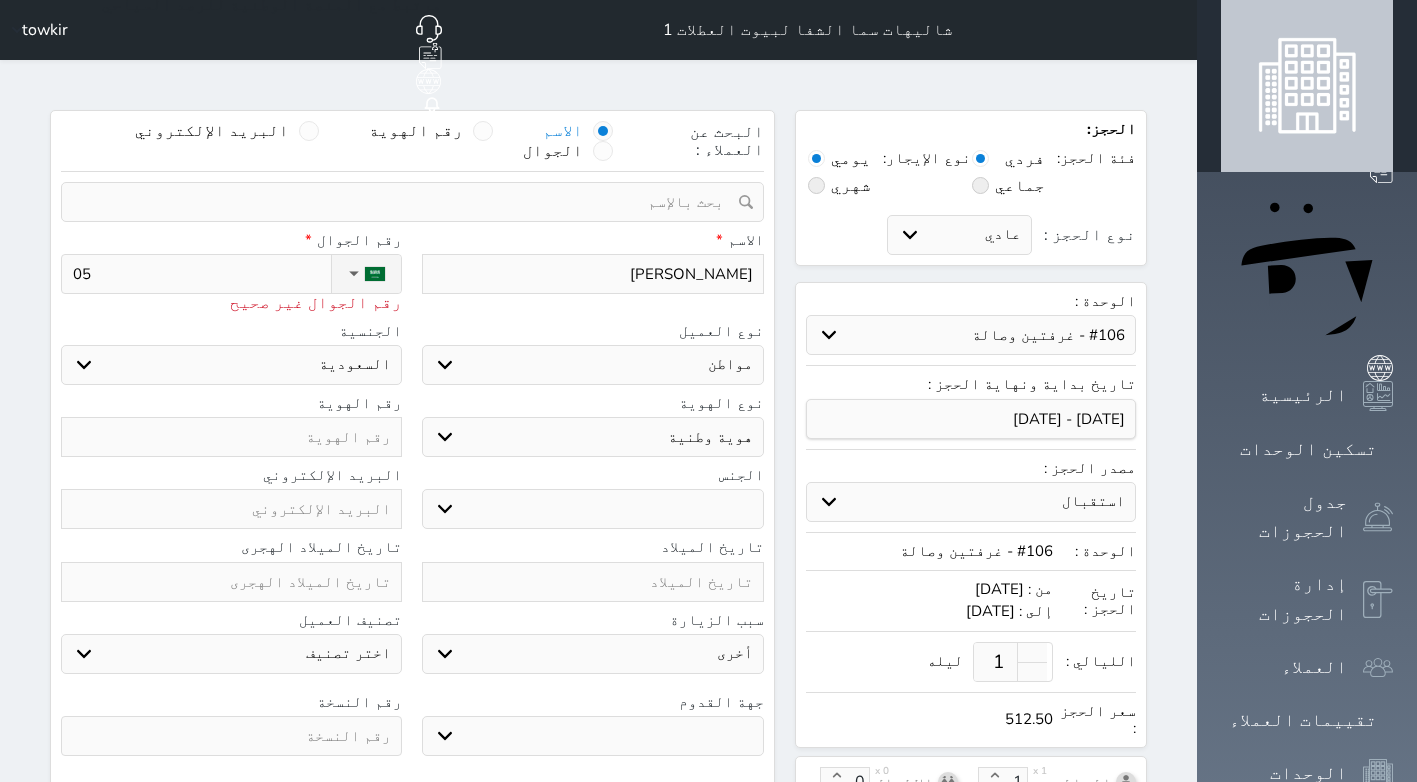 type on "059" 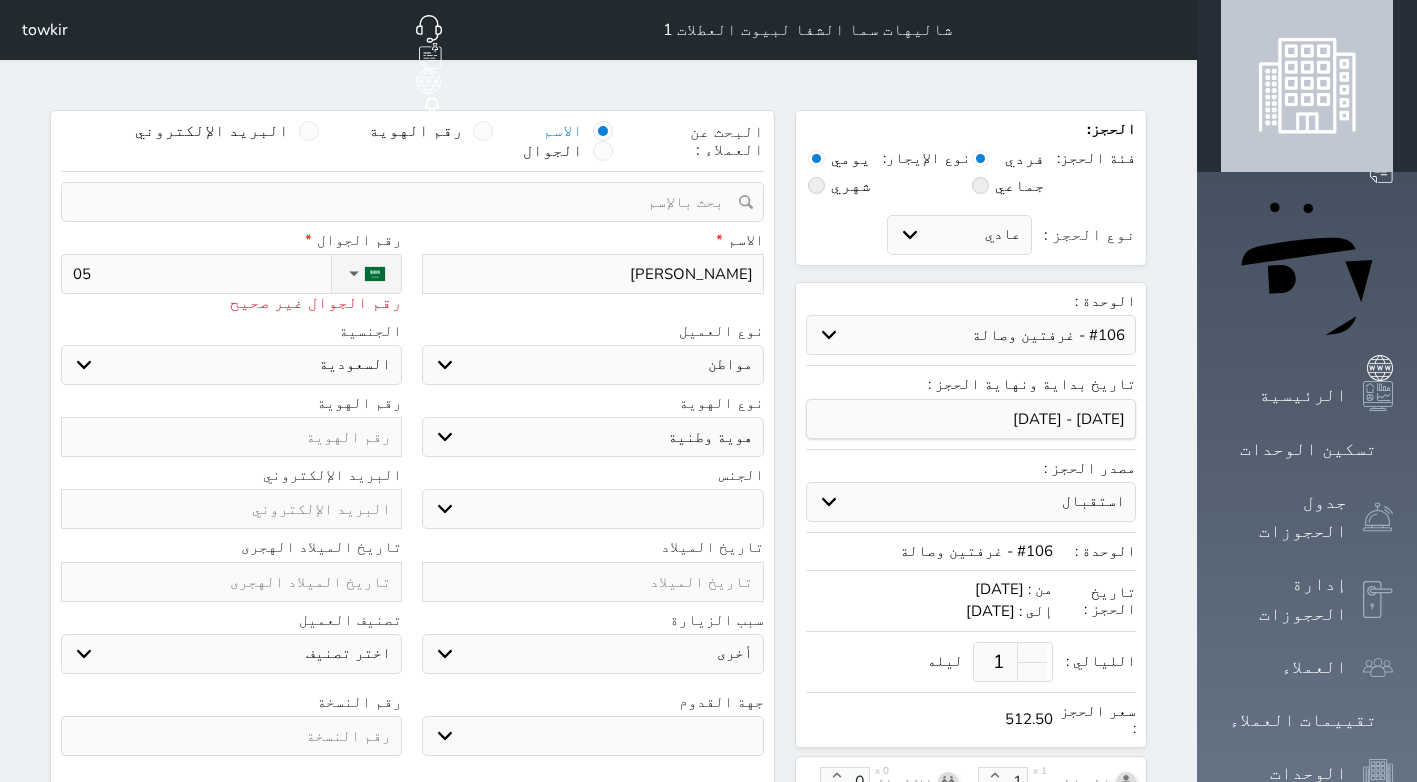 select 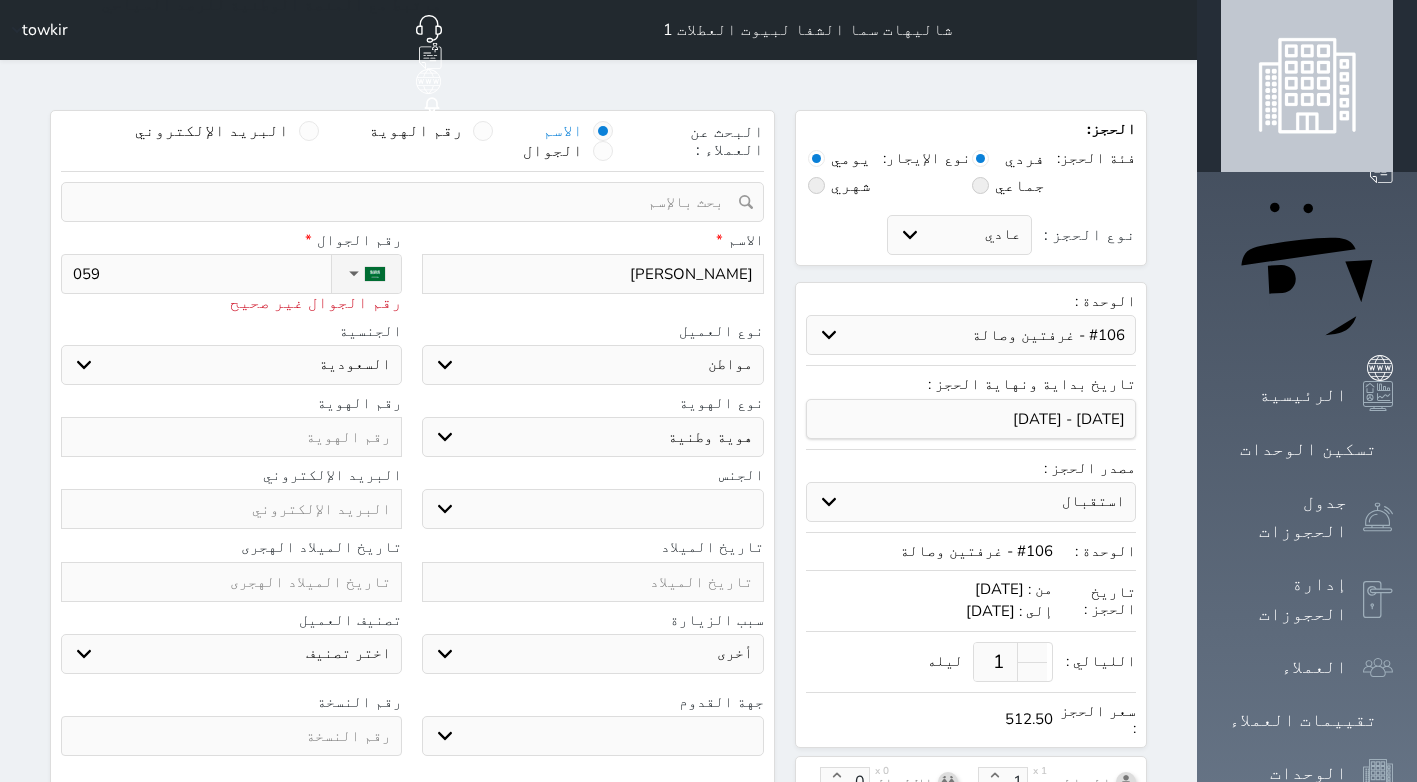 type on "0599" 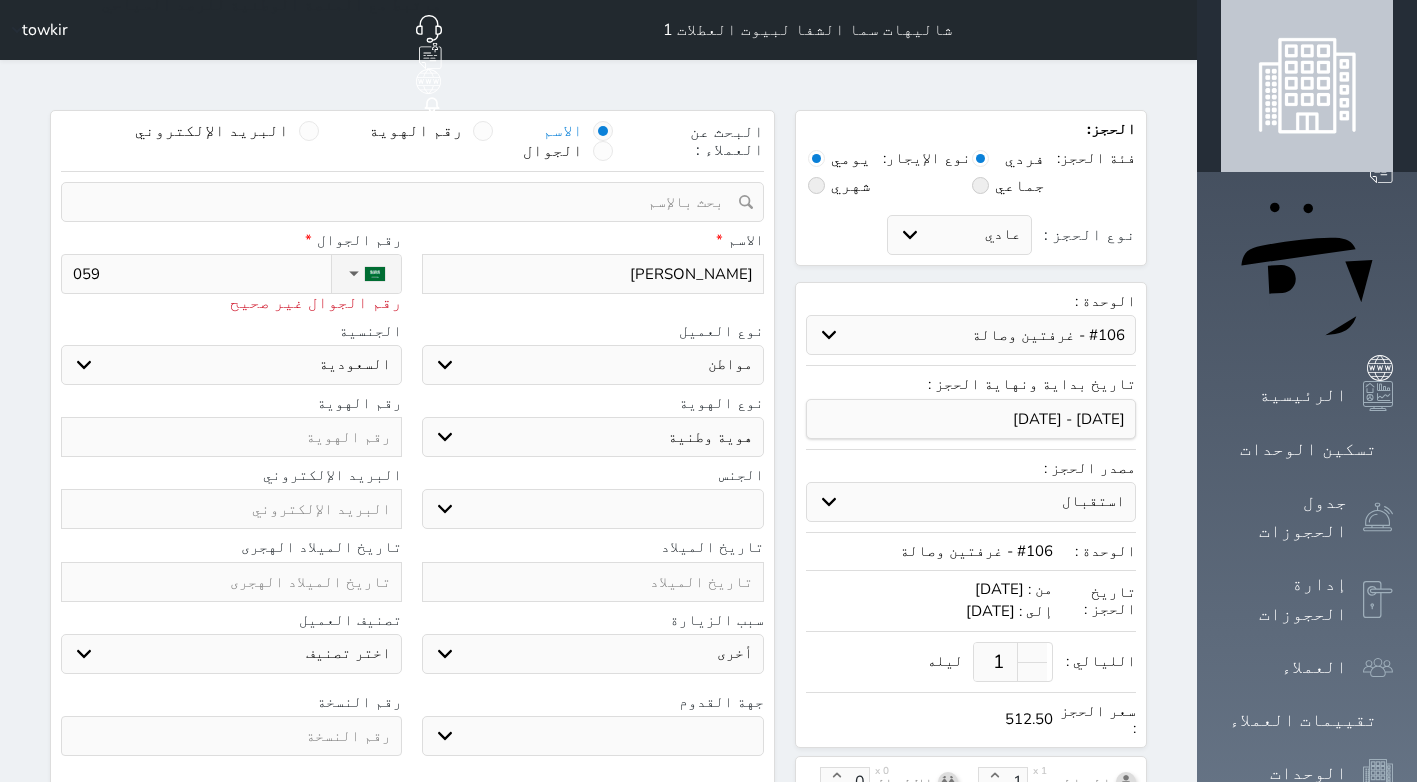 select 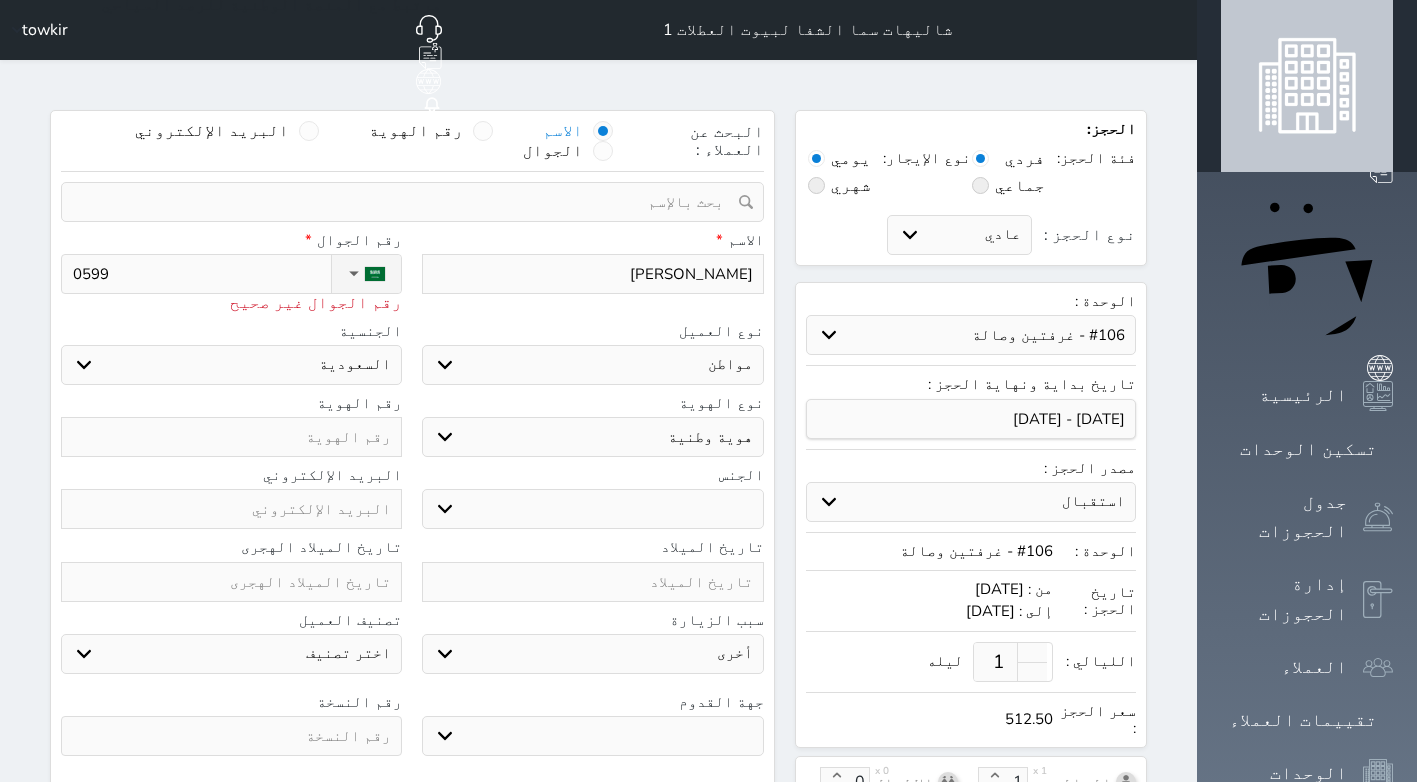 type on "05999" 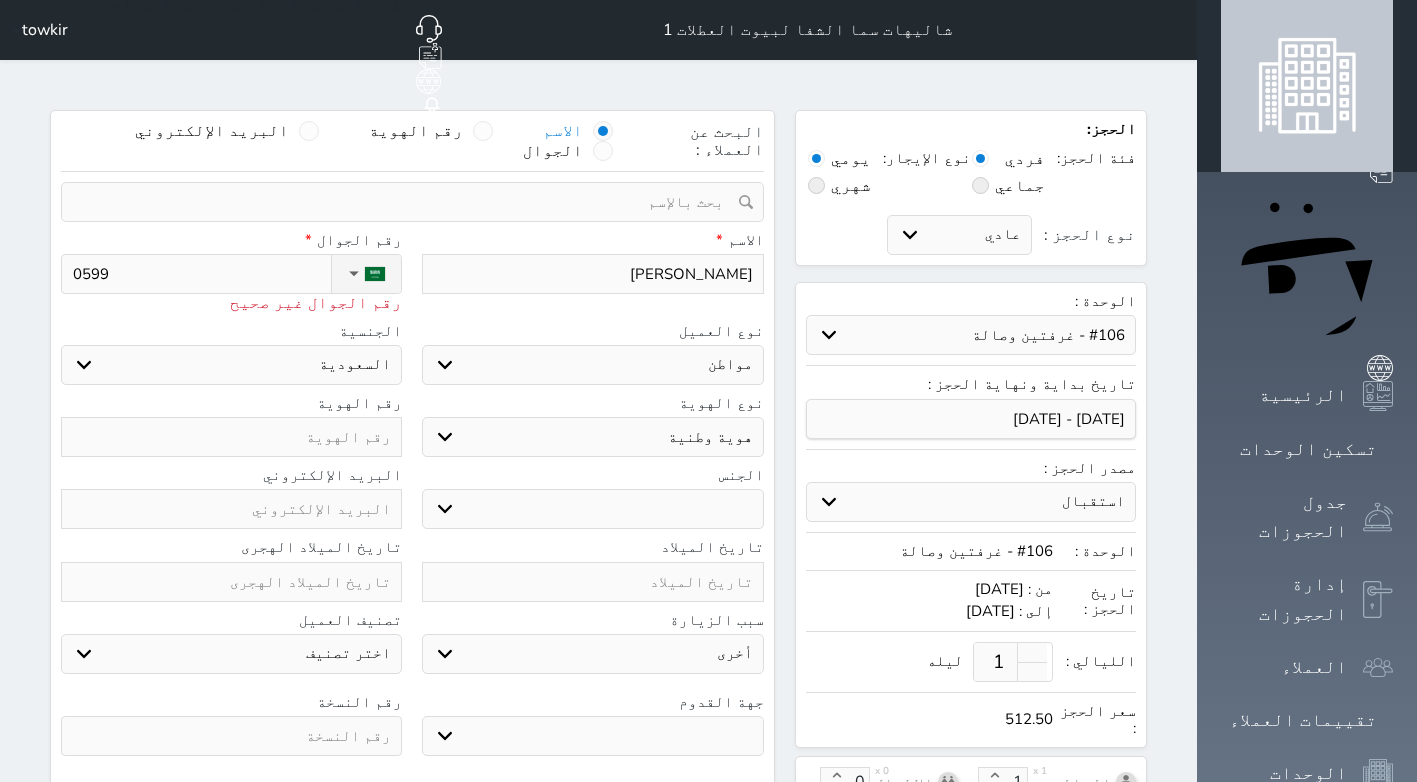 select 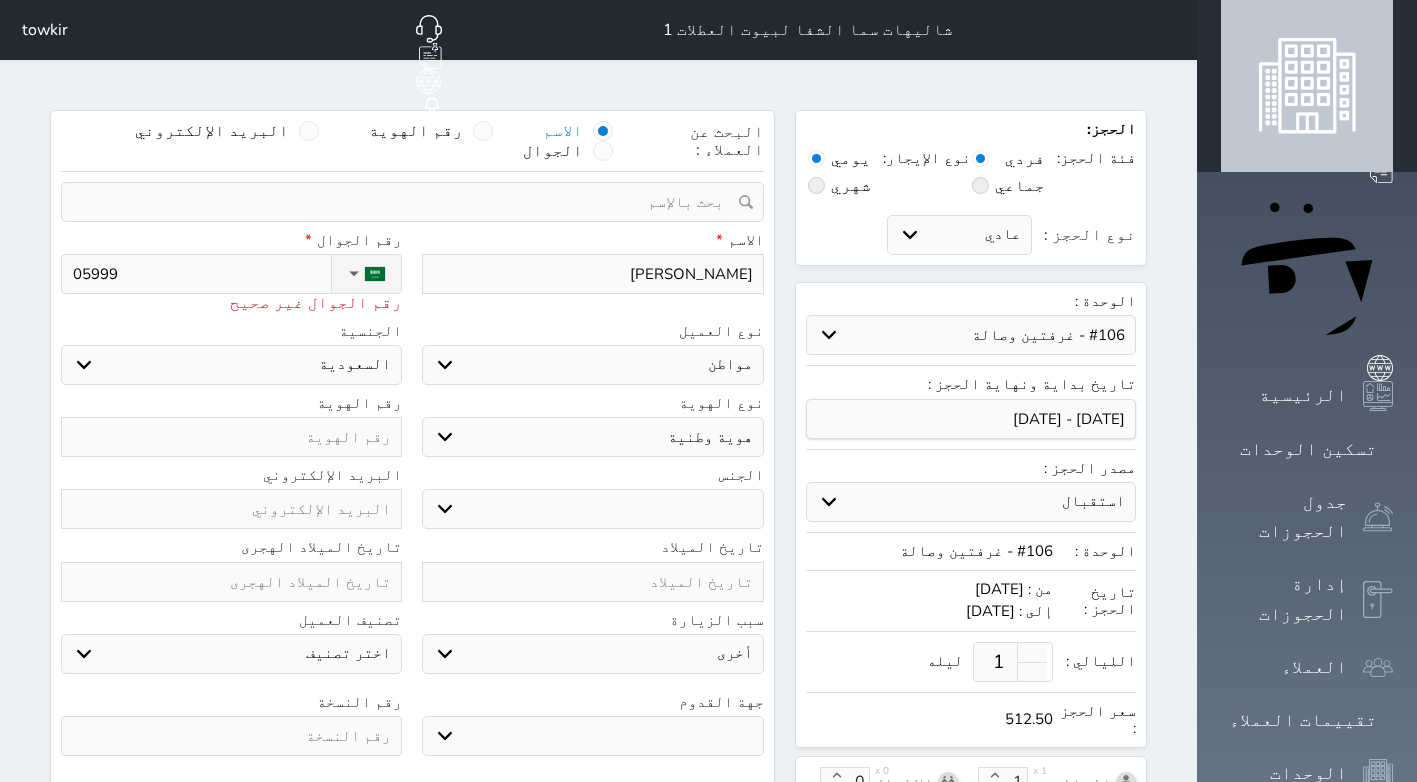 type on "059990" 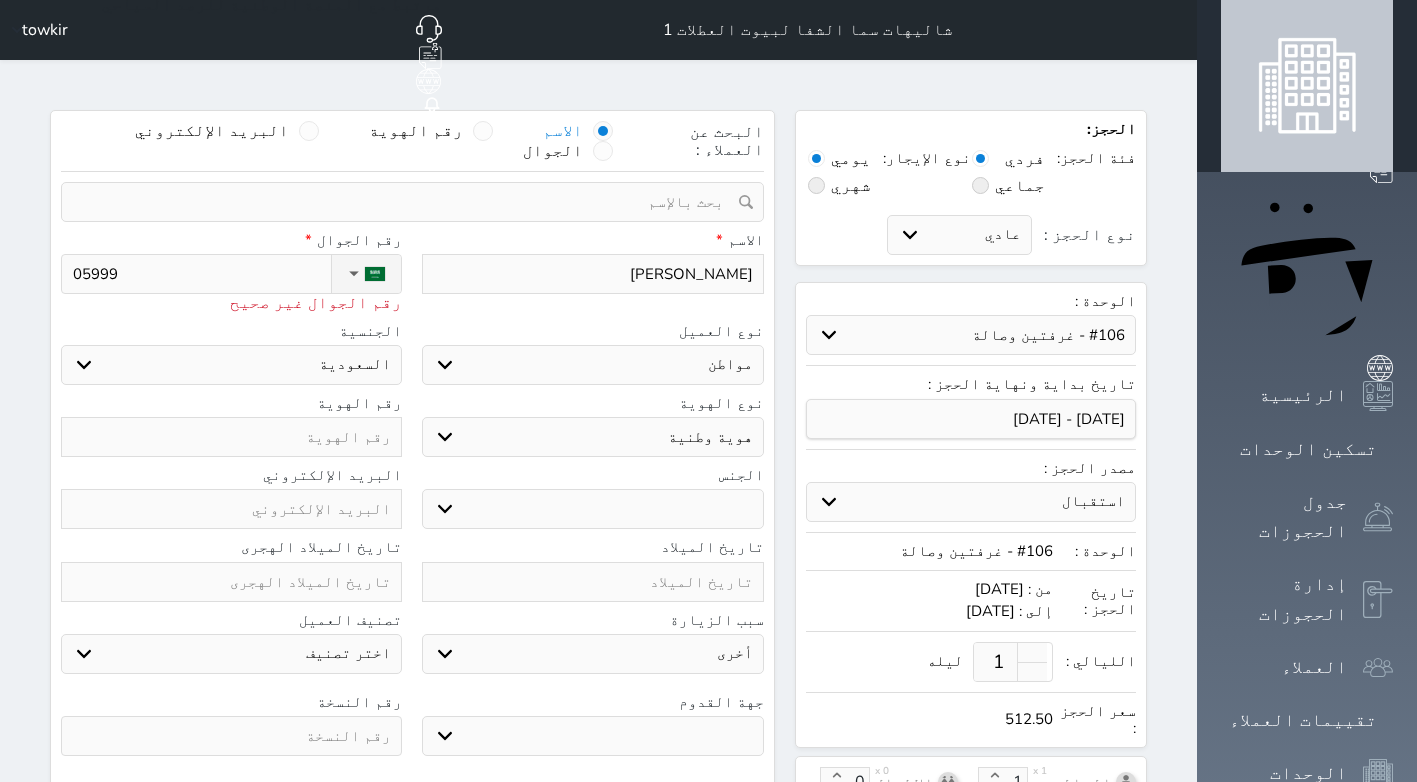 select 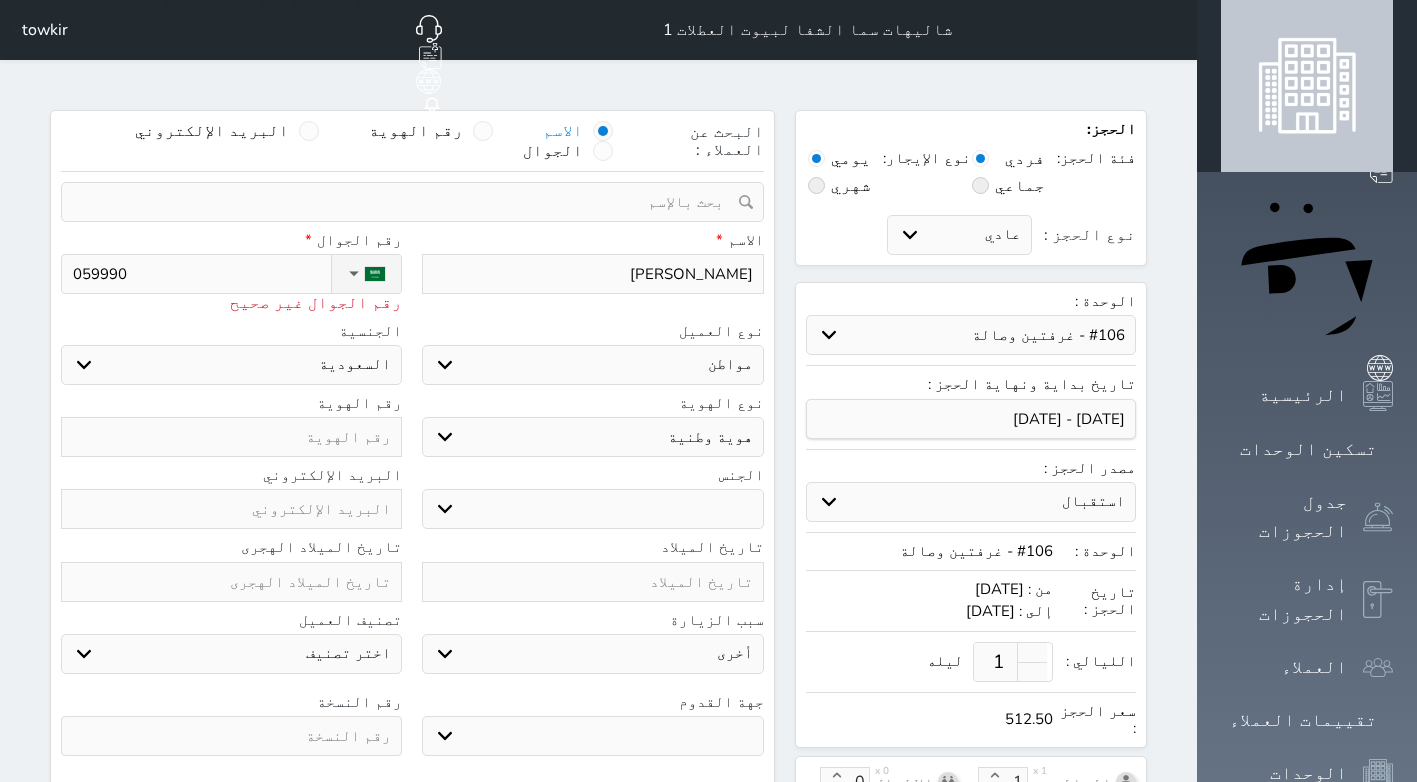 type on "0599900" 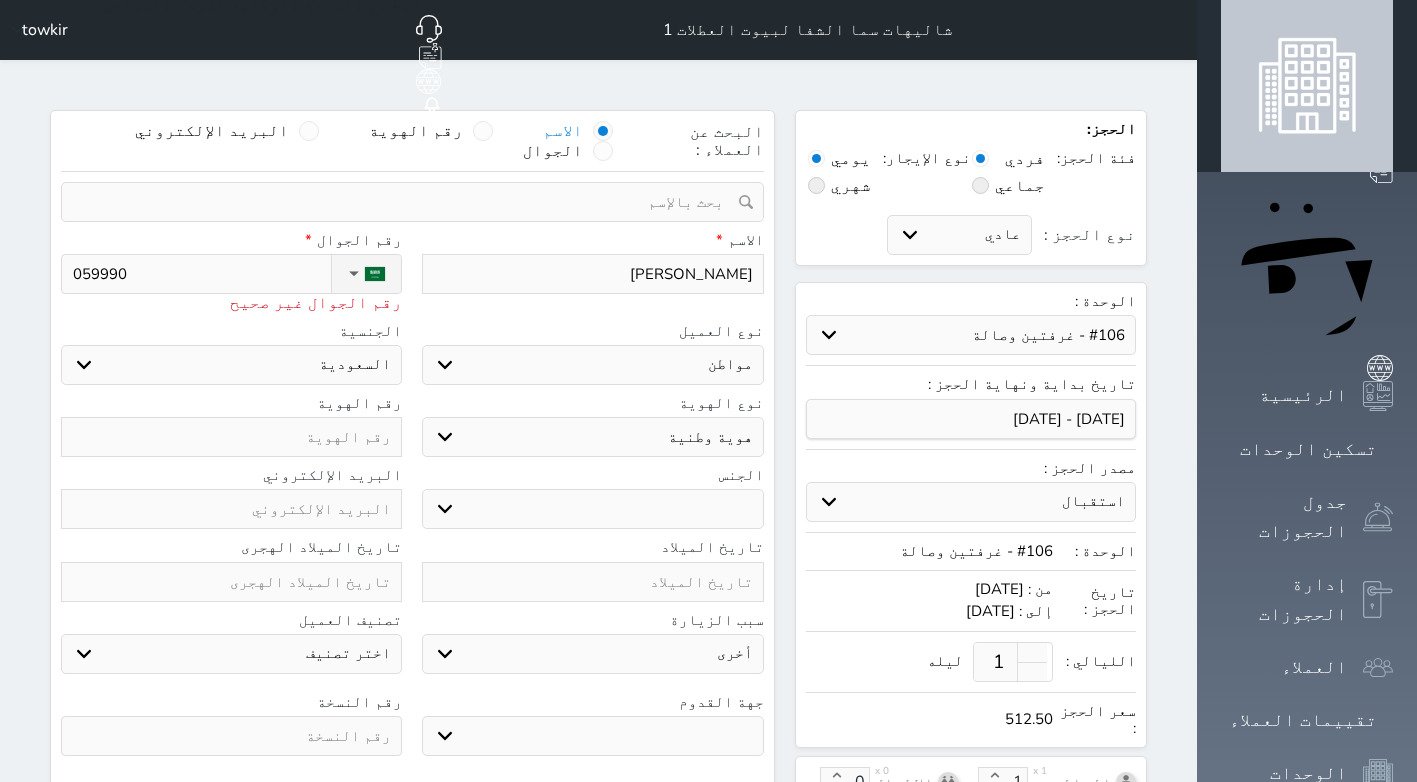 select 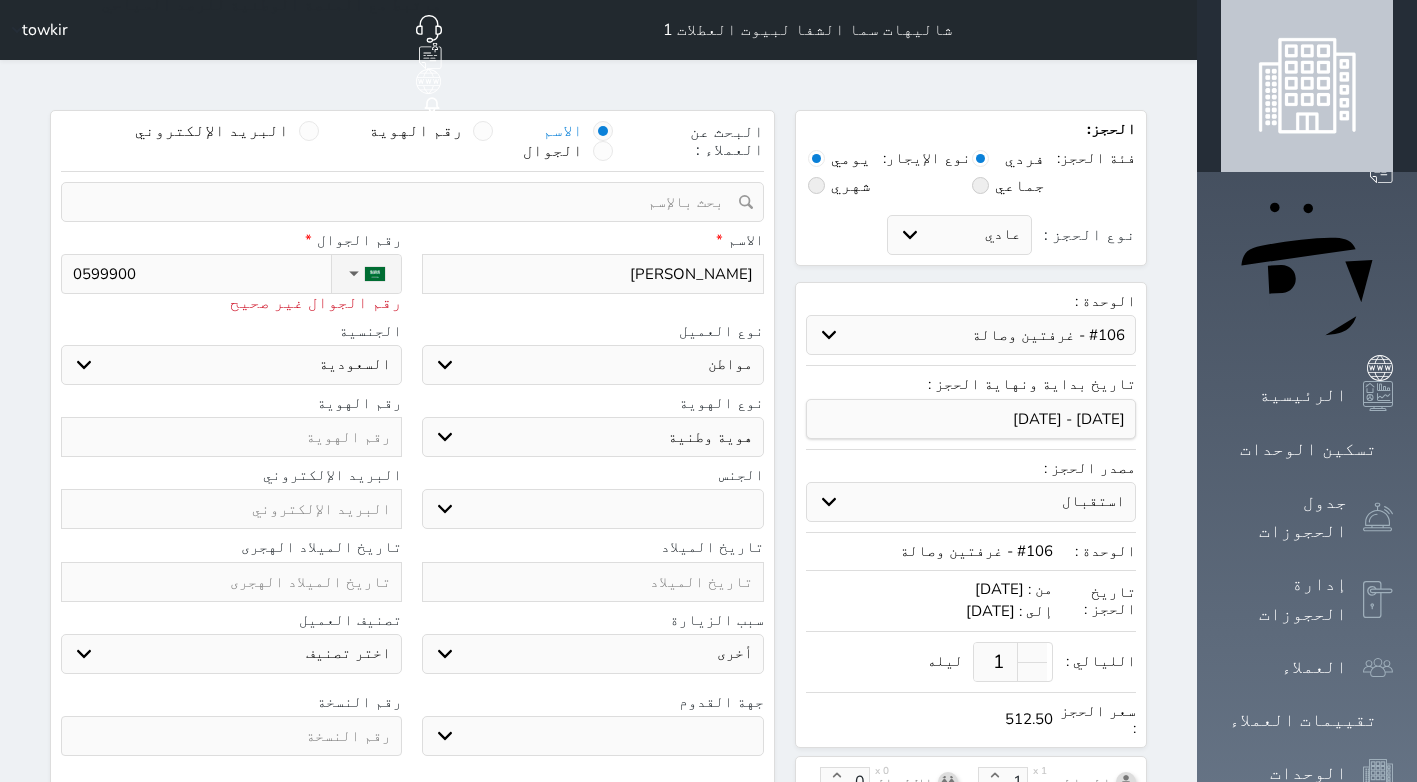 type on "05999000" 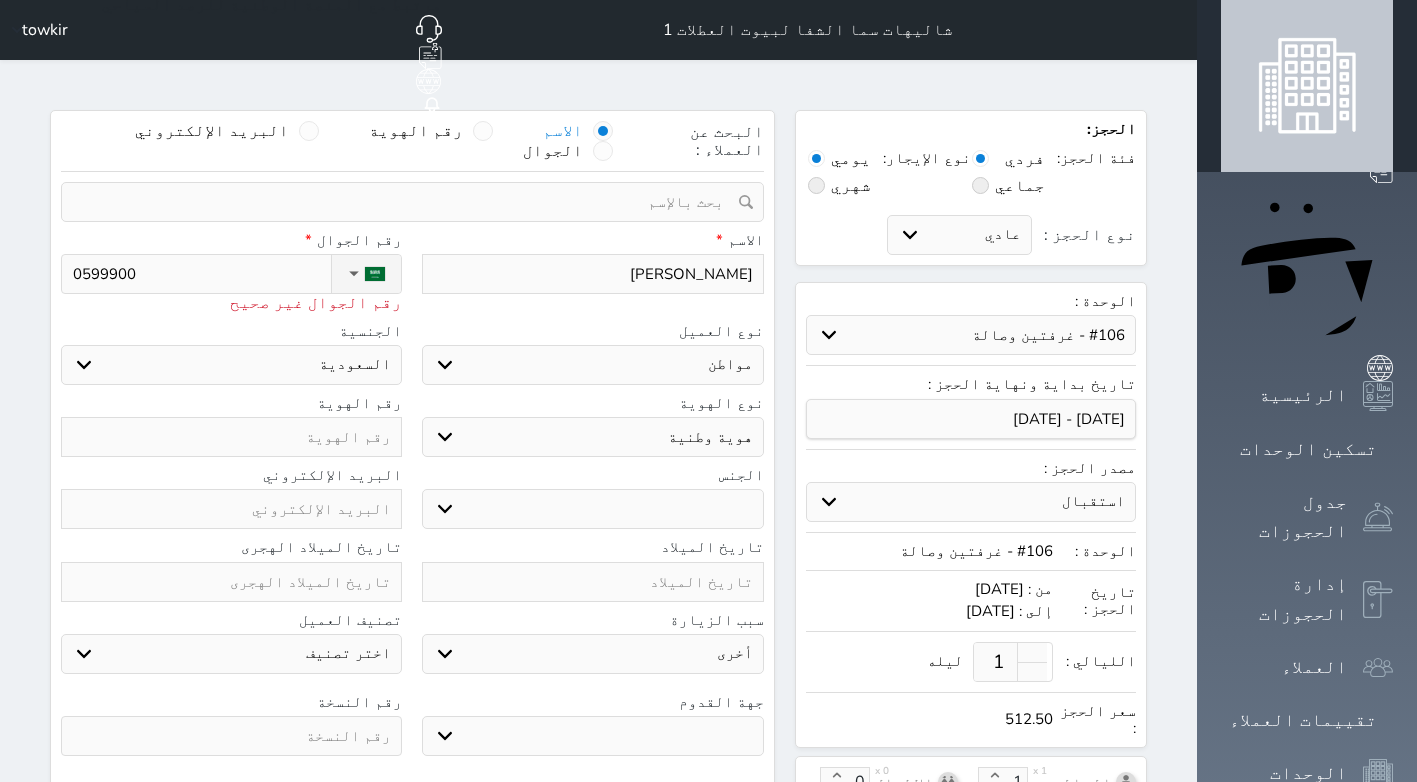 select 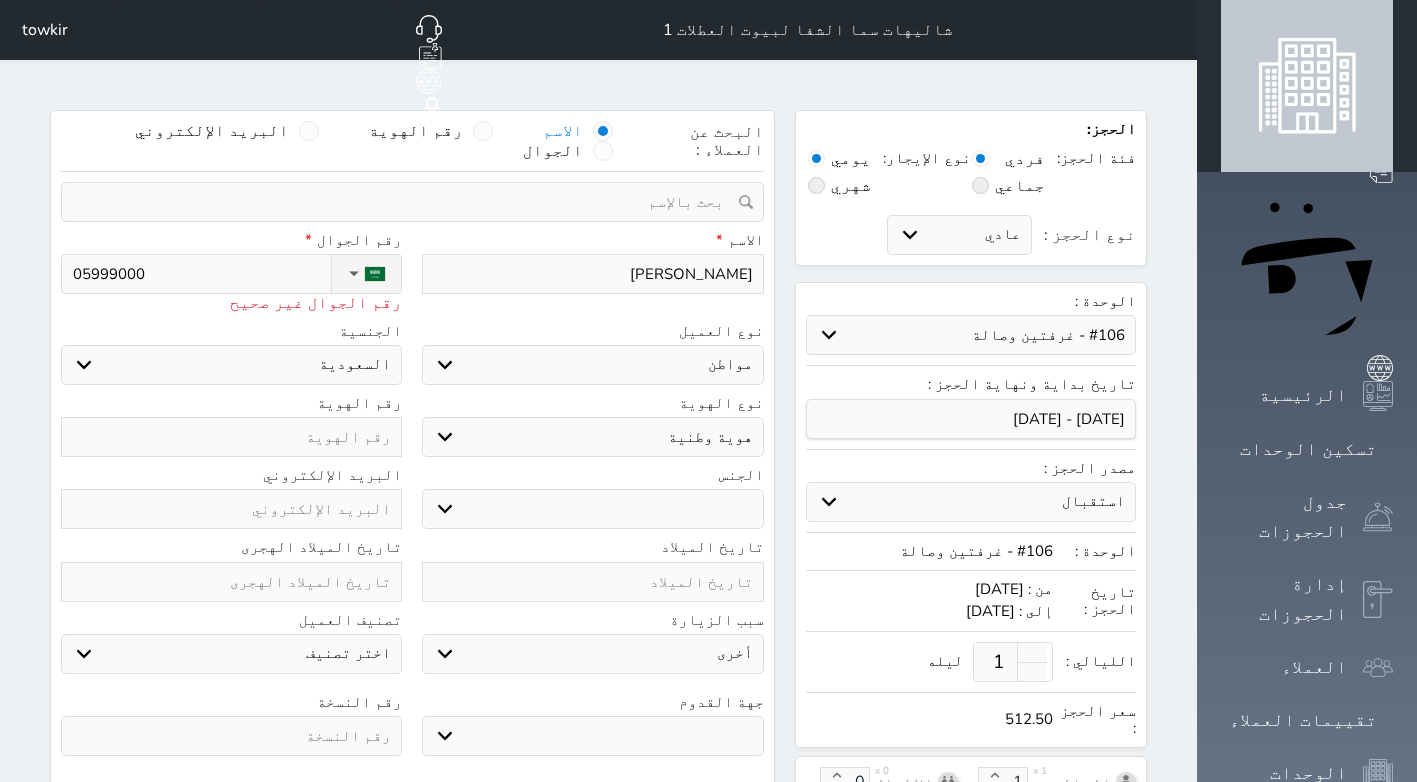type on "059990008" 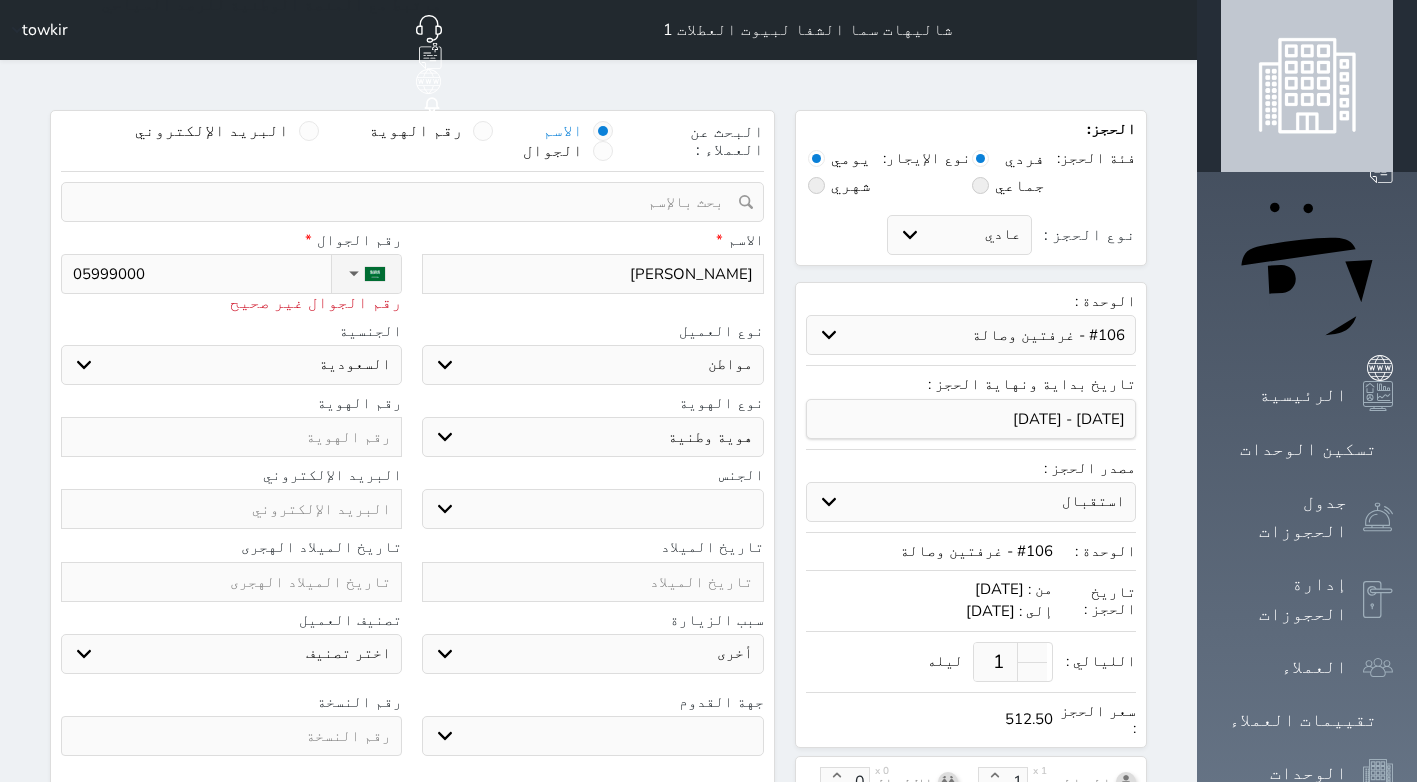 select 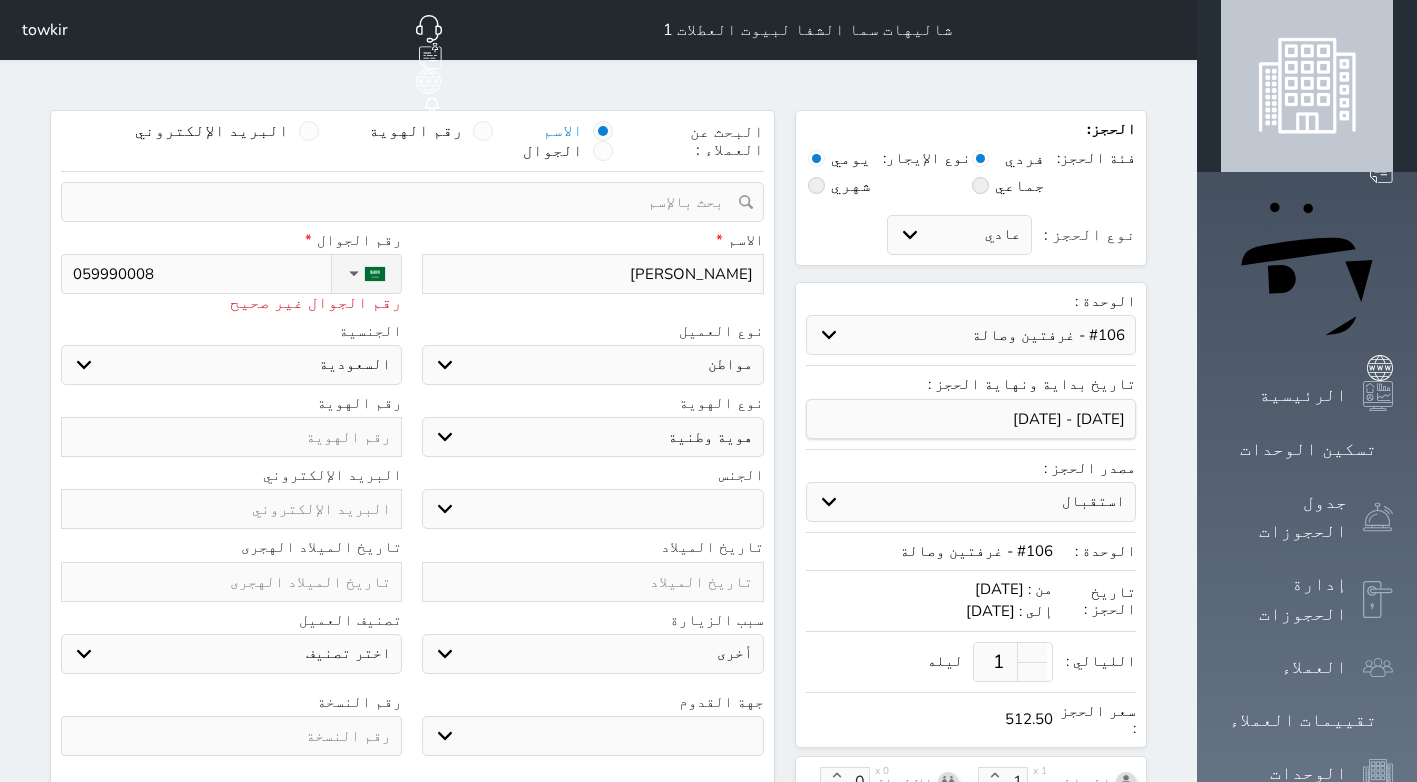 type on "[PHONE_NUMBER]" 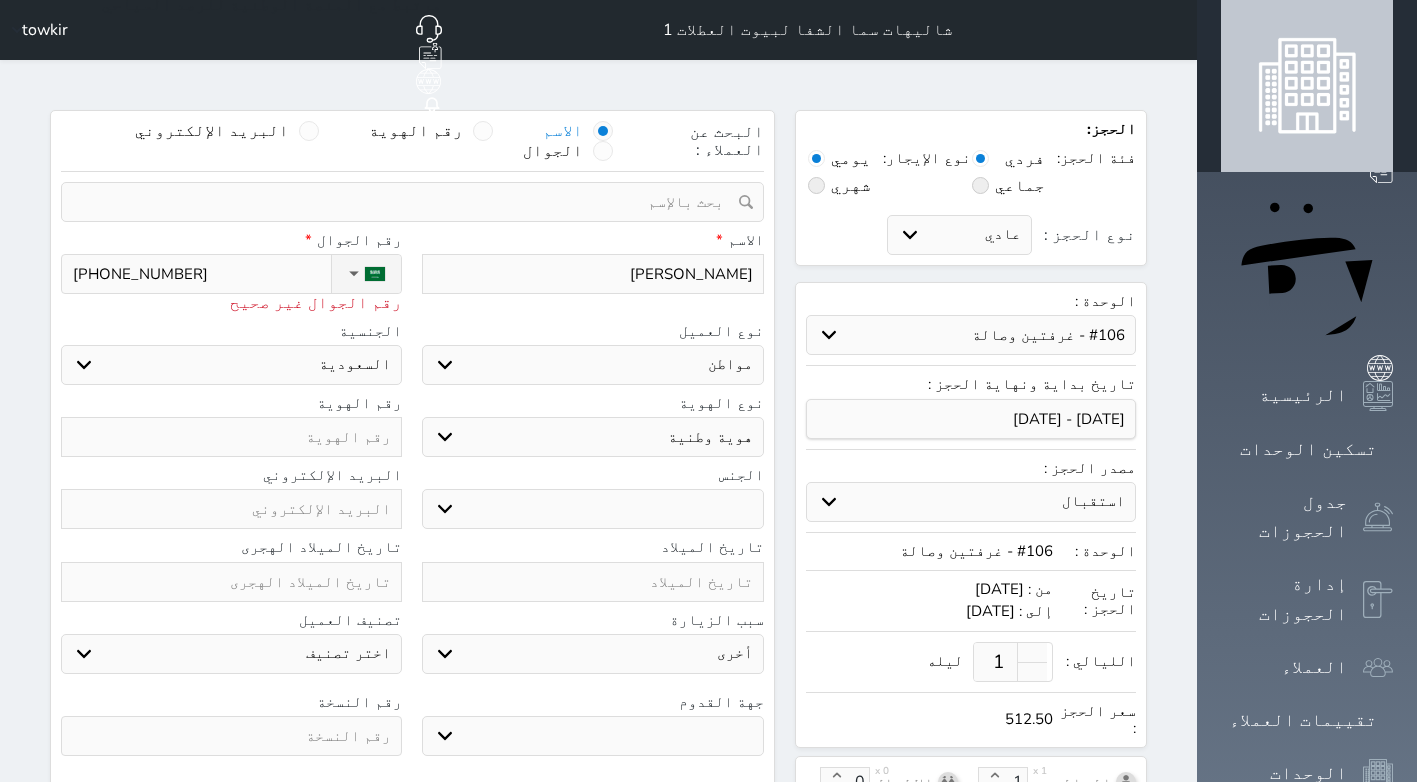 select 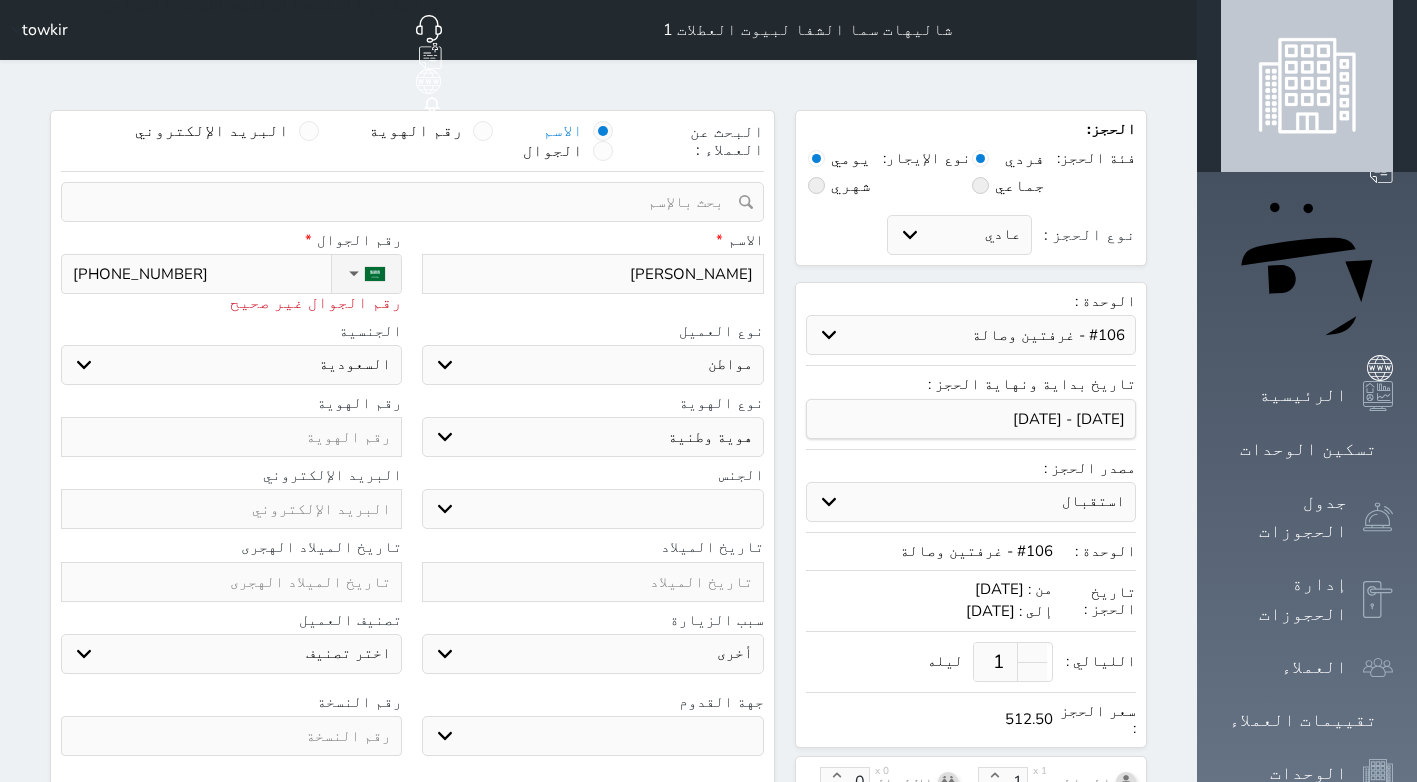 select 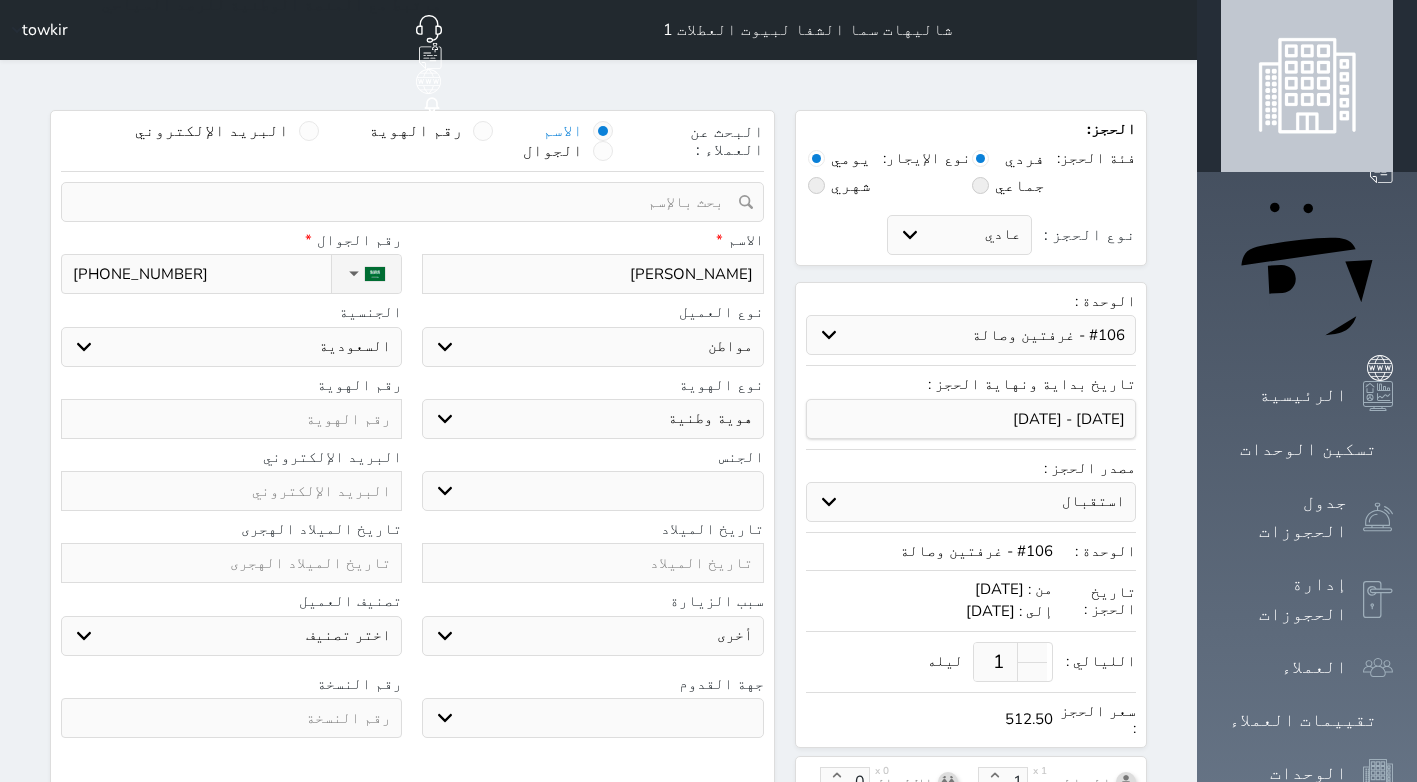 type on "[PHONE_NUMBER]" 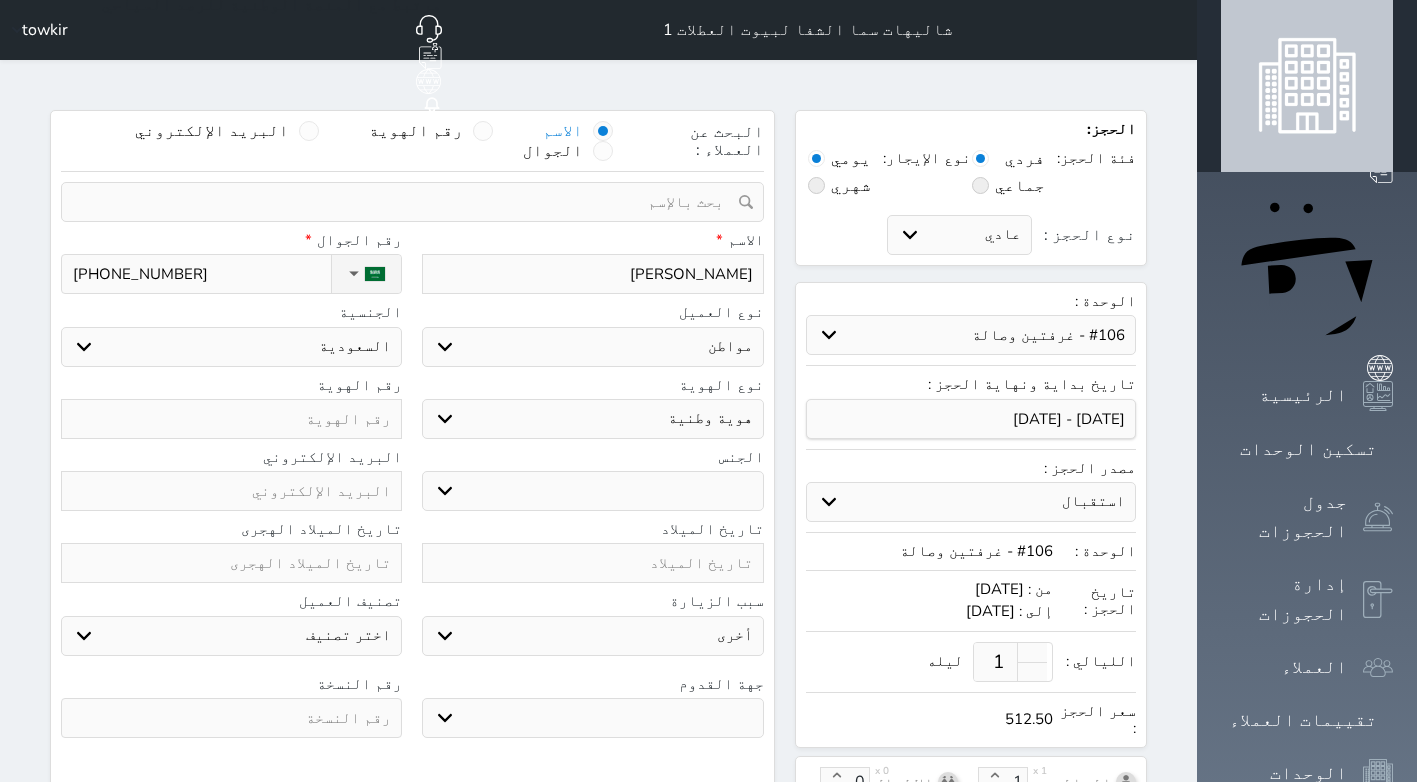 type on "1" 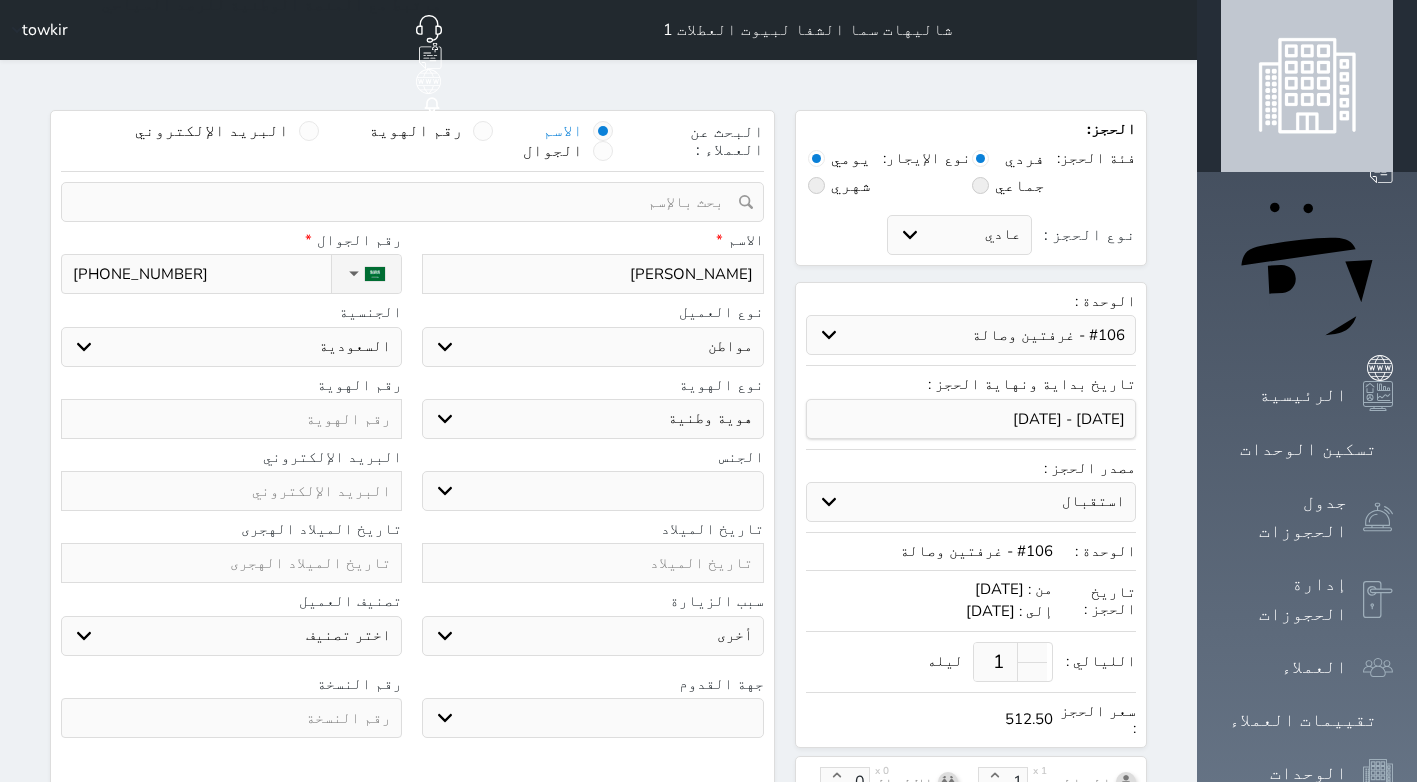 select 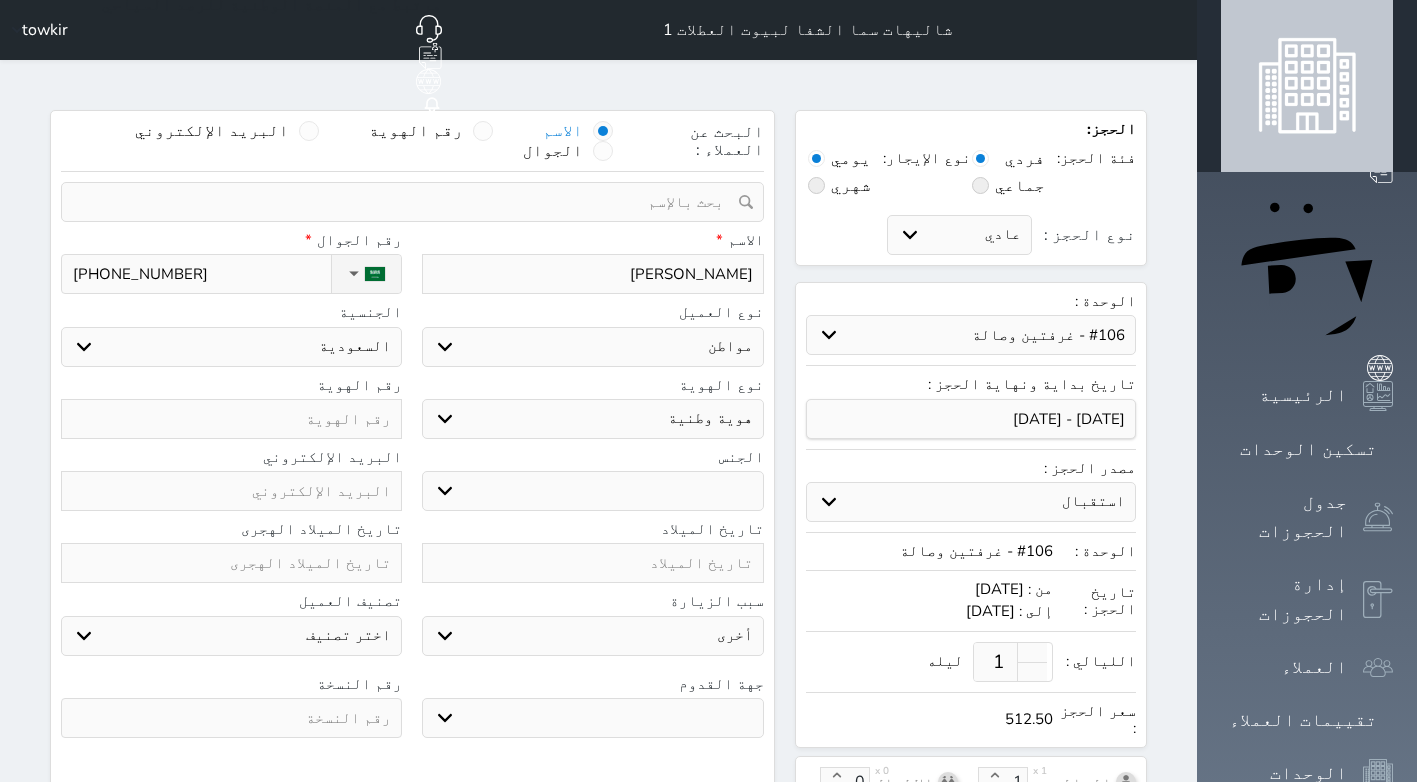 select 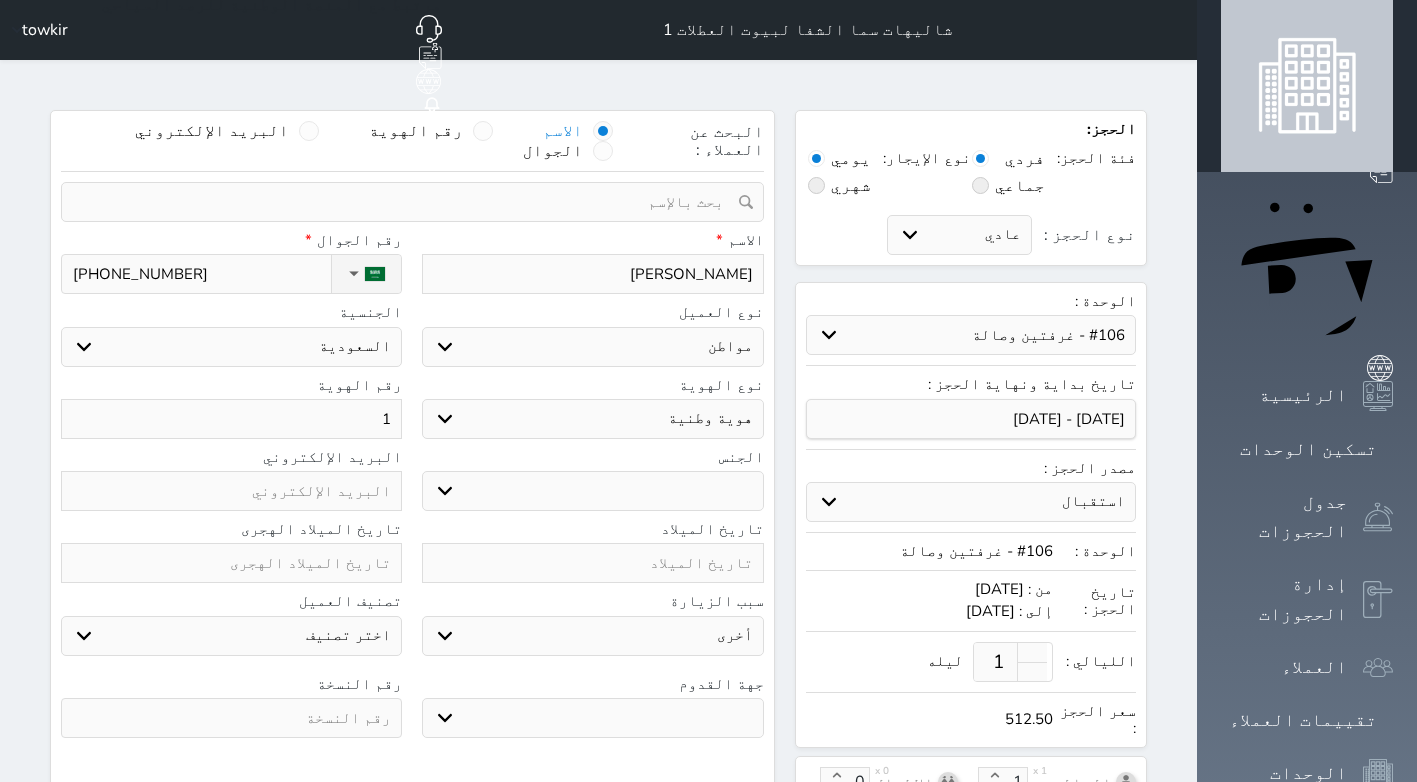 type on "10" 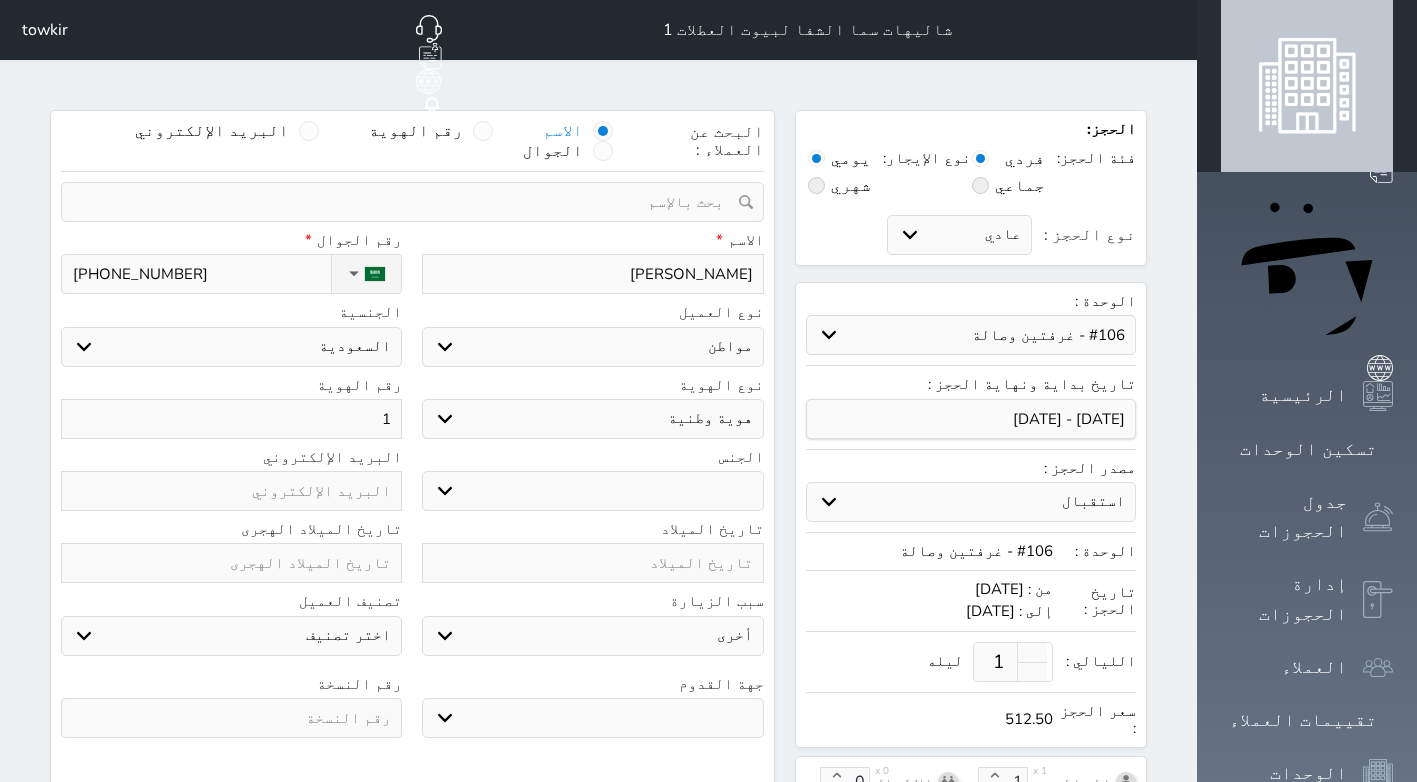 select 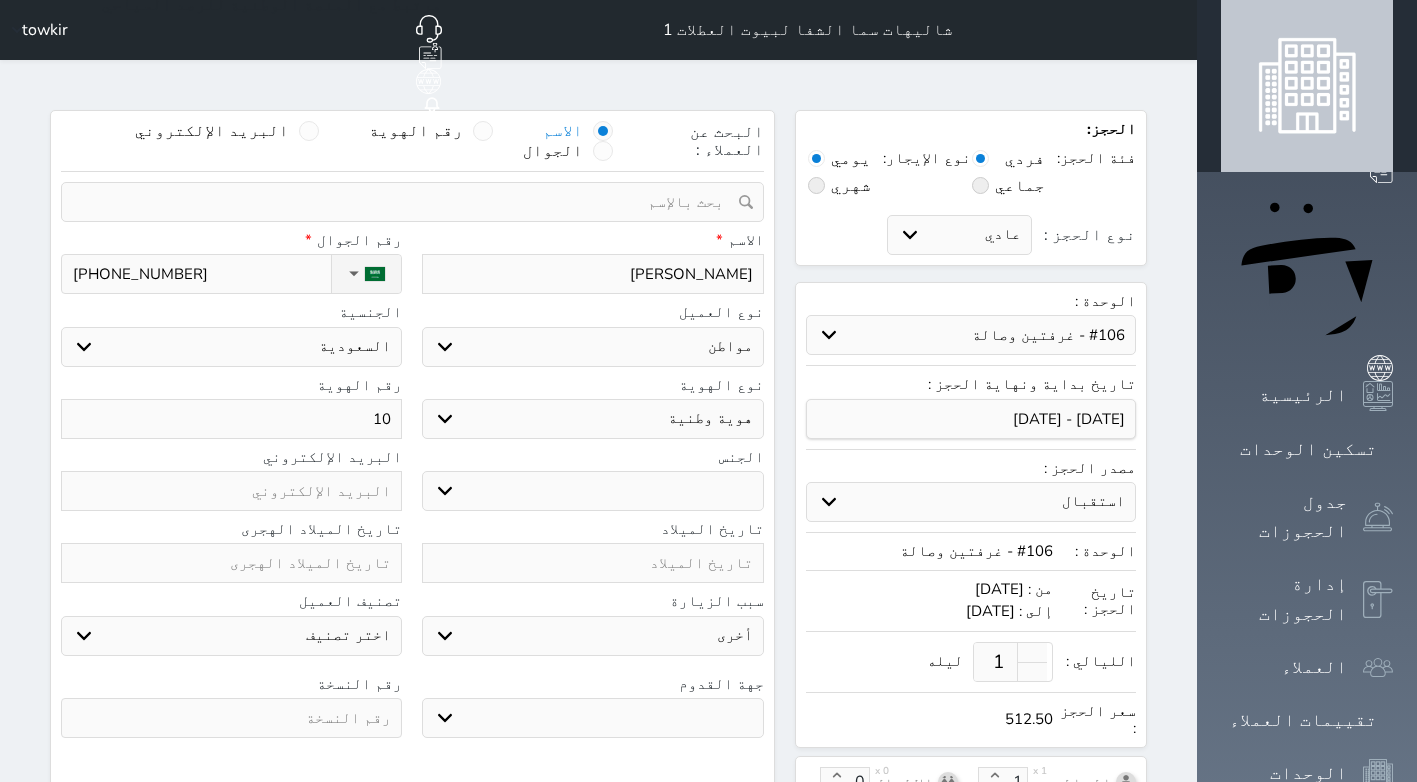 type on "107" 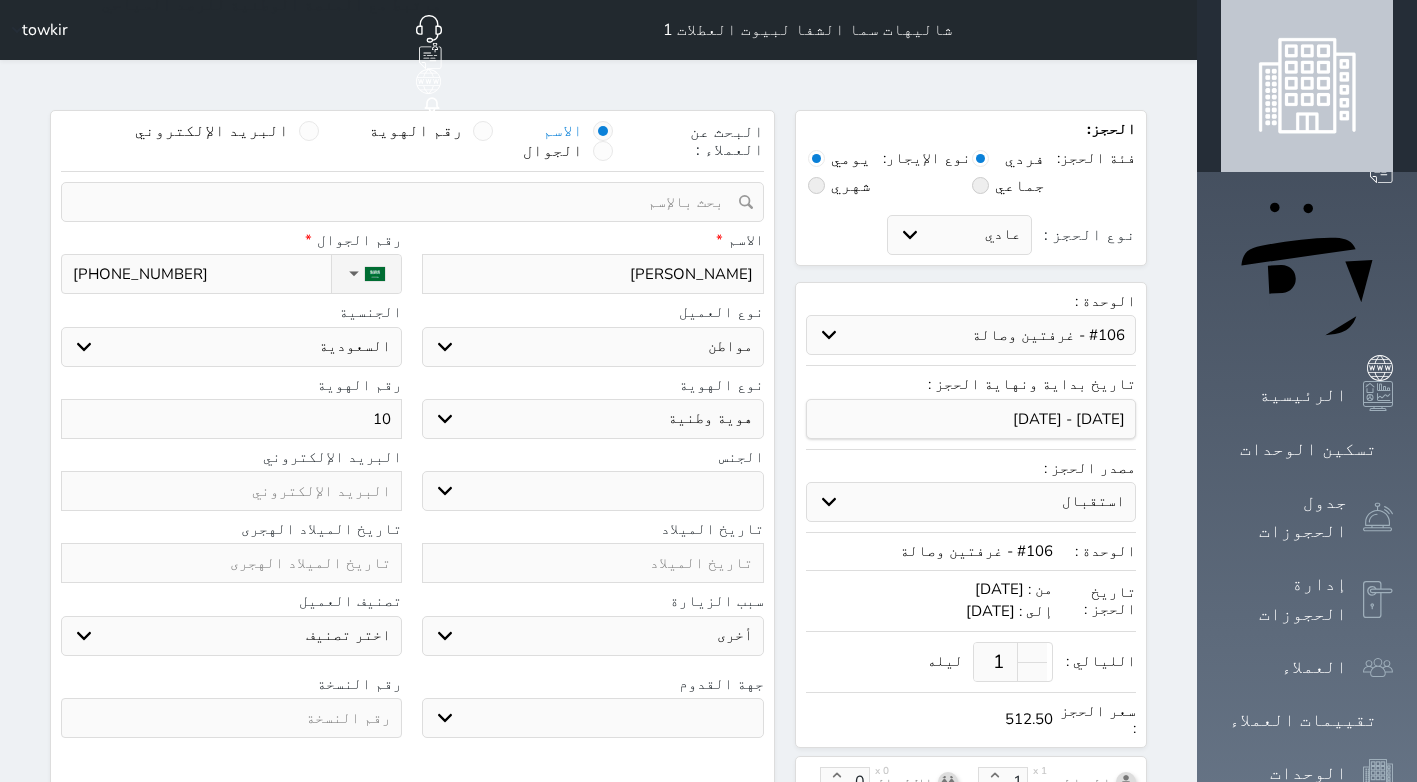 select 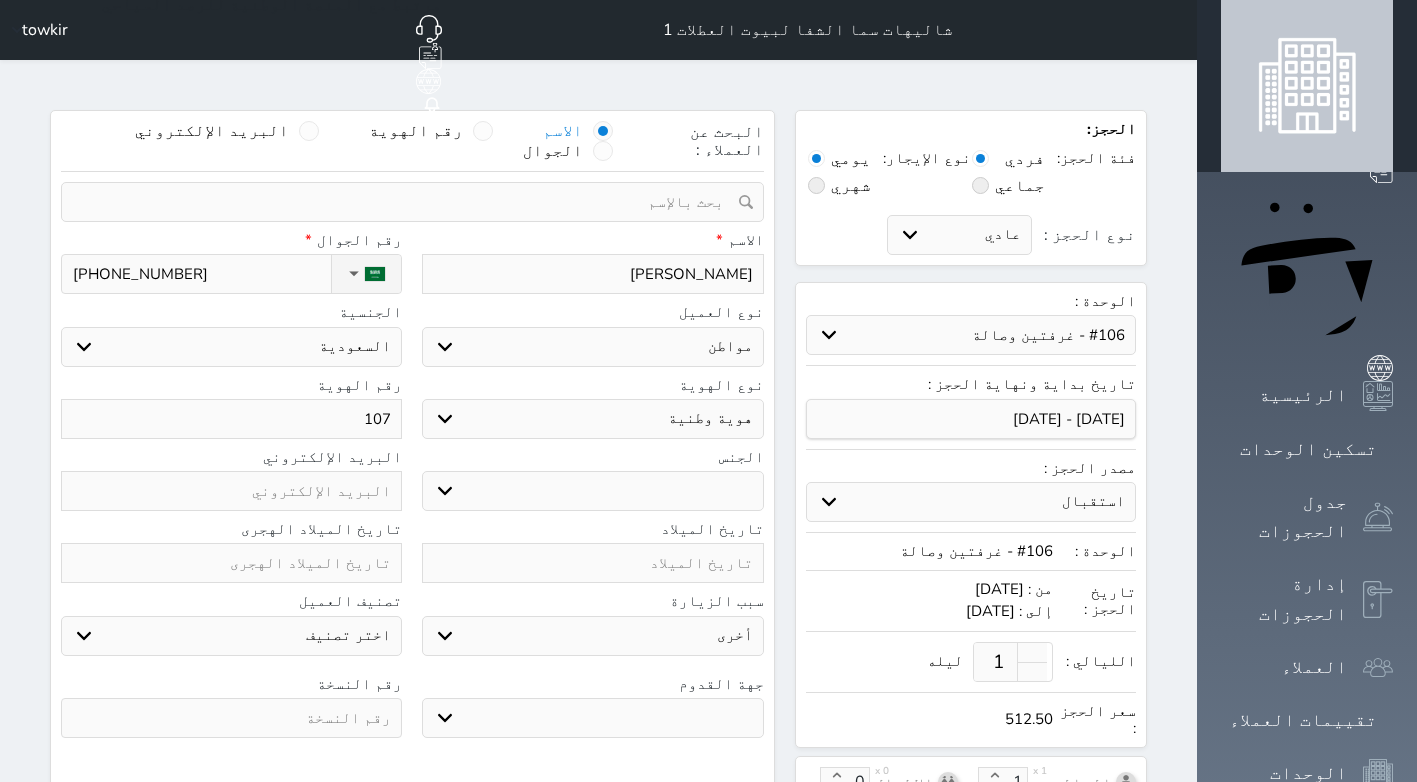 type on "1074" 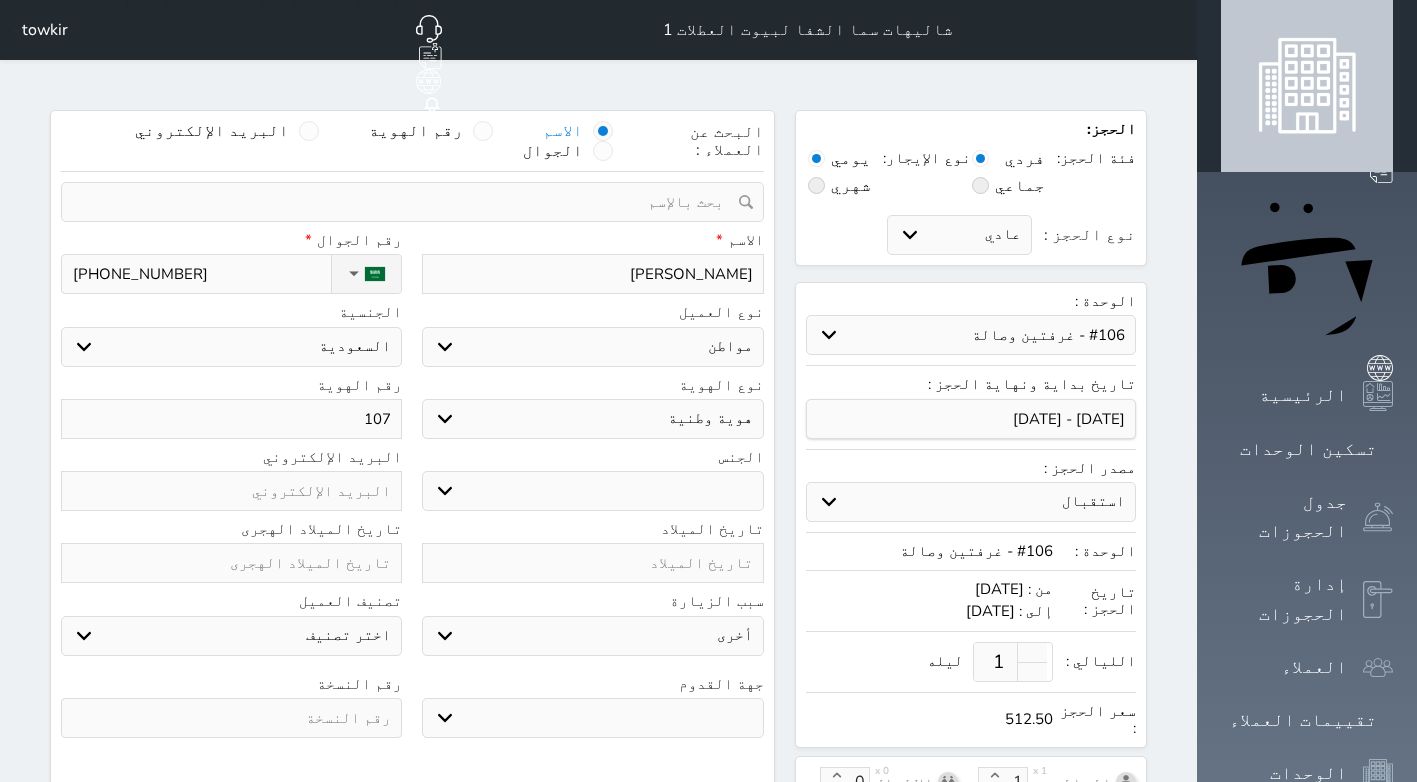 select 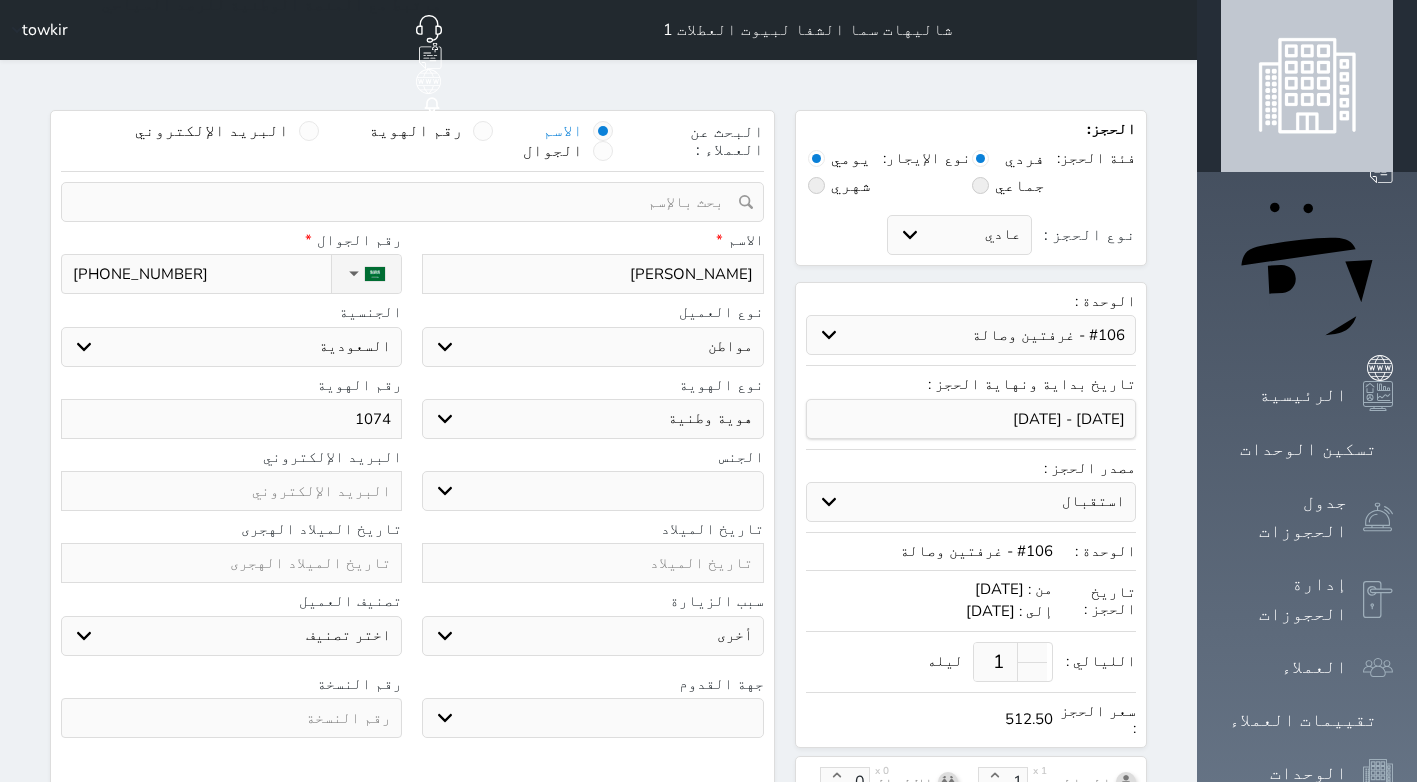 type on "10747" 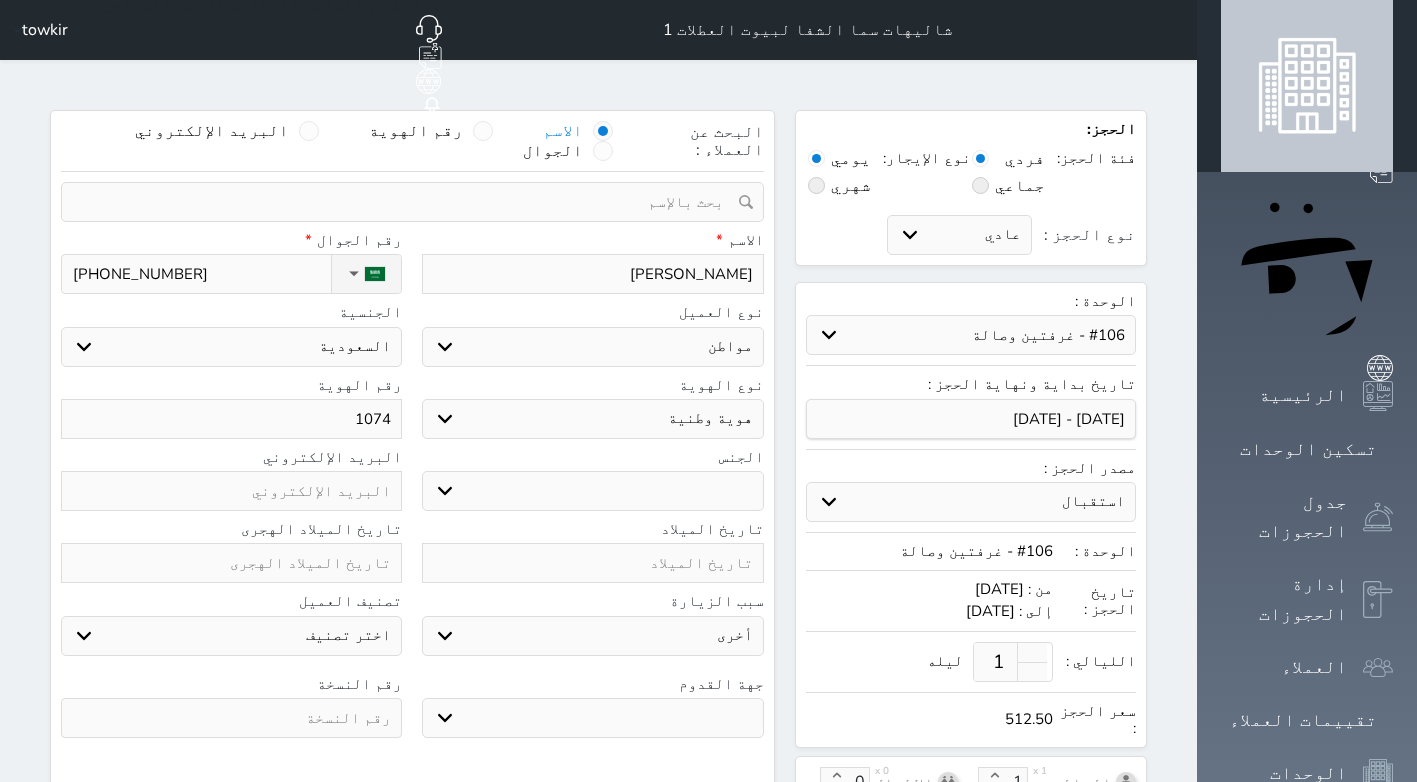 select 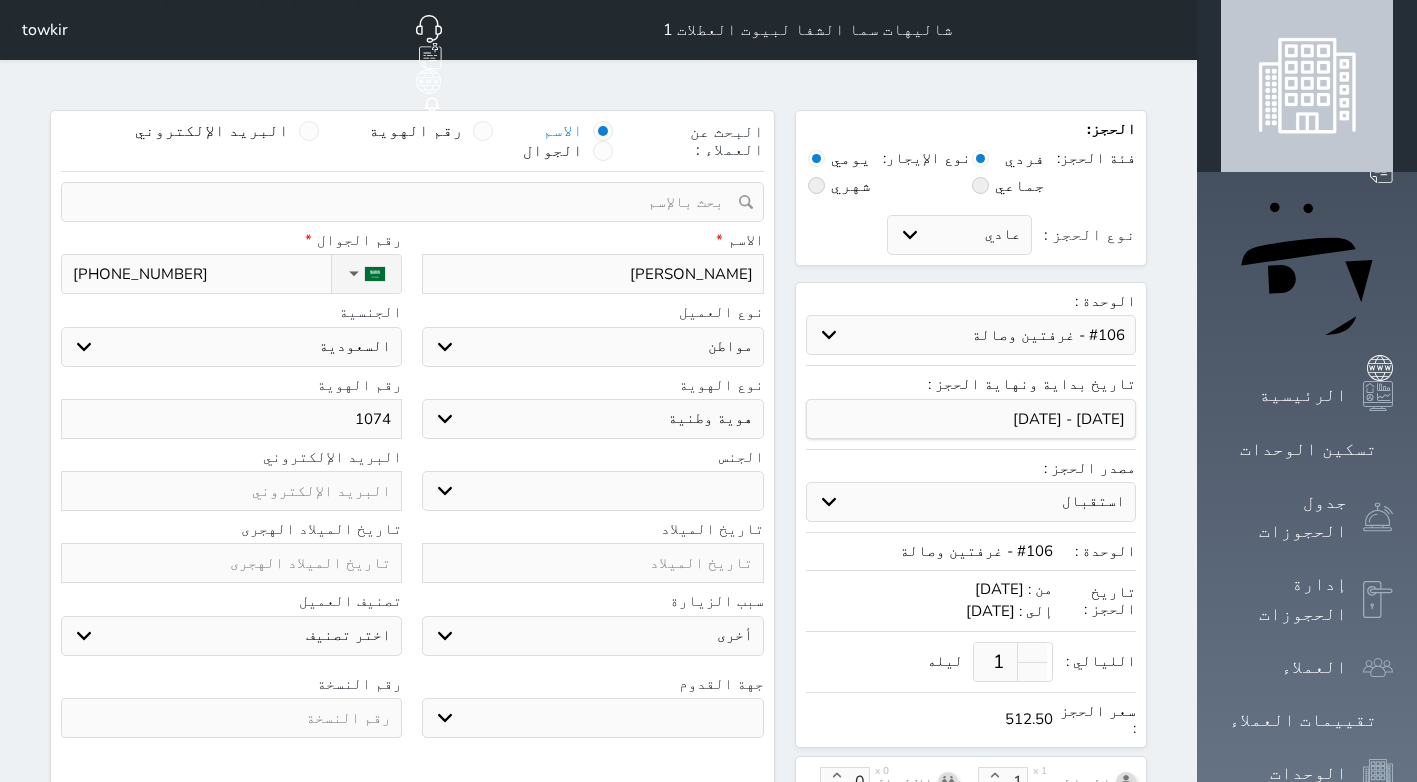select 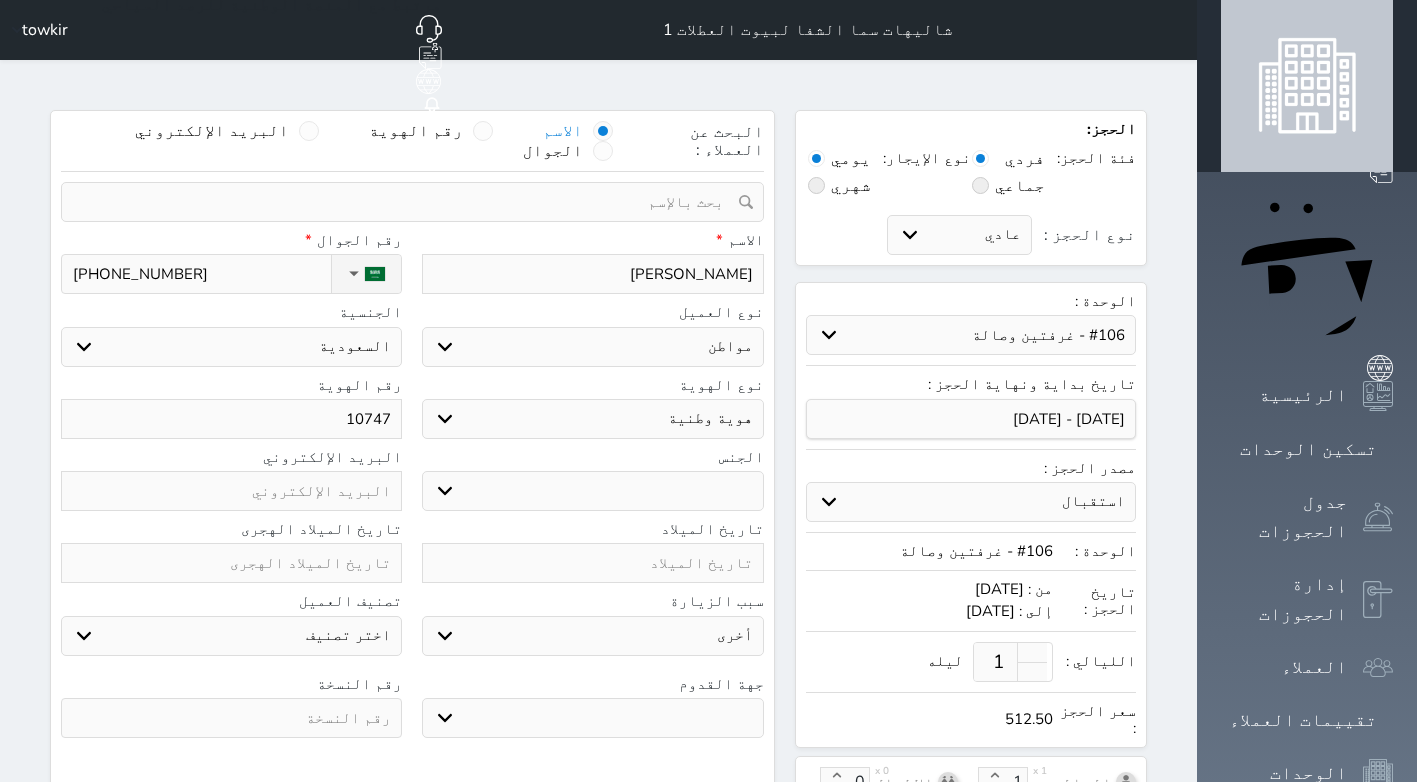 type on "107478" 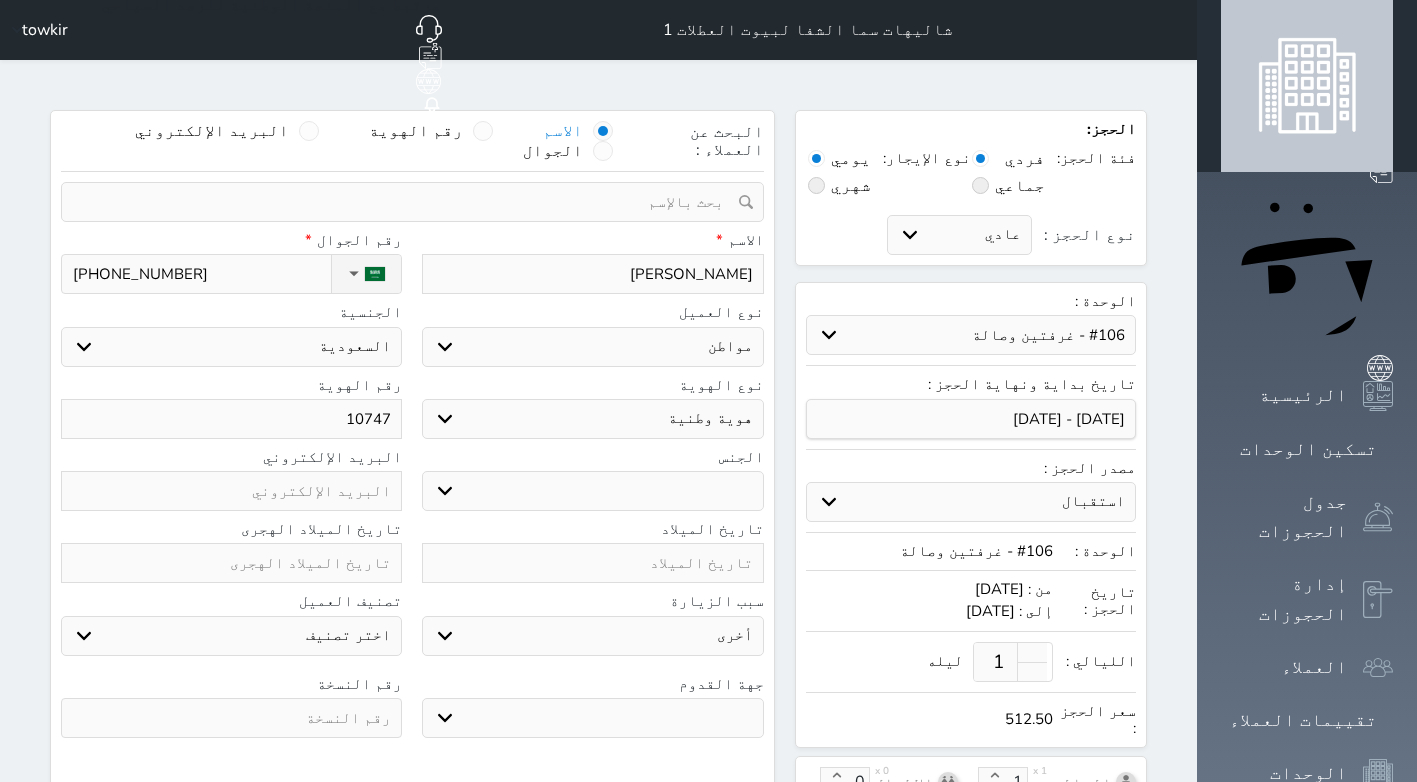 select 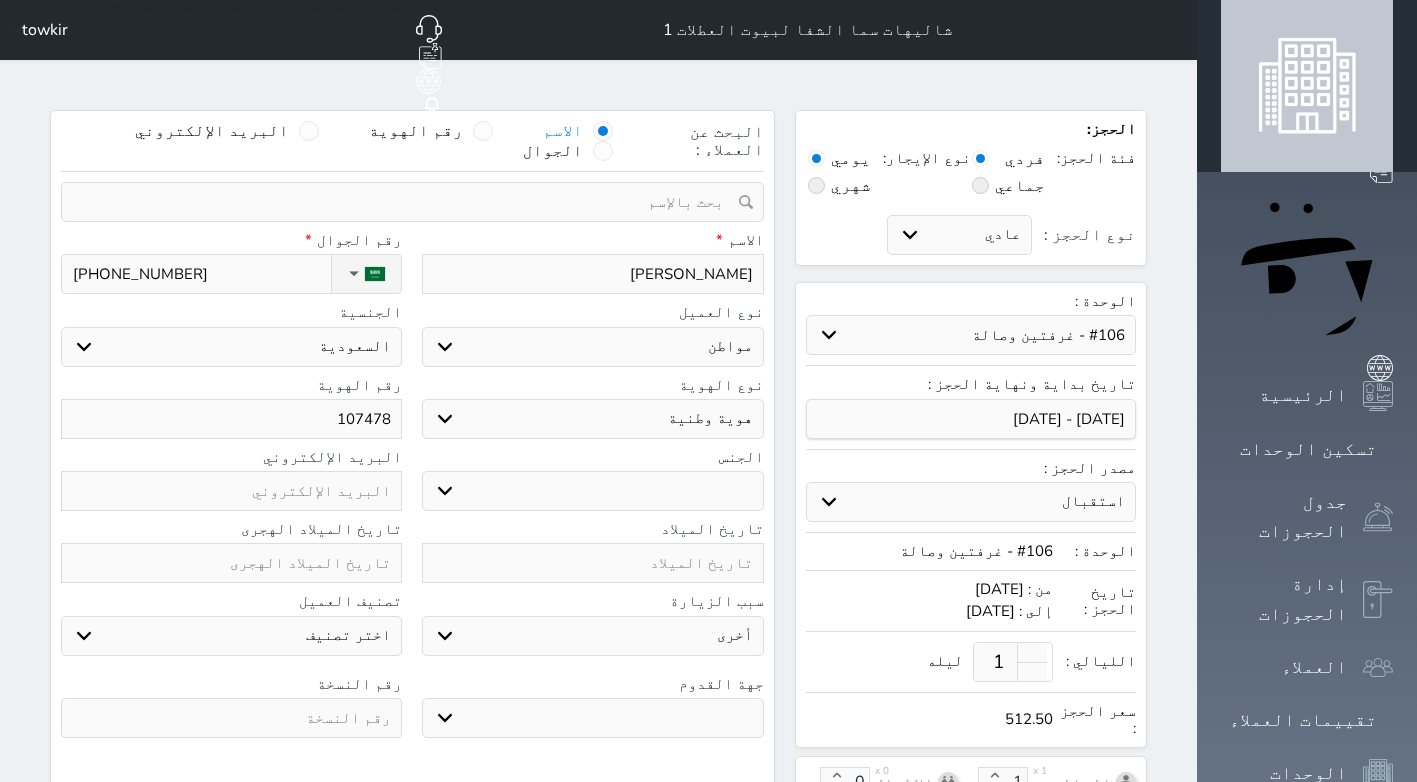 type on "1074783" 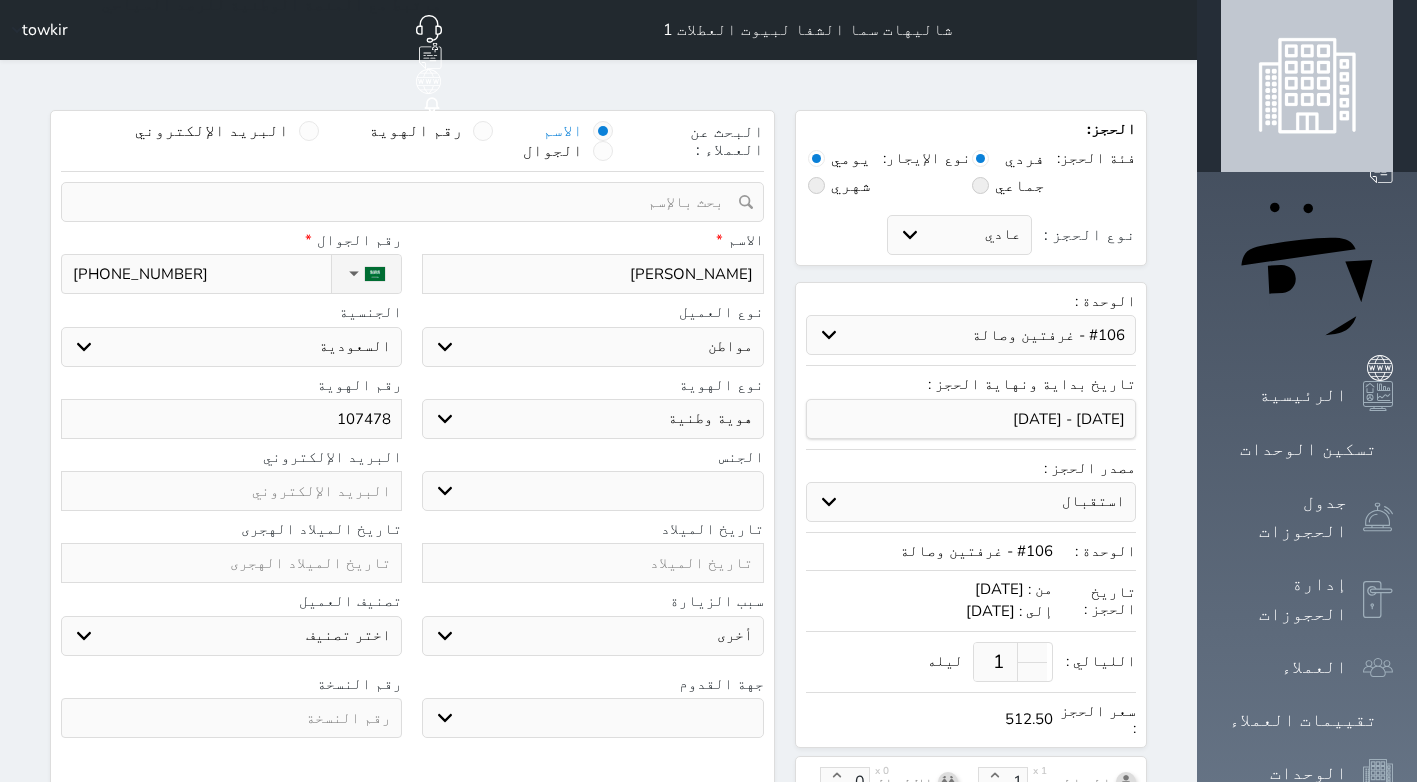 select 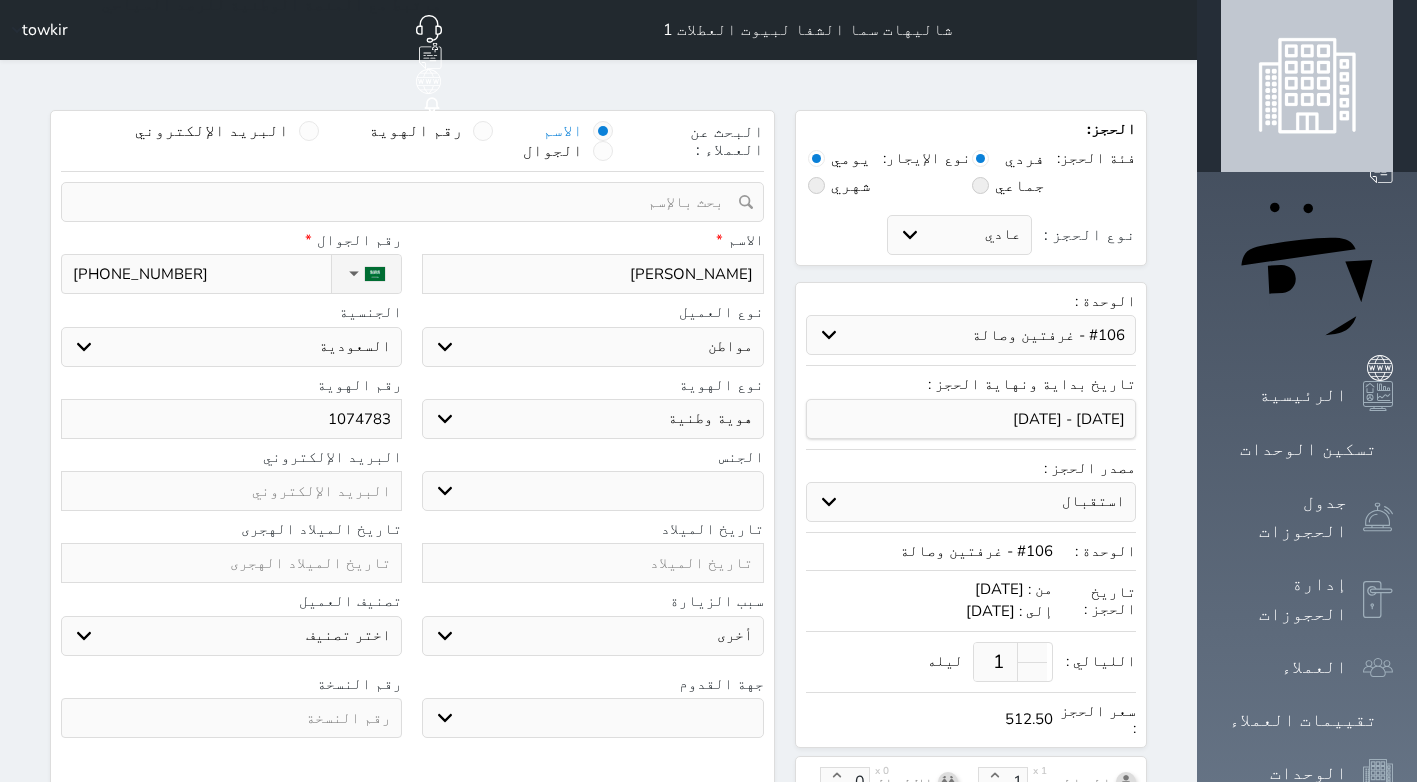 type on "10747837" 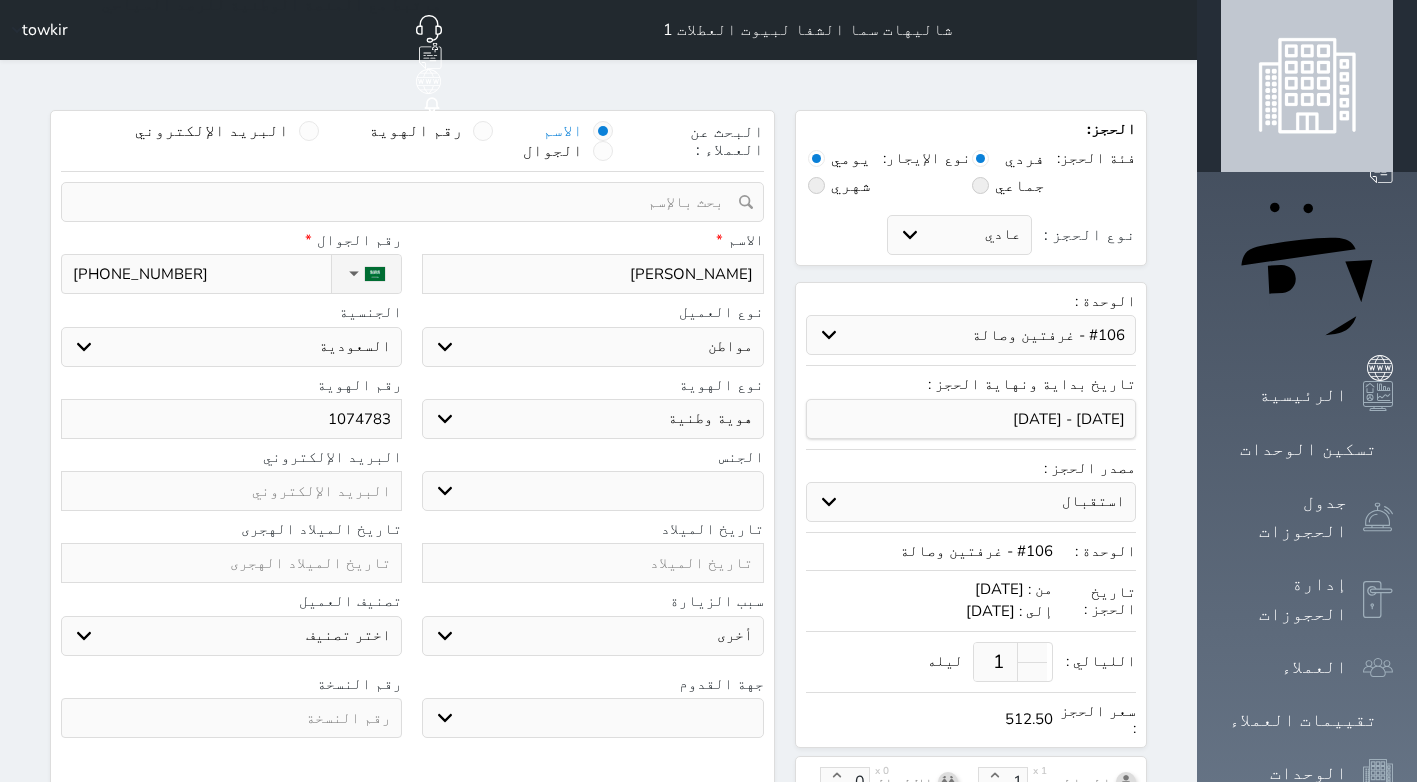 select 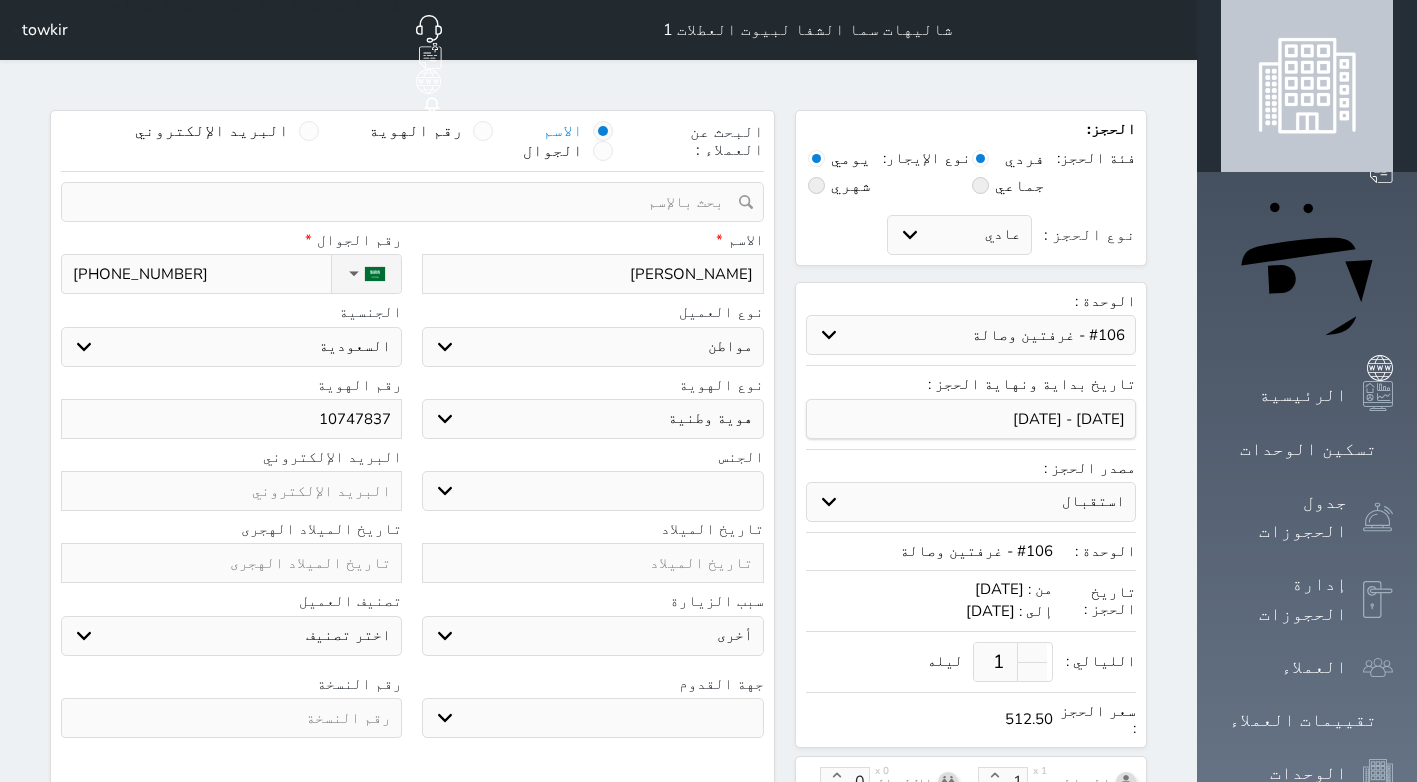 type on "107478374" 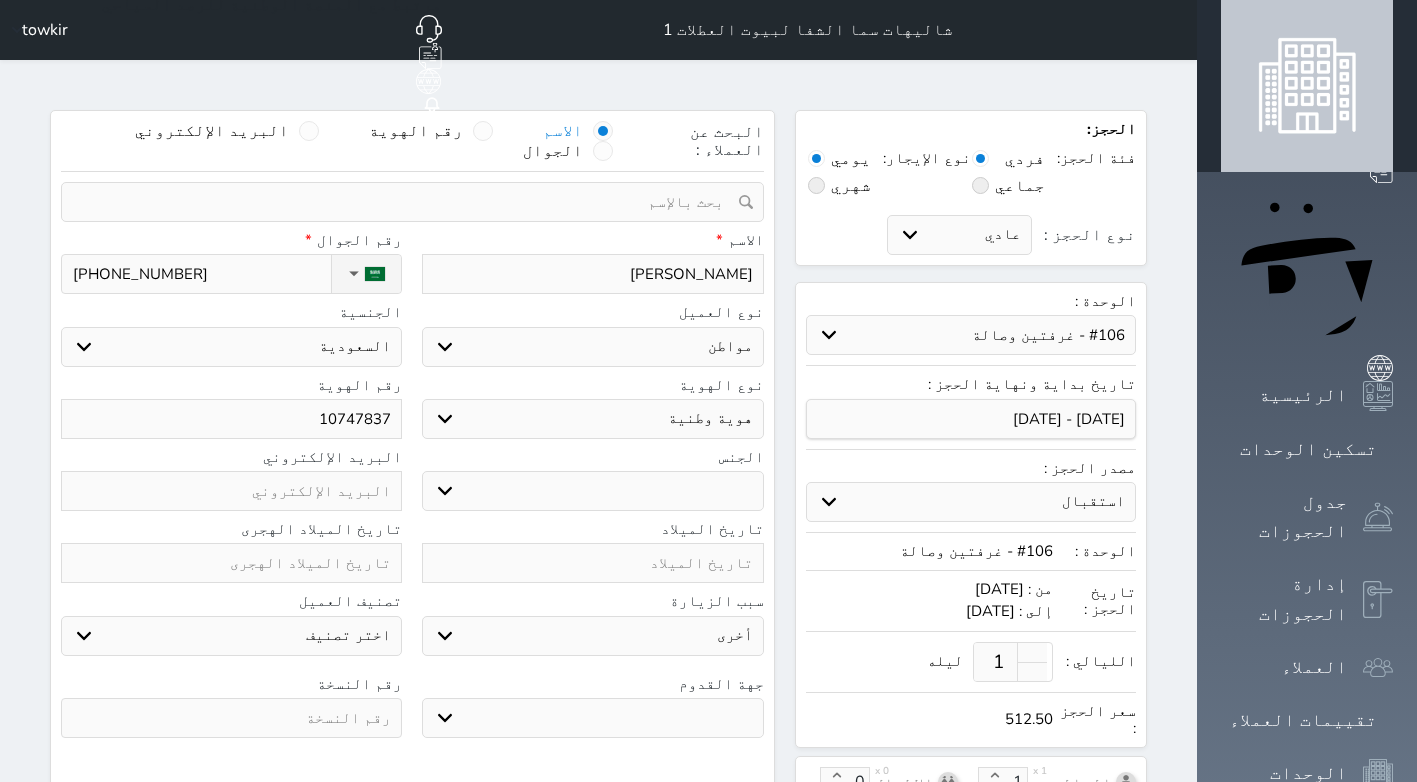select 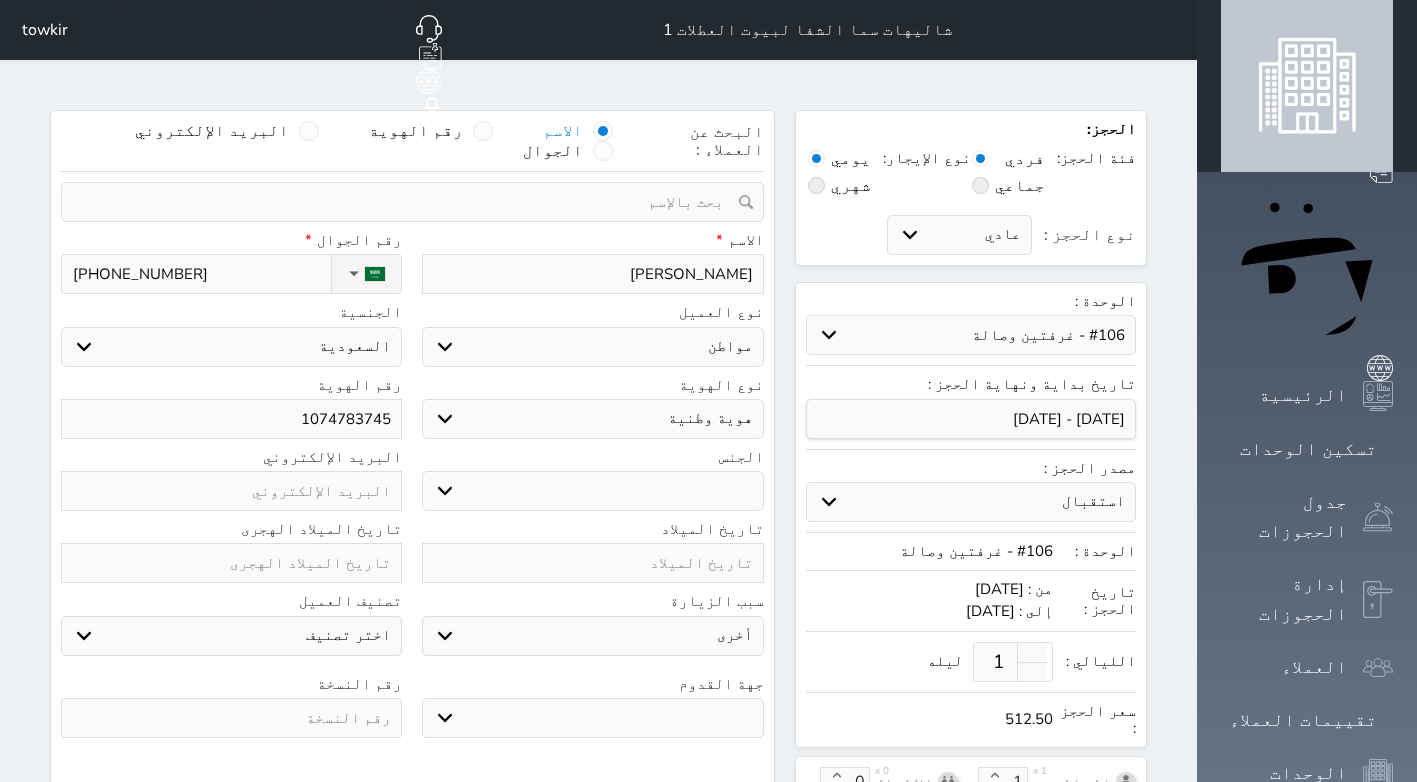 type on "10747837454" 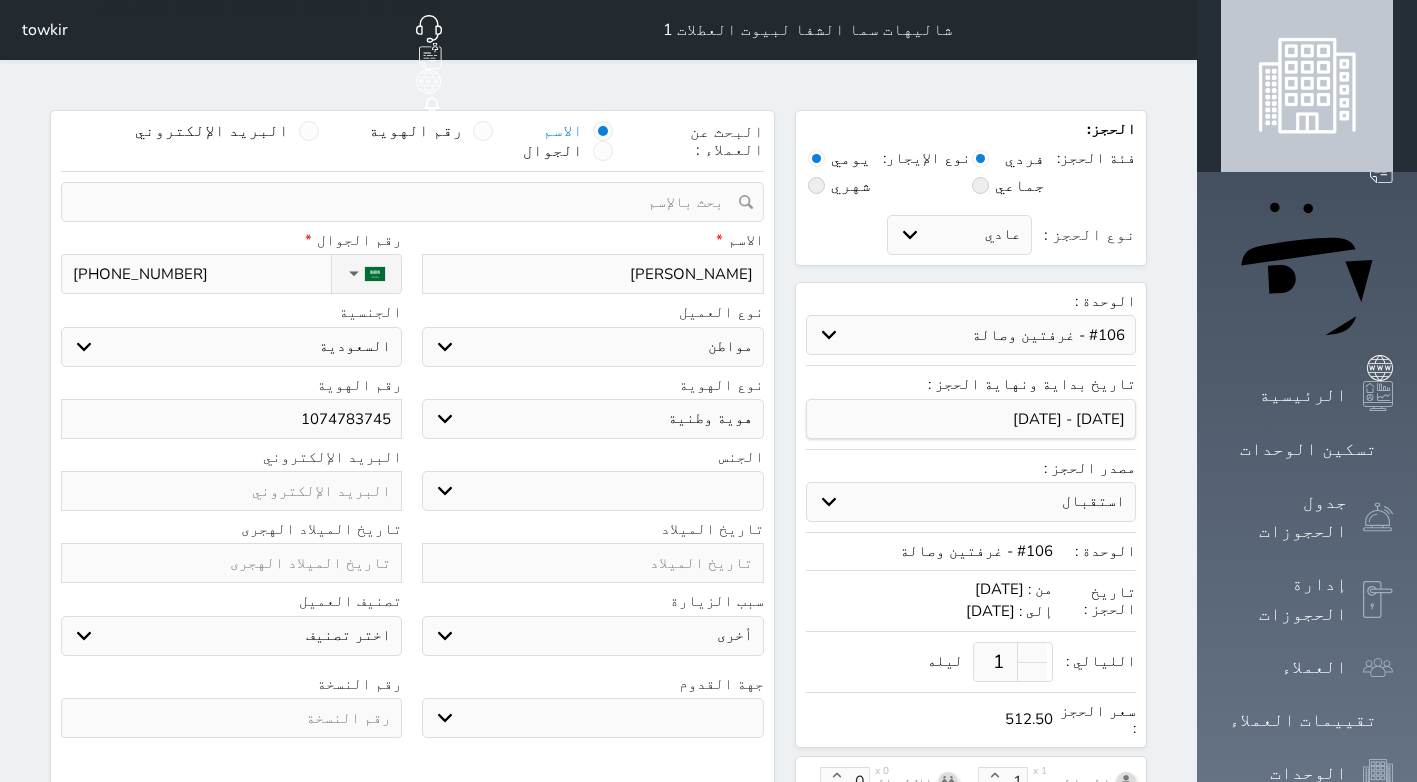 select 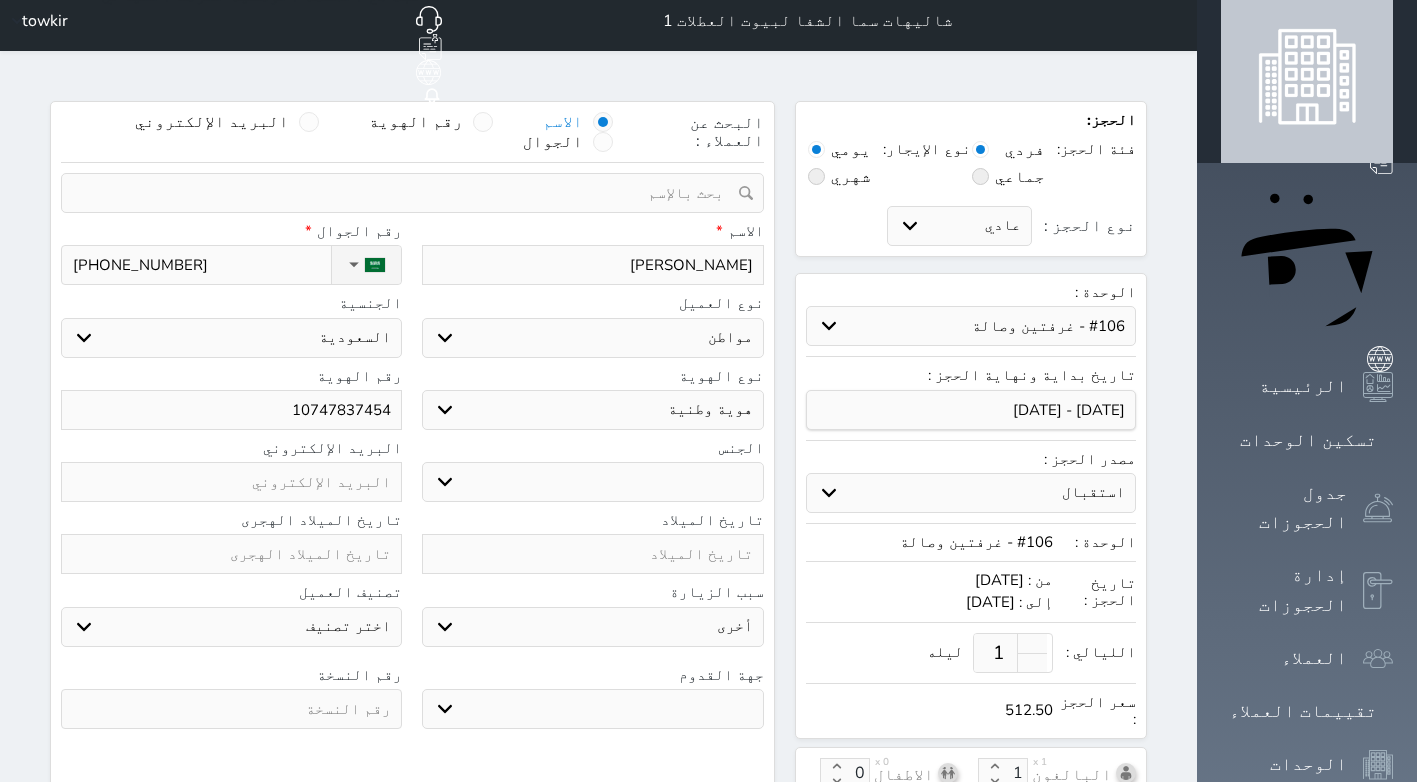 scroll, scrollTop: 0, scrollLeft: 0, axis: both 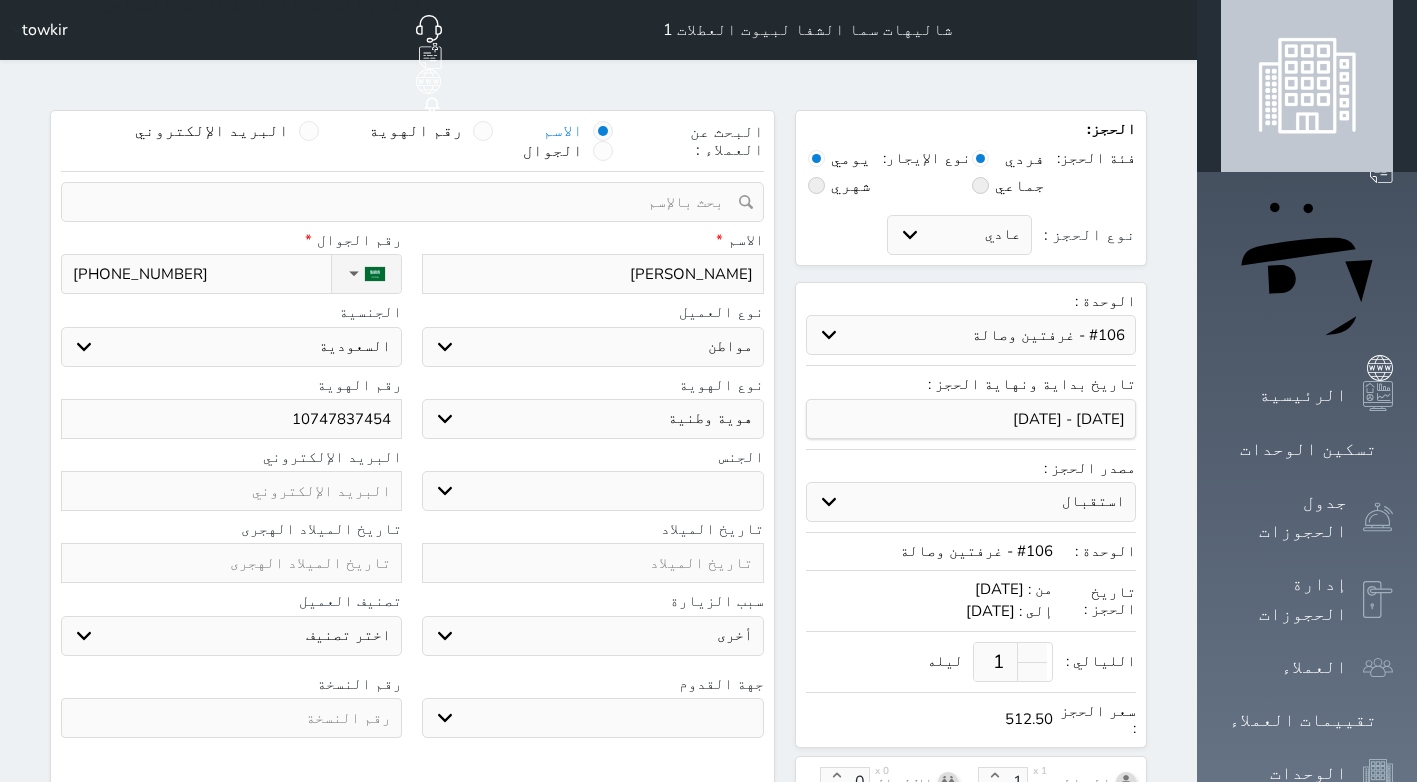 type on "10747837454" 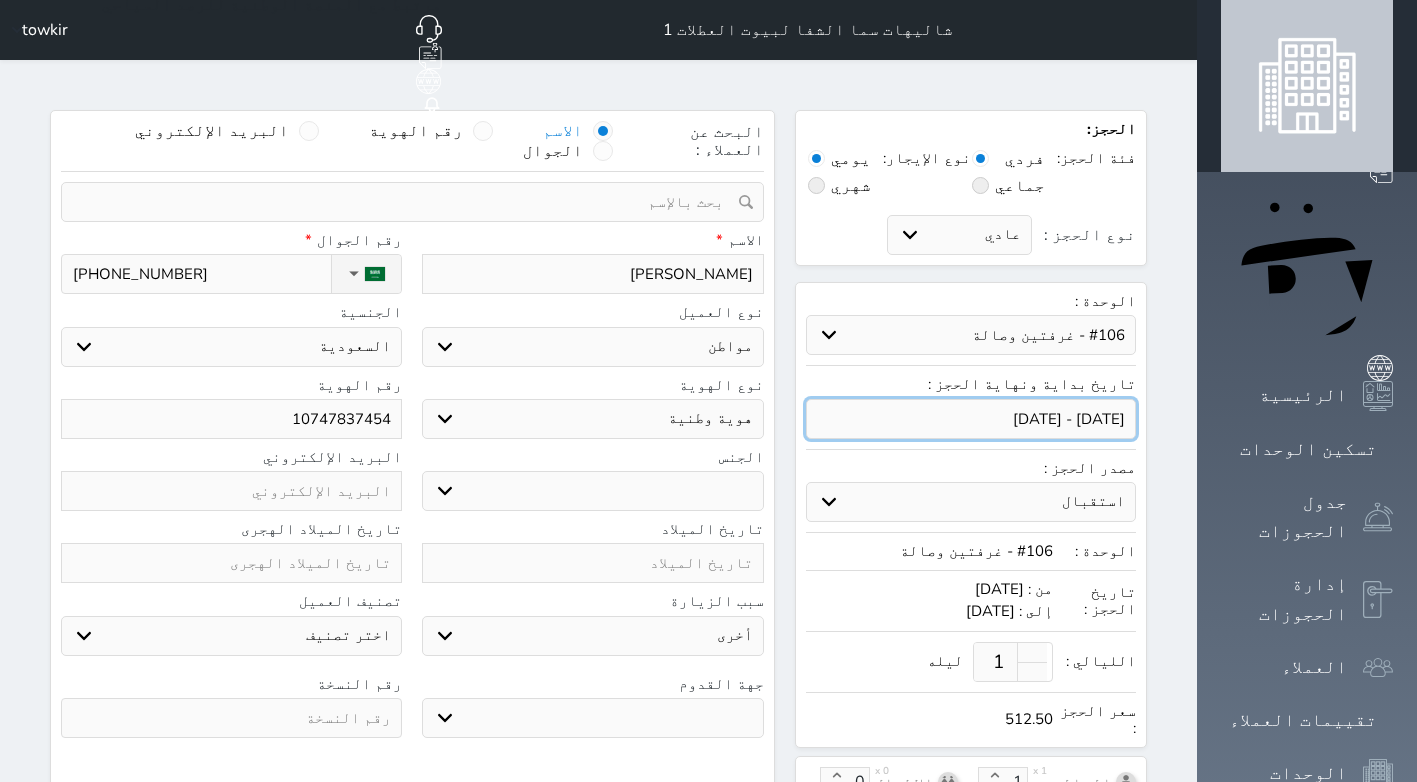 click at bounding box center [971, 419] 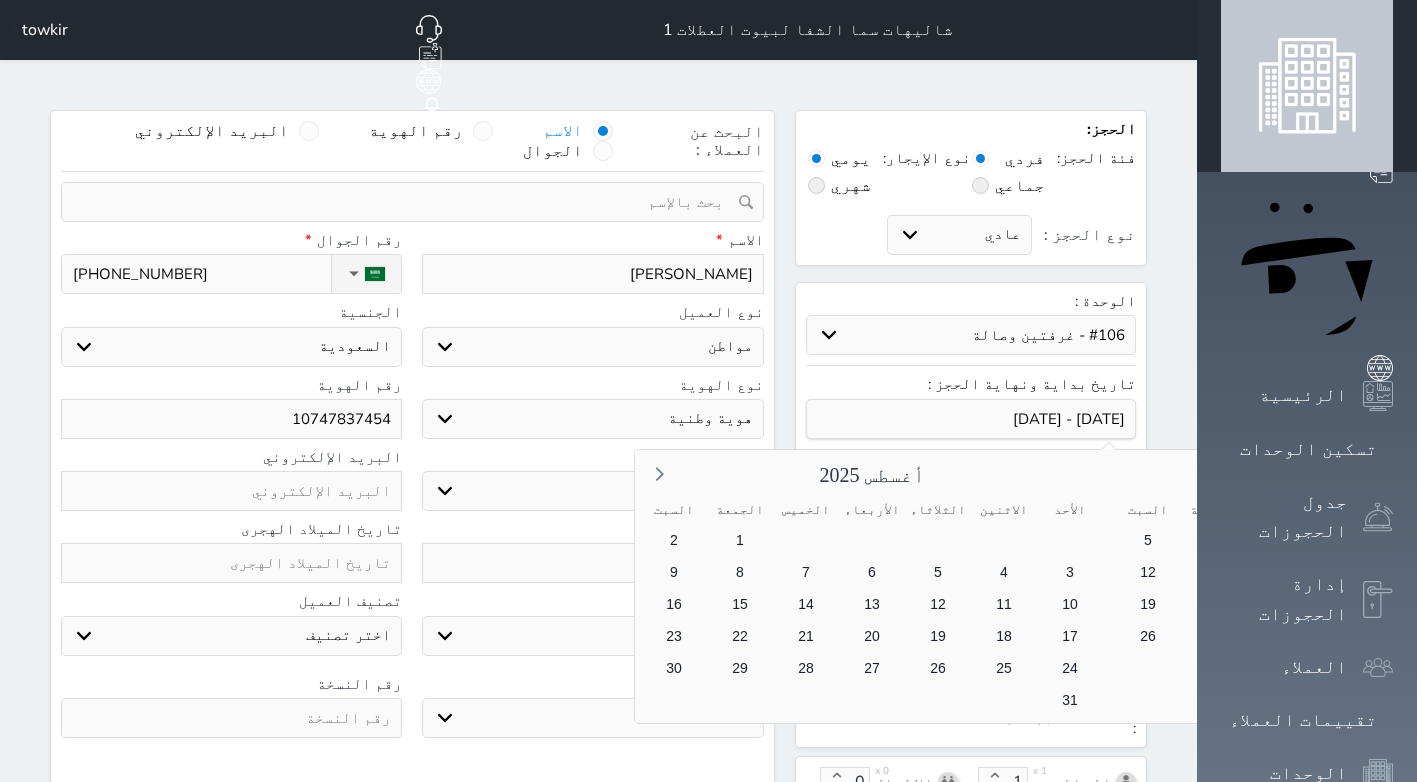 click on "30" at bounding box center [1345, 668] 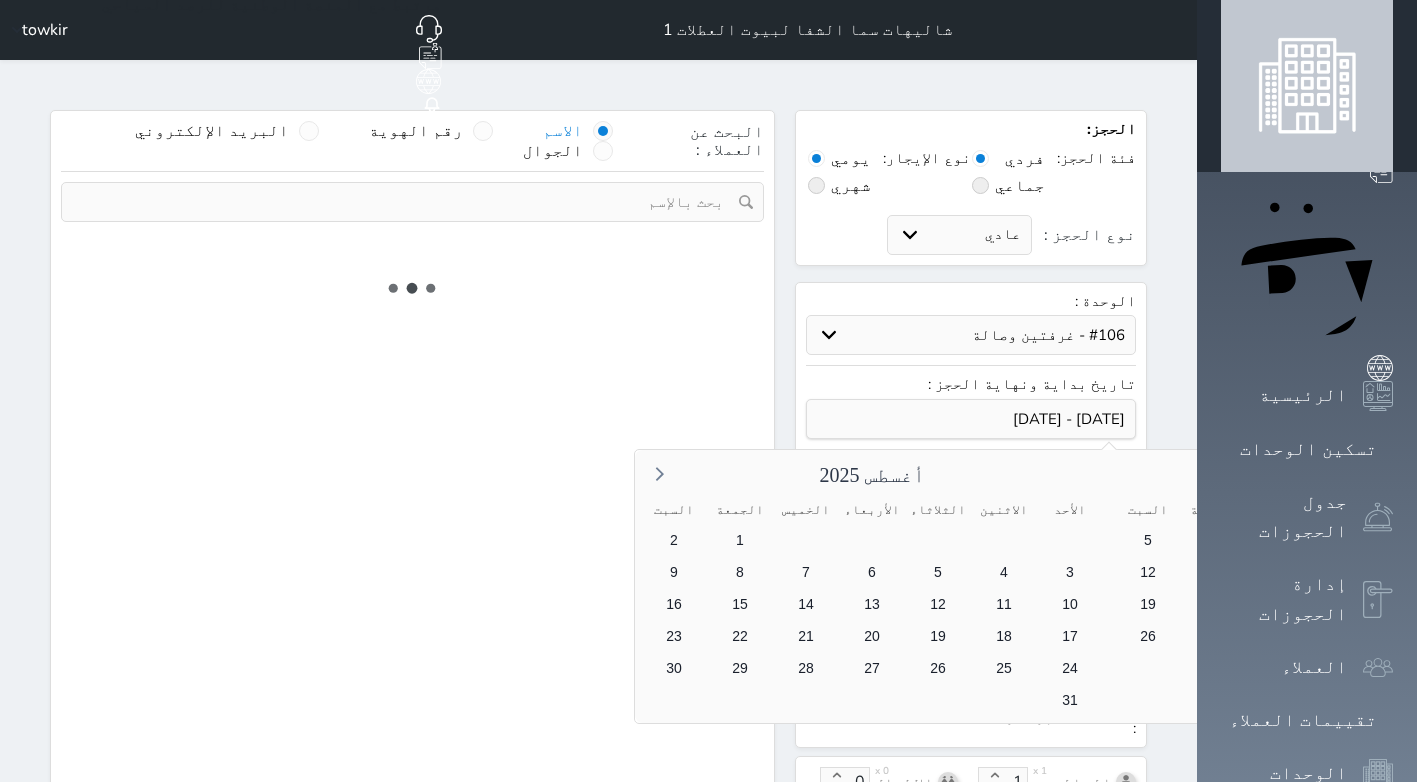 type on "2" 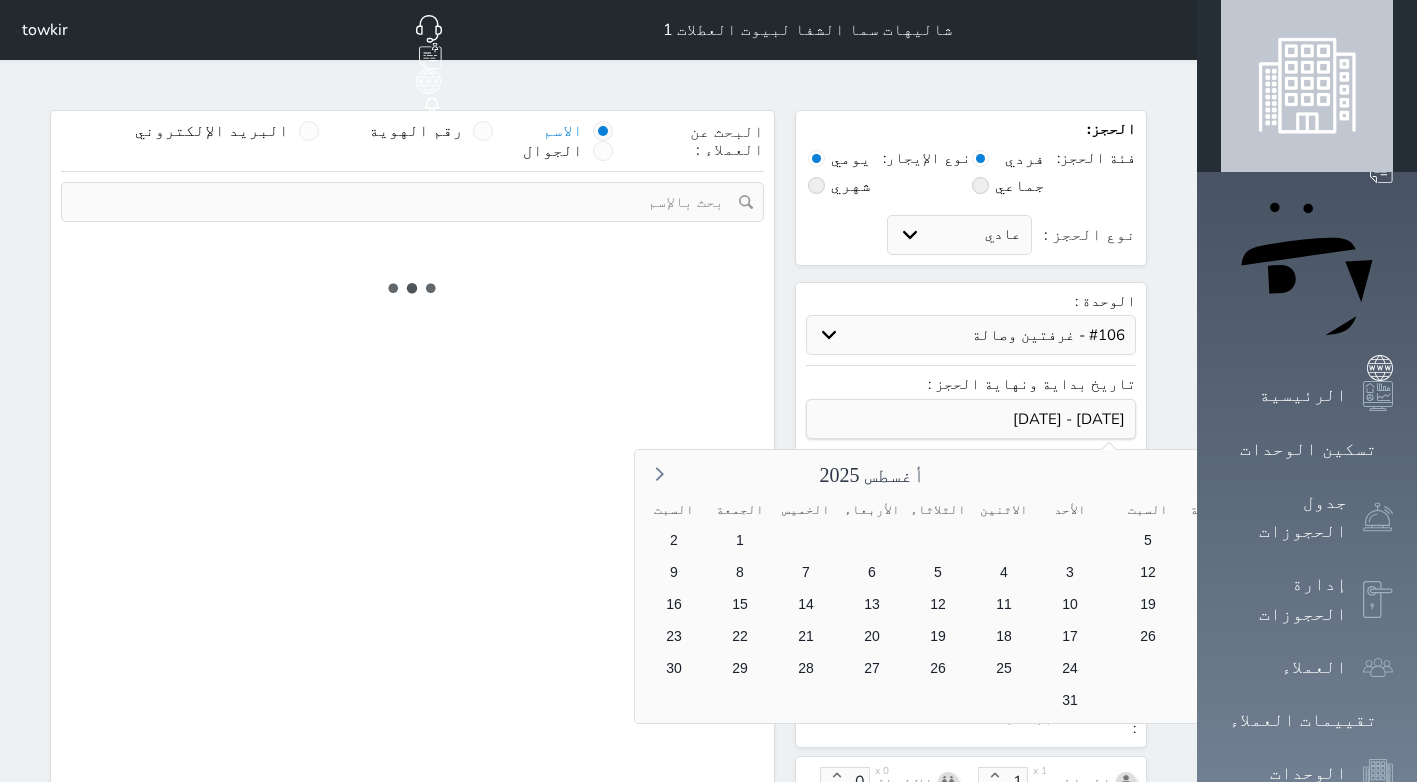 select on "1" 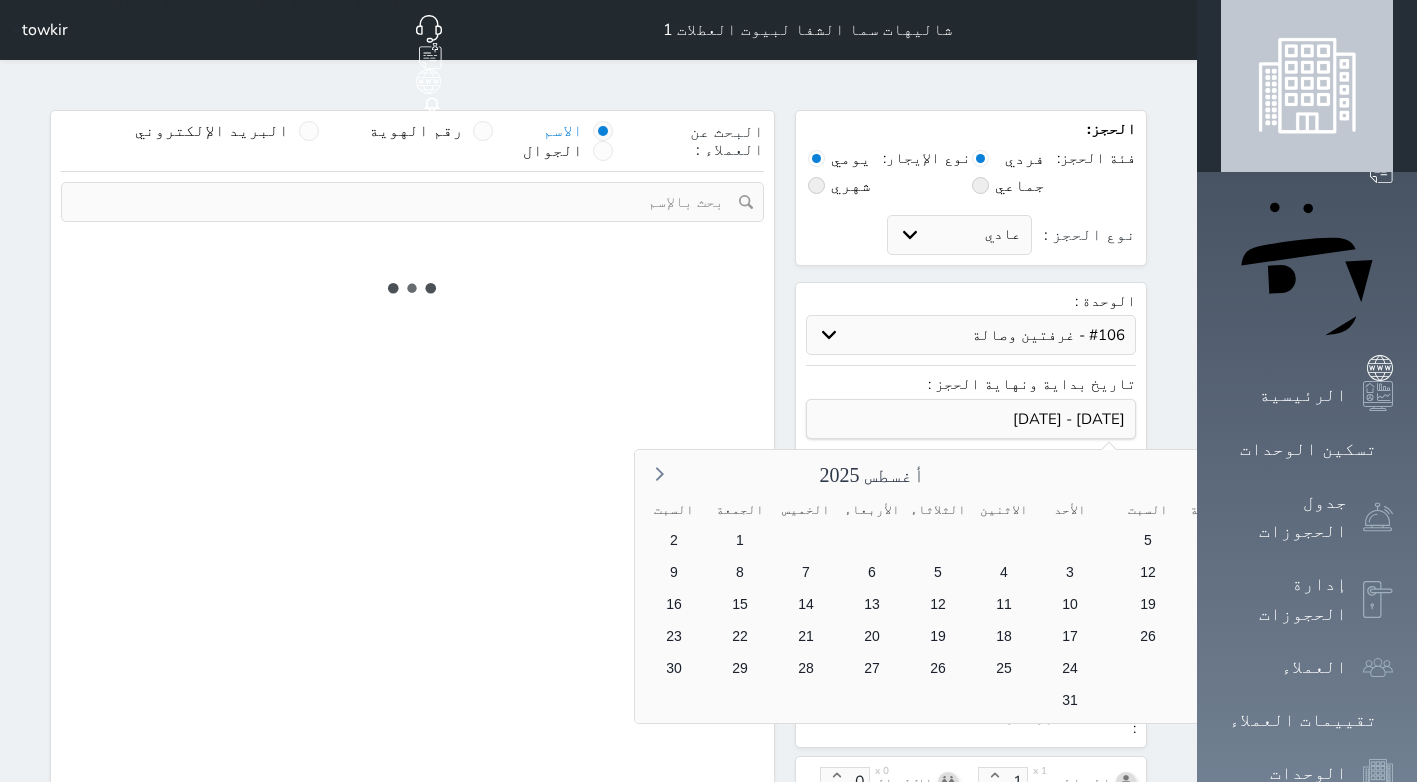 select on "113" 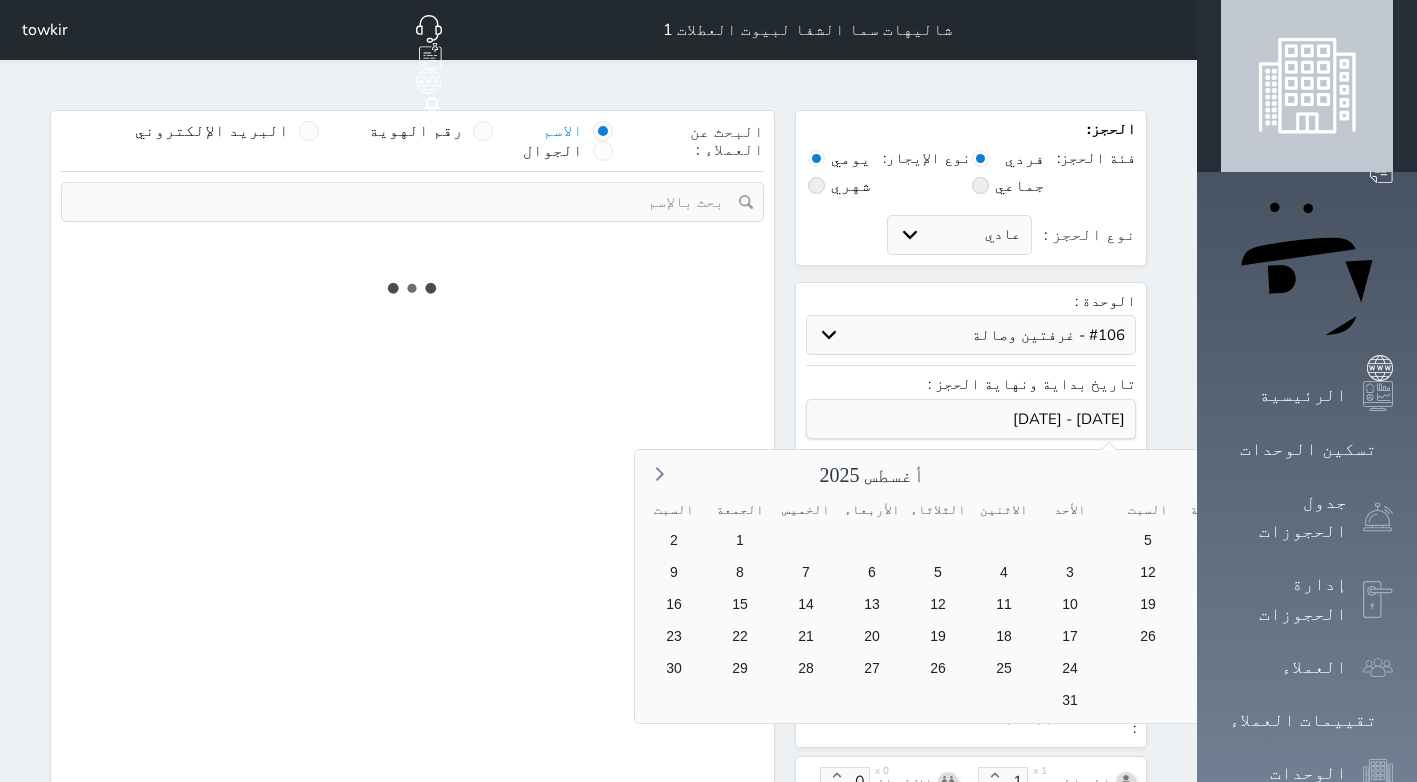 select on "1" 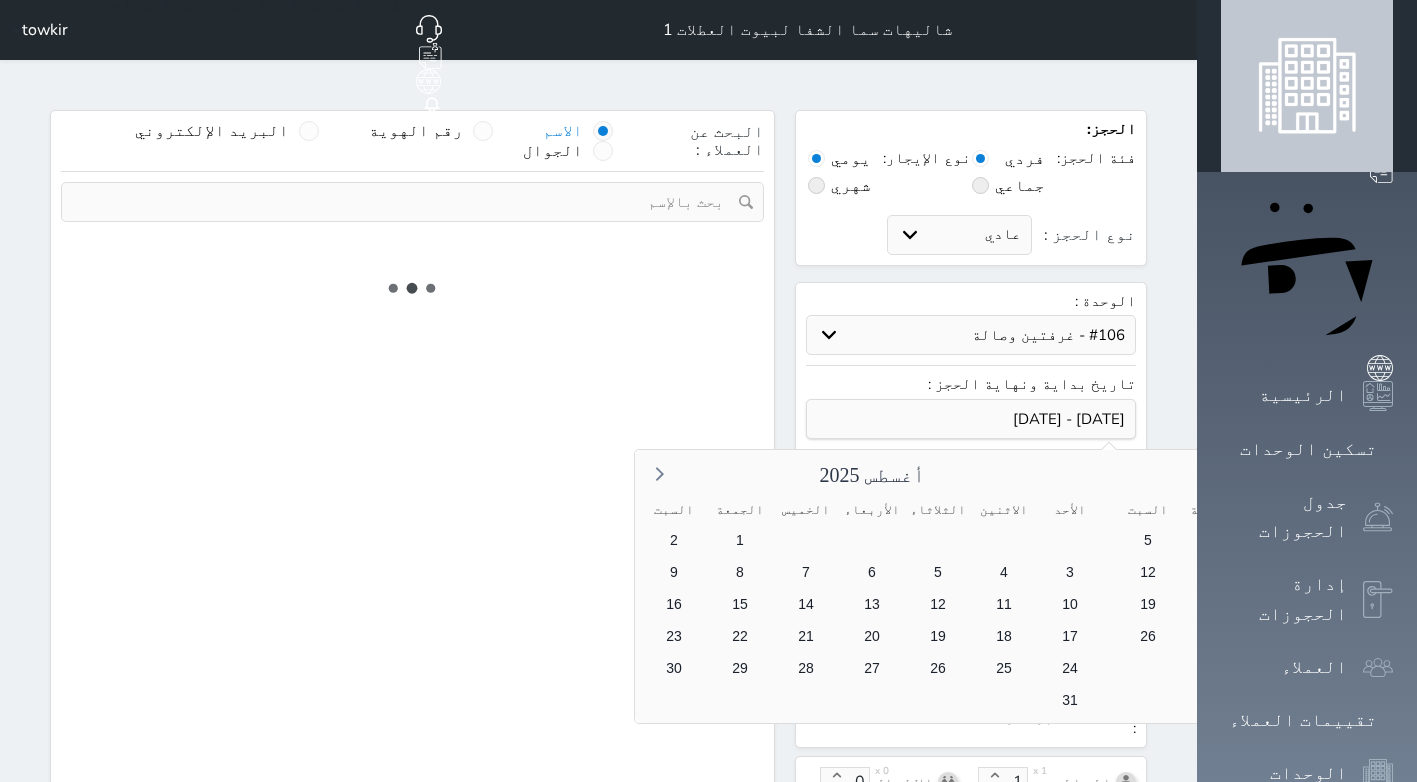 select 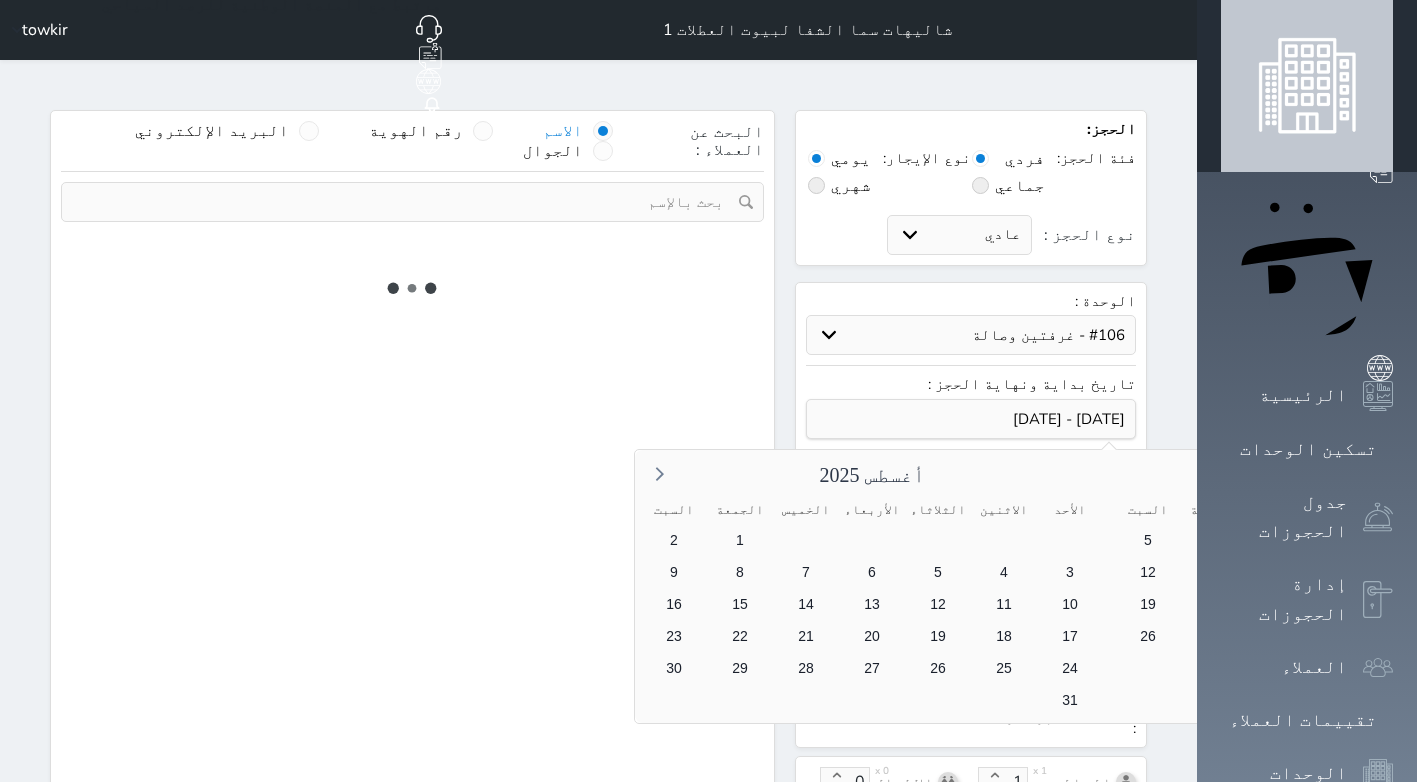 select on "7" 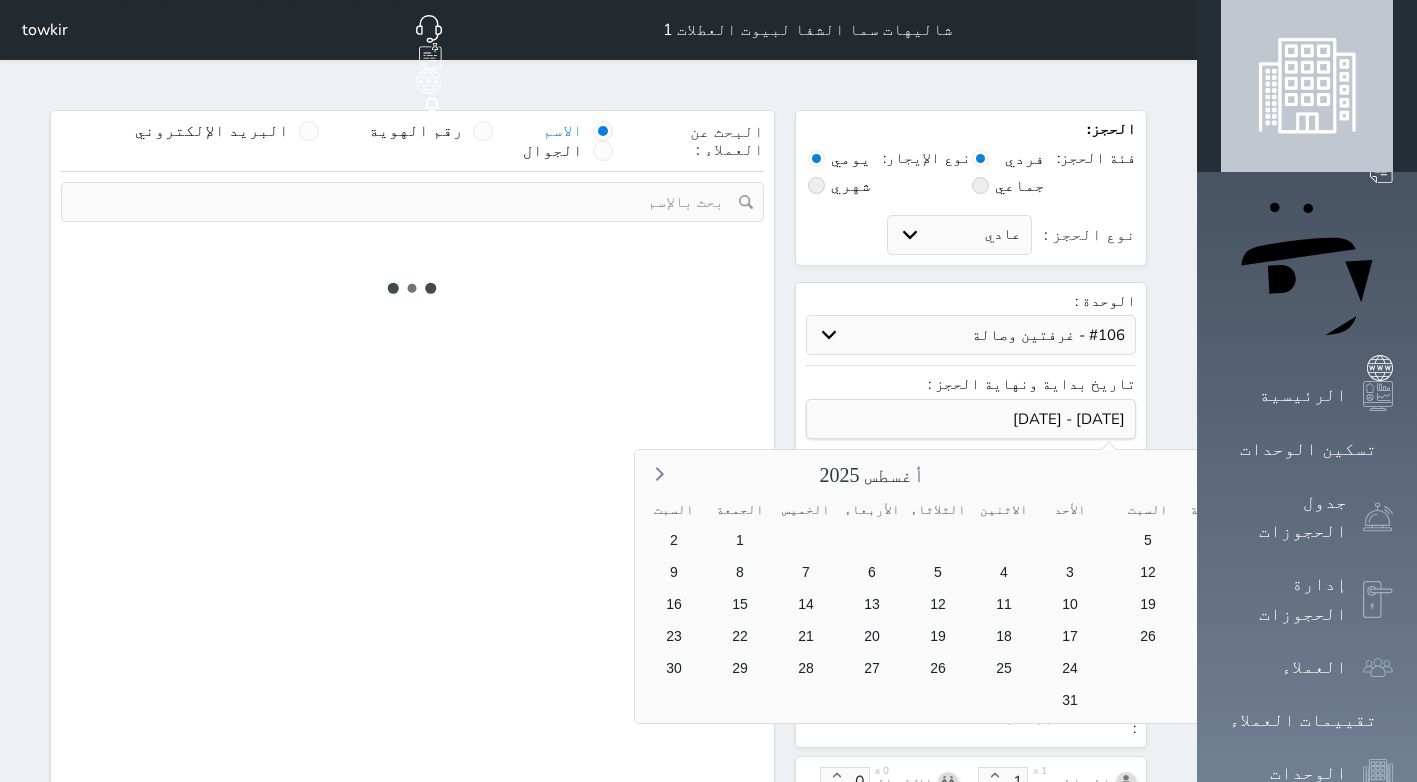 select 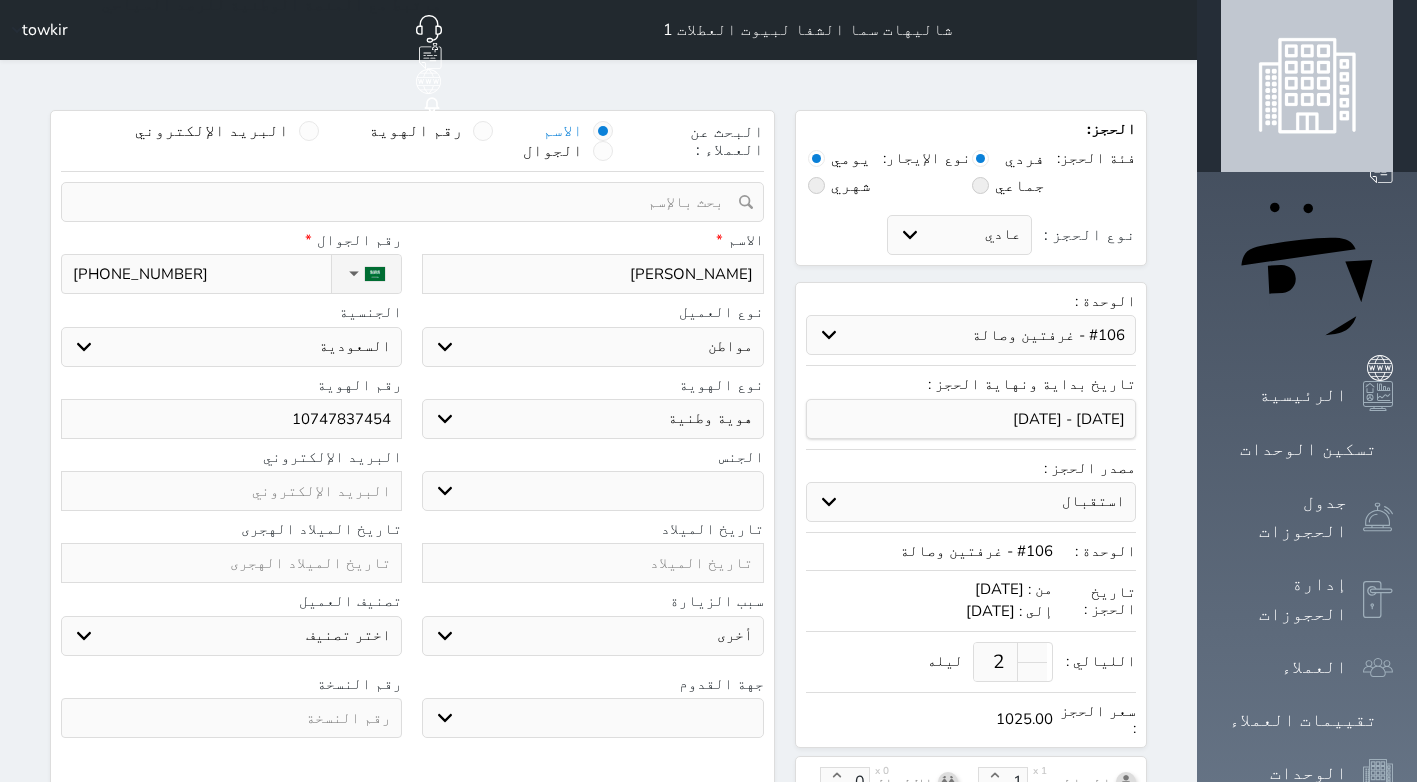 select 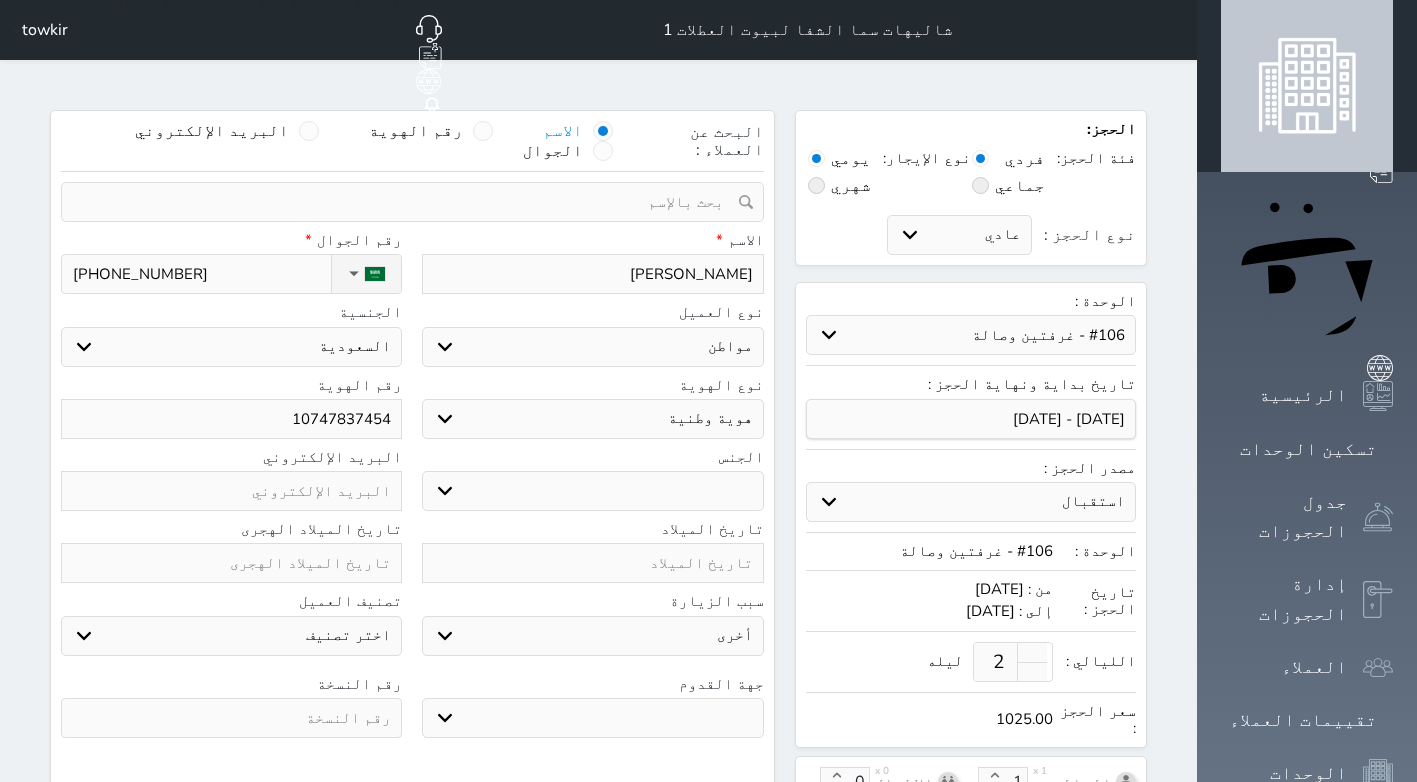 select 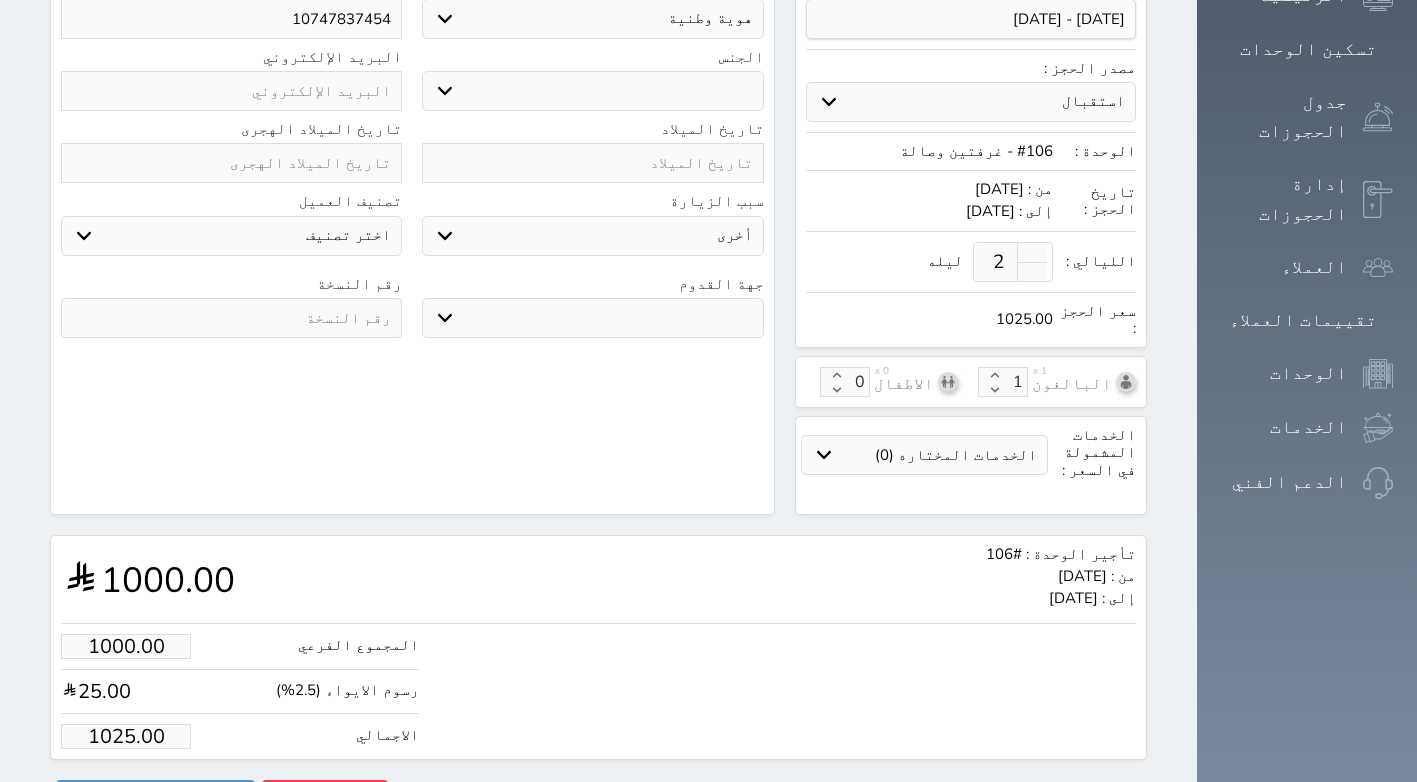 scroll, scrollTop: 401, scrollLeft: 0, axis: vertical 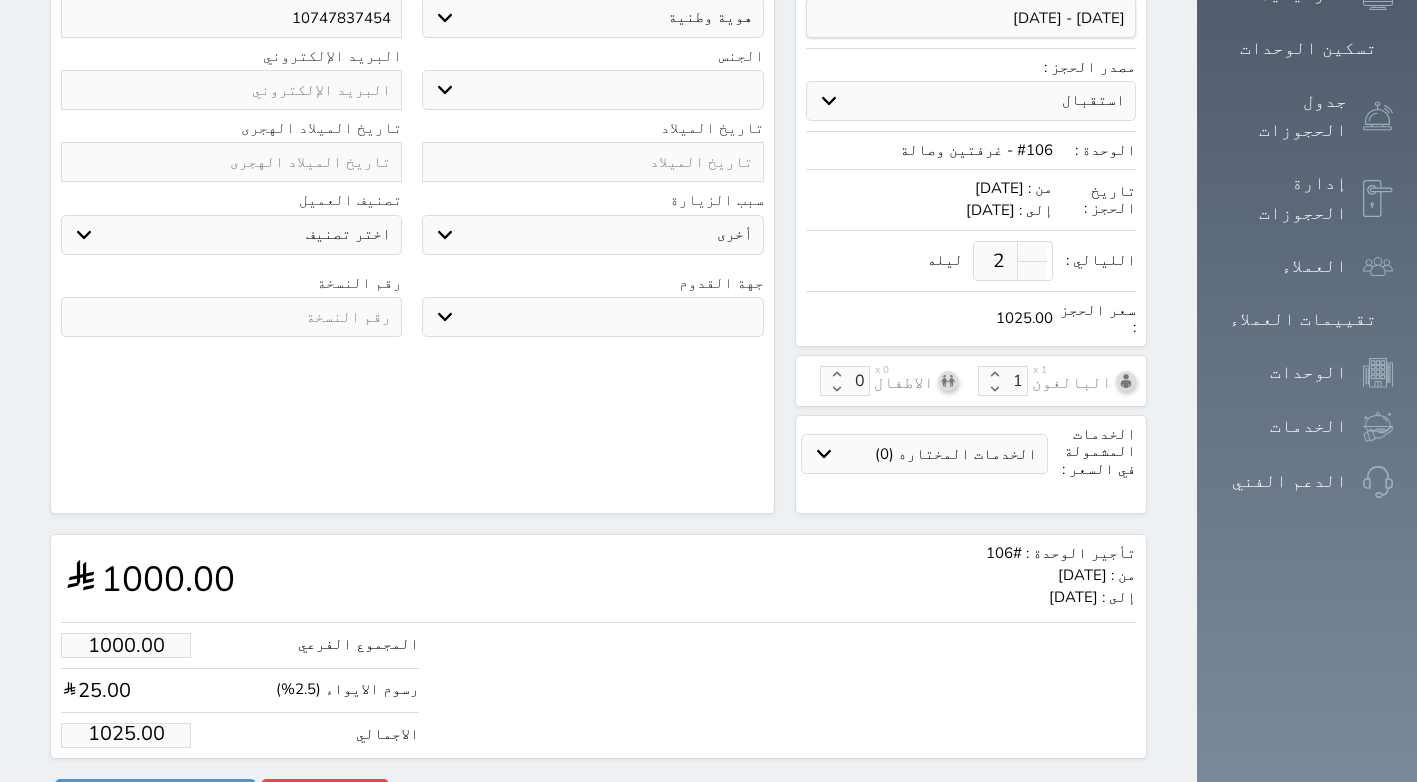 drag, startPoint x: 139, startPoint y: 685, endPoint x: -3, endPoint y: 701, distance: 142.89856 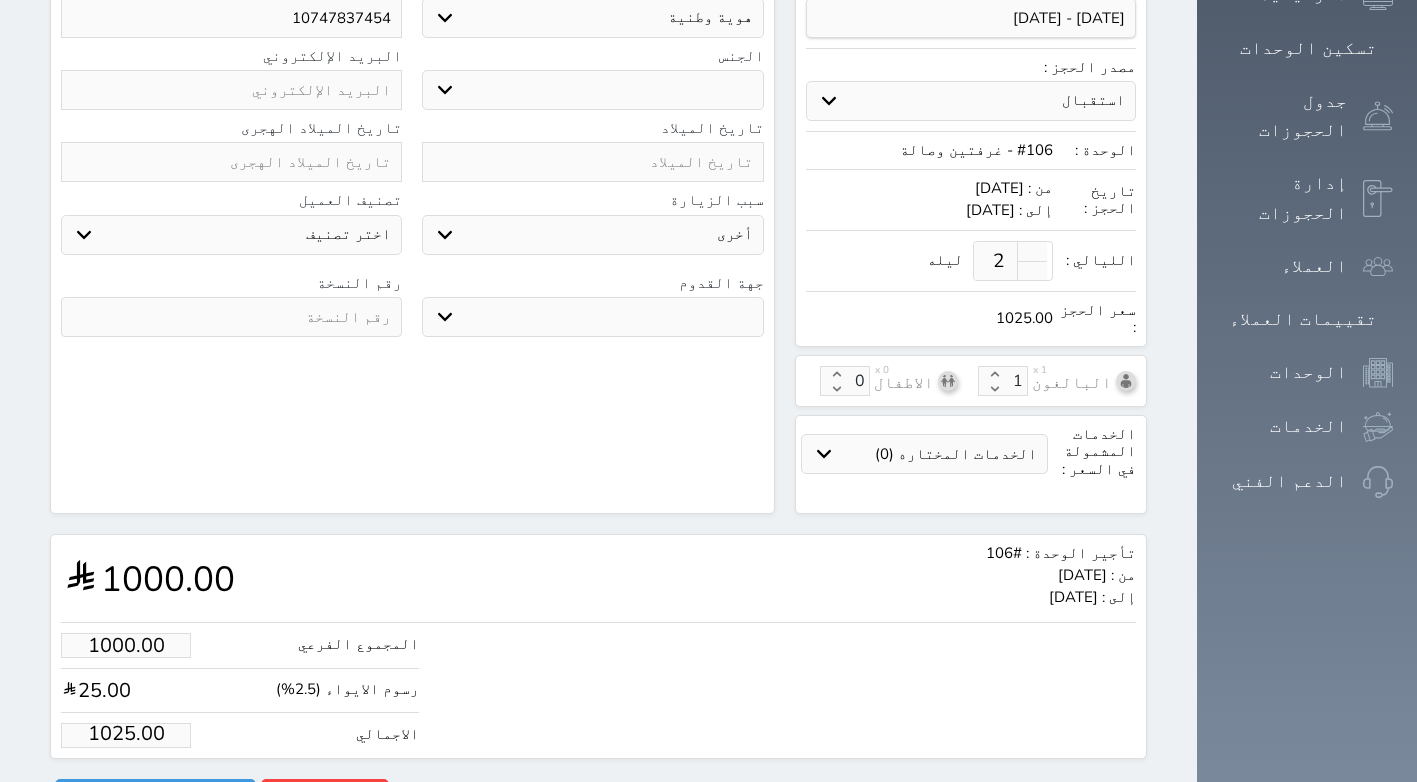 type on "1.00" 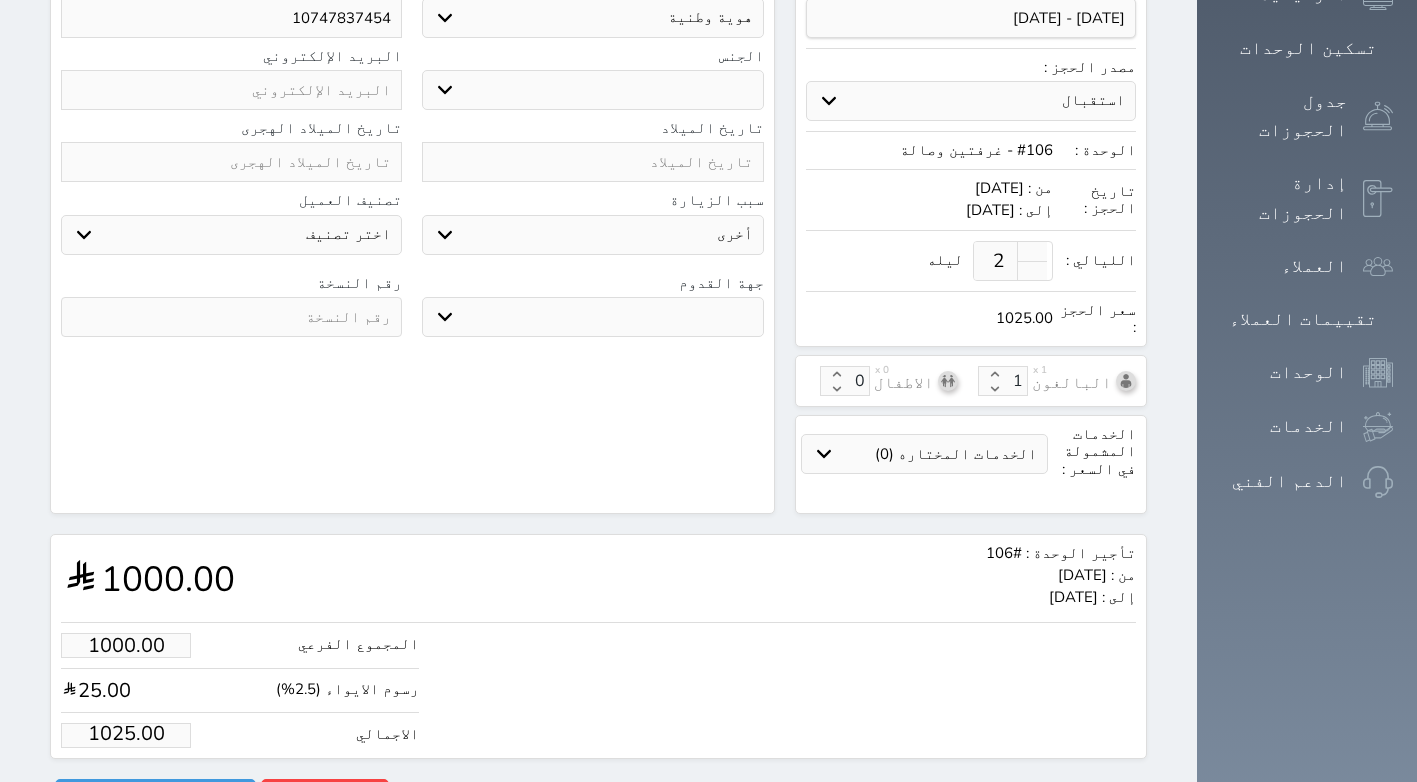 type on "1.025" 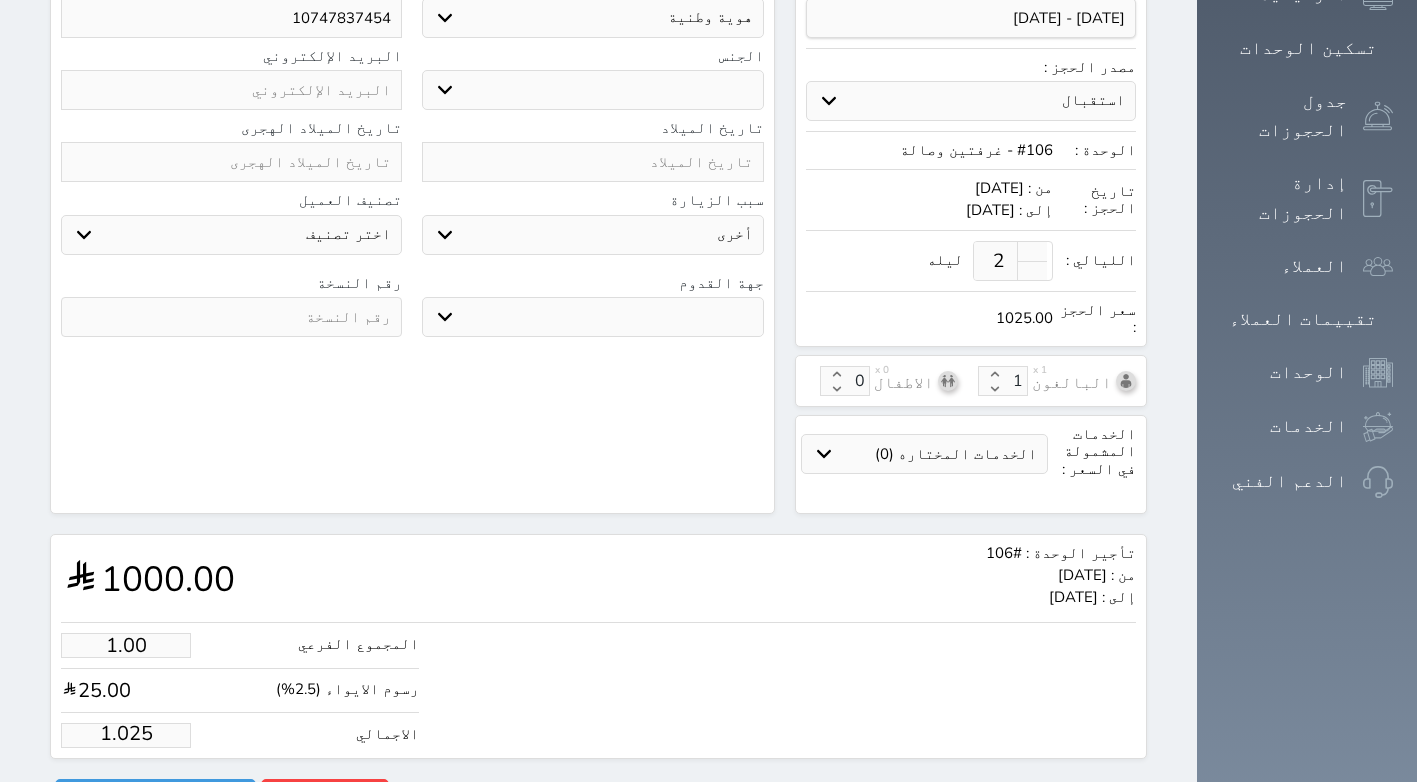 scroll, scrollTop: 0, scrollLeft: 0, axis: both 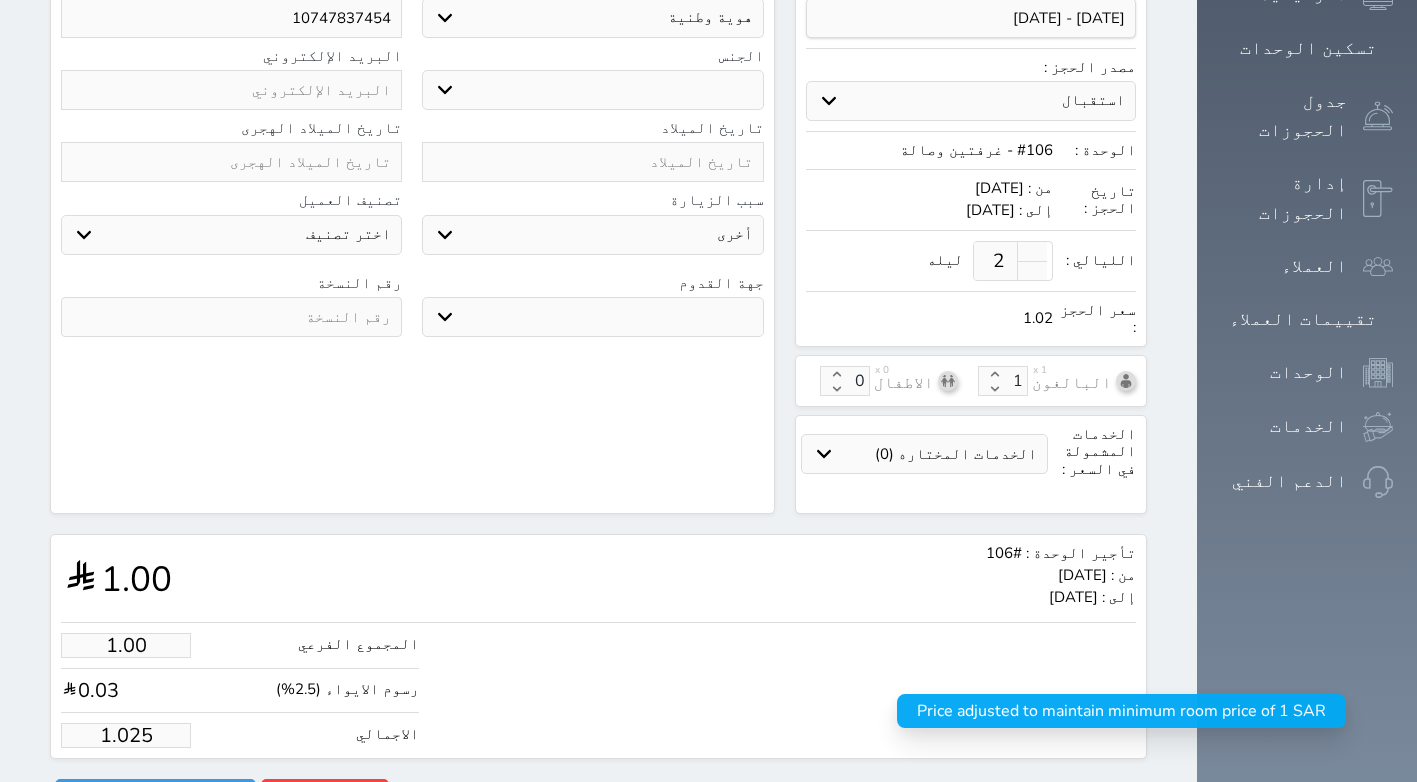 type on "1.02" 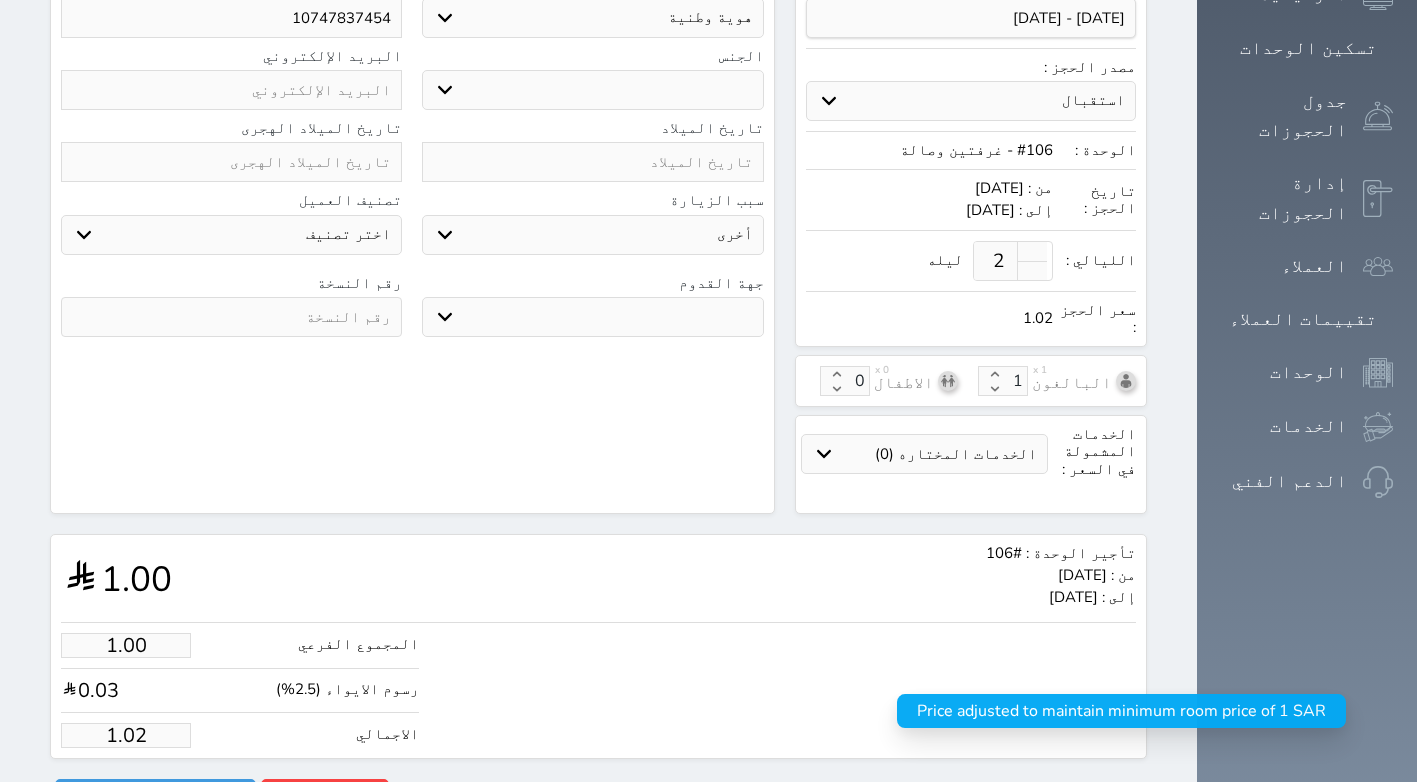type on "1.0" 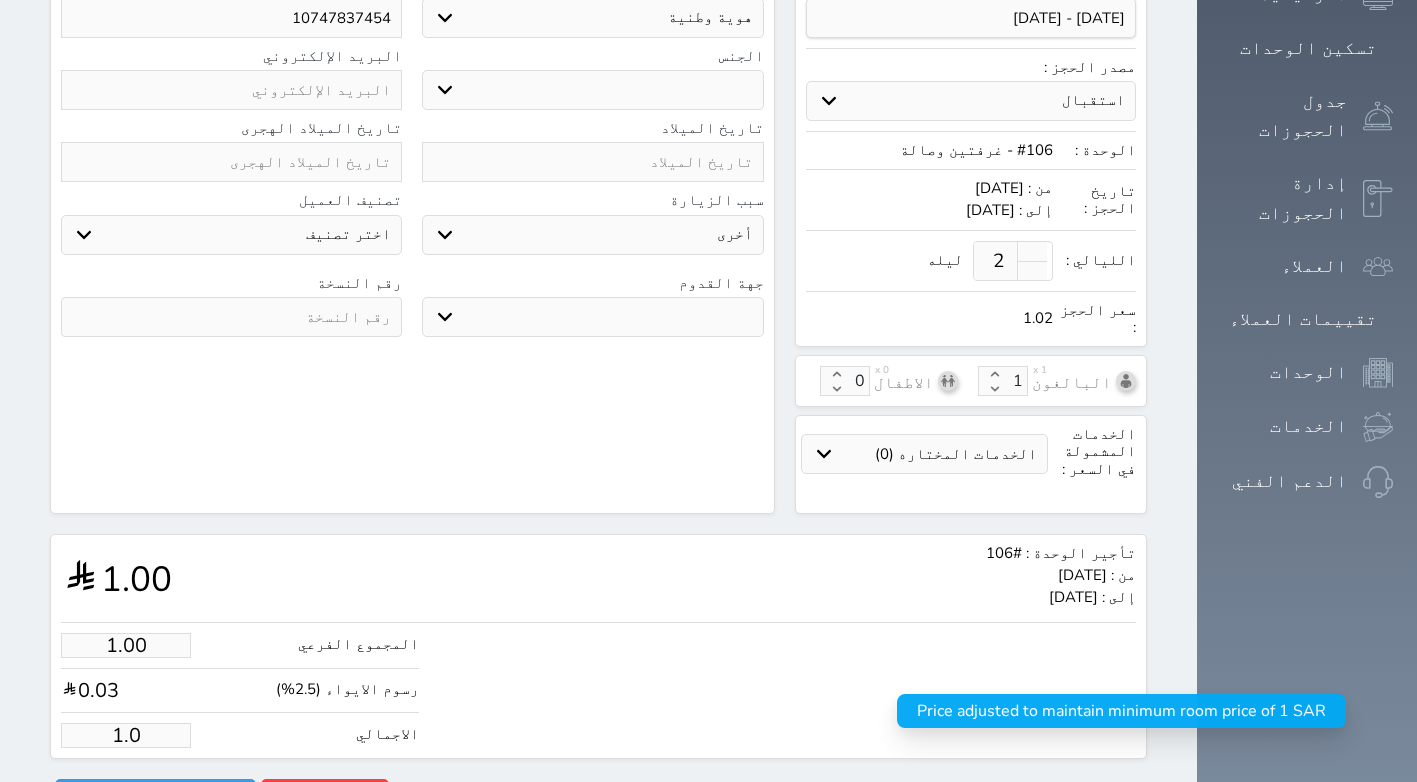 select 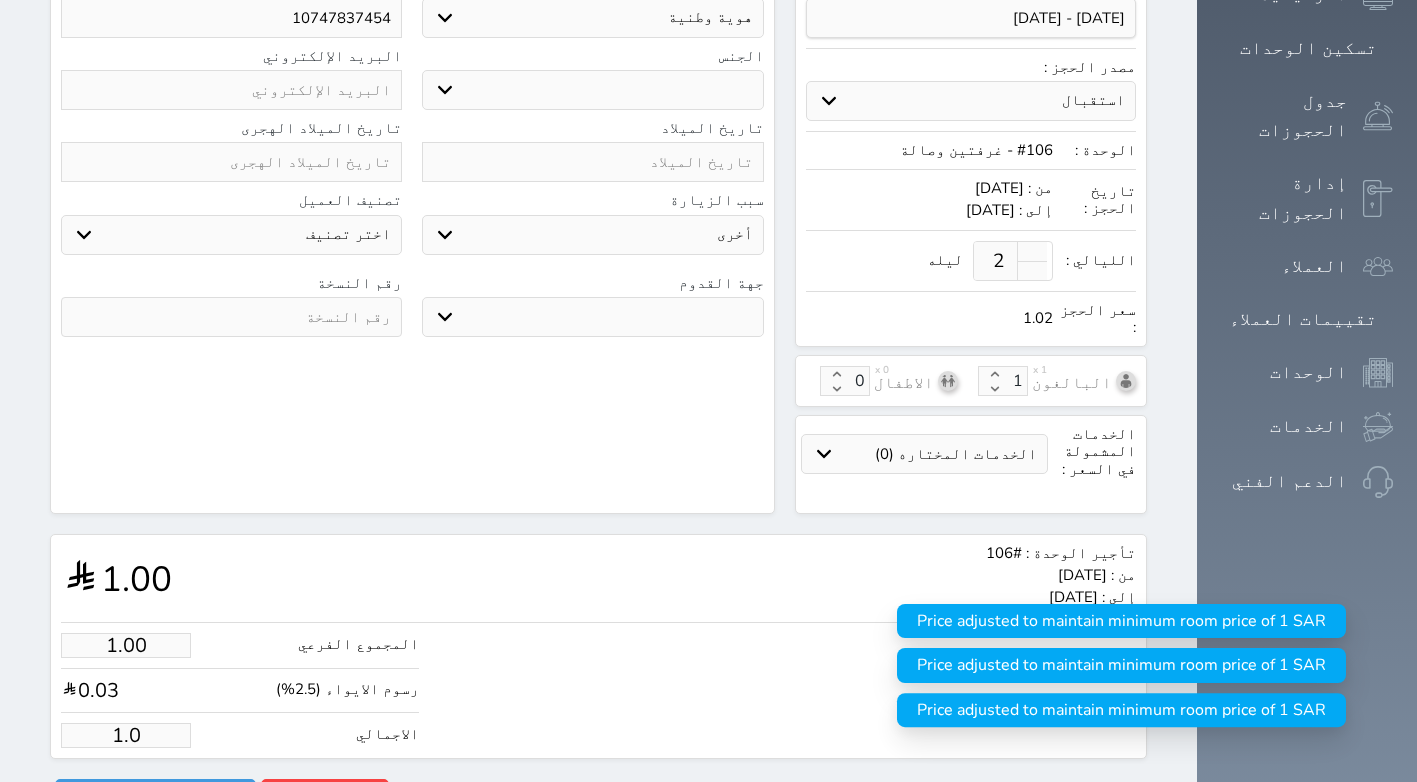 type on "1." 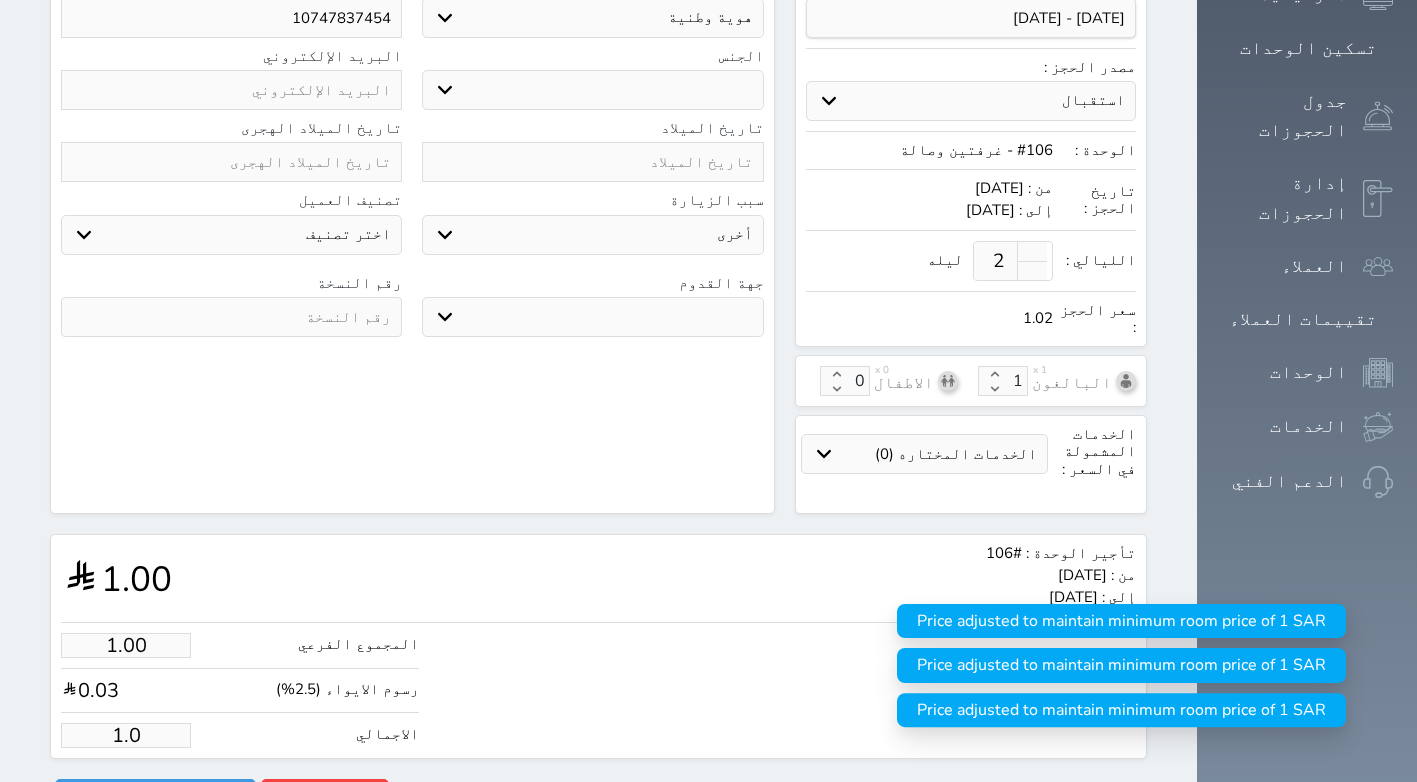 select 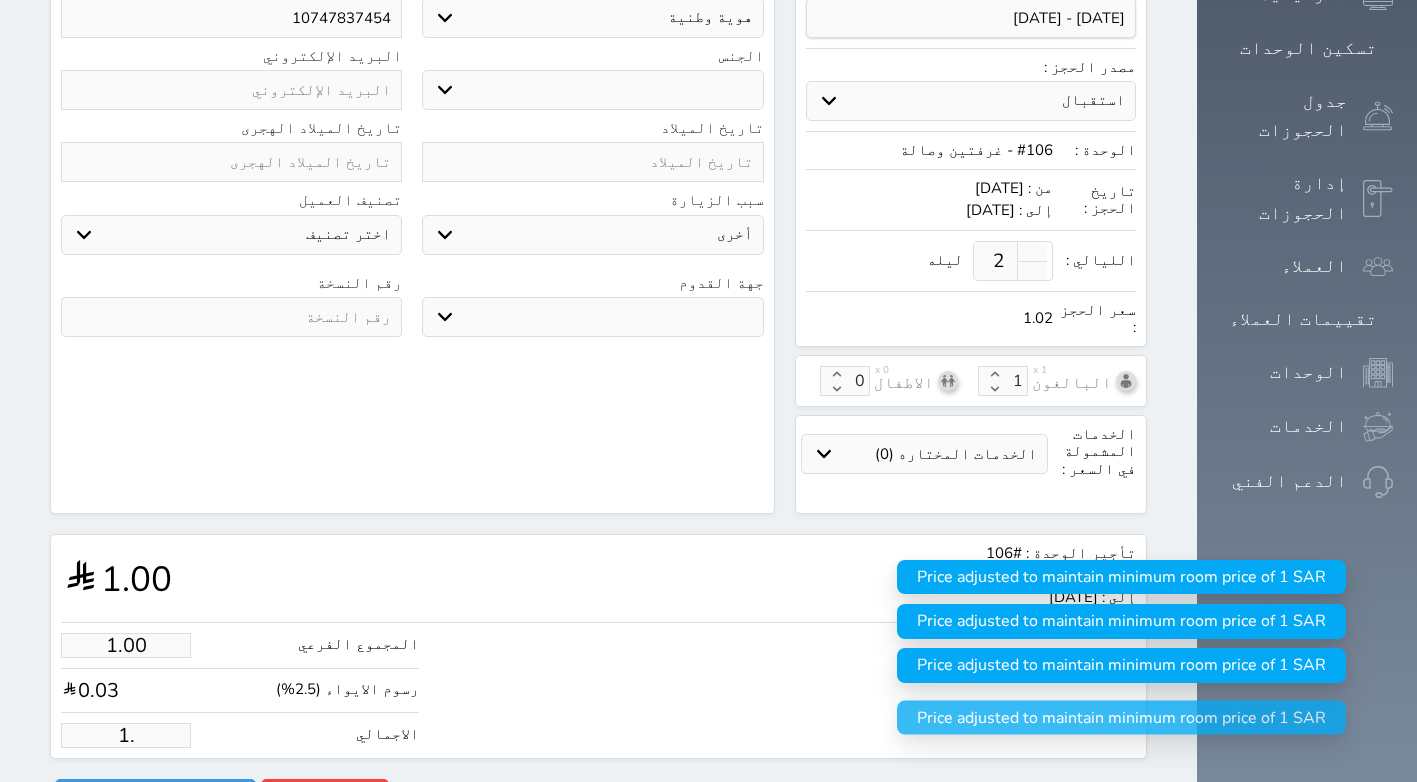 type on "1" 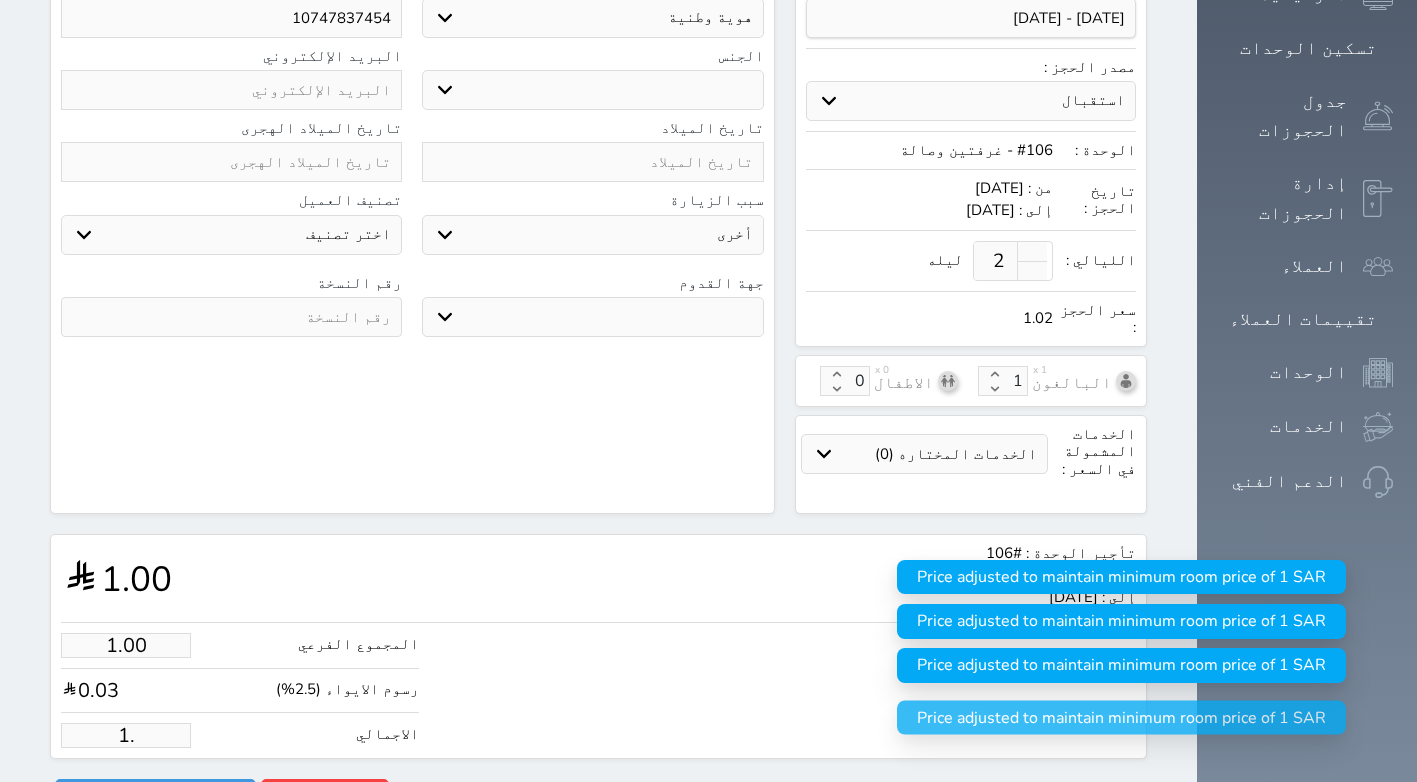 select 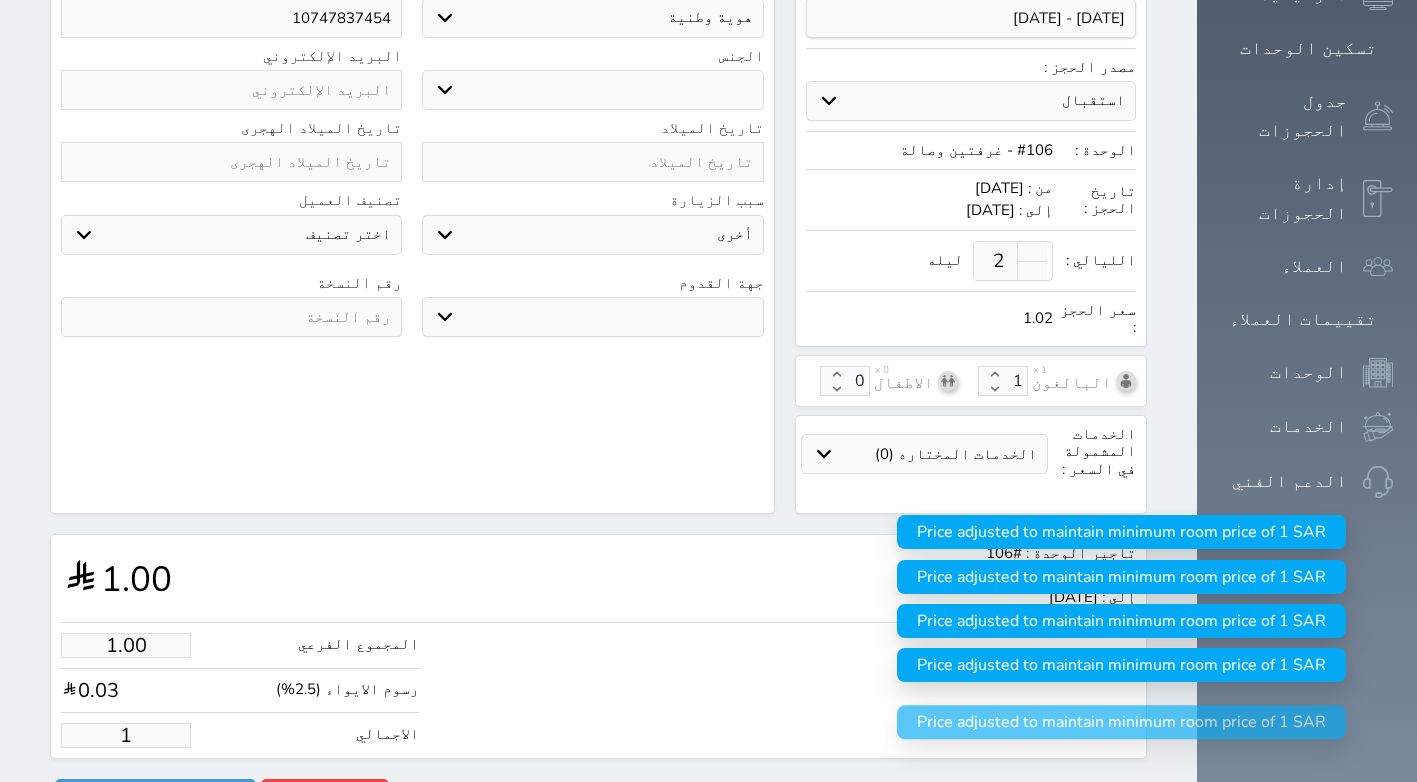 type 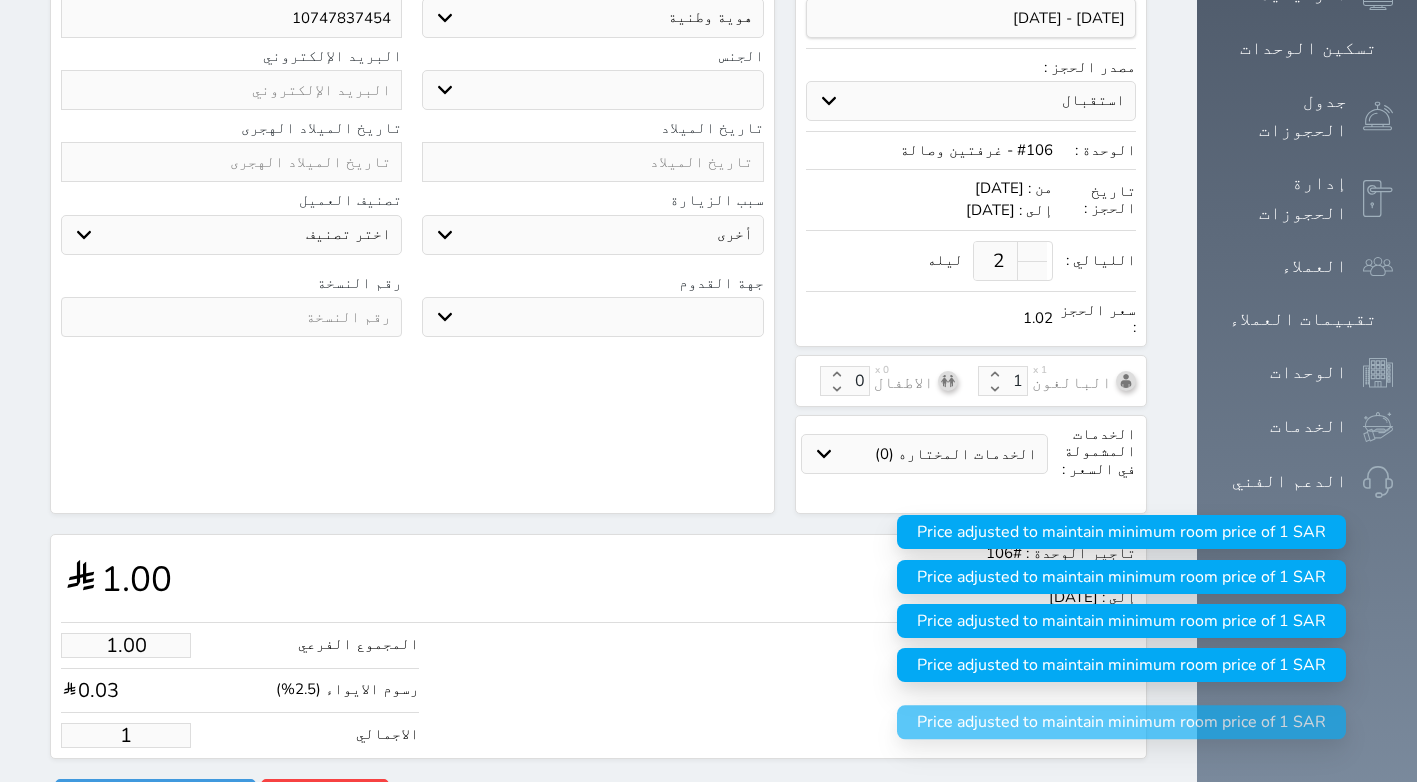 select 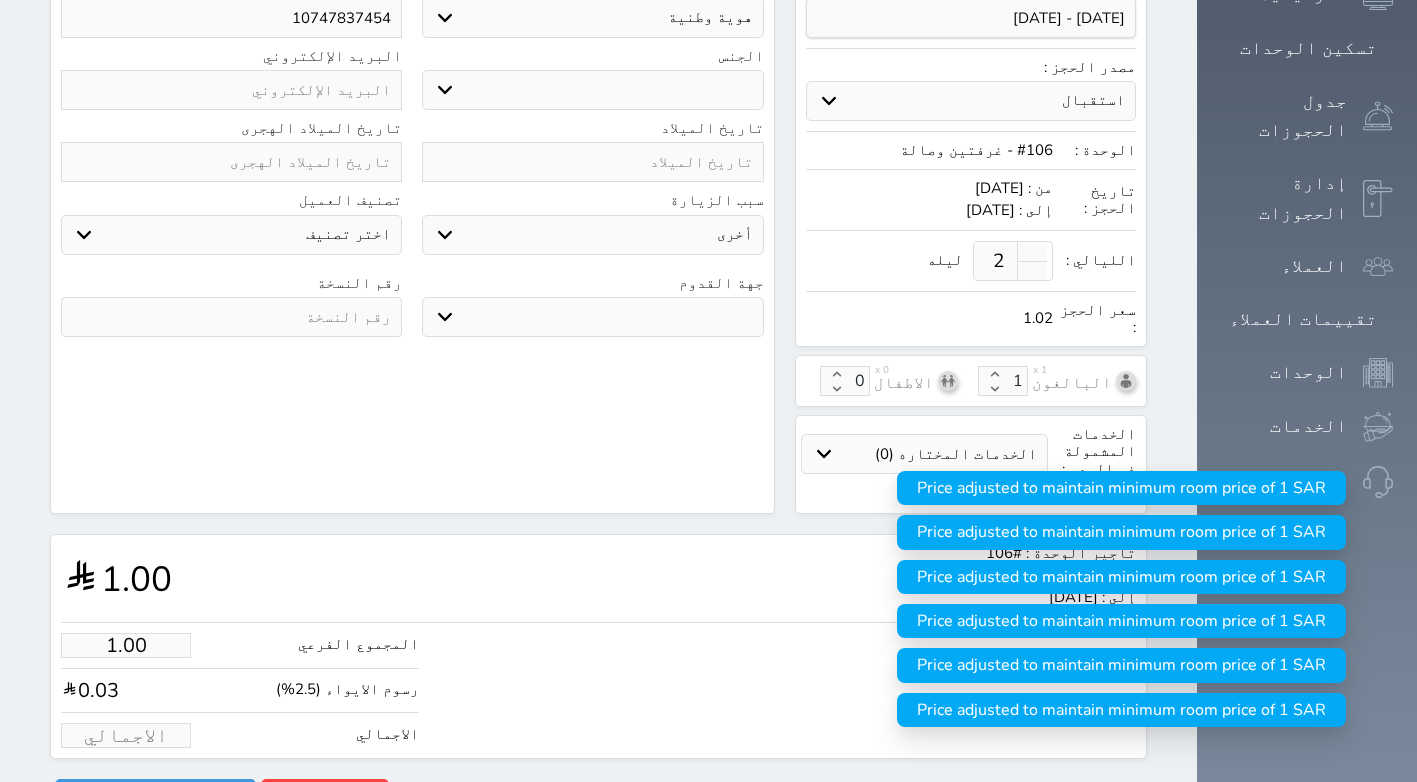 type on "1.95" 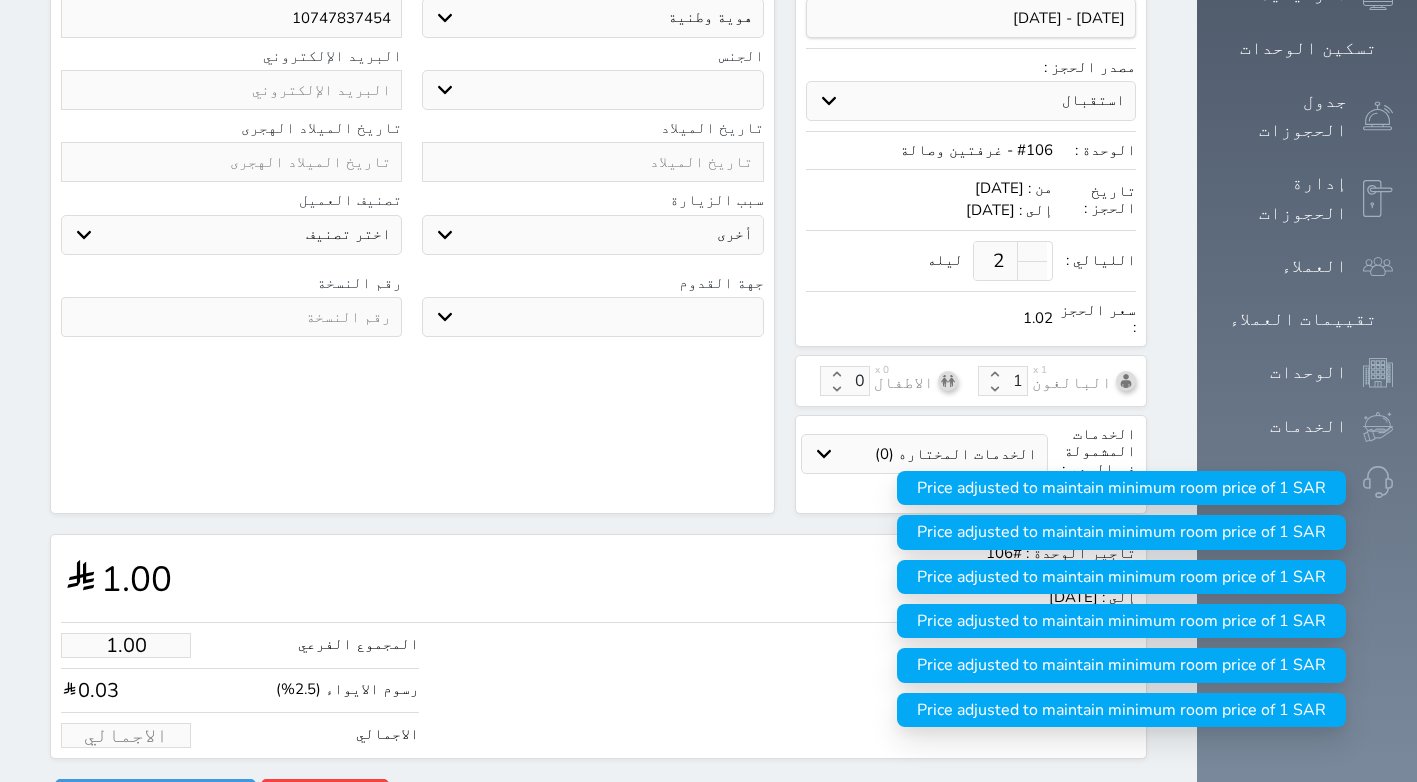type on "2" 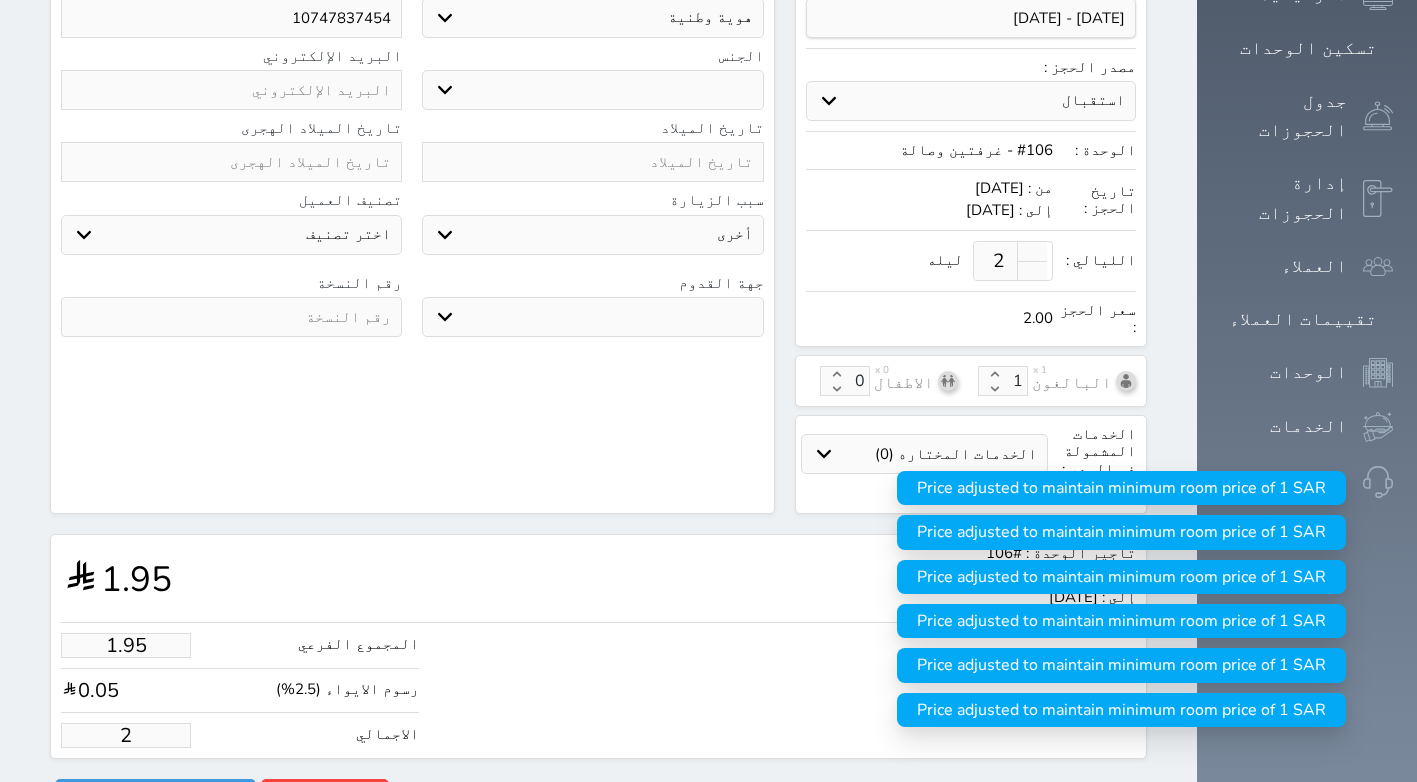 type on "19.51" 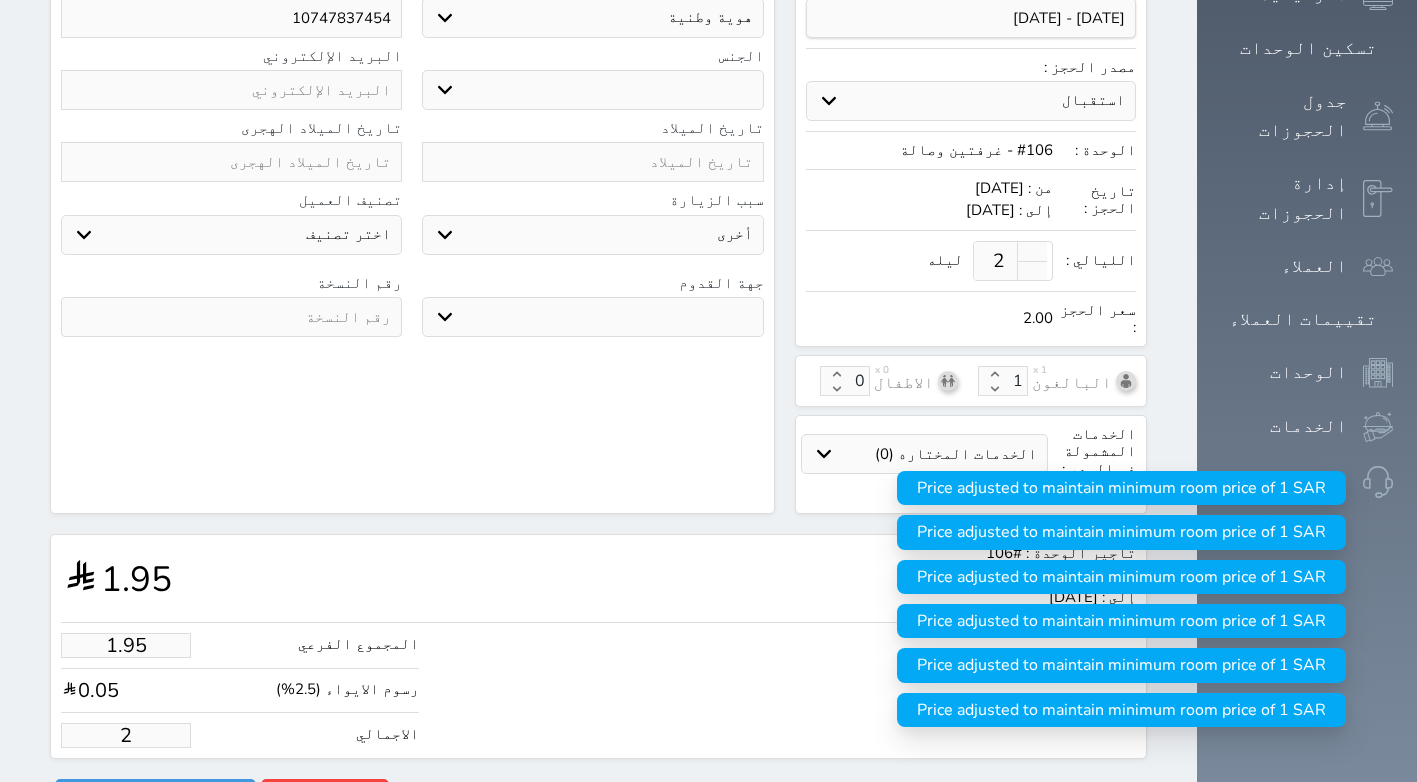 type on "20" 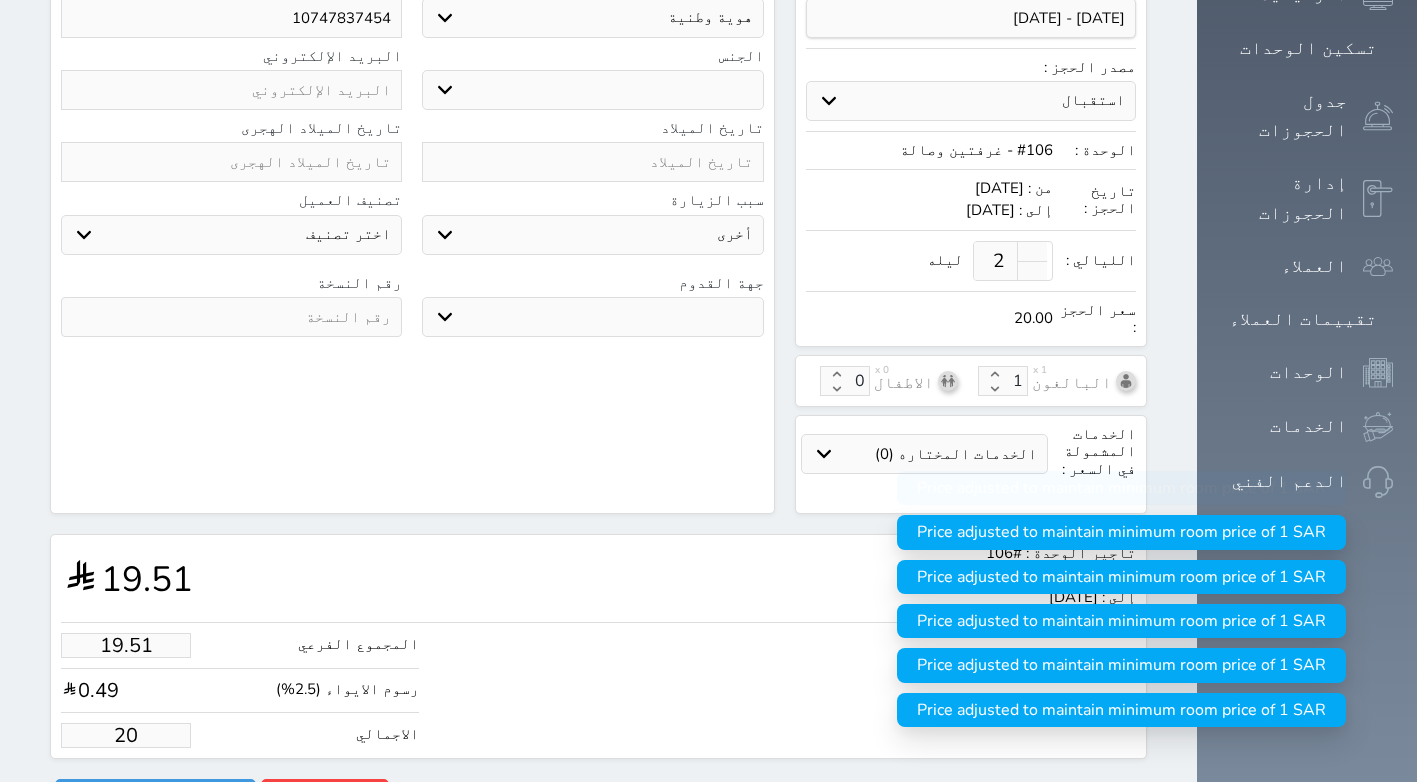 type on "195.12" 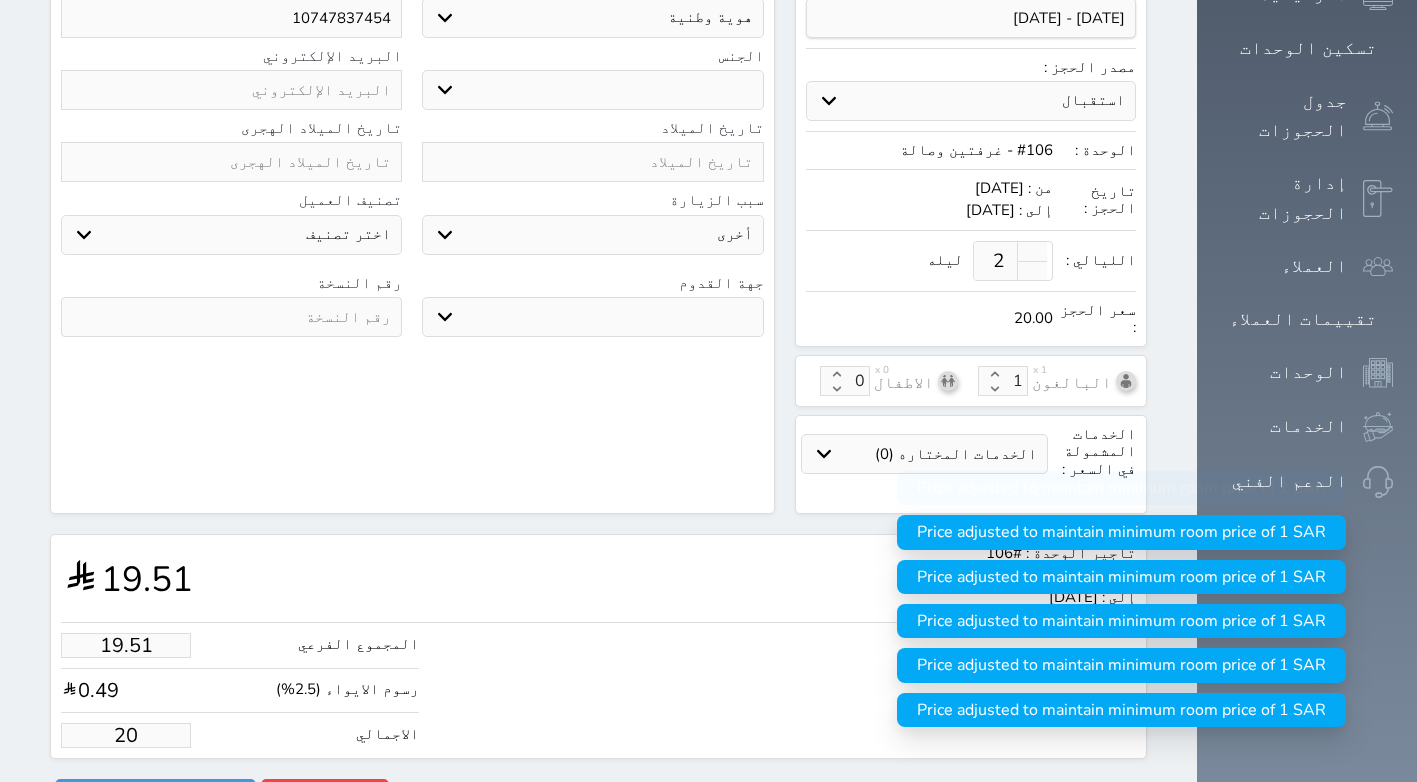 type on "200" 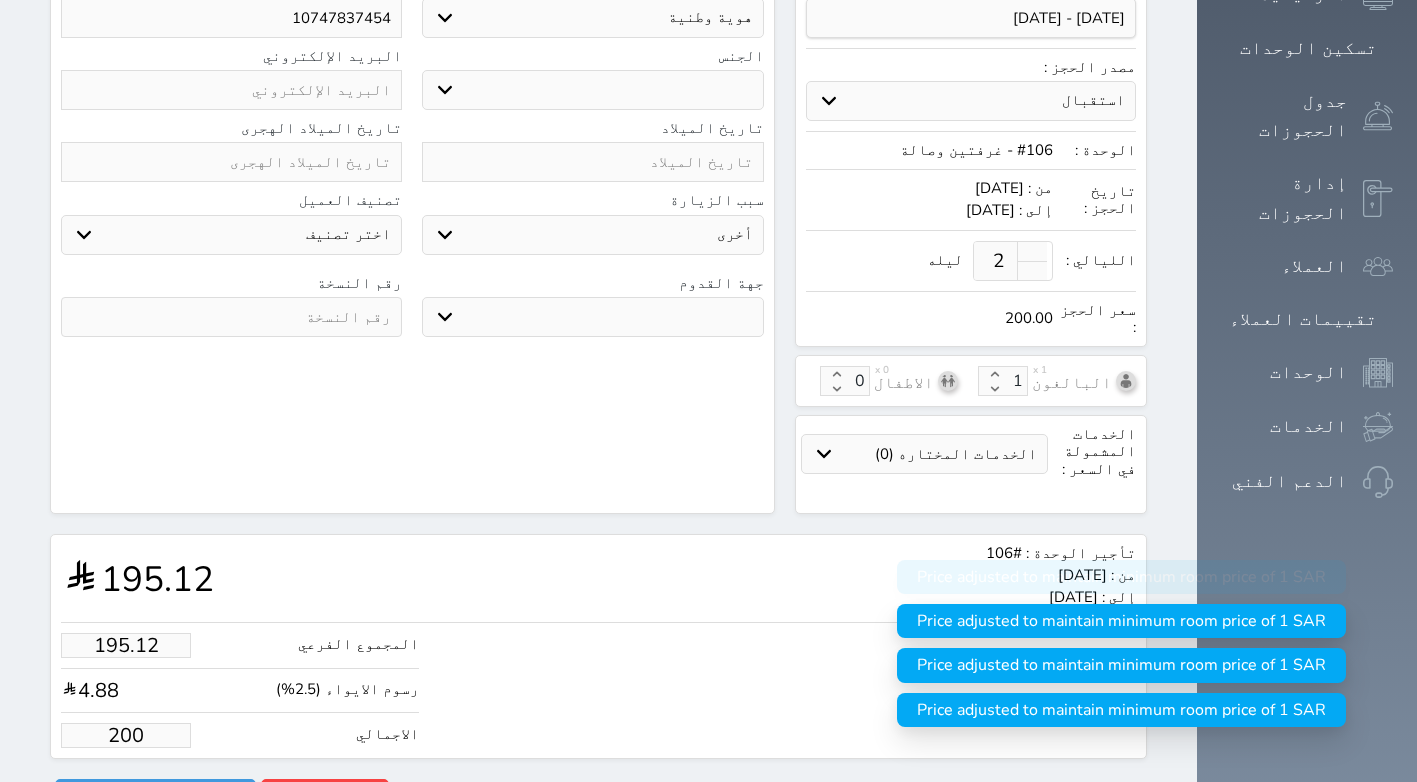 type on "1951.22" 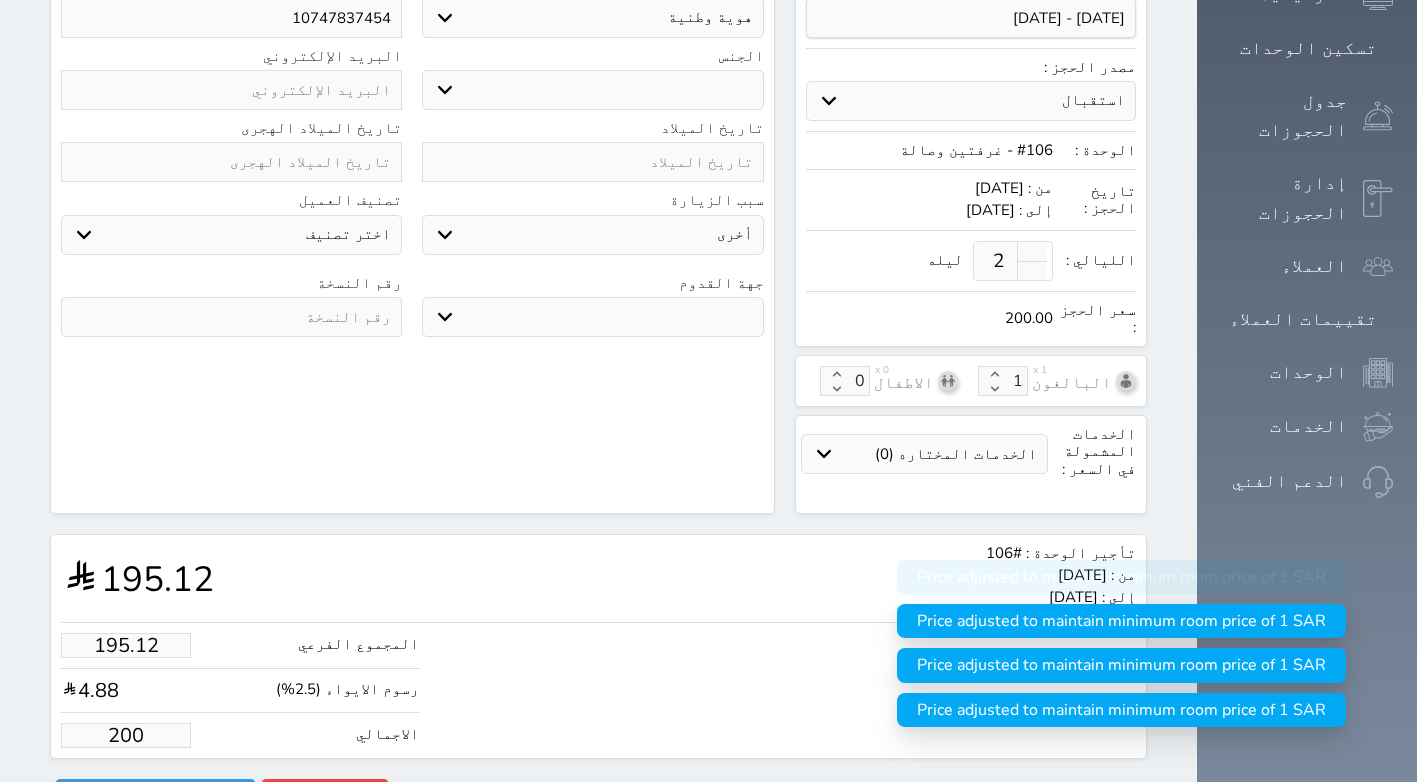 type on "2000" 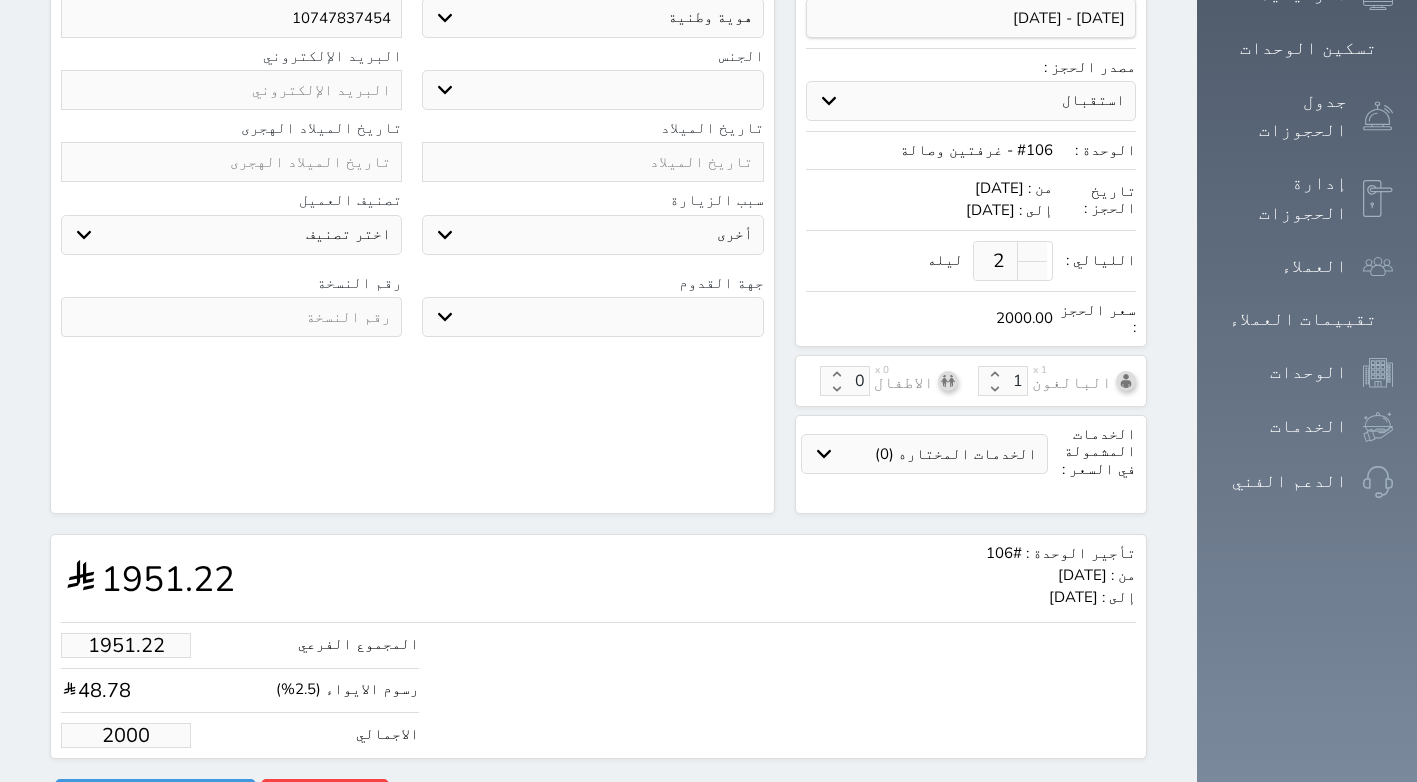 type on "2000.00" 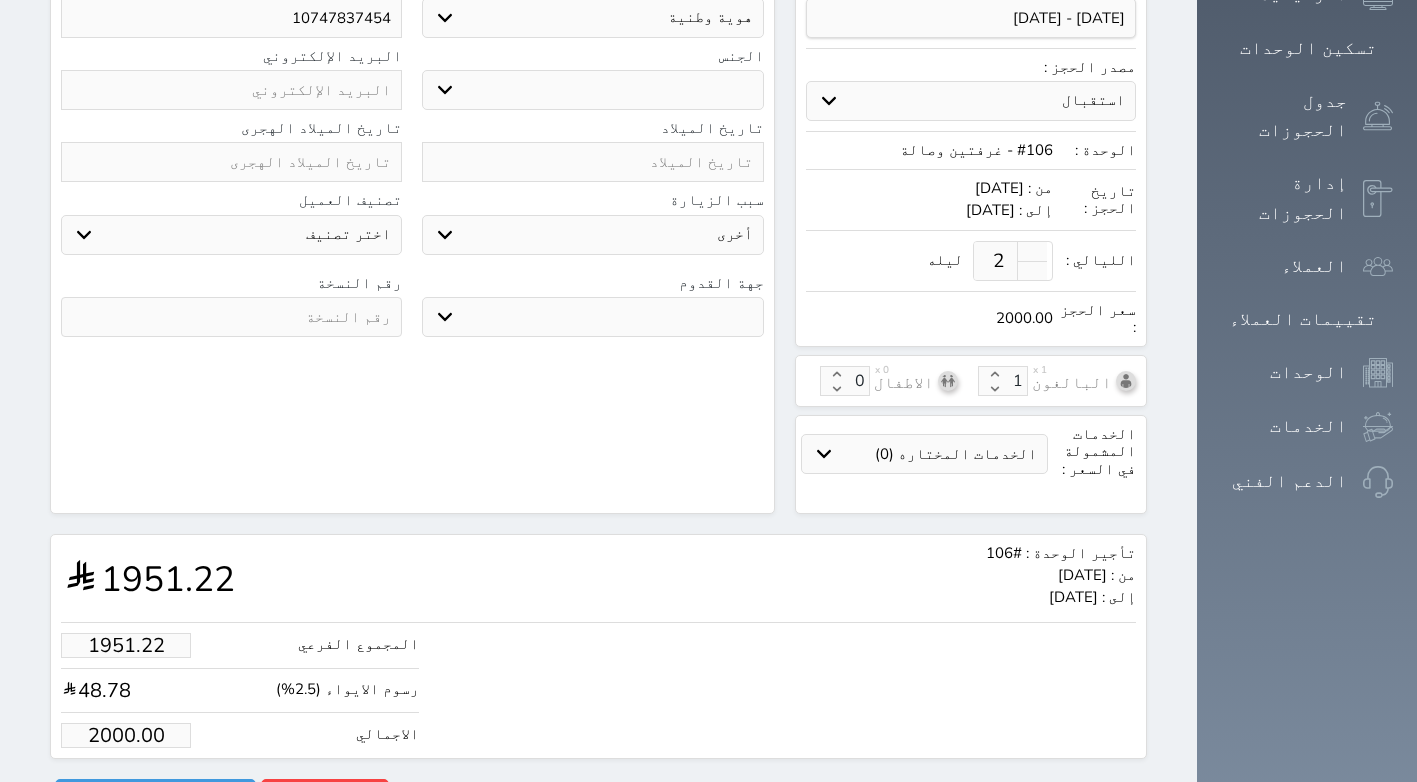 click on "البحث عن العملاء :        الاسم       رقم الهوية       البريد الإلكتروني       الجوال           تغيير العميل                      ملاحظات                           سجل حجوزات العميل [PERSON_NAME]                   إجمالى رصيد العميل : 0 ريال     رقم الحجز   الوحدة   من   إلى   نوع الحجز   الرصيد   الاجرائات         النتائج  : من (  ) - إلى  (  )   العدد  :              سجل الكمبيالات الغير محصلة على العميل [PERSON_NAME]                 رقم الحجز   المبلغ الكلى    المبلغ المحصل    المبلغ المتبقى    تاريخ الإستحقاق         النتائج  : من (  ) - إلى  (  )   العدد  :      الاسم *   [PERSON_NAME]   رقم الجوال *       ▼     [GEOGRAPHIC_DATA] ([GEOGRAPHIC_DATA])" at bounding box center (412, 111) 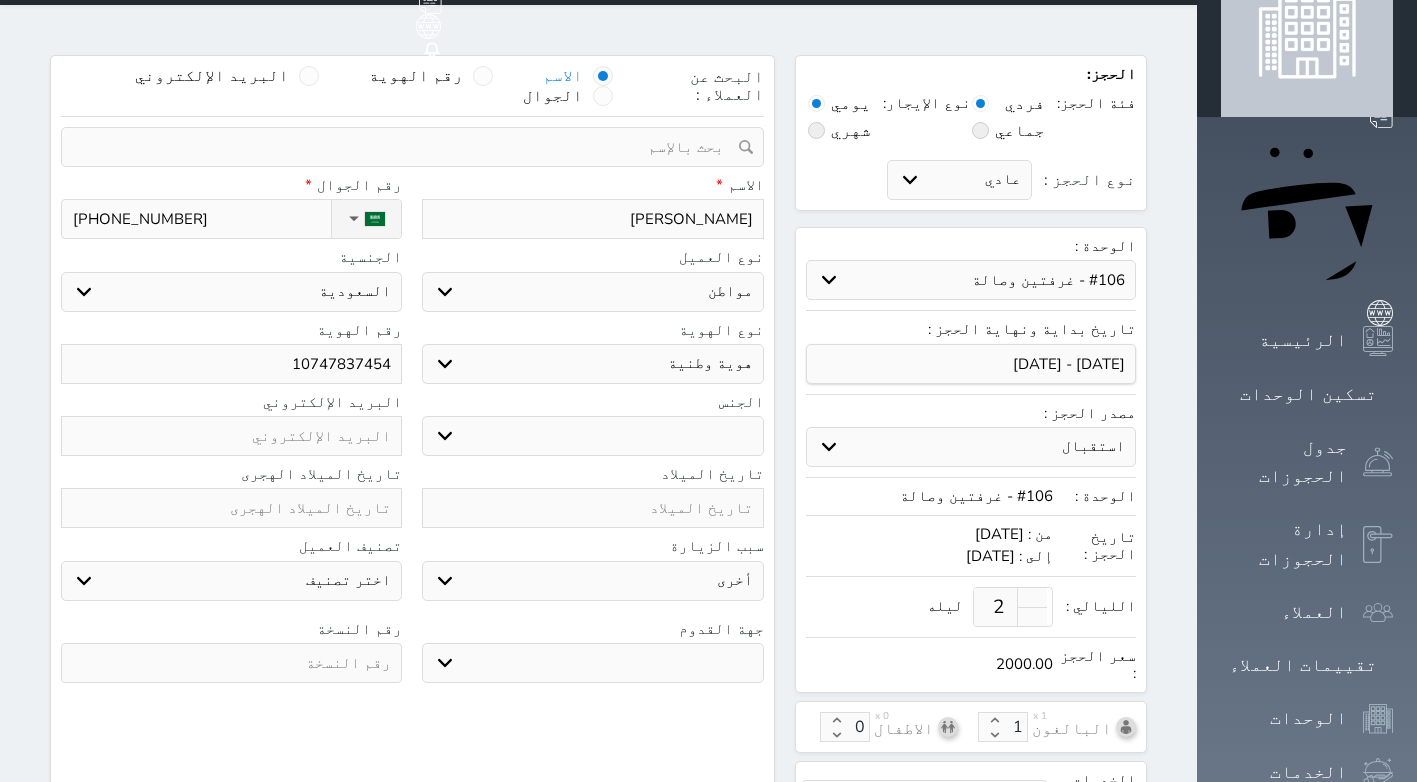 scroll, scrollTop: 400, scrollLeft: 0, axis: vertical 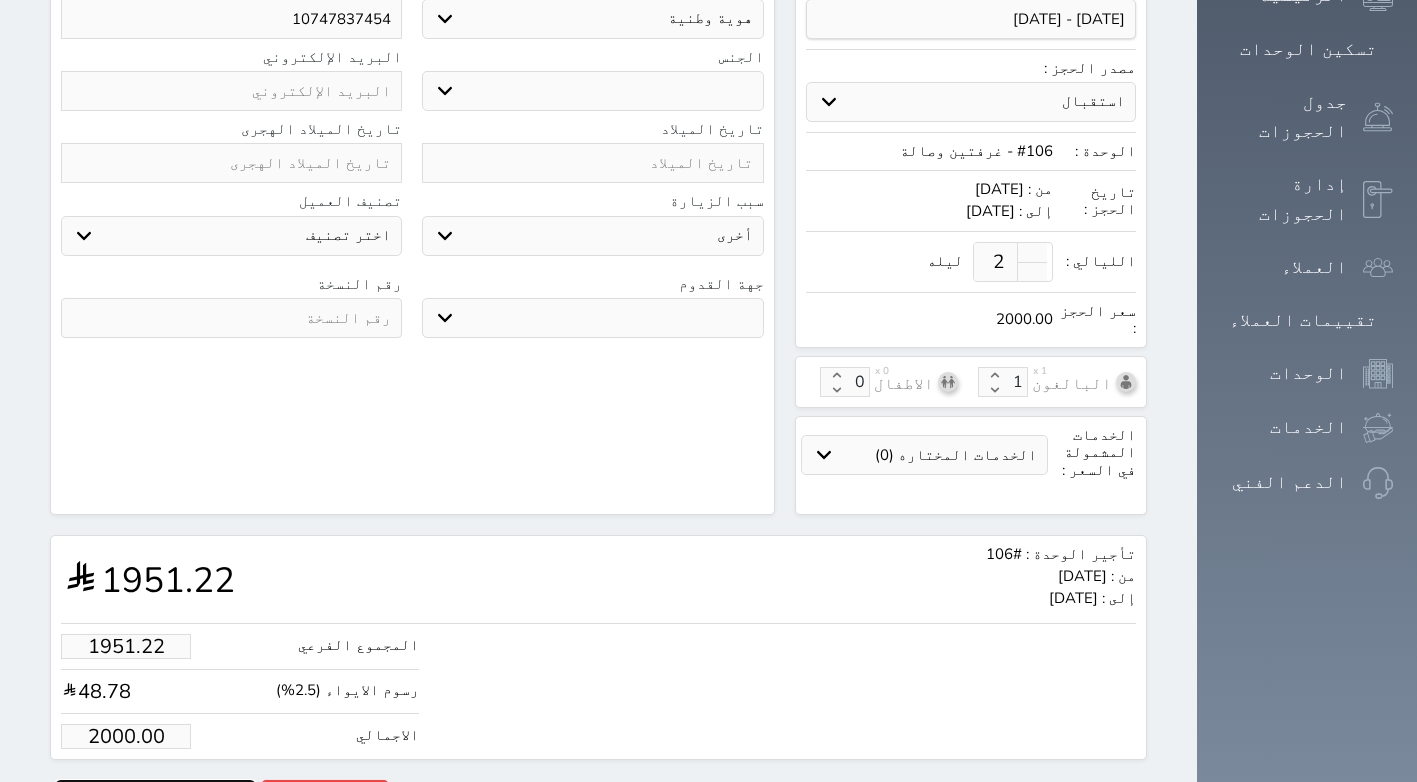 click on "حجز" at bounding box center [155, 797] 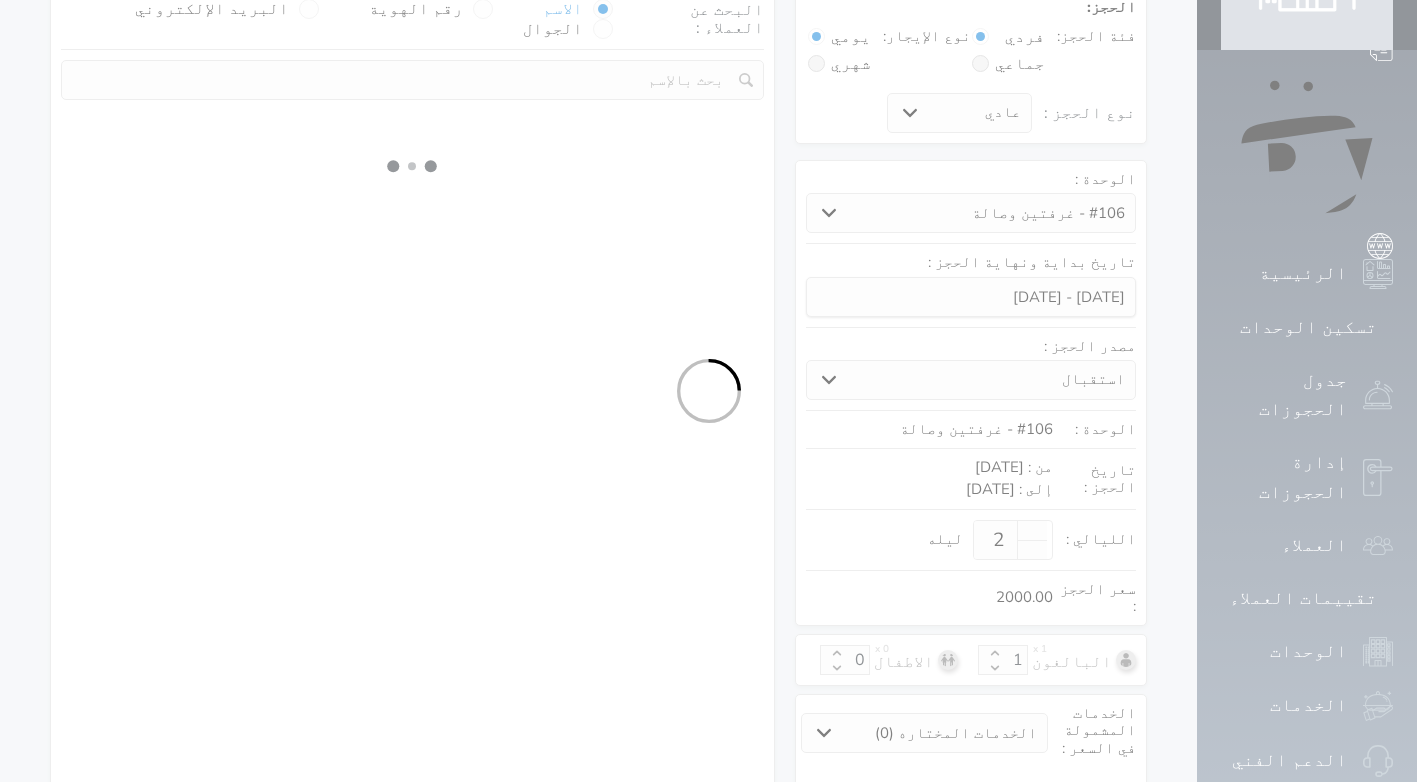 select on "1" 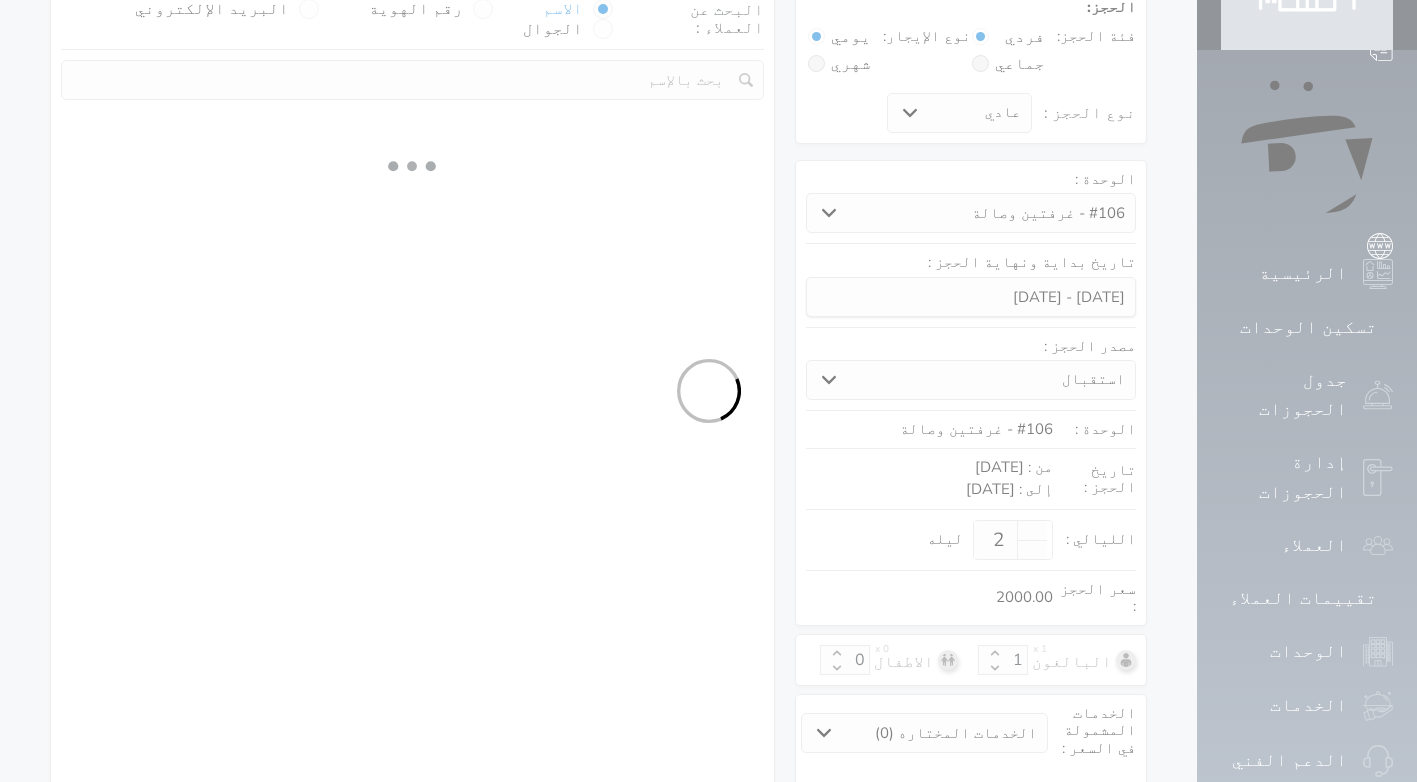 select on "113" 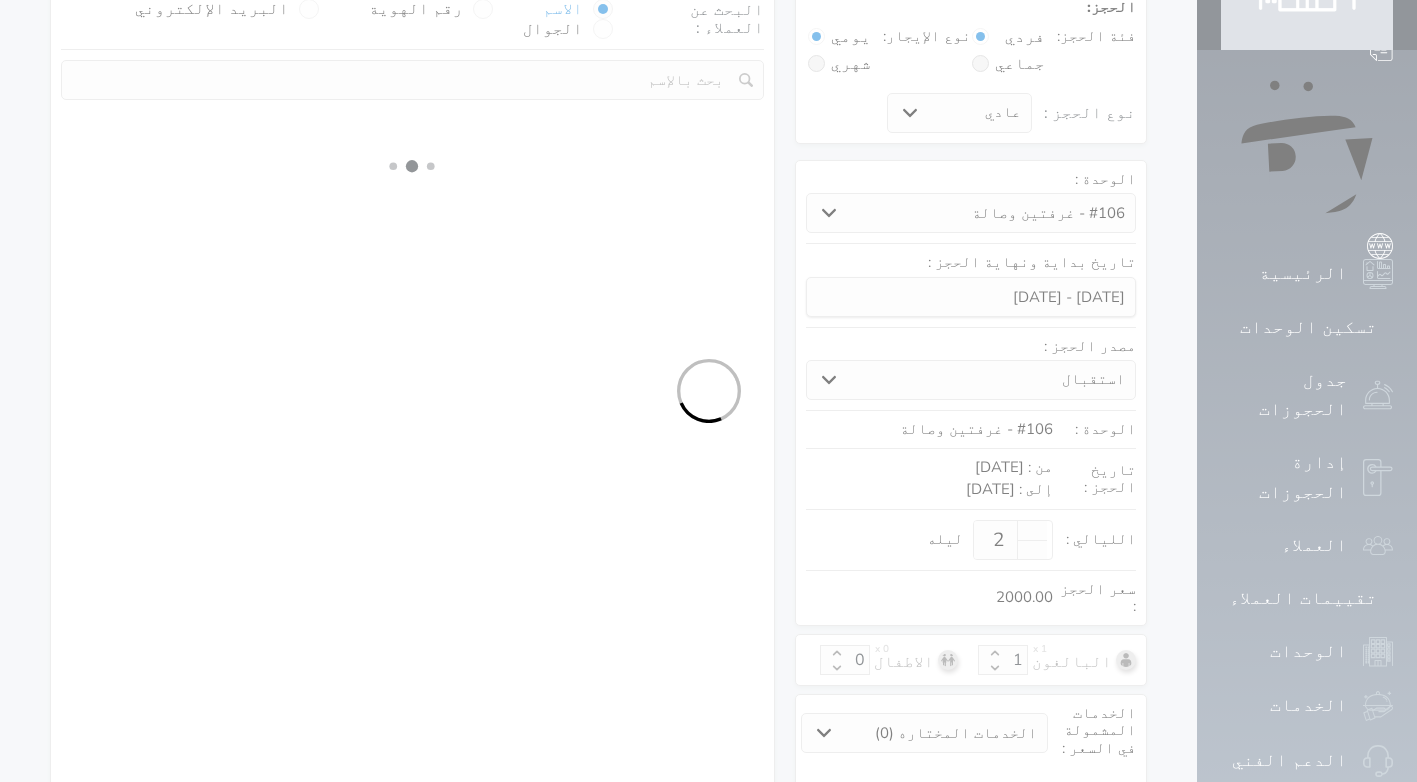 select on "1" 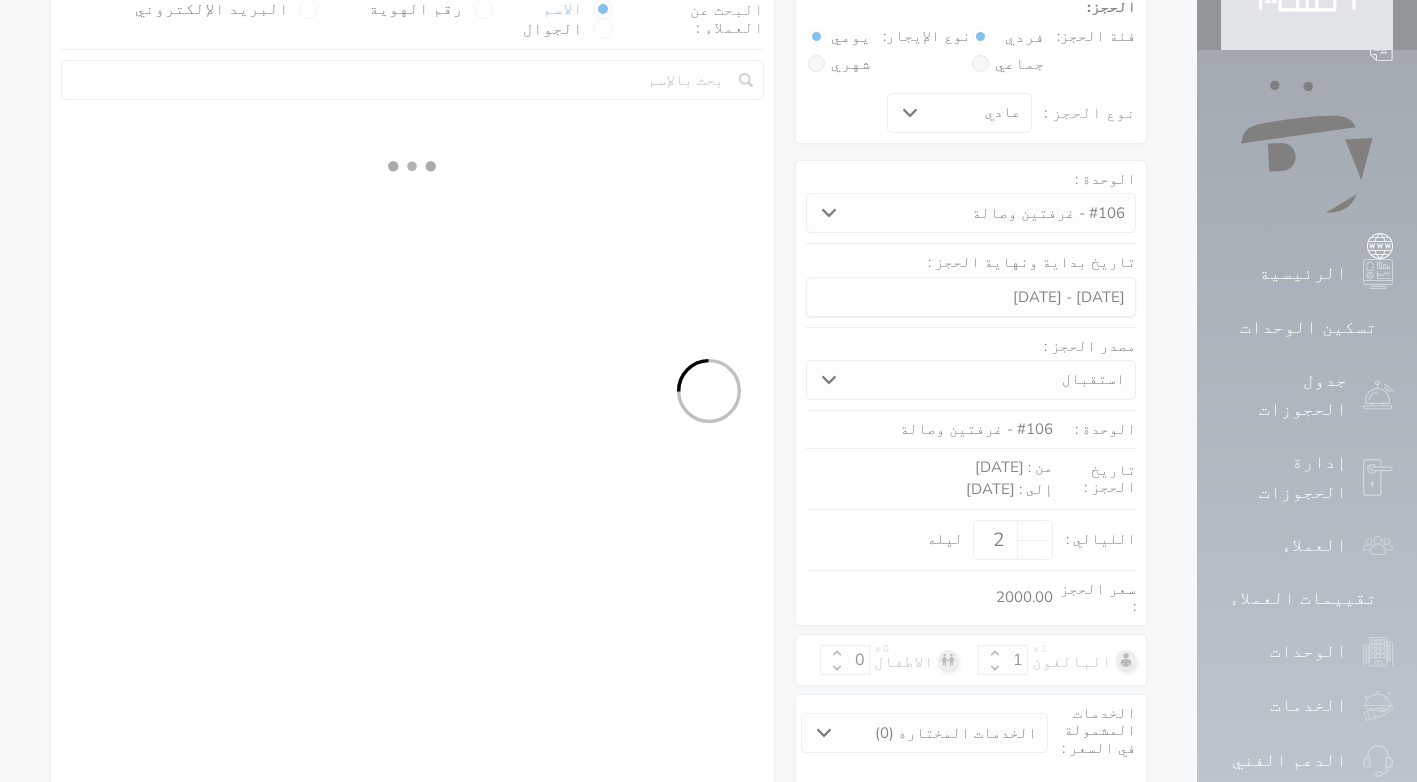 select 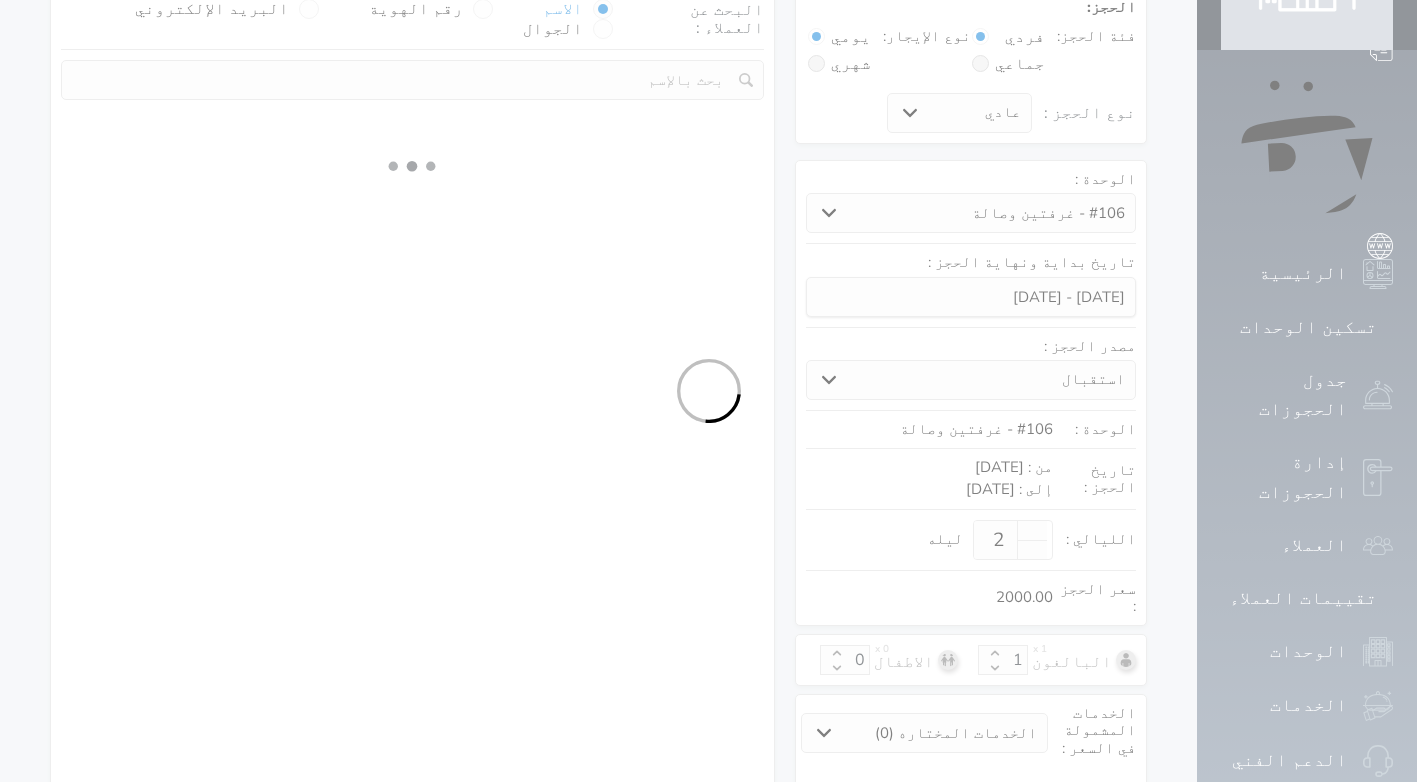 select on "7" 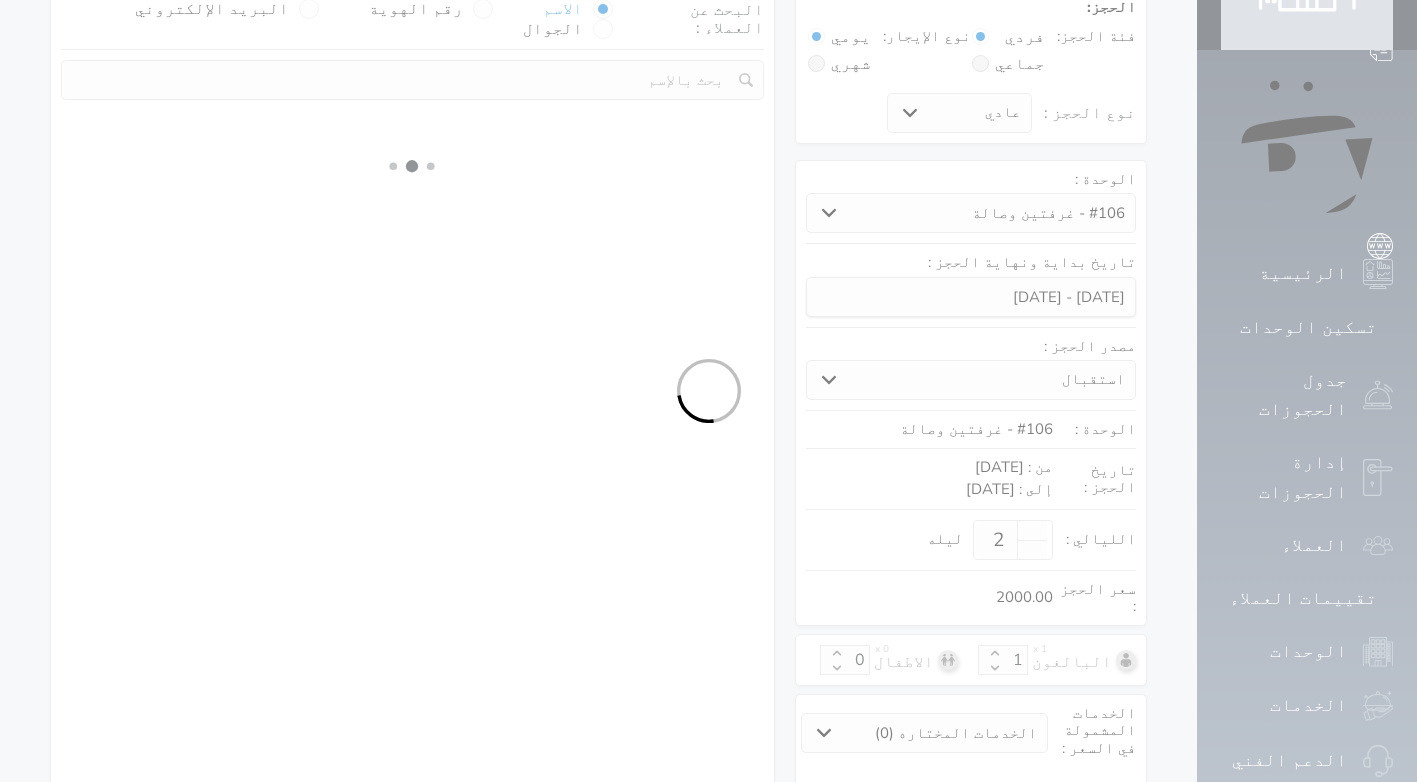 select 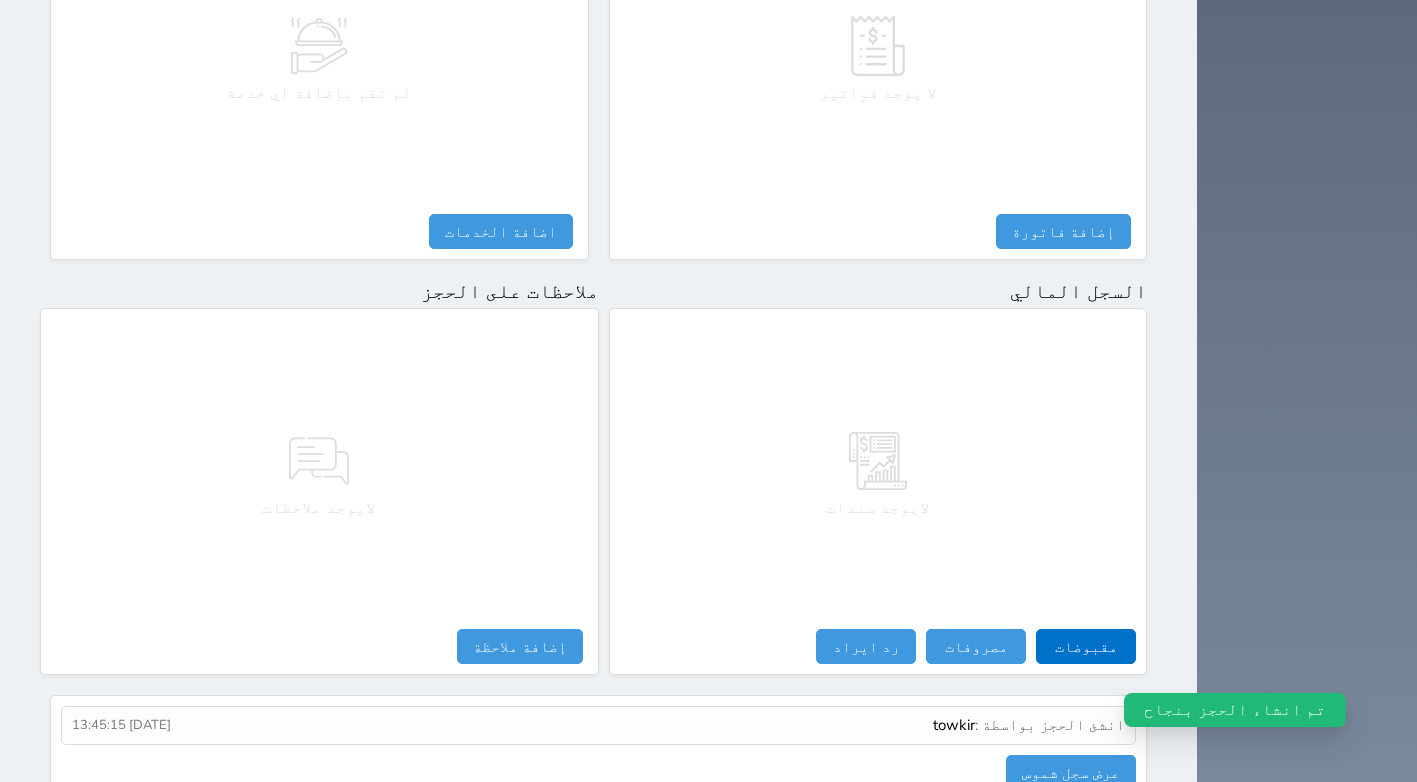 scroll, scrollTop: 920, scrollLeft: 0, axis: vertical 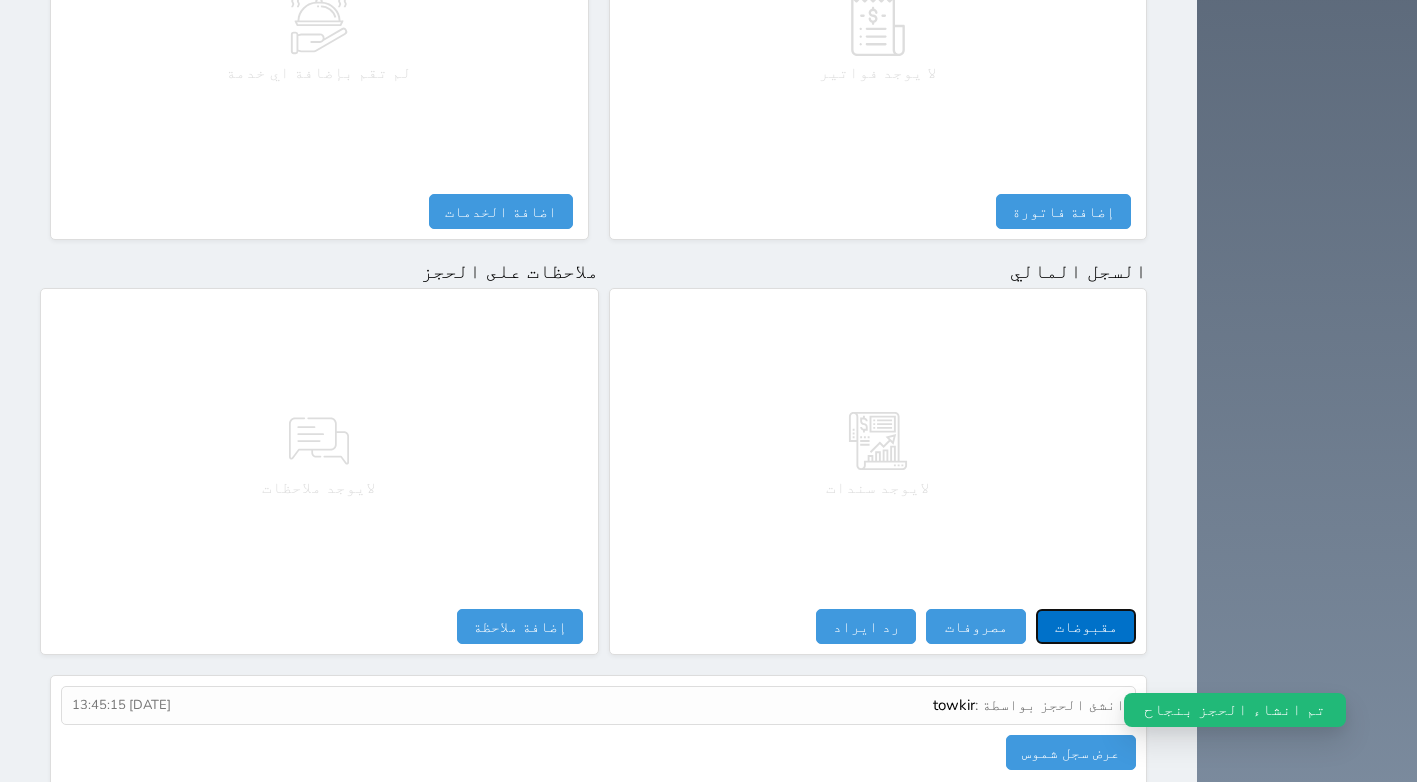 click on "مقبوضات" at bounding box center [1086, 626] 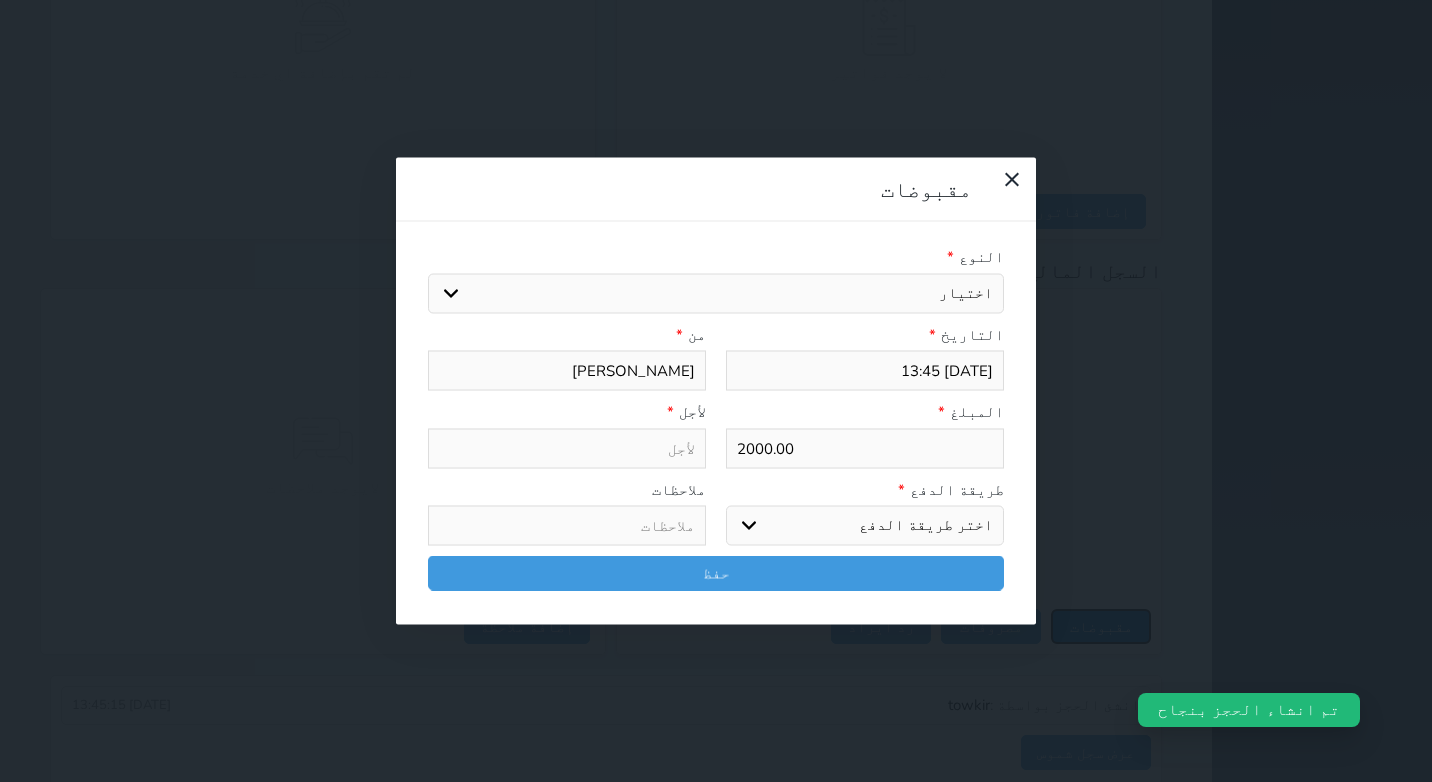 select 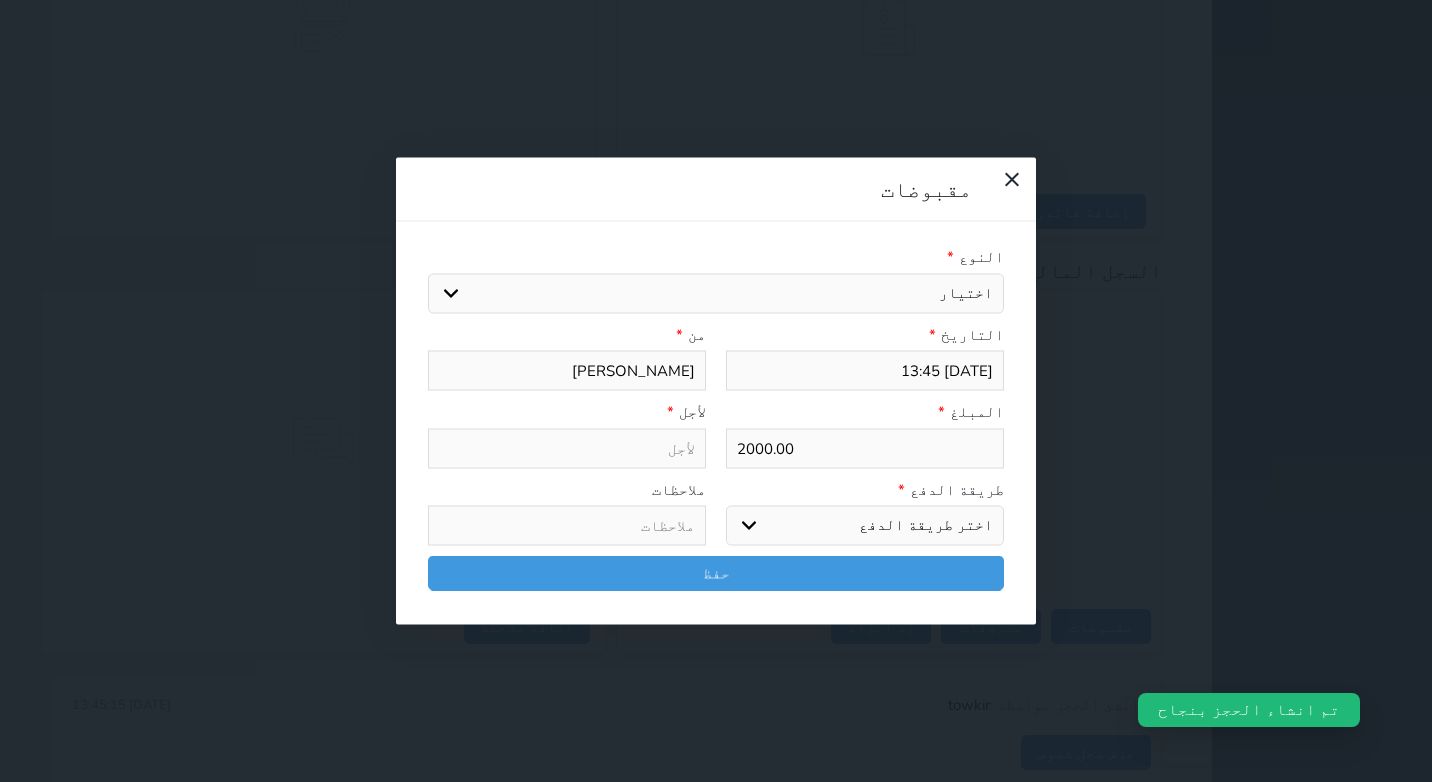 click on "اختيار   مقبوضات عامة قيمة إيجار فواتير تامين عربون لا ينطبق آخر مغسلة واي فاي - الإنترنت مواقف السيارات طعام الأغذية والمشروبات مشروبات المشروبات الباردة المشروبات الساخنة الإفطار غداء عشاء مخبز و كعك حمام سباحة الصالة الرياضية سبا و خدمات الجمال اختيار وإسقاط (خدمات النقل) ميني بار كابل - تلفزيون سرير إضافي تصفيف الشعر التسوق خدمات الجولات السياحية المنظمة خدمات الدليل السياحي" at bounding box center (716, 293) 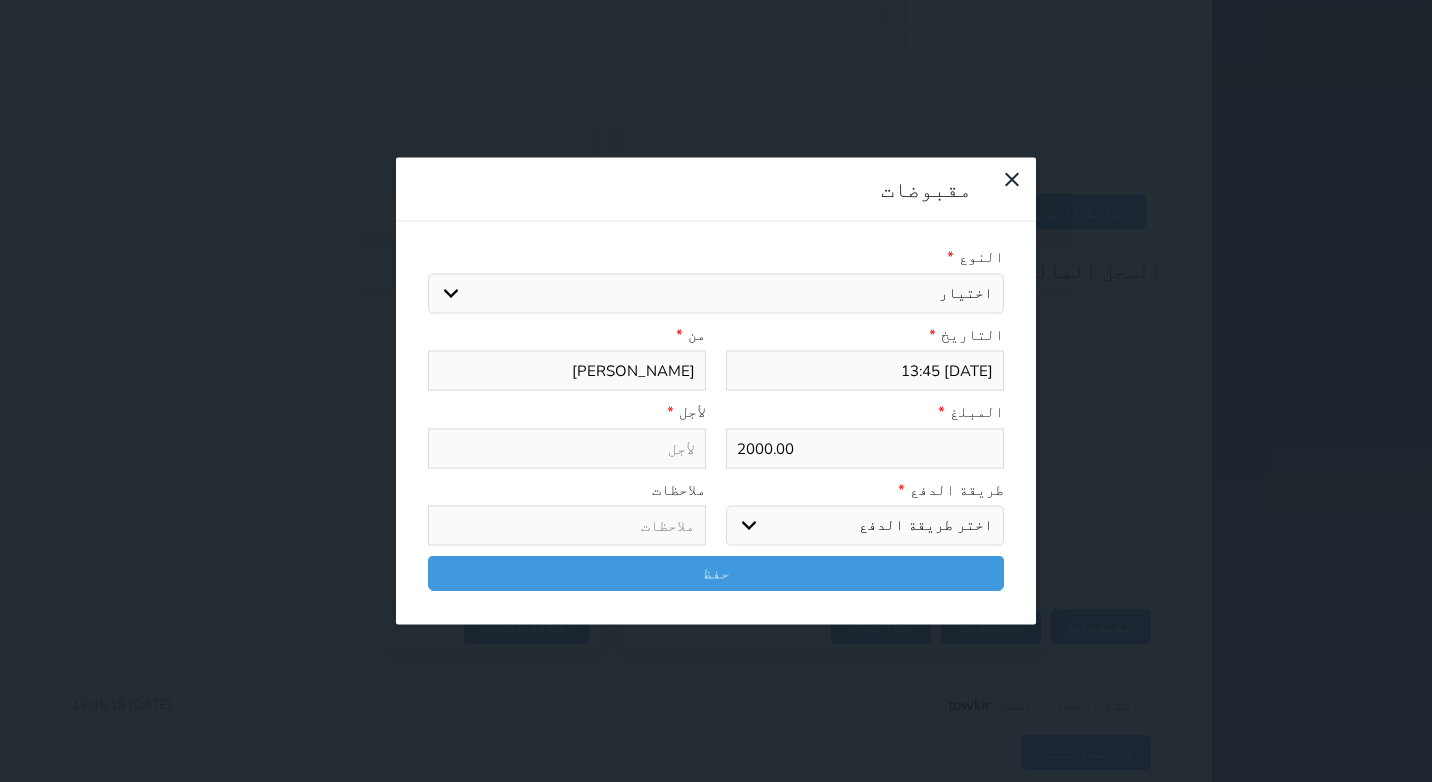 type 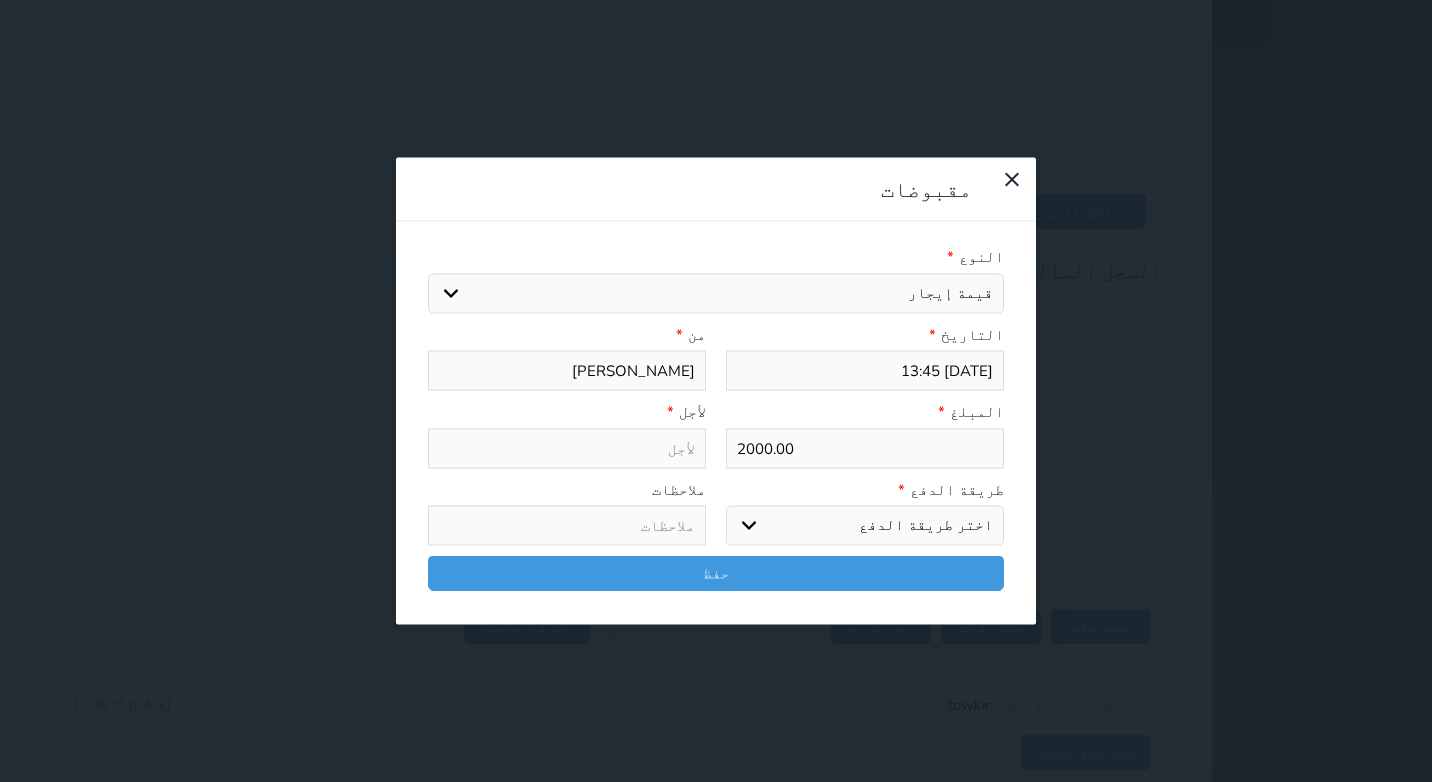 click on "اختيار   مقبوضات عامة قيمة إيجار فواتير تامين عربون لا ينطبق آخر مغسلة واي فاي - الإنترنت مواقف السيارات طعام الأغذية والمشروبات مشروبات المشروبات الباردة المشروبات الساخنة الإفطار غداء عشاء مخبز و كعك حمام سباحة الصالة الرياضية سبا و خدمات الجمال اختيار وإسقاط (خدمات النقل) ميني بار كابل - تلفزيون سرير إضافي تصفيف الشعر التسوق خدمات الجولات السياحية المنظمة خدمات الدليل السياحي" at bounding box center [716, 293] 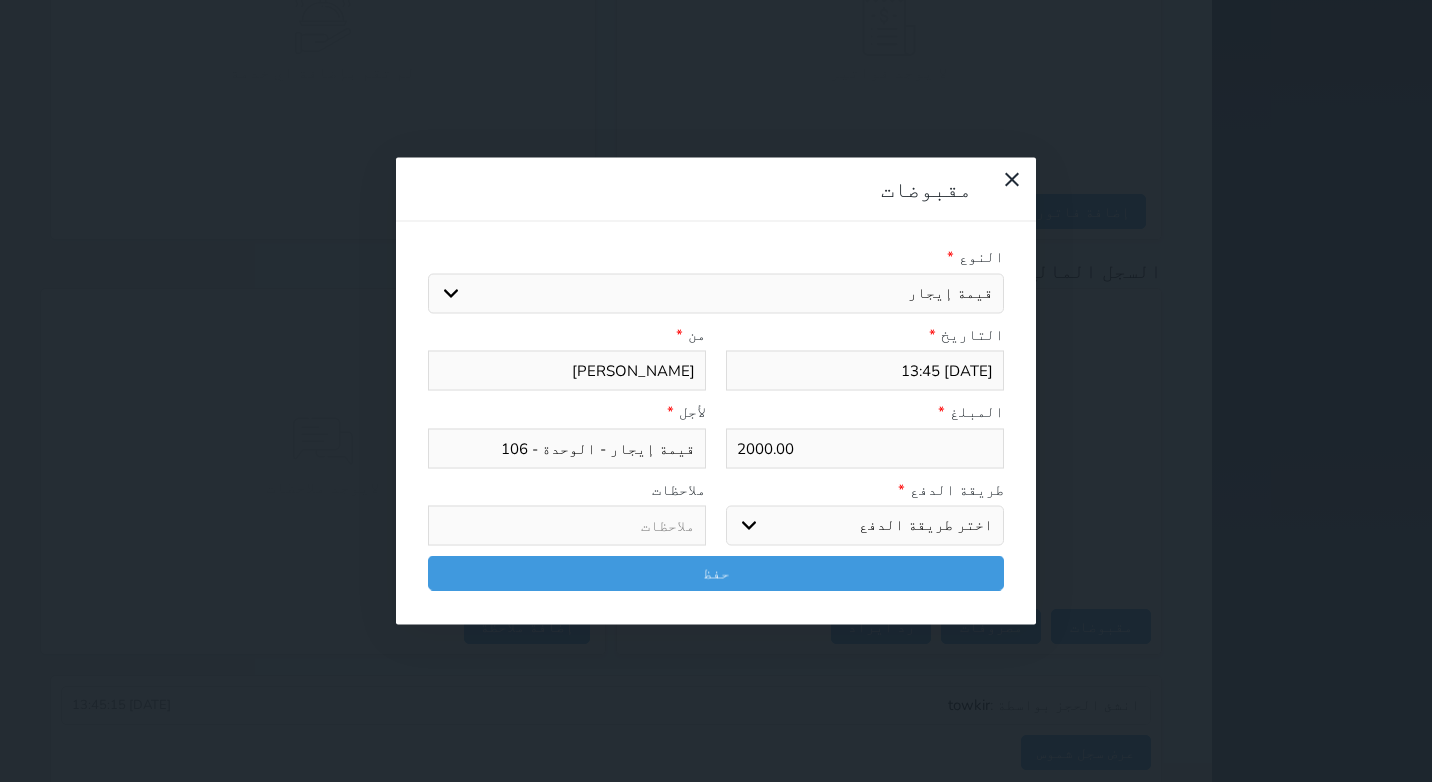 click on "اختر طريقة الدفع   دفع نقدى   تحويل بنكى   مدى   بطاقة ائتمان   آجل" at bounding box center (865, 526) 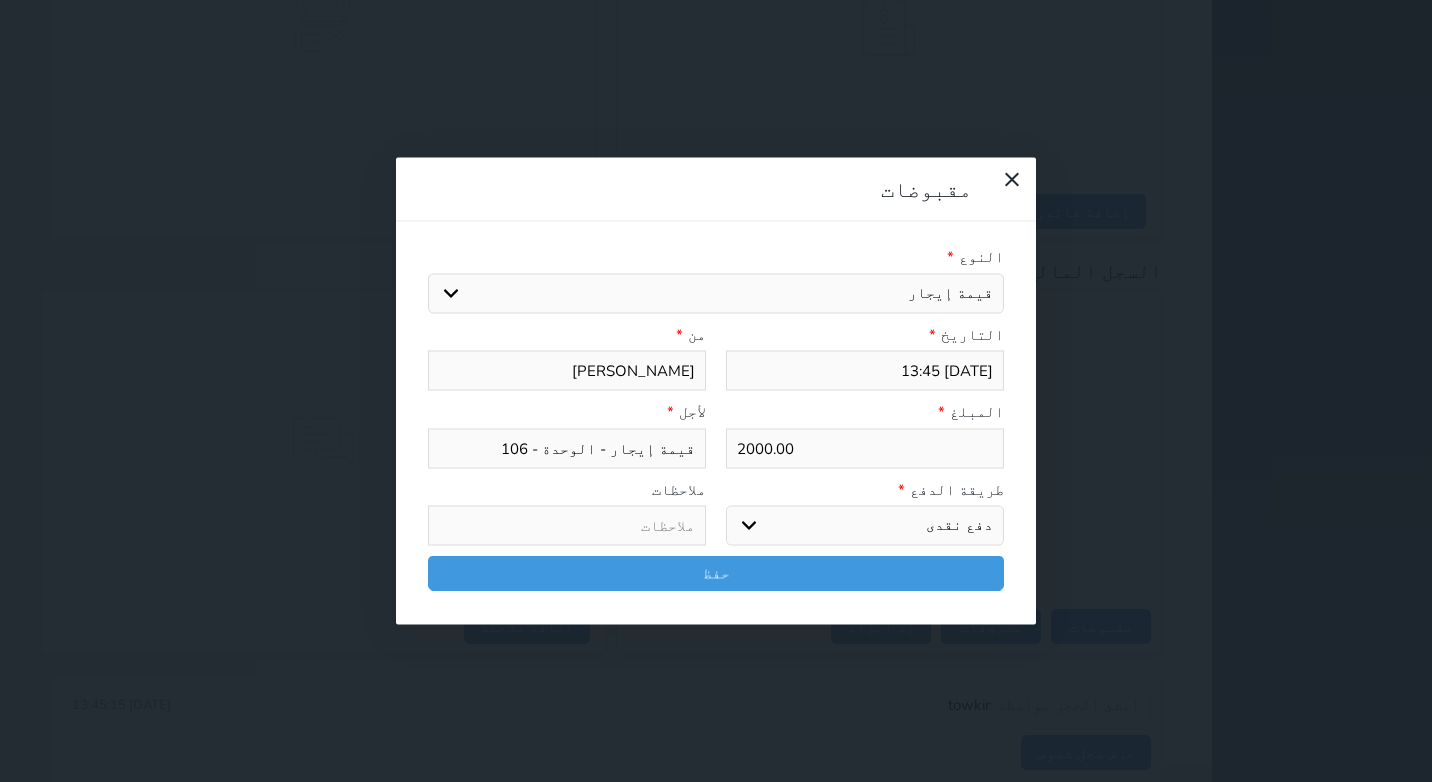 click on "اختر طريقة الدفع   دفع نقدى   تحويل بنكى   مدى   بطاقة ائتمان   آجل" at bounding box center [865, 526] 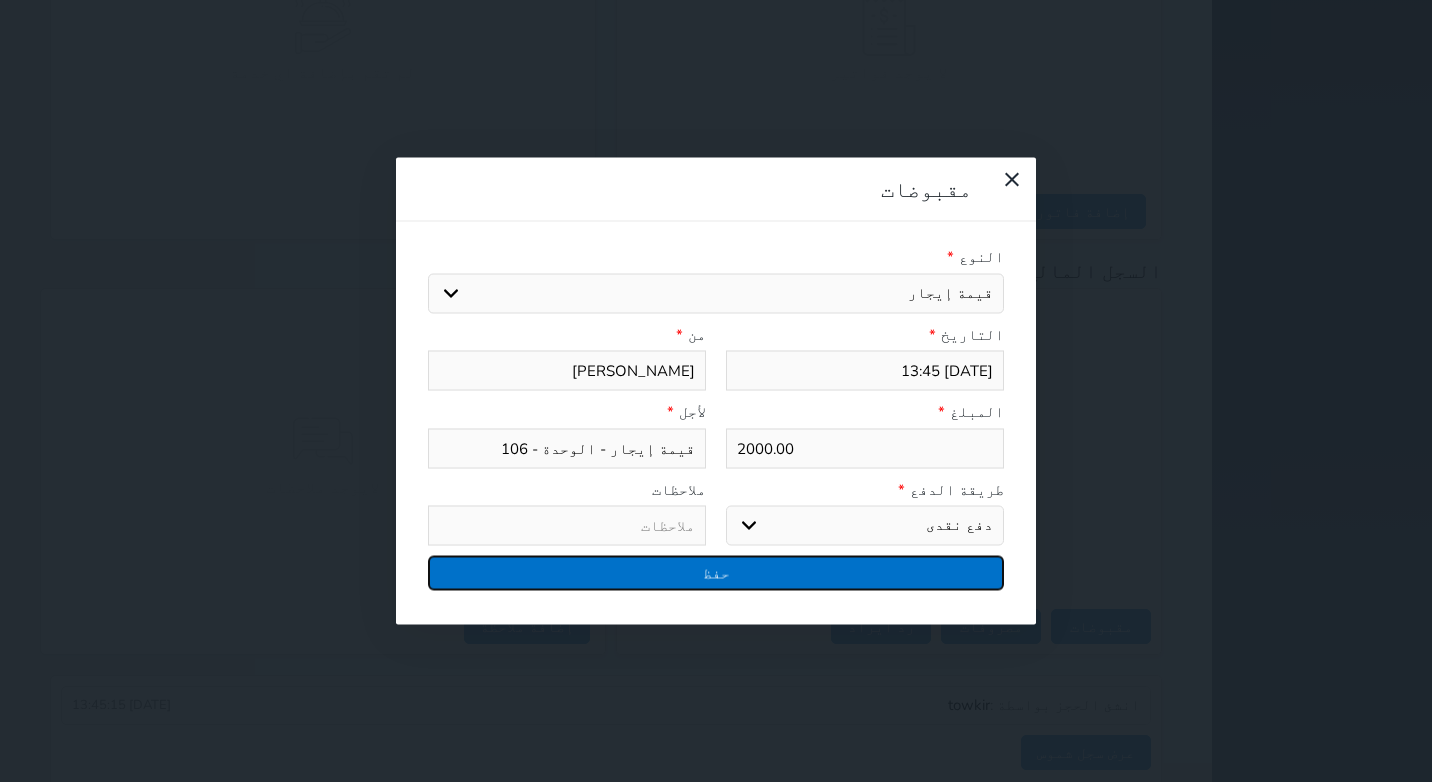 click on "حفظ" at bounding box center [716, 573] 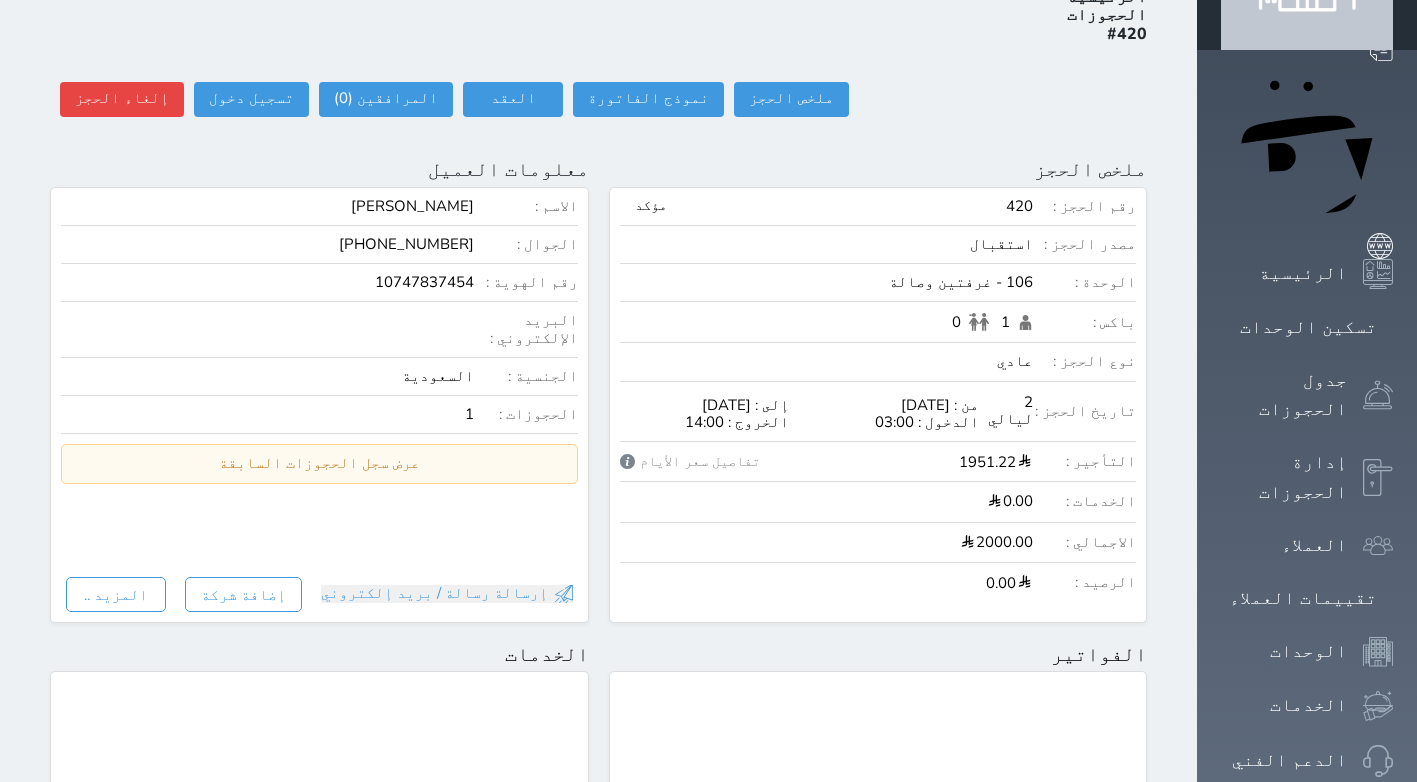 scroll, scrollTop: 120, scrollLeft: 0, axis: vertical 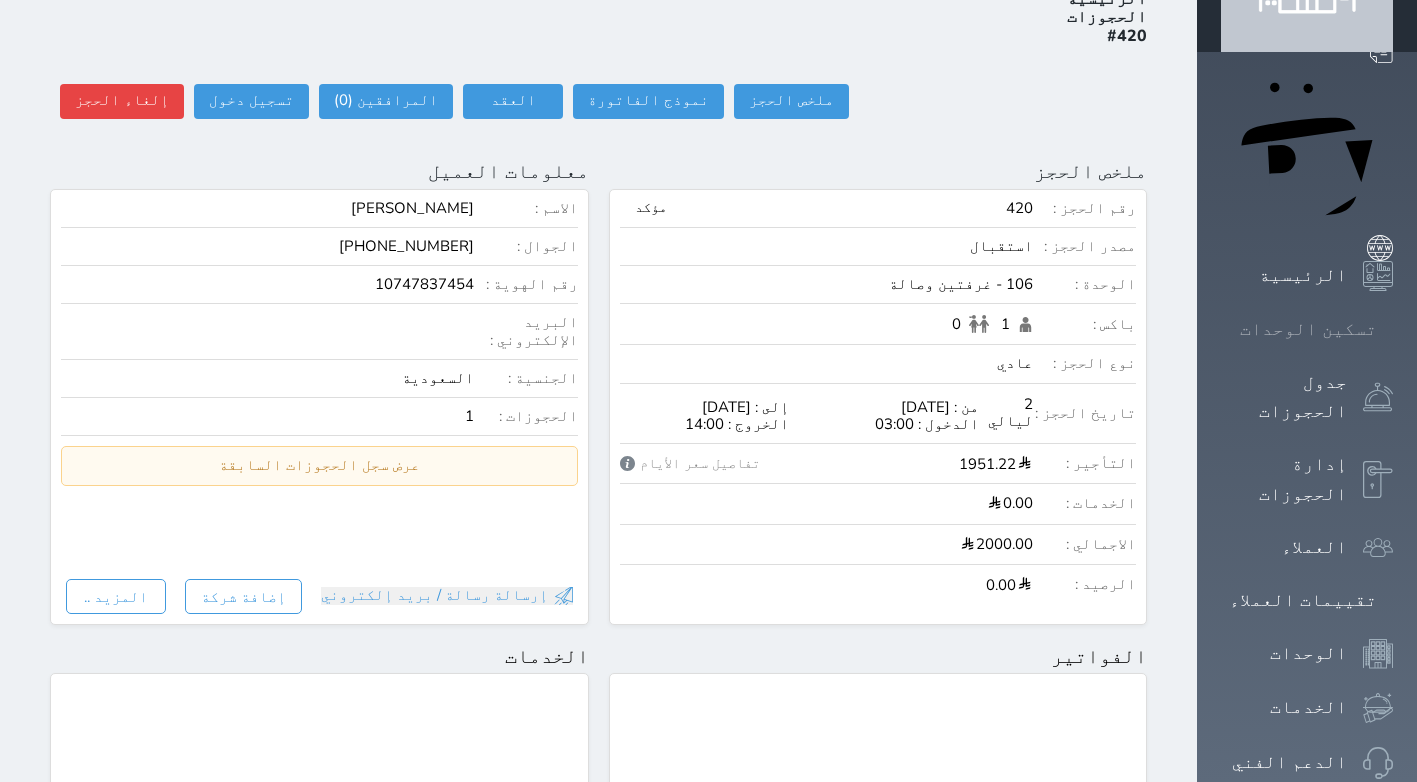click 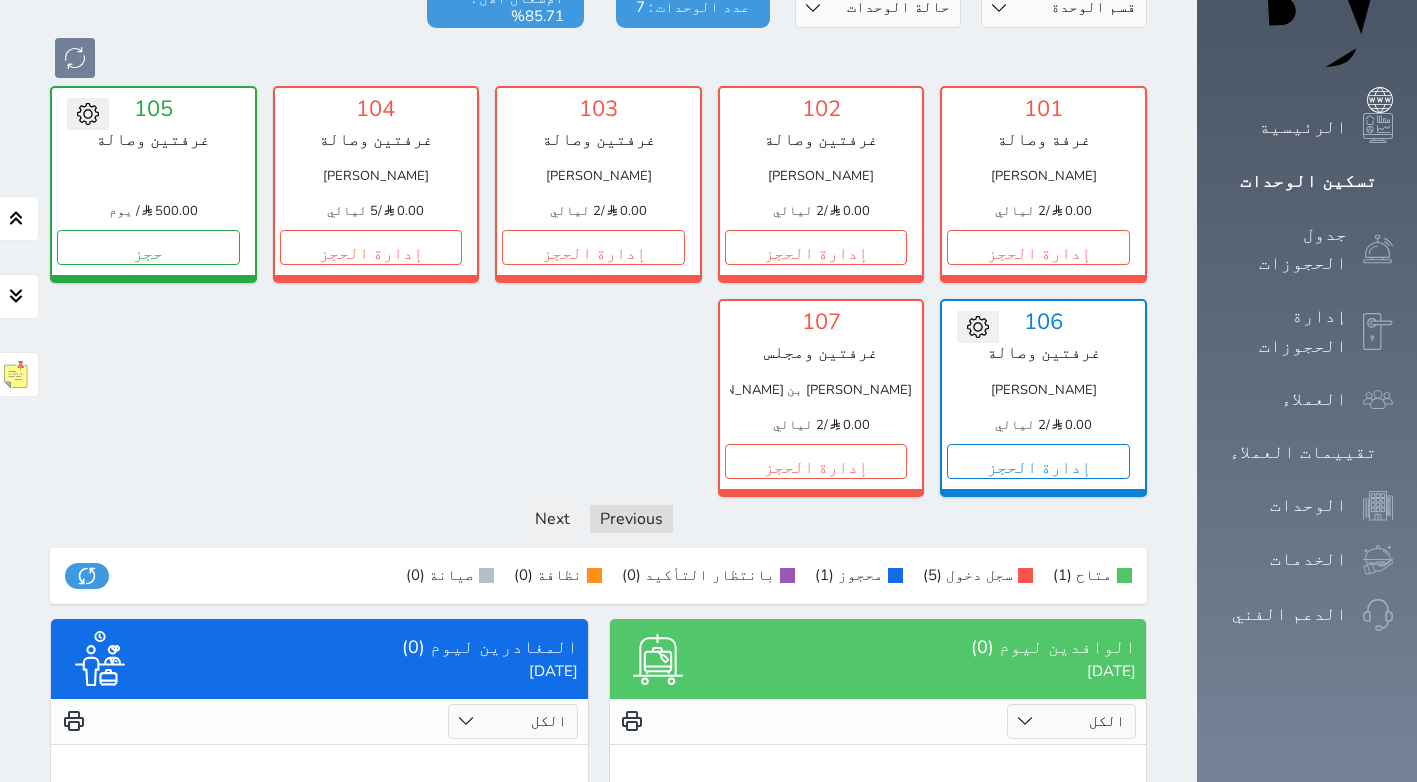 scroll, scrollTop: 0, scrollLeft: 0, axis: both 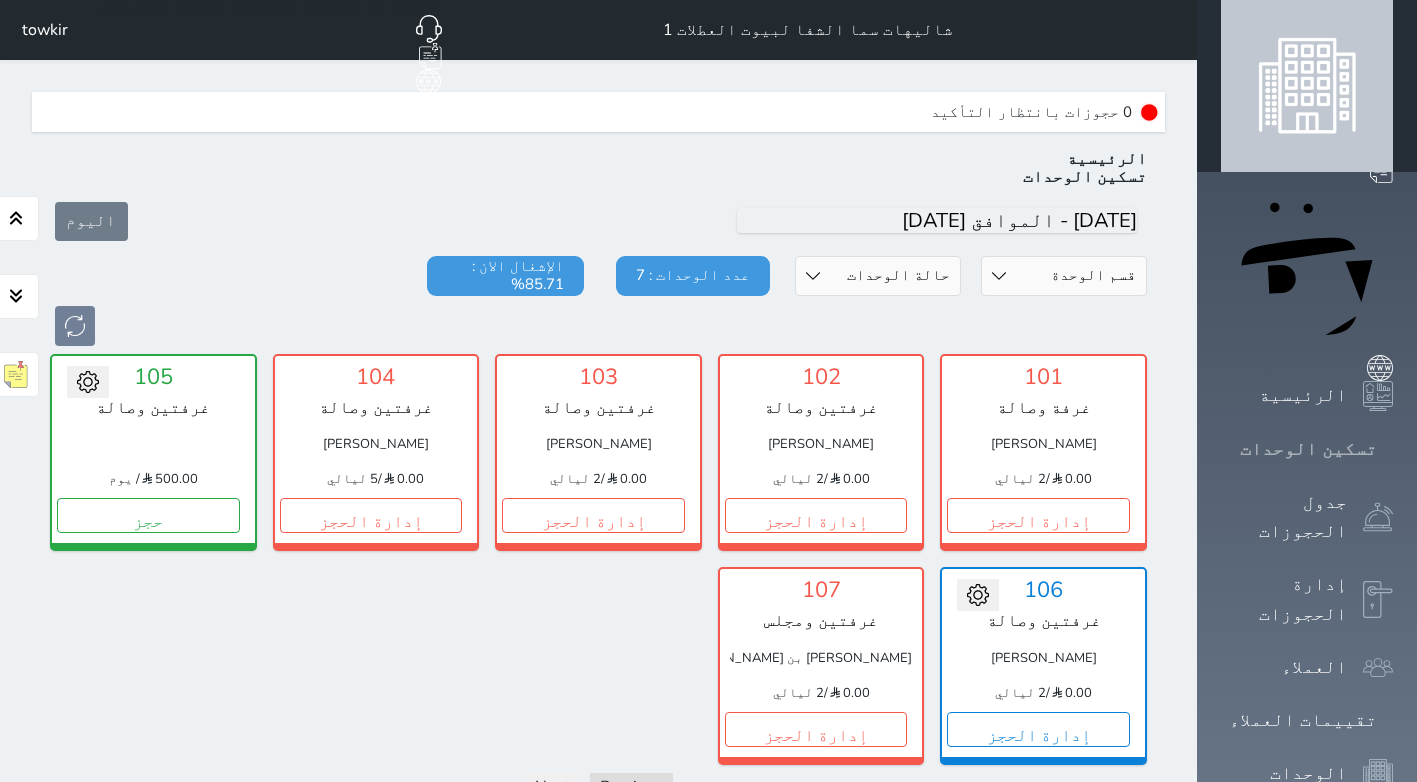 click 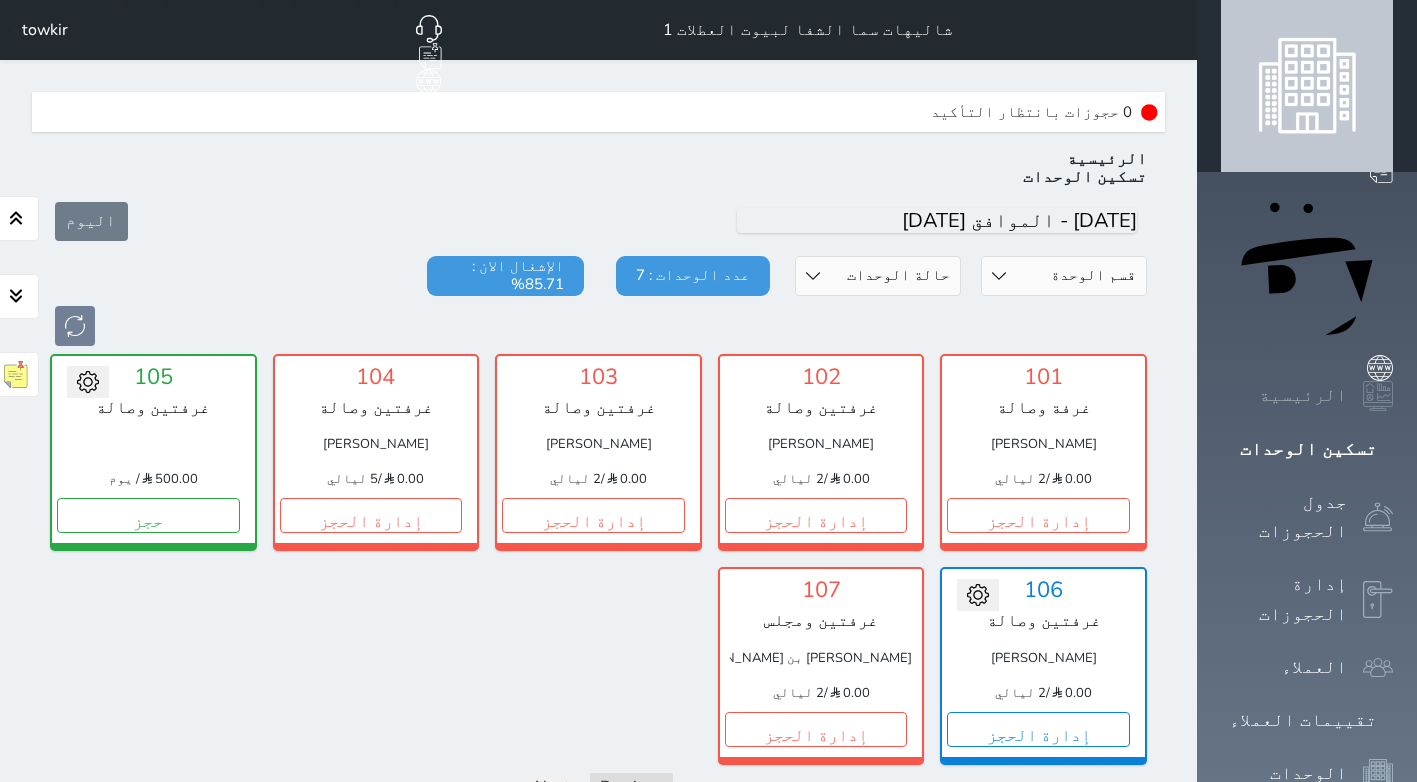 click on "الرئيسية" at bounding box center [1307, 396] 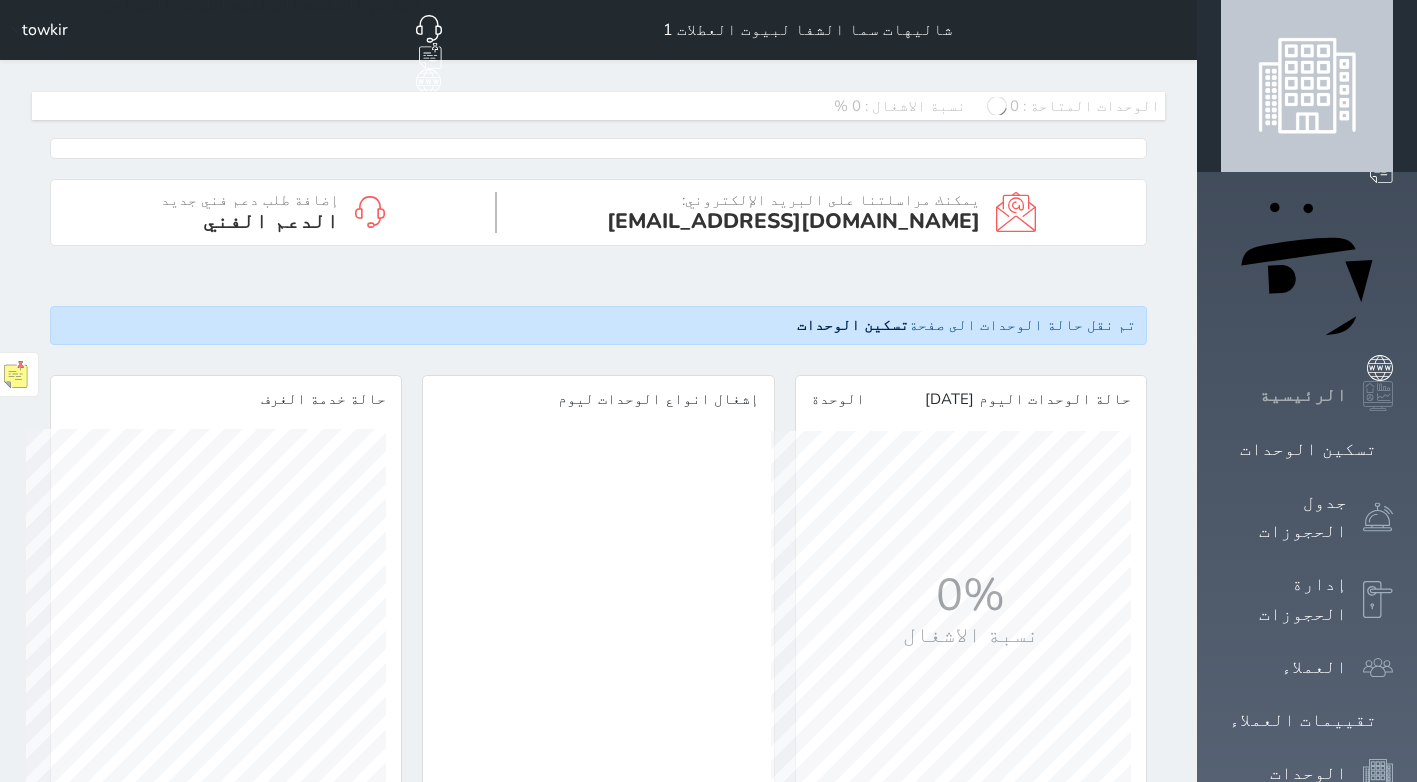 scroll, scrollTop: 999640, scrollLeft: 999632, axis: both 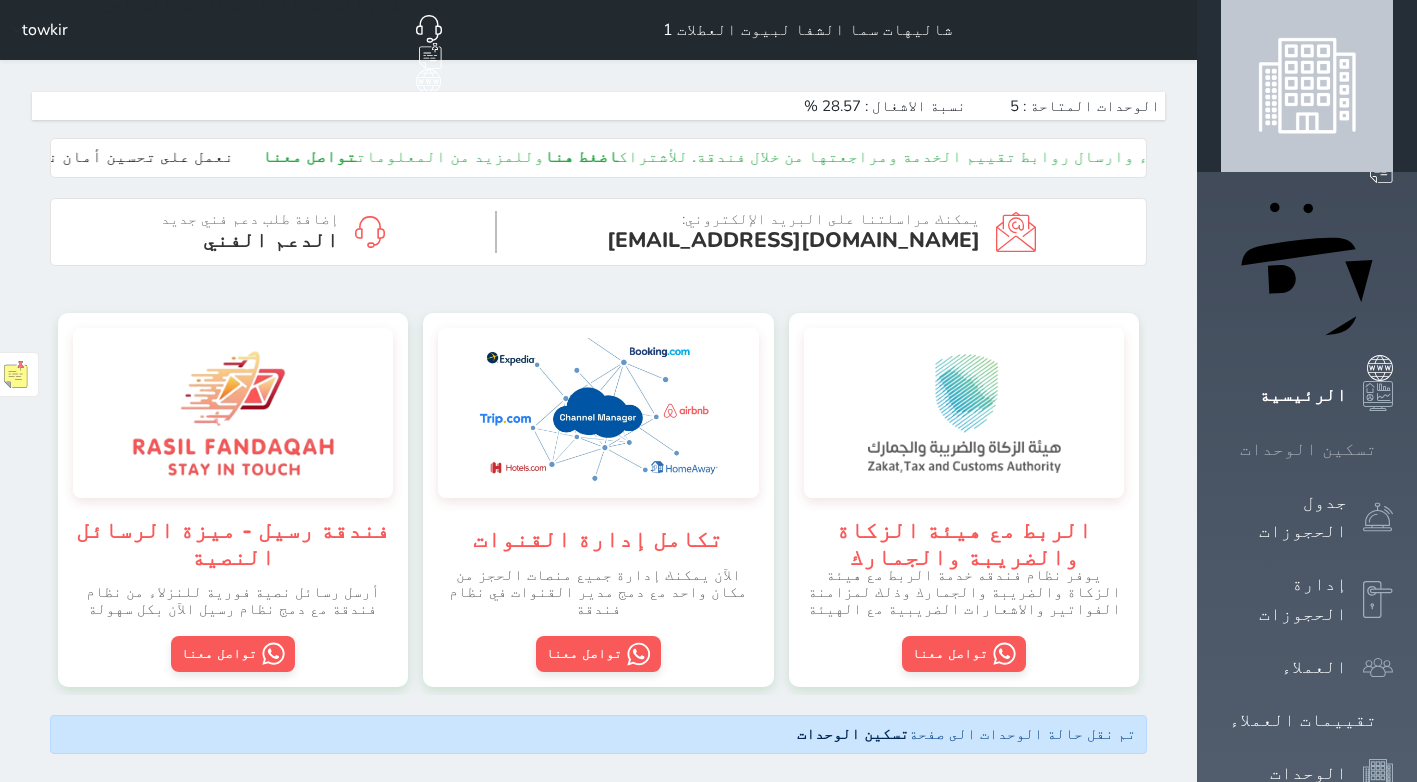 click on "تسكين الوحدات" at bounding box center [1308, 449] 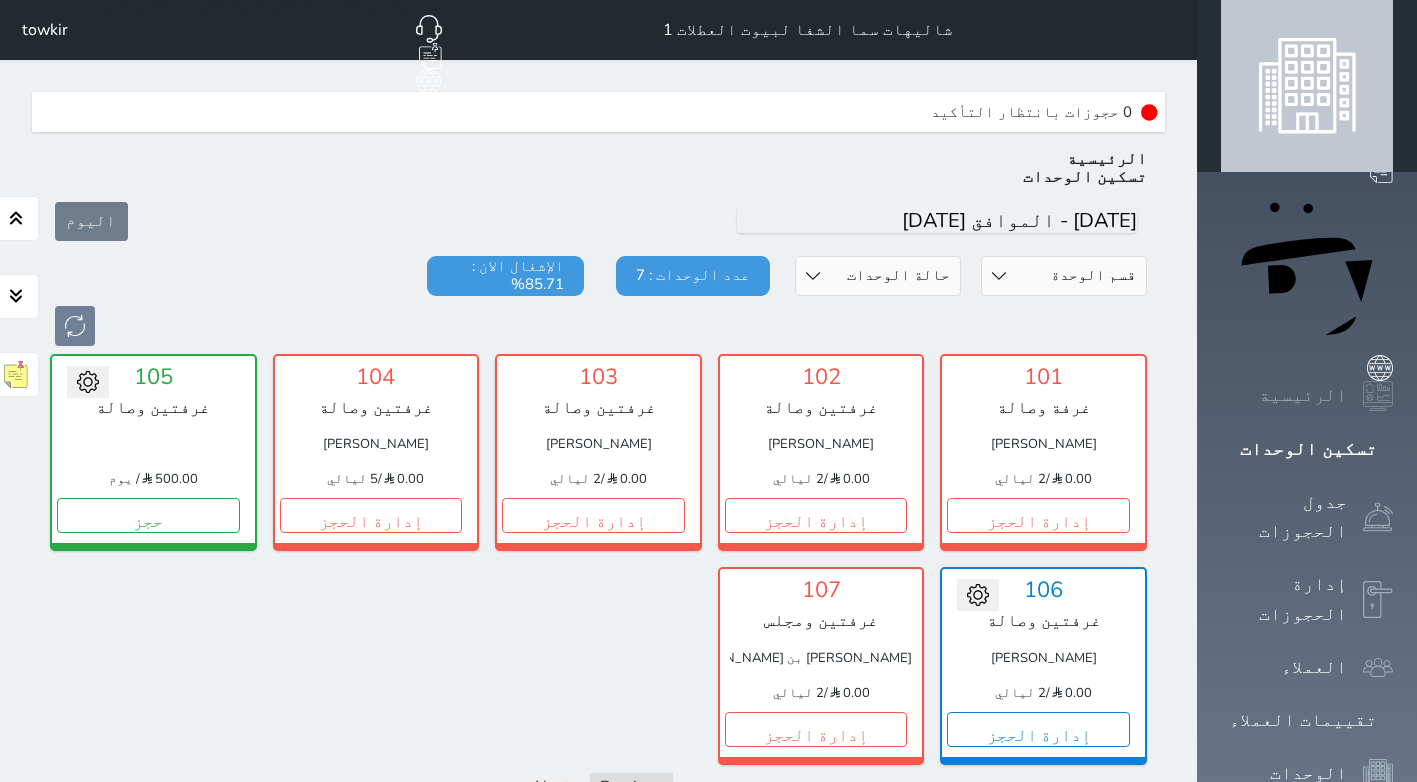 scroll, scrollTop: 60, scrollLeft: 0, axis: vertical 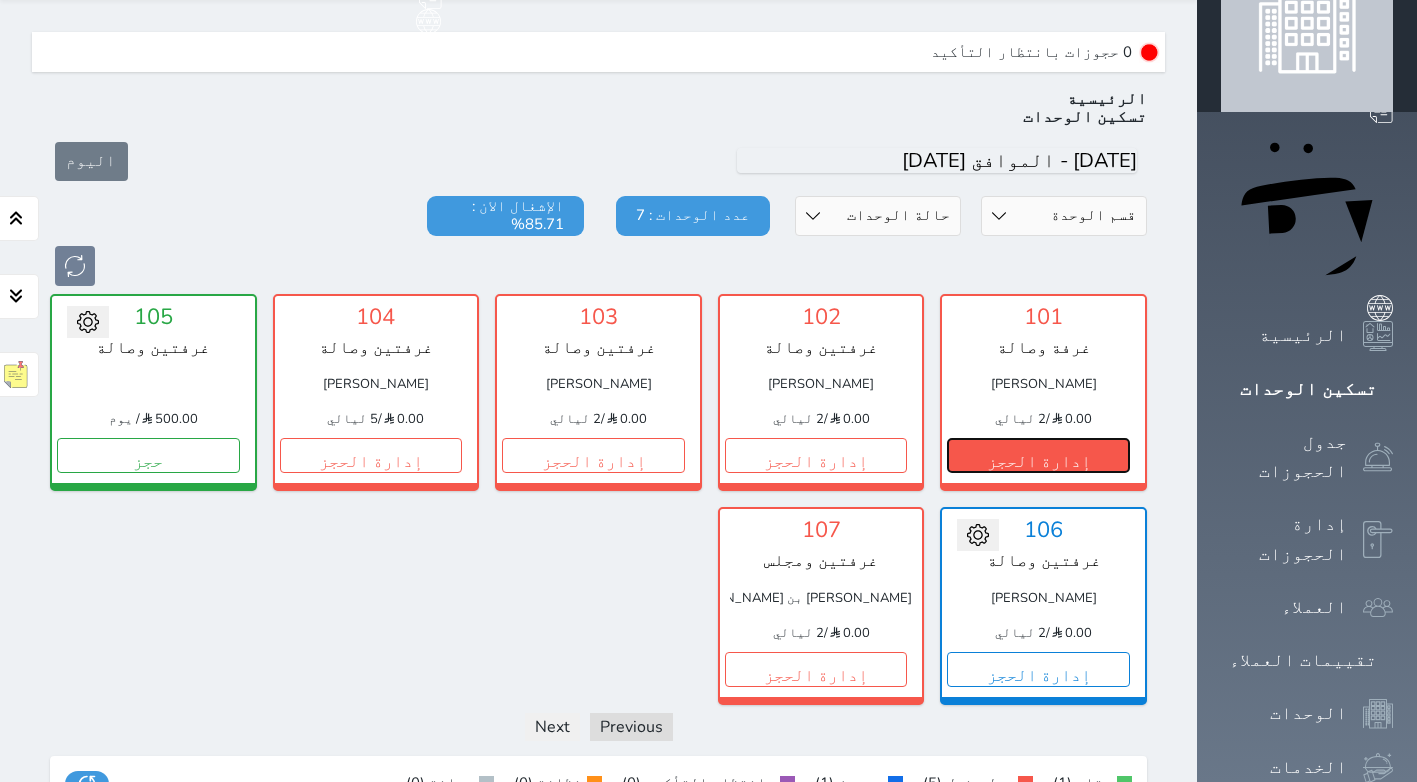 click on "إدارة الحجز" at bounding box center [1038, 455] 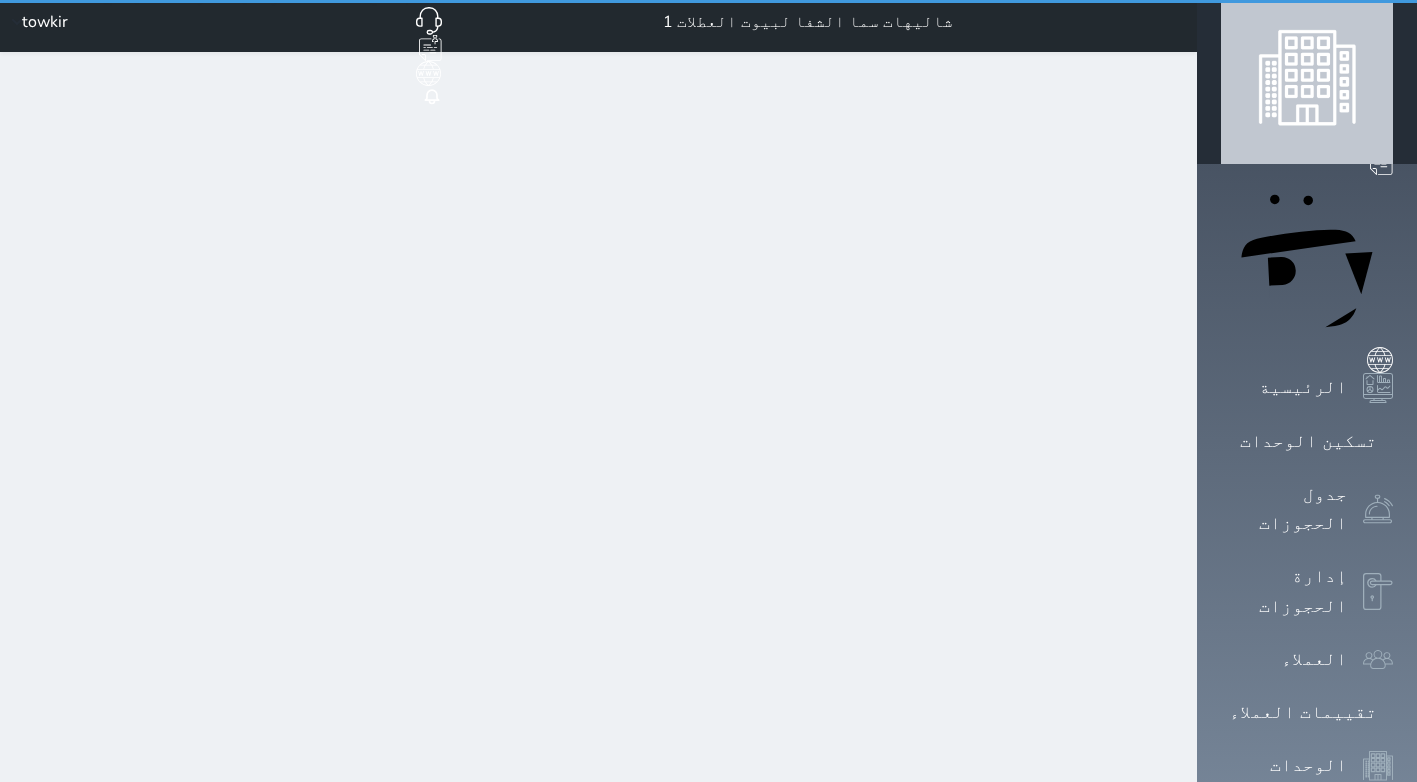 scroll, scrollTop: 0, scrollLeft: 0, axis: both 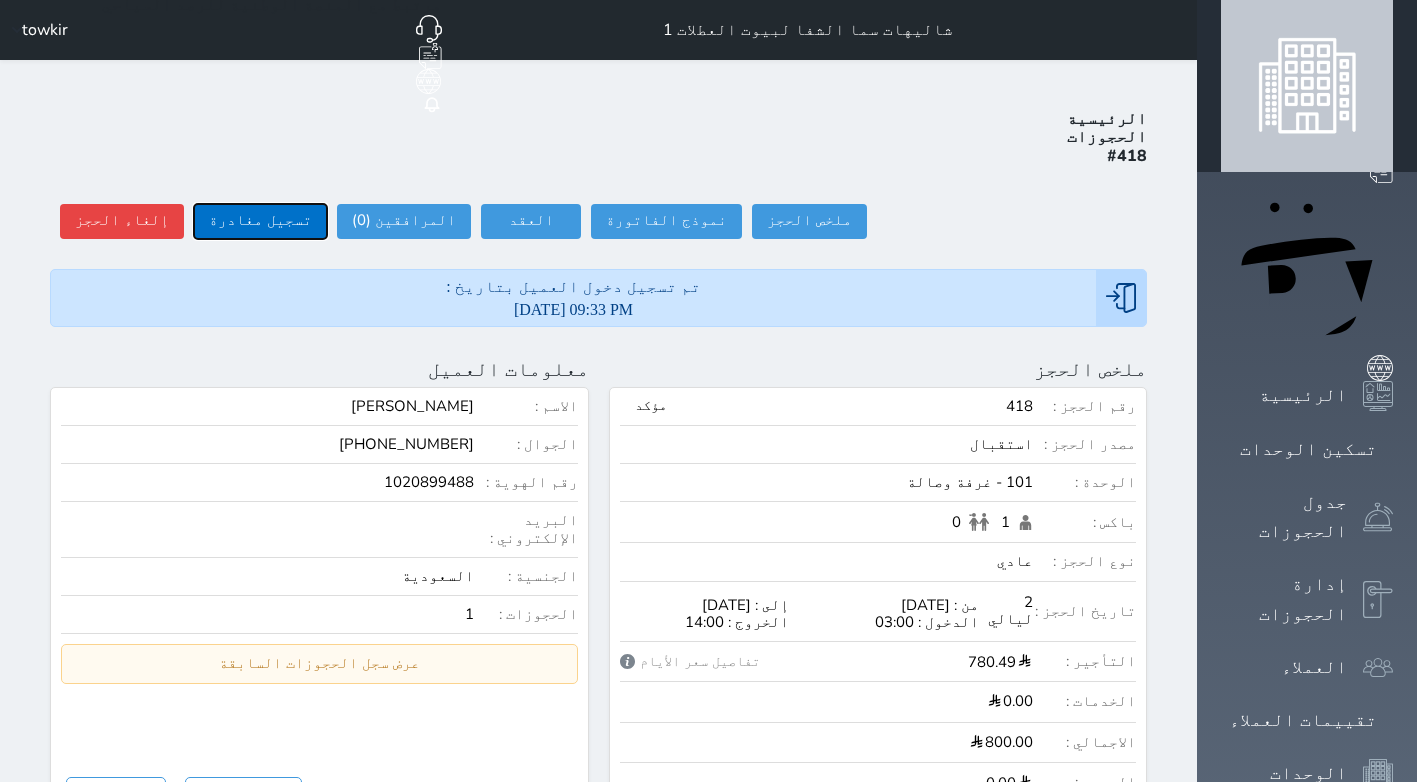 click on "تسجيل مغادرة" at bounding box center (260, 221) 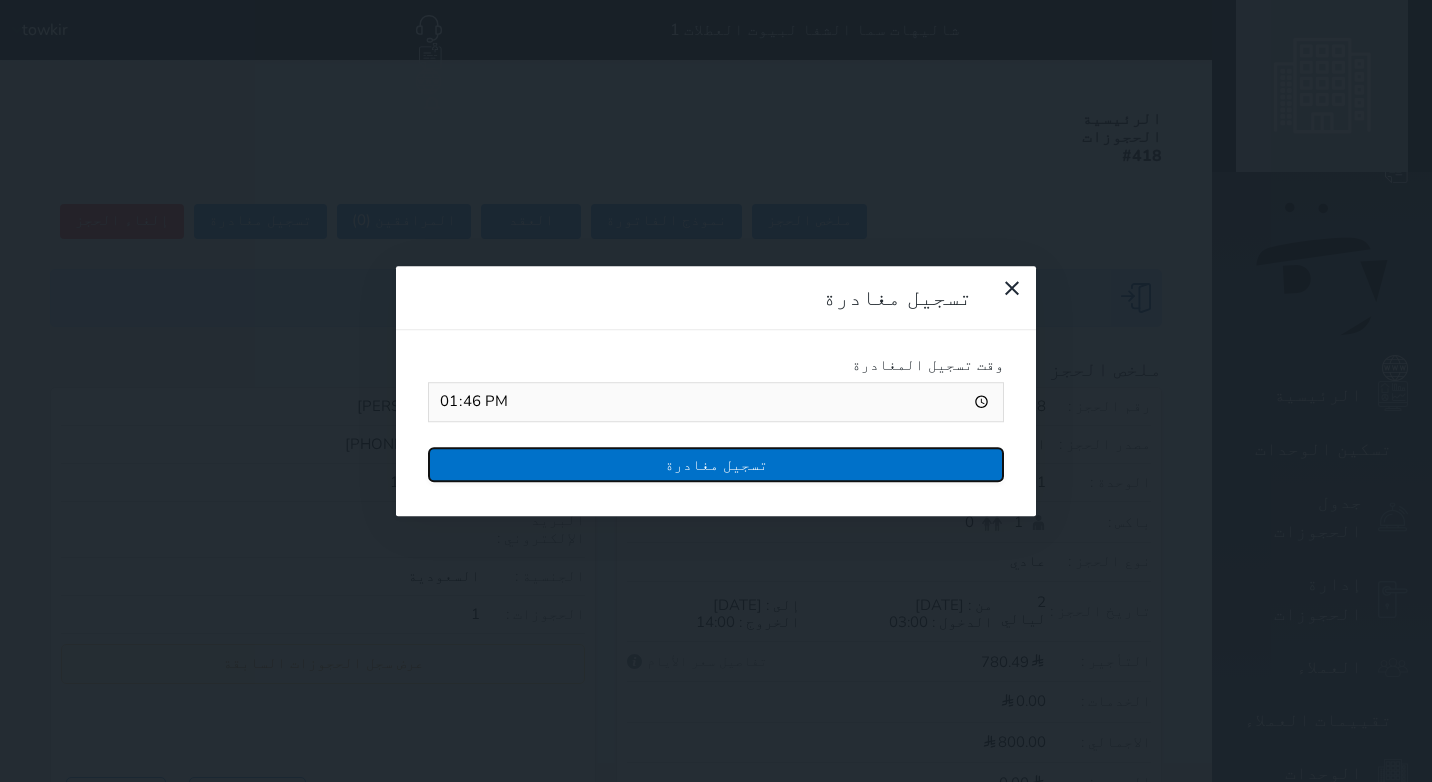 click on "تسجيل مغادرة" at bounding box center [716, 464] 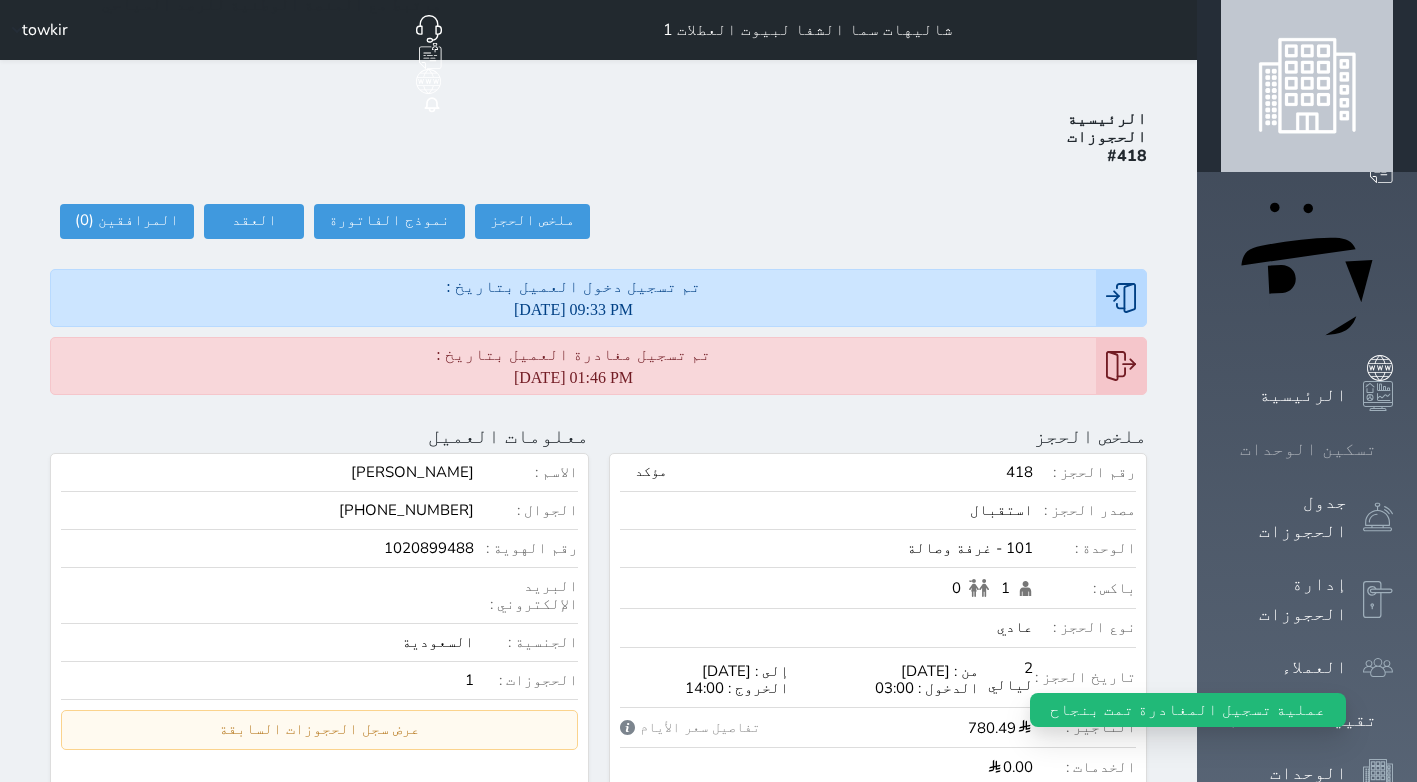 click at bounding box center [1393, 449] 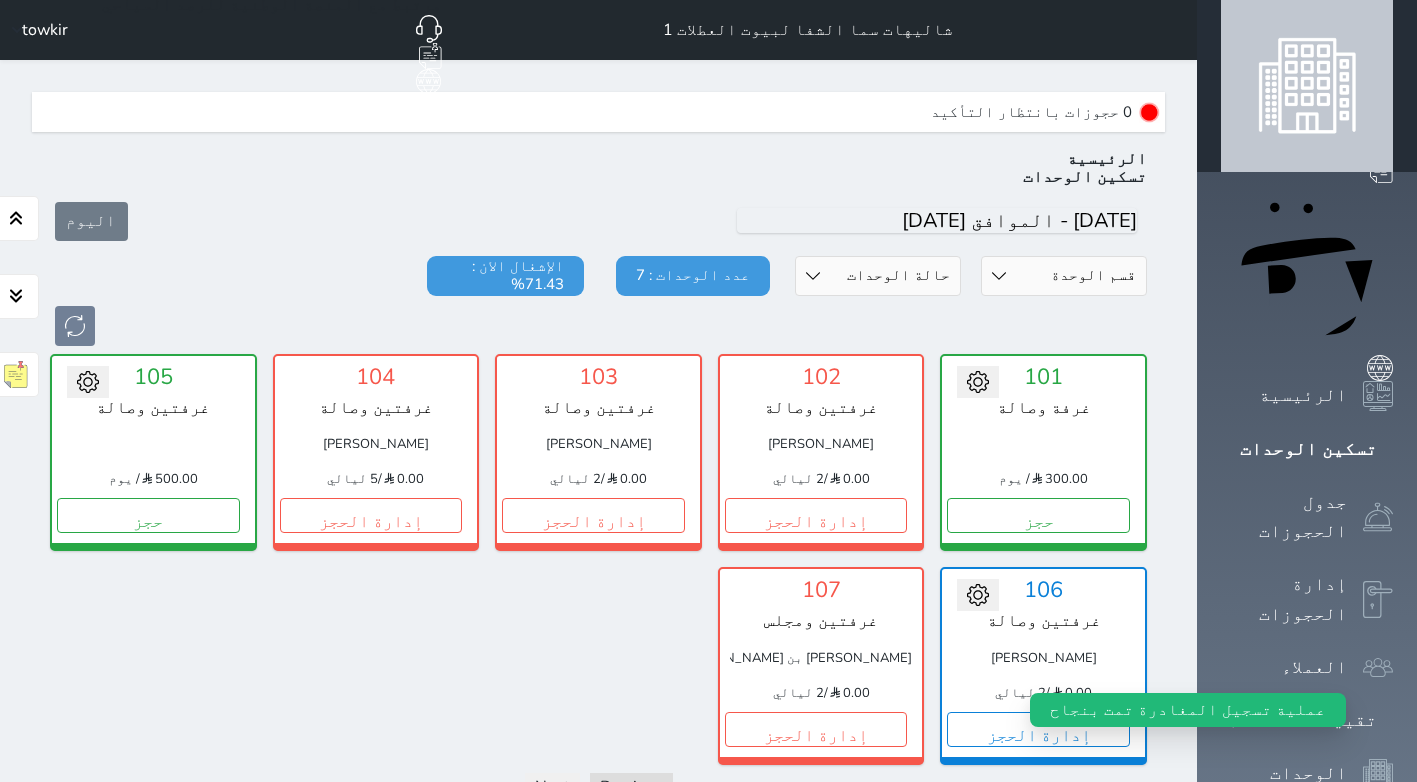 scroll, scrollTop: 60, scrollLeft: 0, axis: vertical 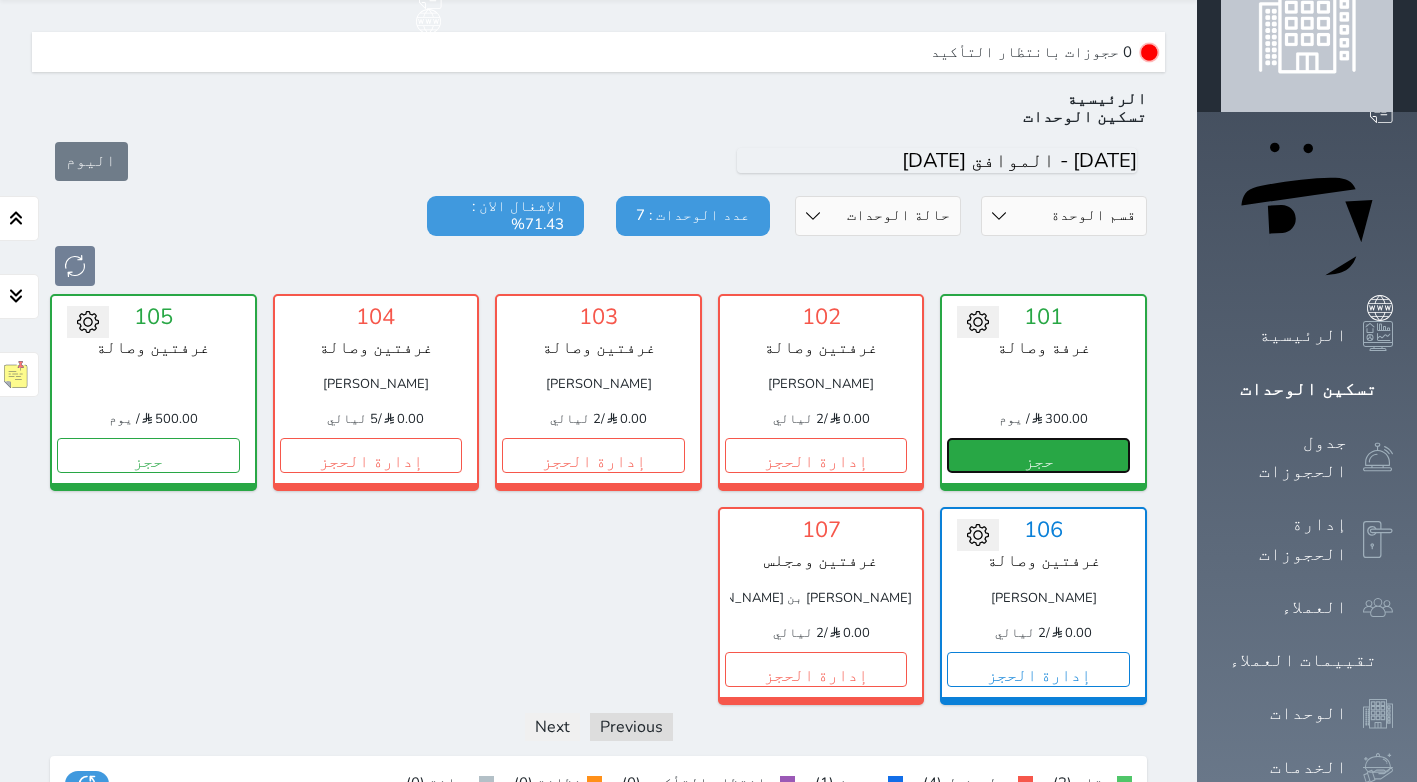 click on "حجز" at bounding box center (1038, 455) 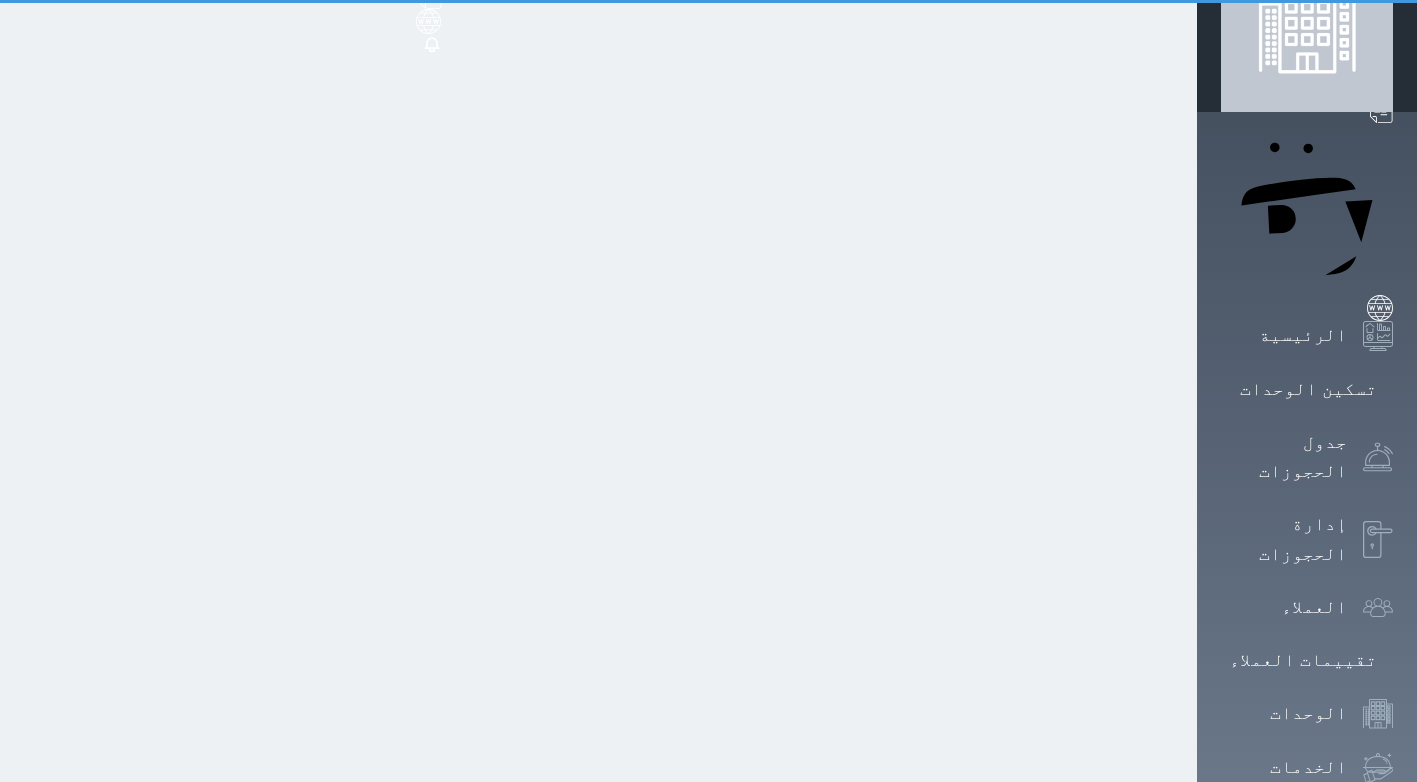 scroll, scrollTop: 0, scrollLeft: 0, axis: both 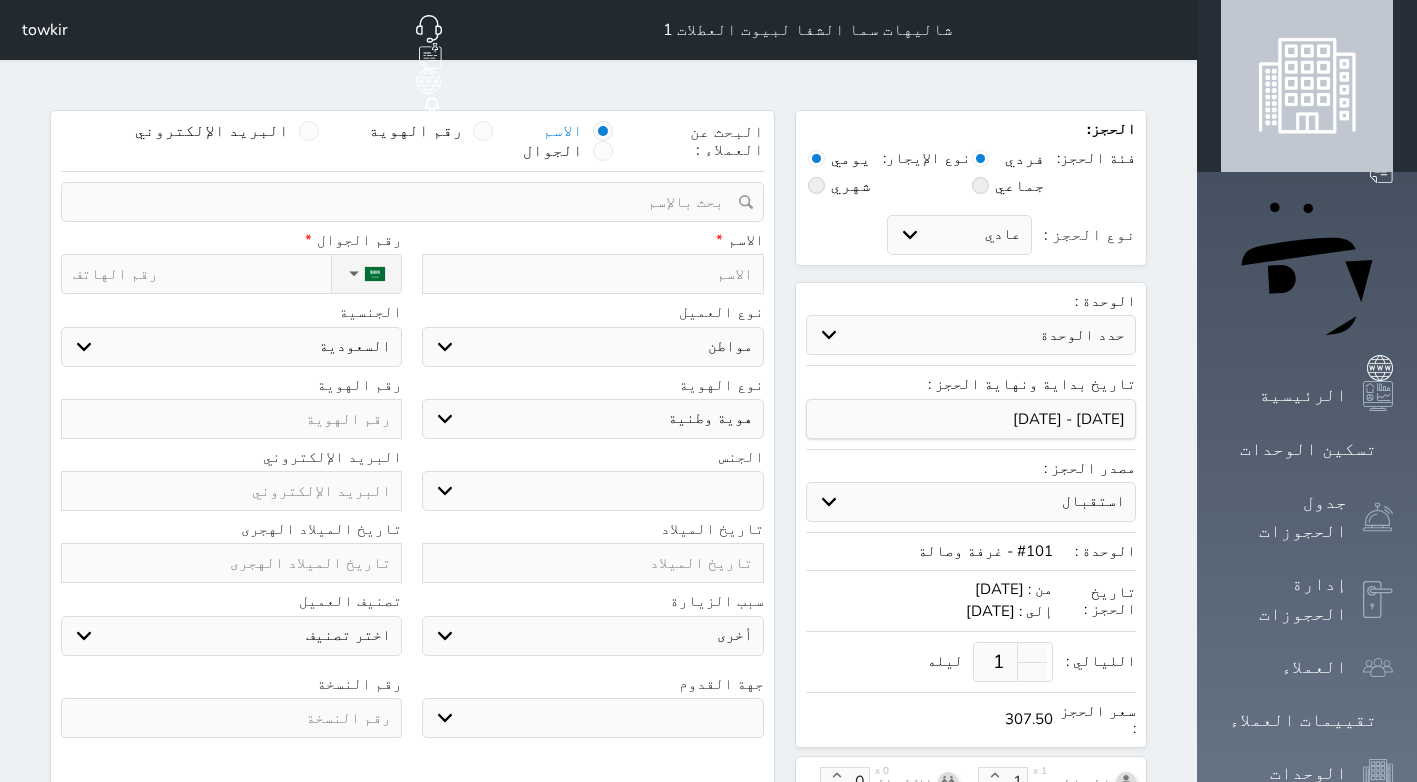click at bounding box center [592, 274] 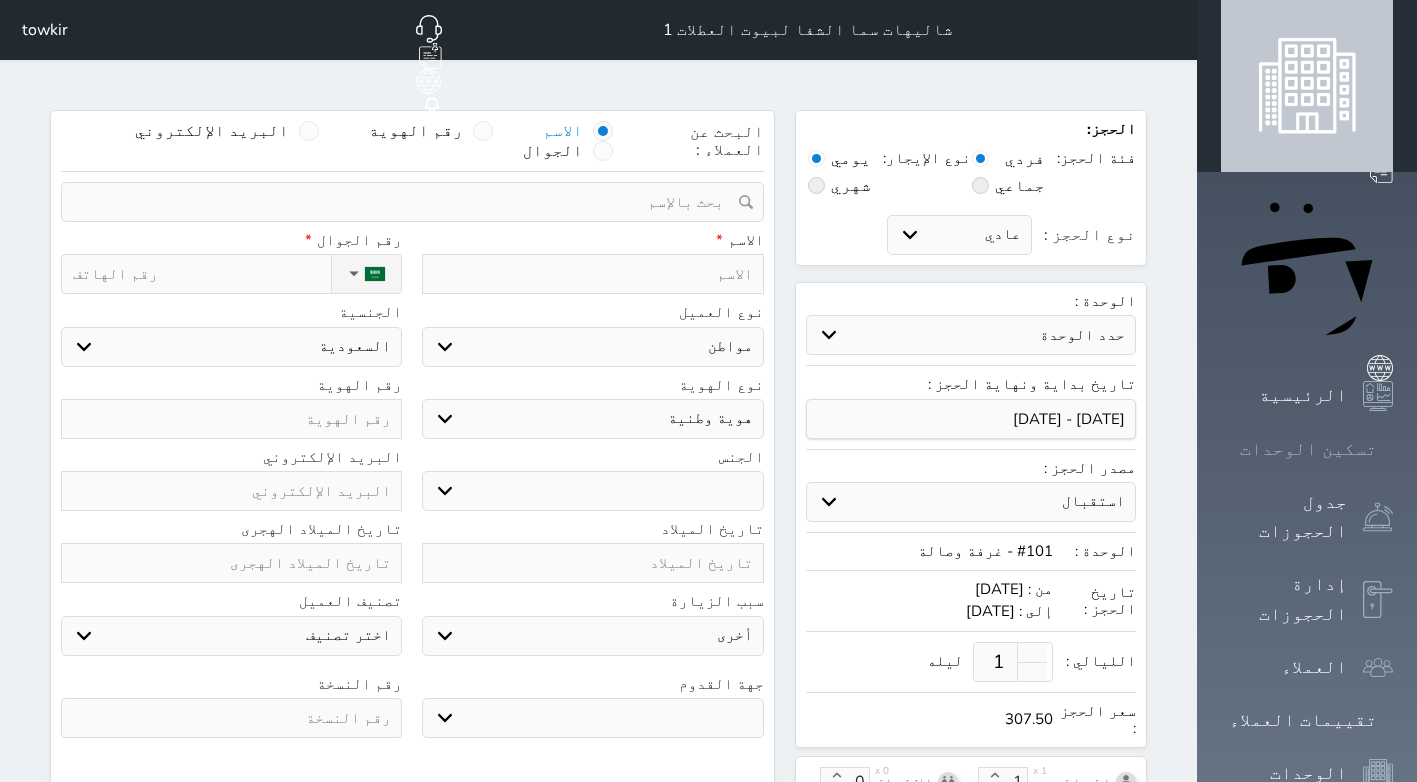 click at bounding box center [1393, 449] 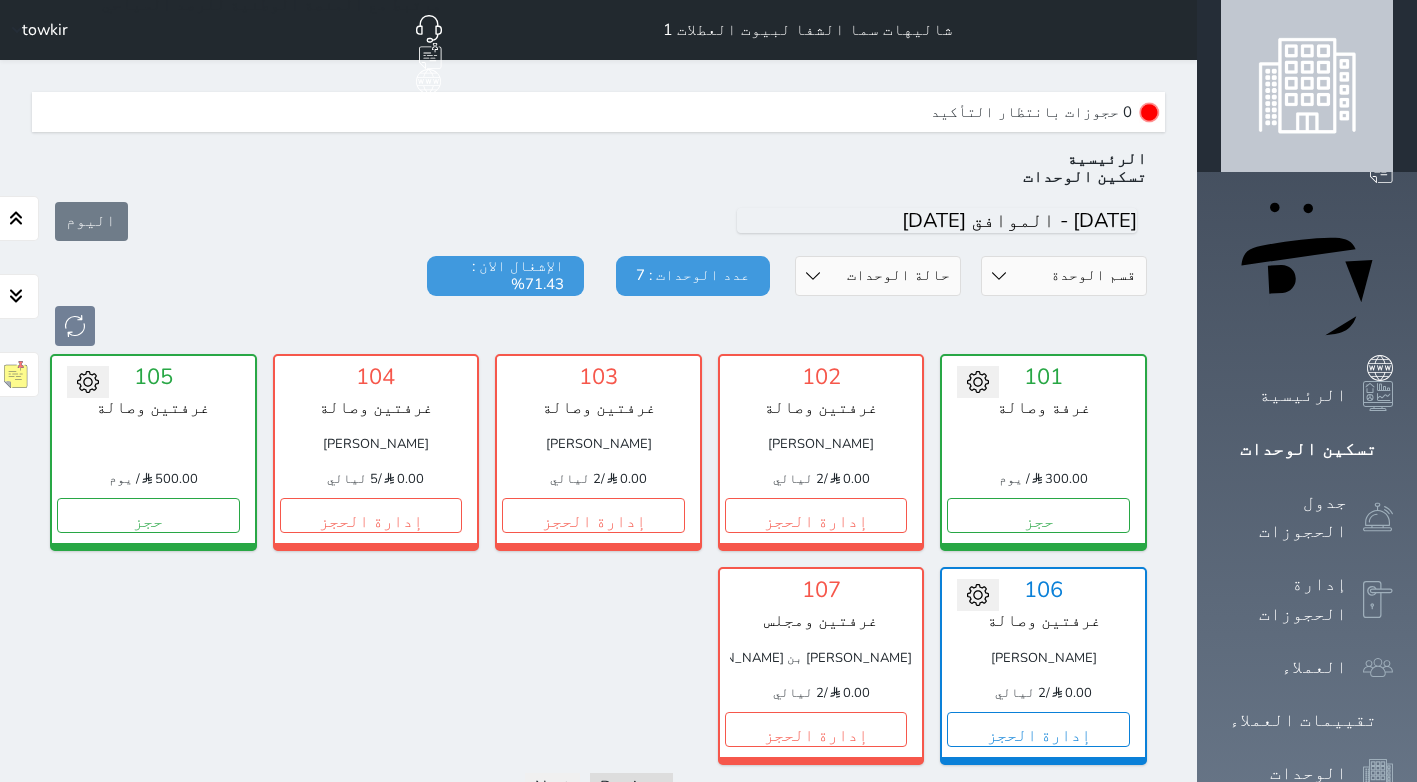scroll, scrollTop: 60, scrollLeft: 0, axis: vertical 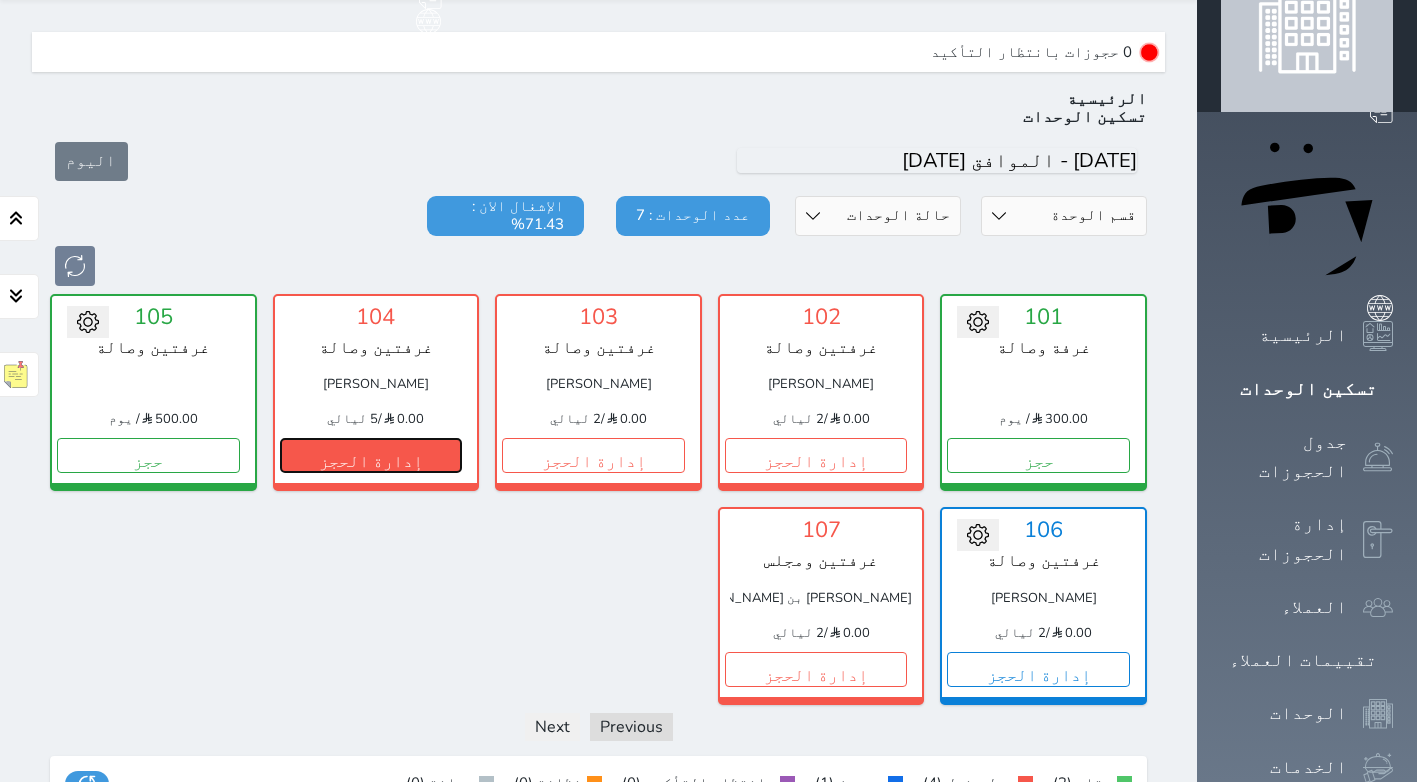 click on "إدارة الحجز" at bounding box center (371, 455) 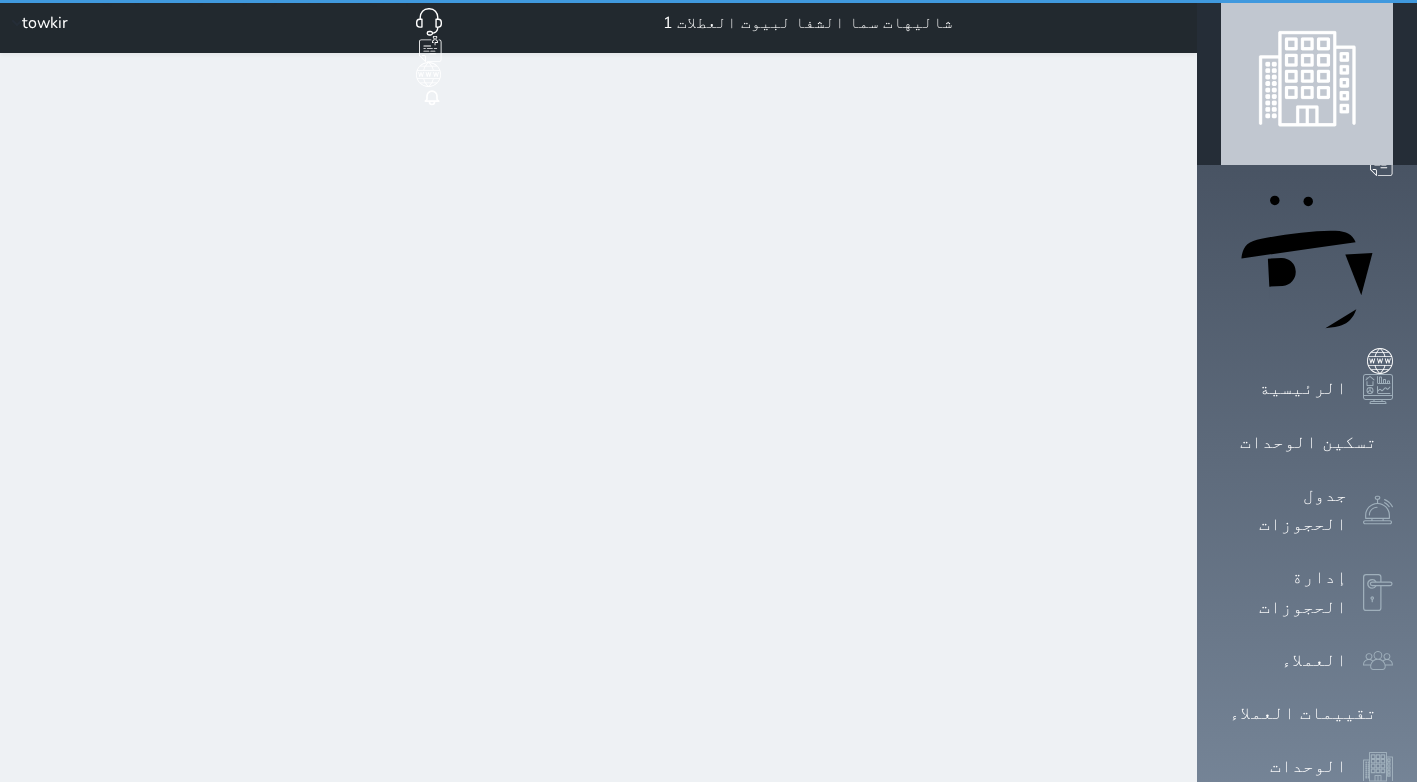 scroll, scrollTop: 0, scrollLeft: 0, axis: both 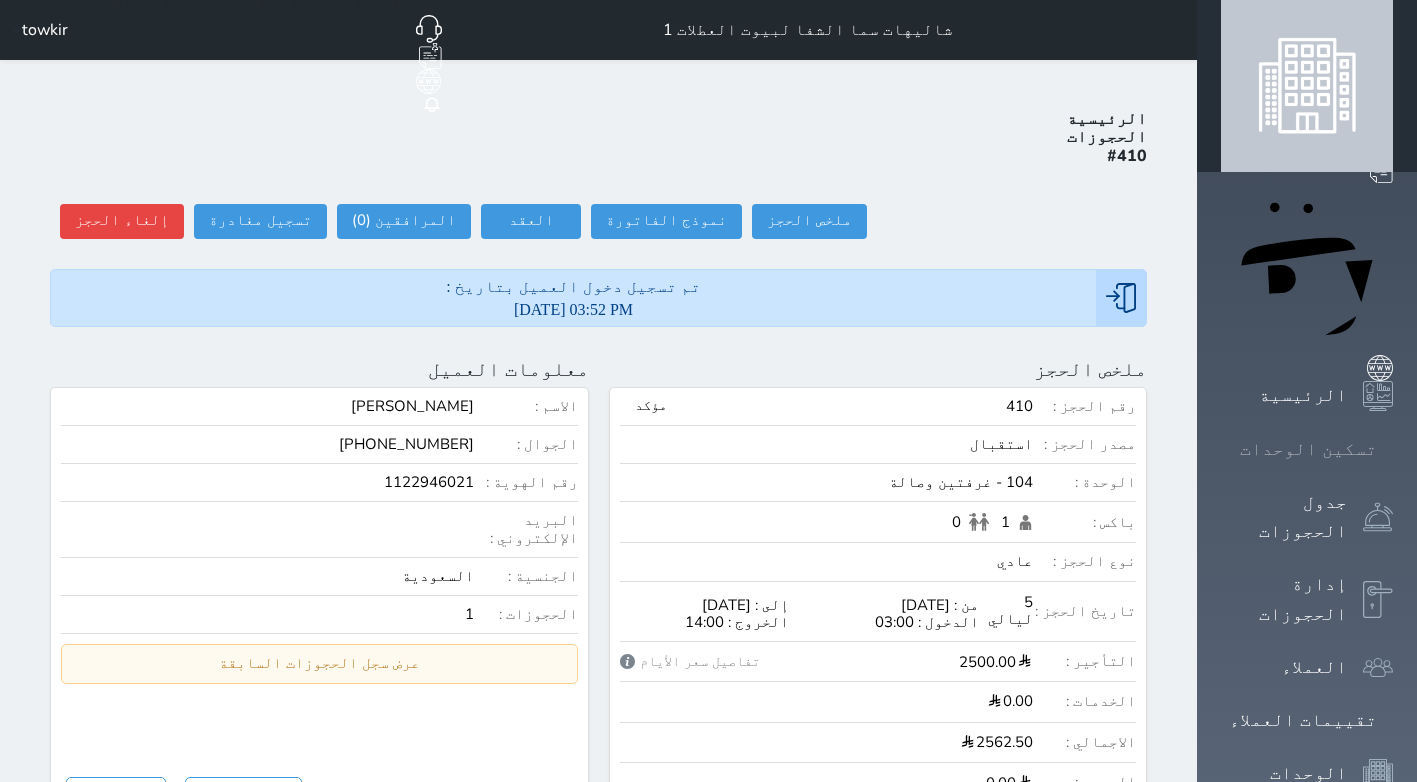 click on "تسكين الوحدات" at bounding box center (1307, 449) 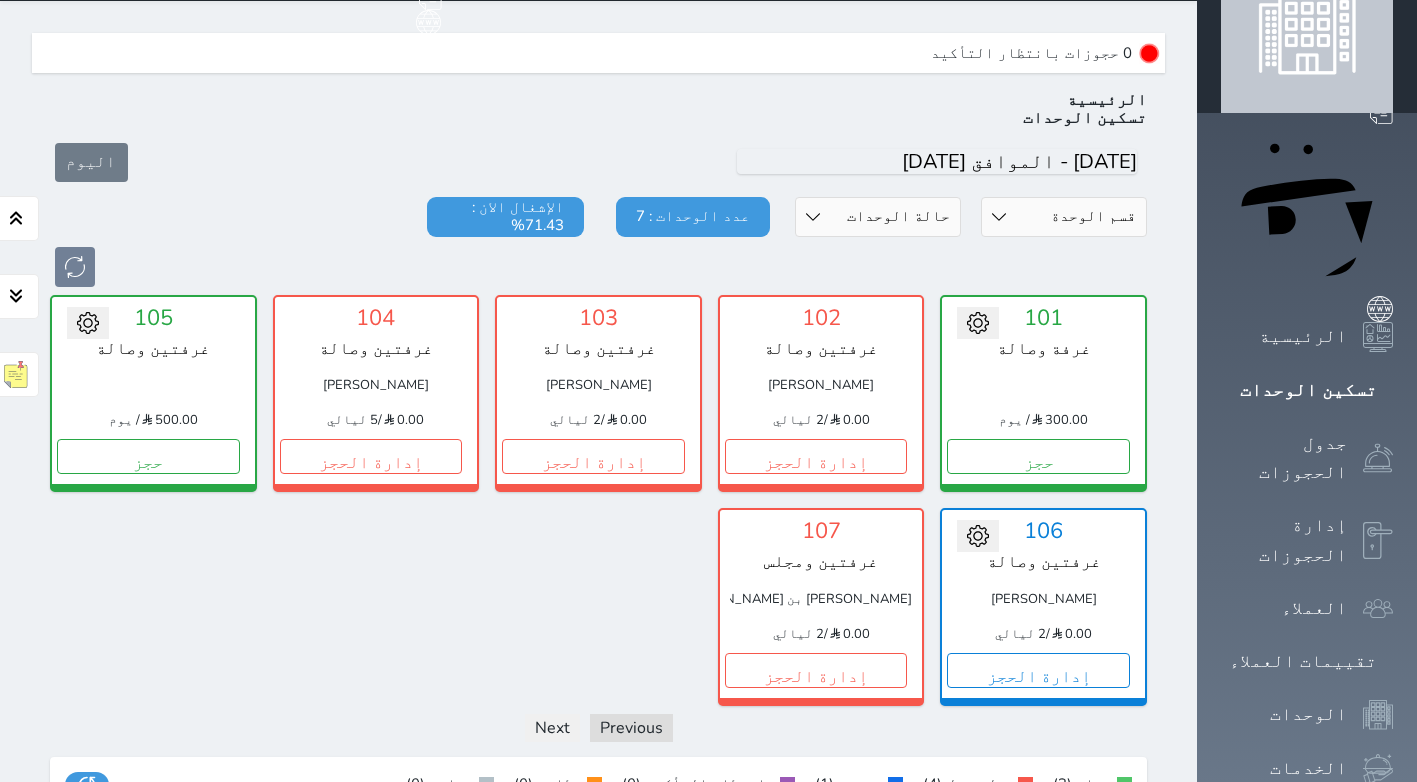 scroll, scrollTop: 60, scrollLeft: 0, axis: vertical 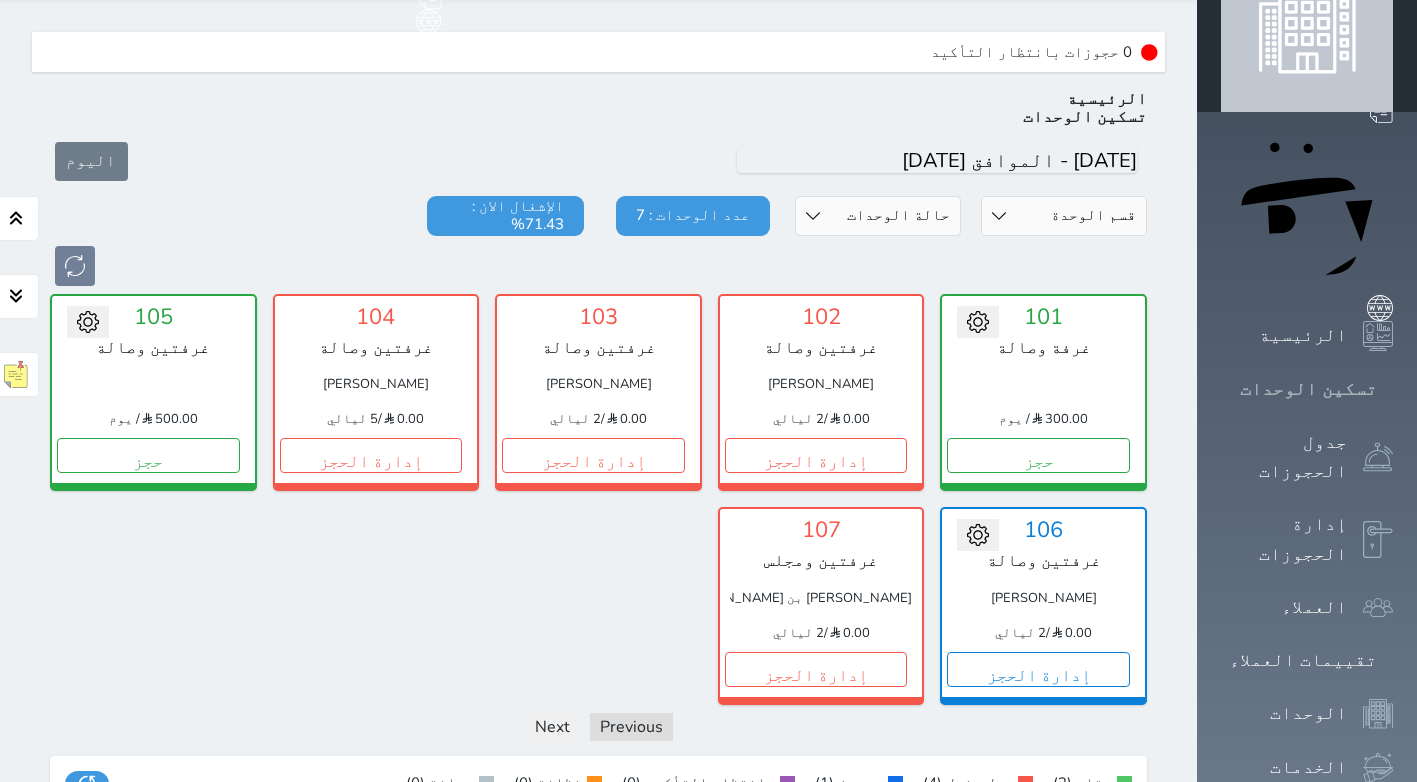 click on "تسكين الوحدات" at bounding box center [1308, 389] 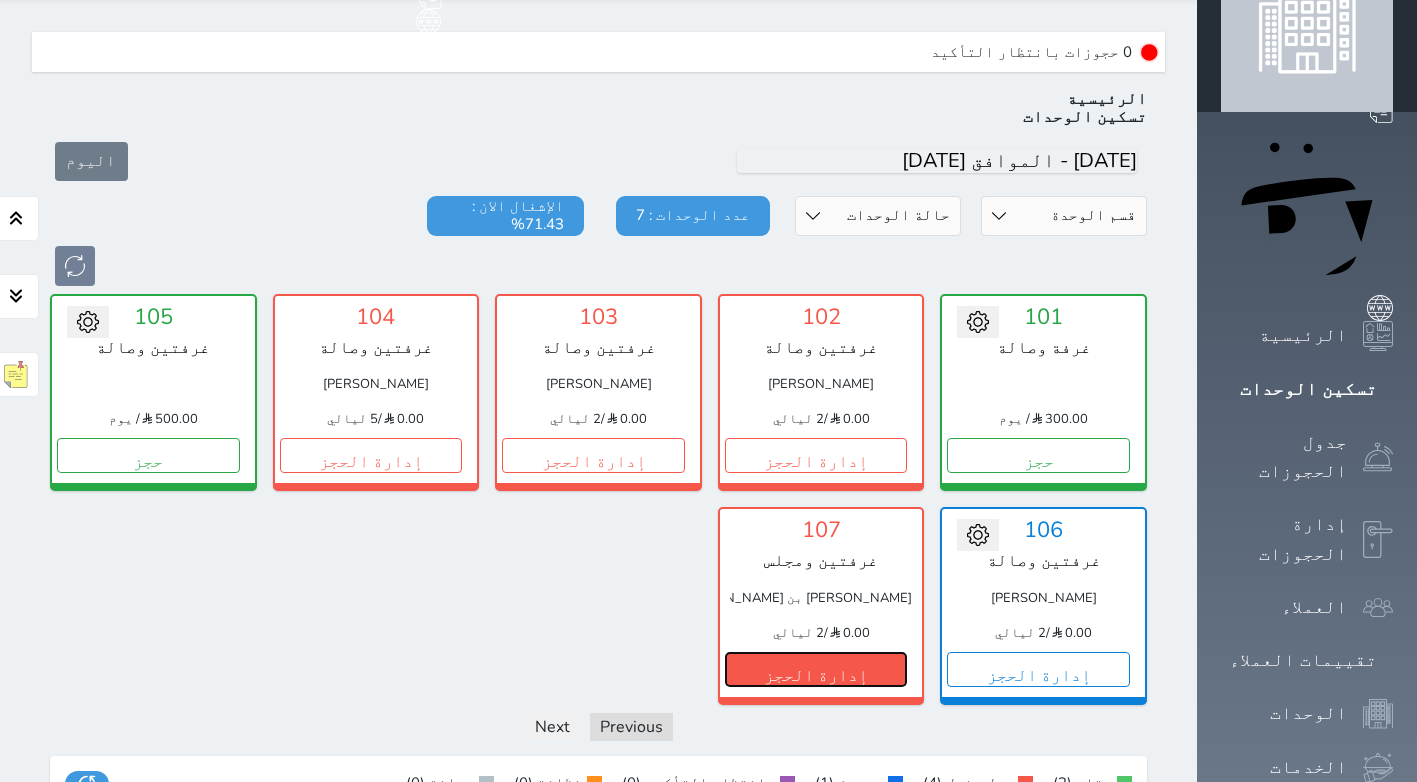 click on "إدارة الحجز" at bounding box center (816, 669) 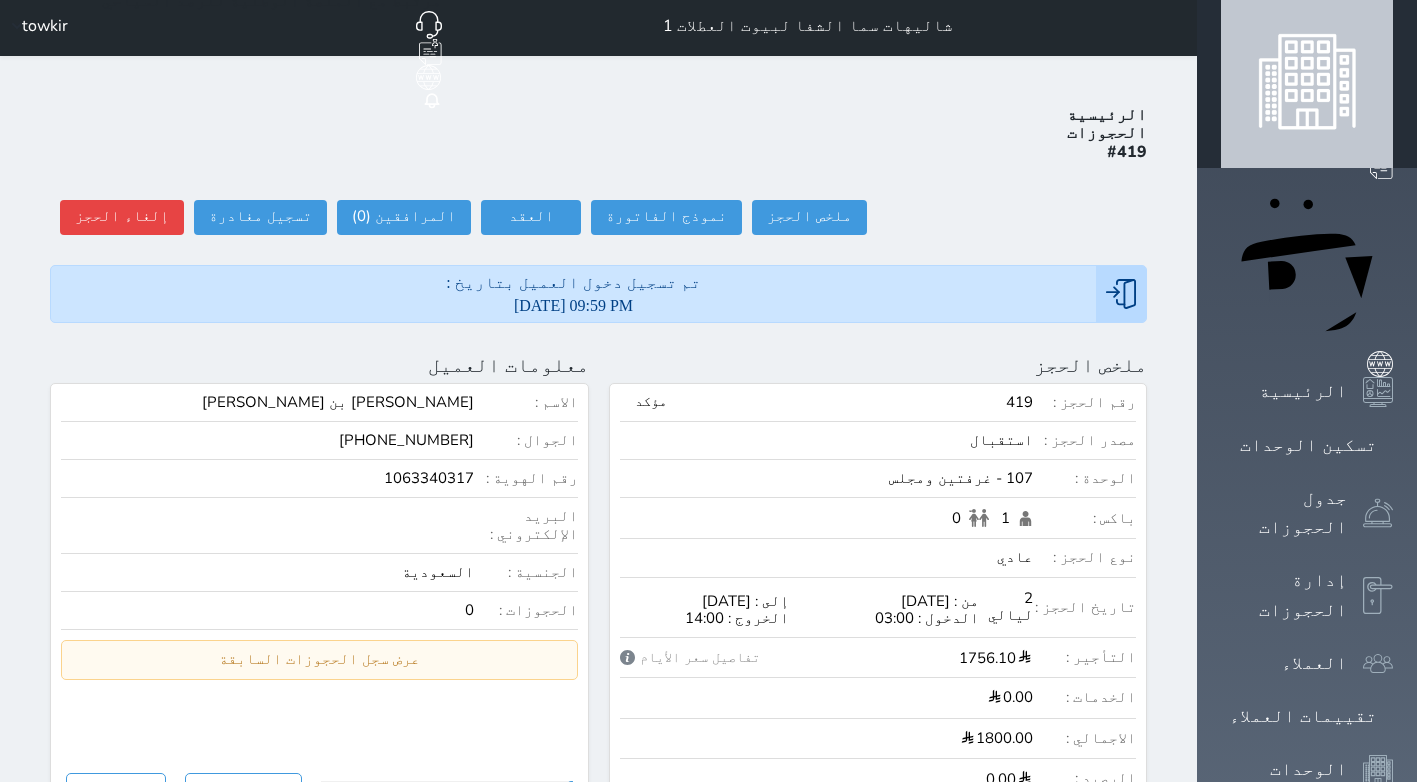 scroll, scrollTop: 0, scrollLeft: 0, axis: both 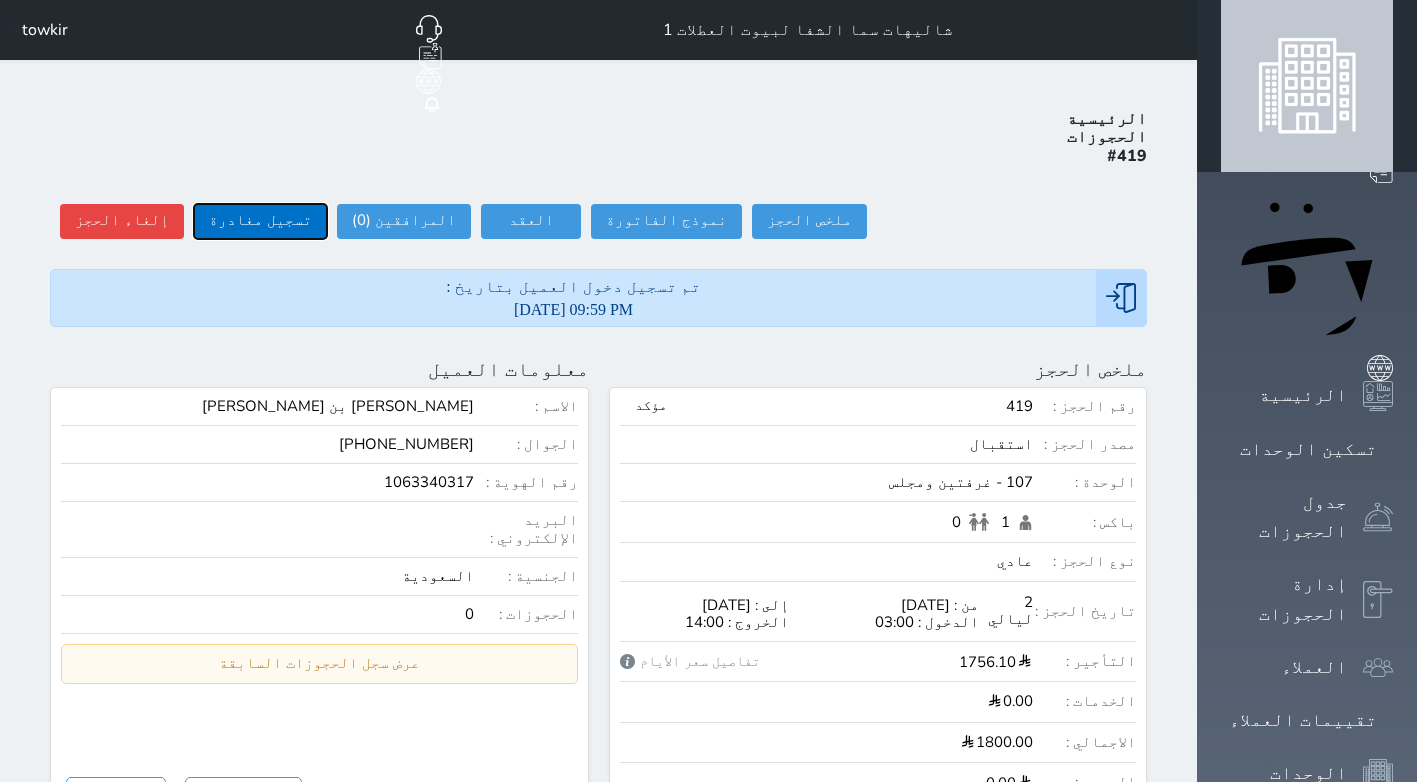 click on "تسجيل مغادرة" at bounding box center (260, 221) 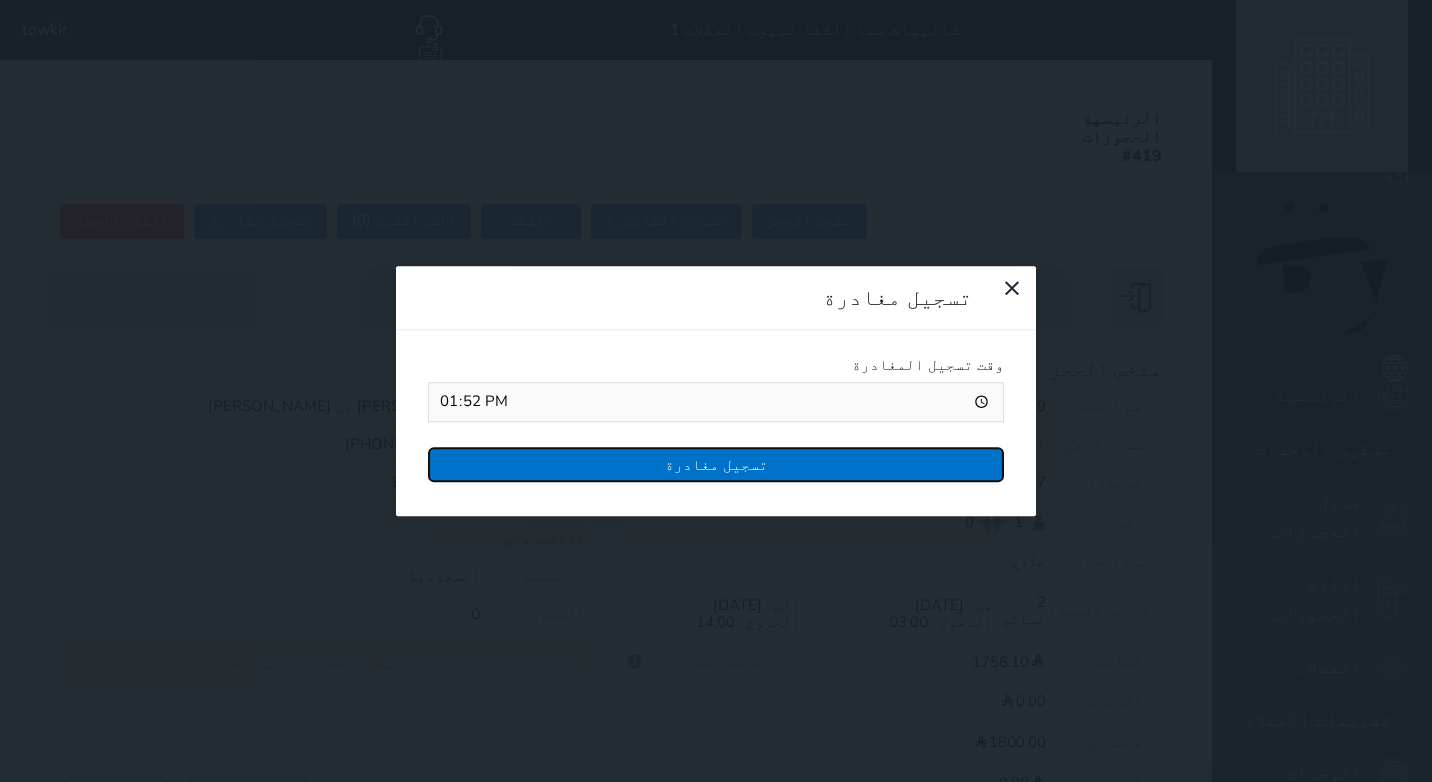 click on "تسجيل مغادرة" at bounding box center [716, 464] 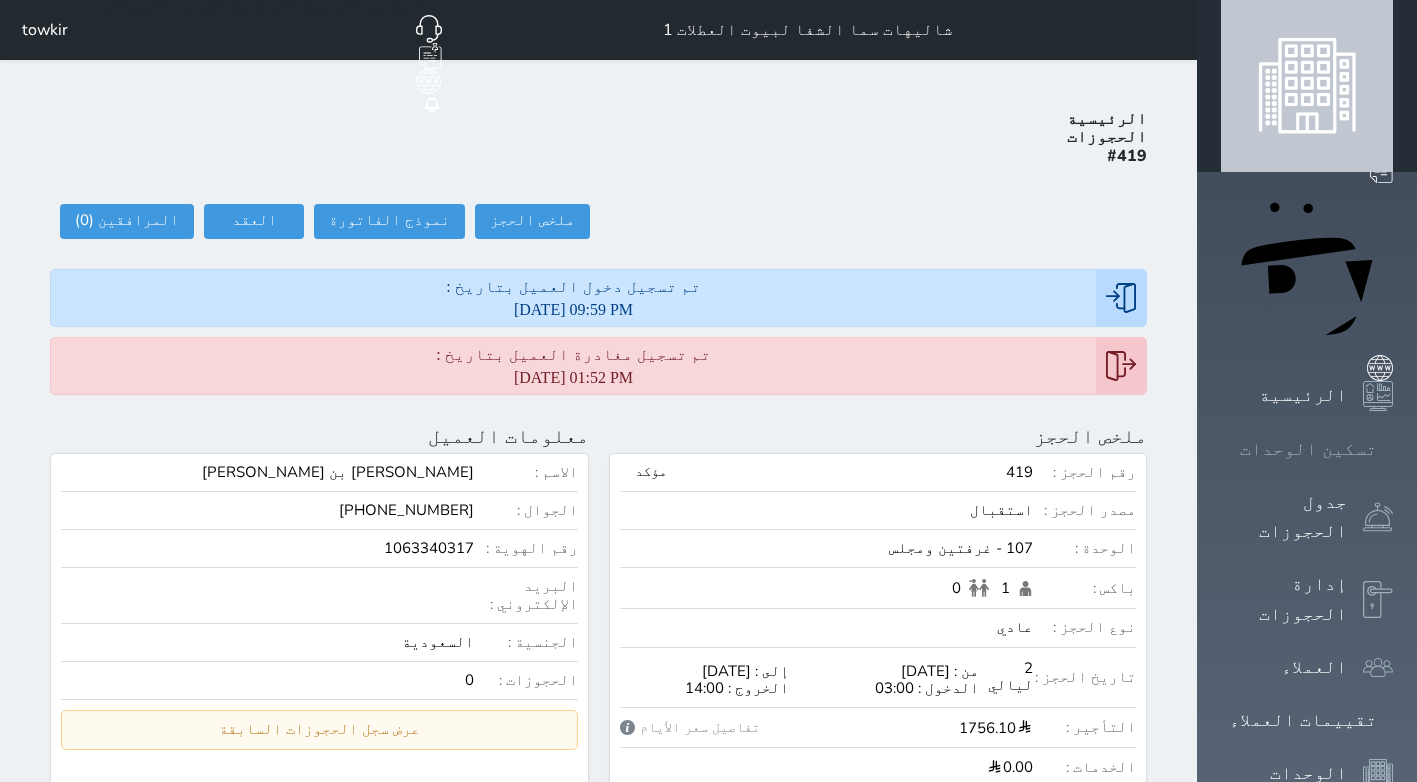 click at bounding box center (1393, 449) 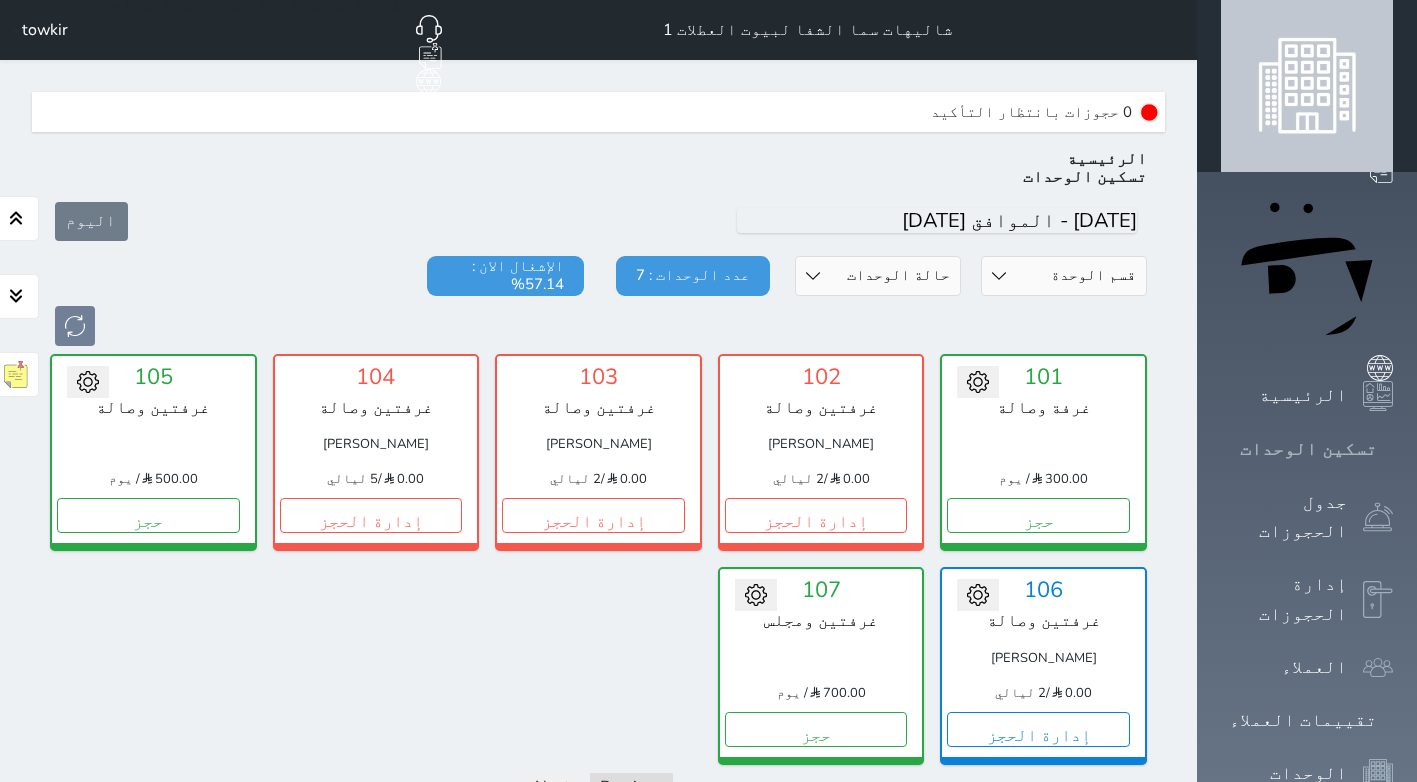 scroll, scrollTop: 60, scrollLeft: 0, axis: vertical 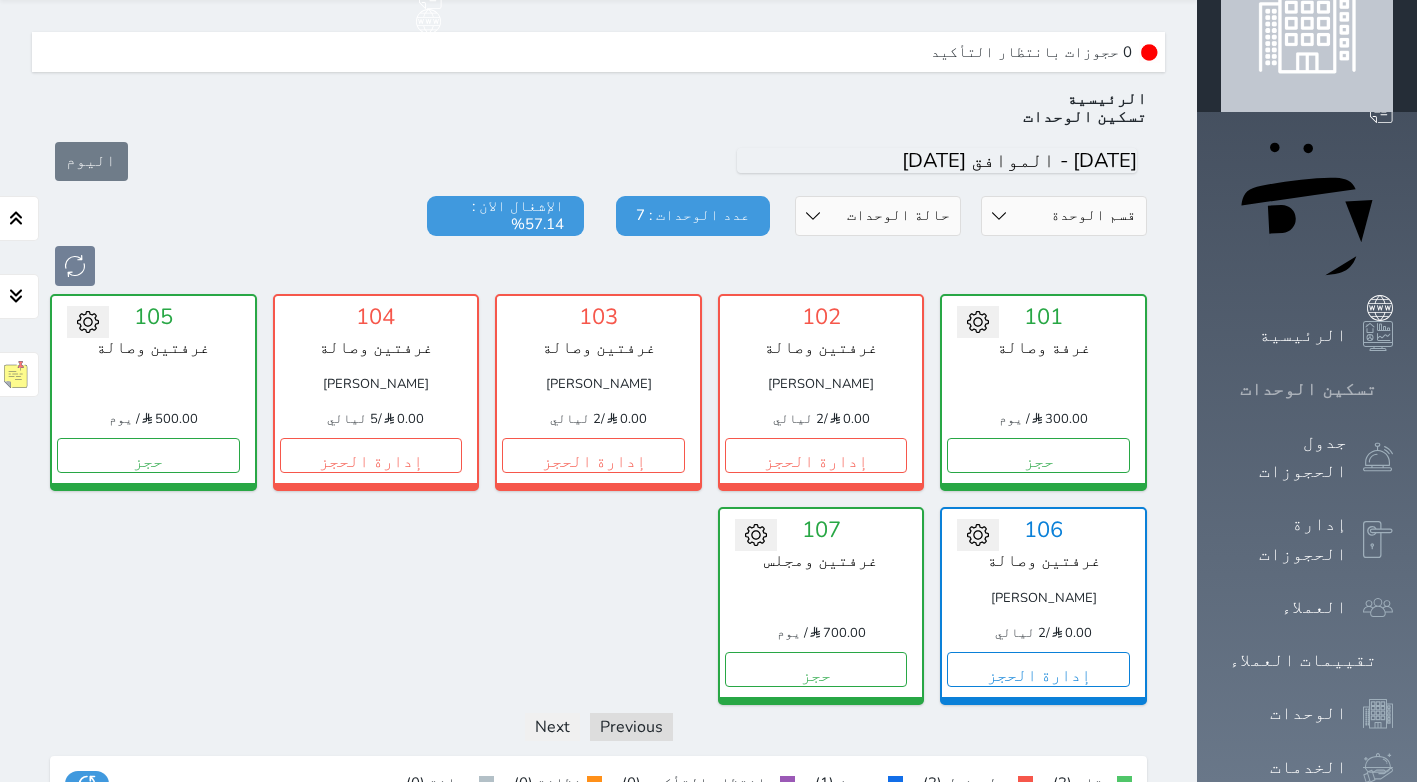 click at bounding box center (1393, 389) 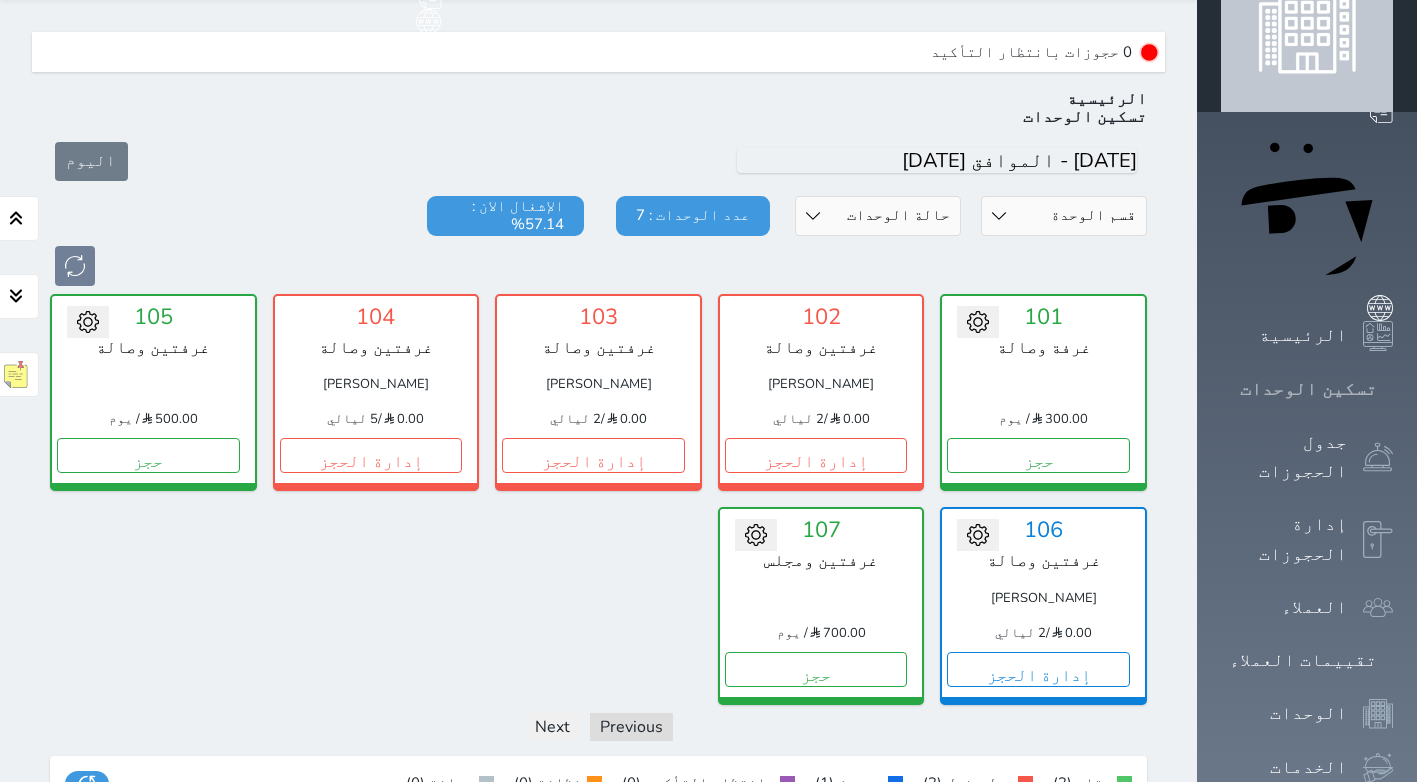 click on "تسكين الوحدات" at bounding box center [1307, 389] 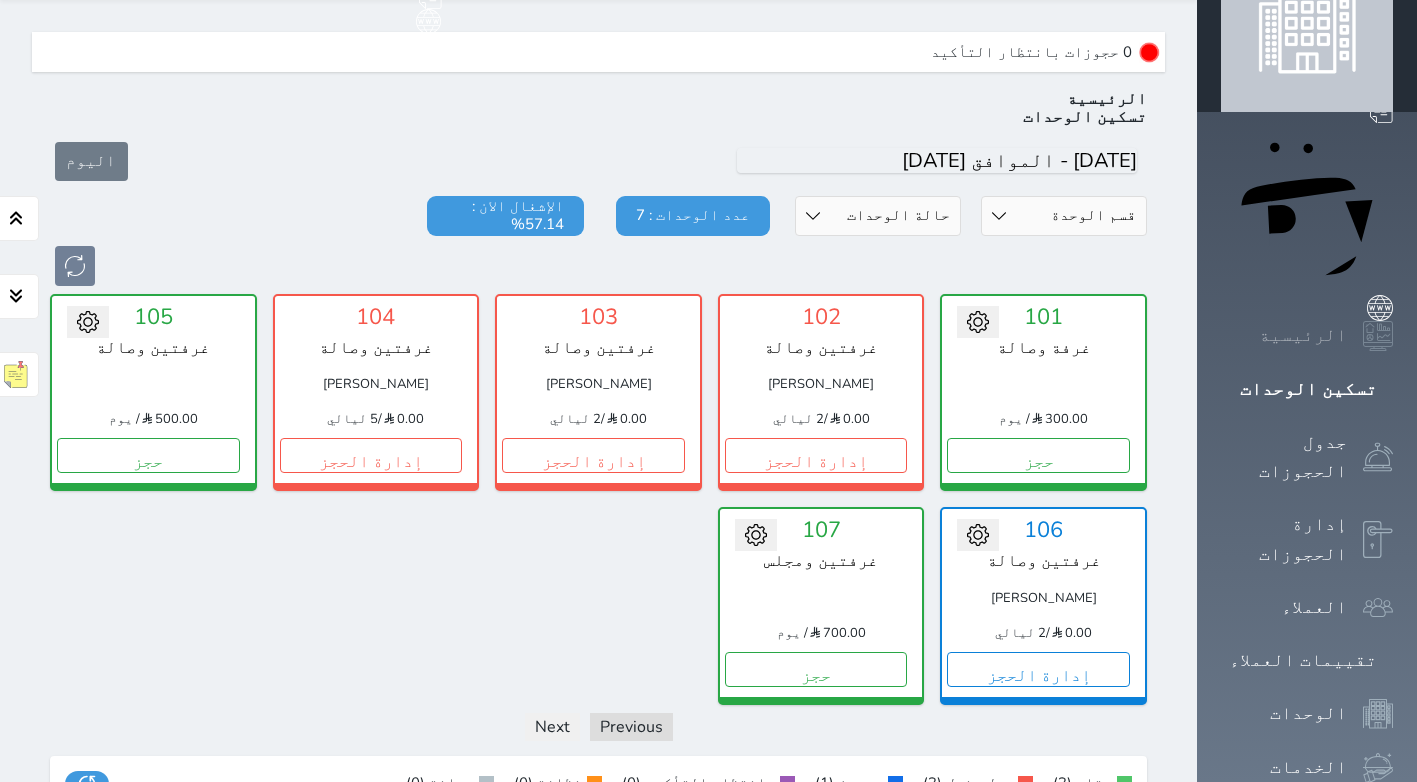 click on "الرئيسية" at bounding box center [1303, 335] 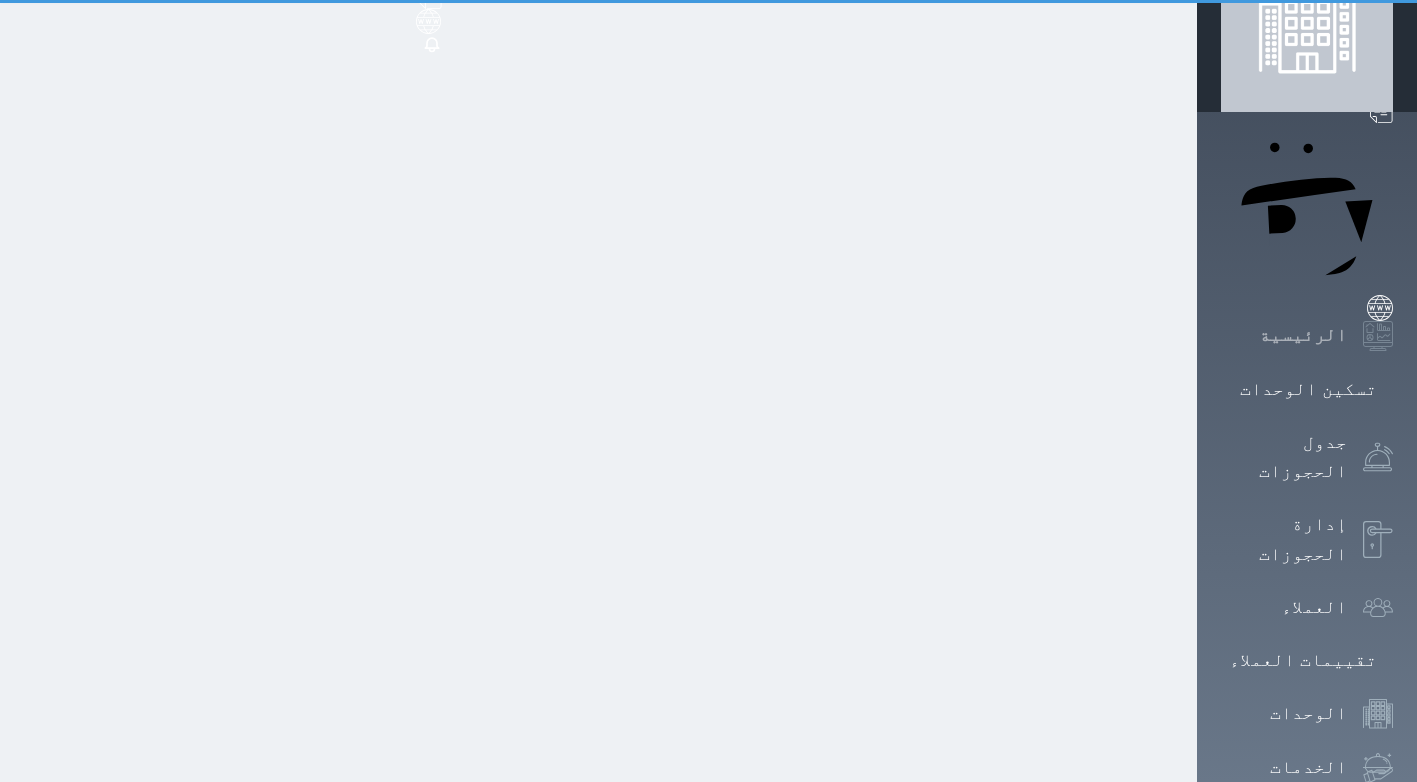 scroll, scrollTop: 0, scrollLeft: 0, axis: both 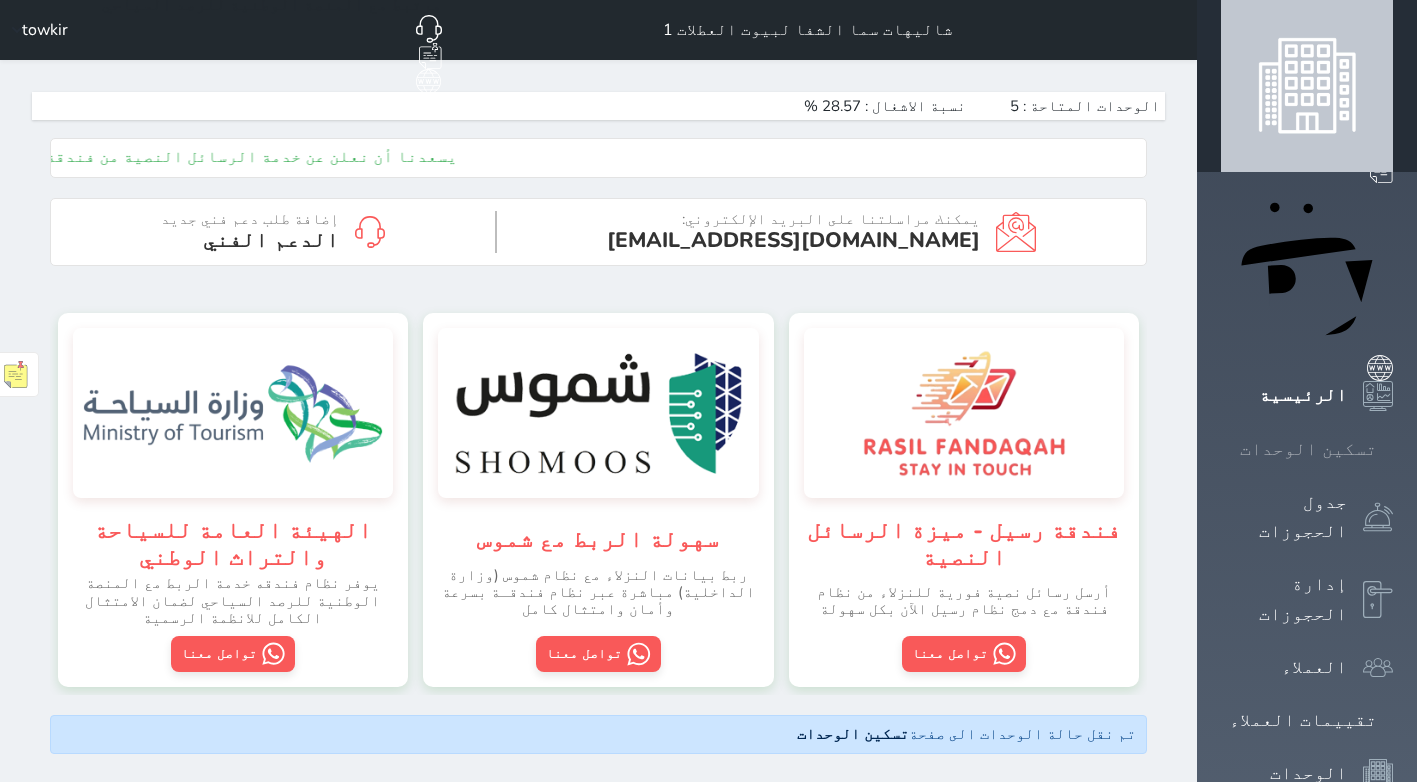 click 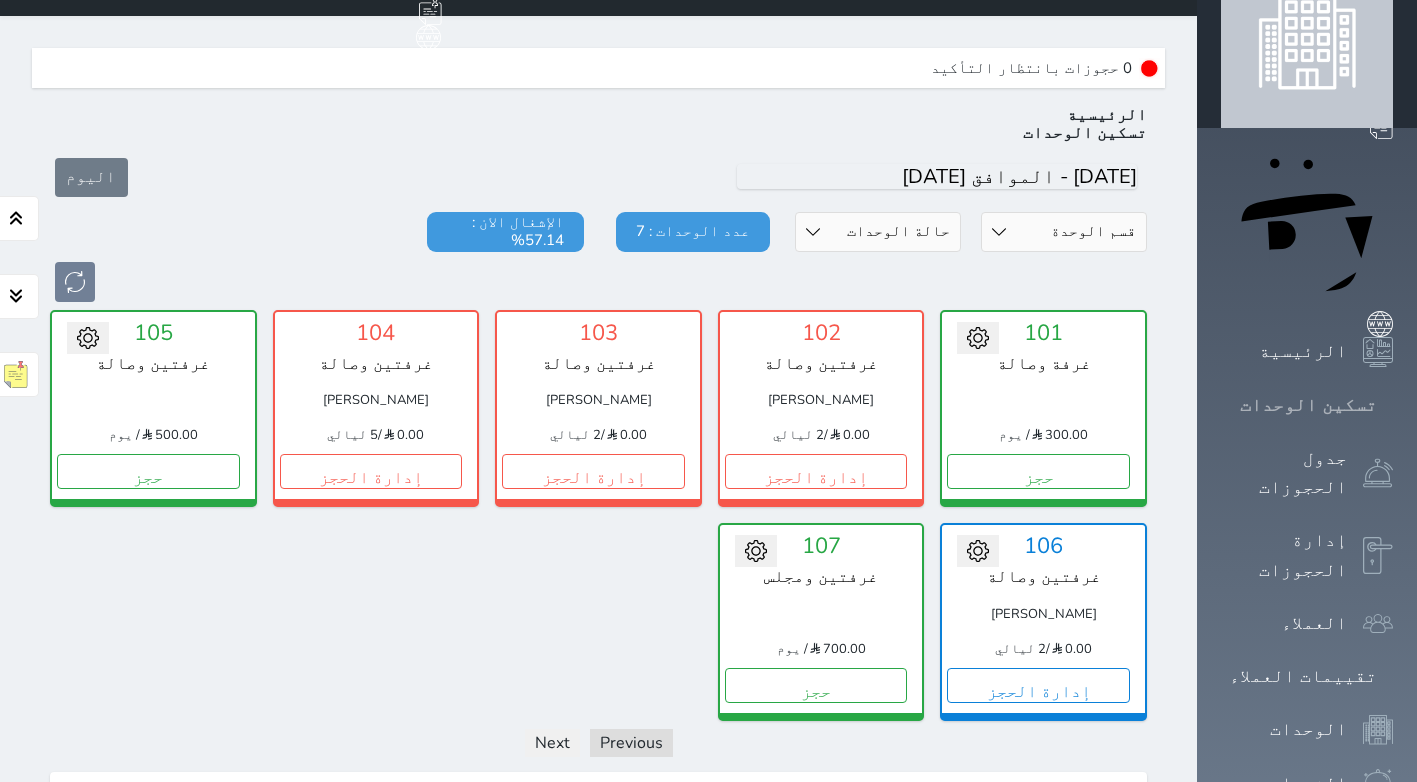 scroll, scrollTop: 60, scrollLeft: 0, axis: vertical 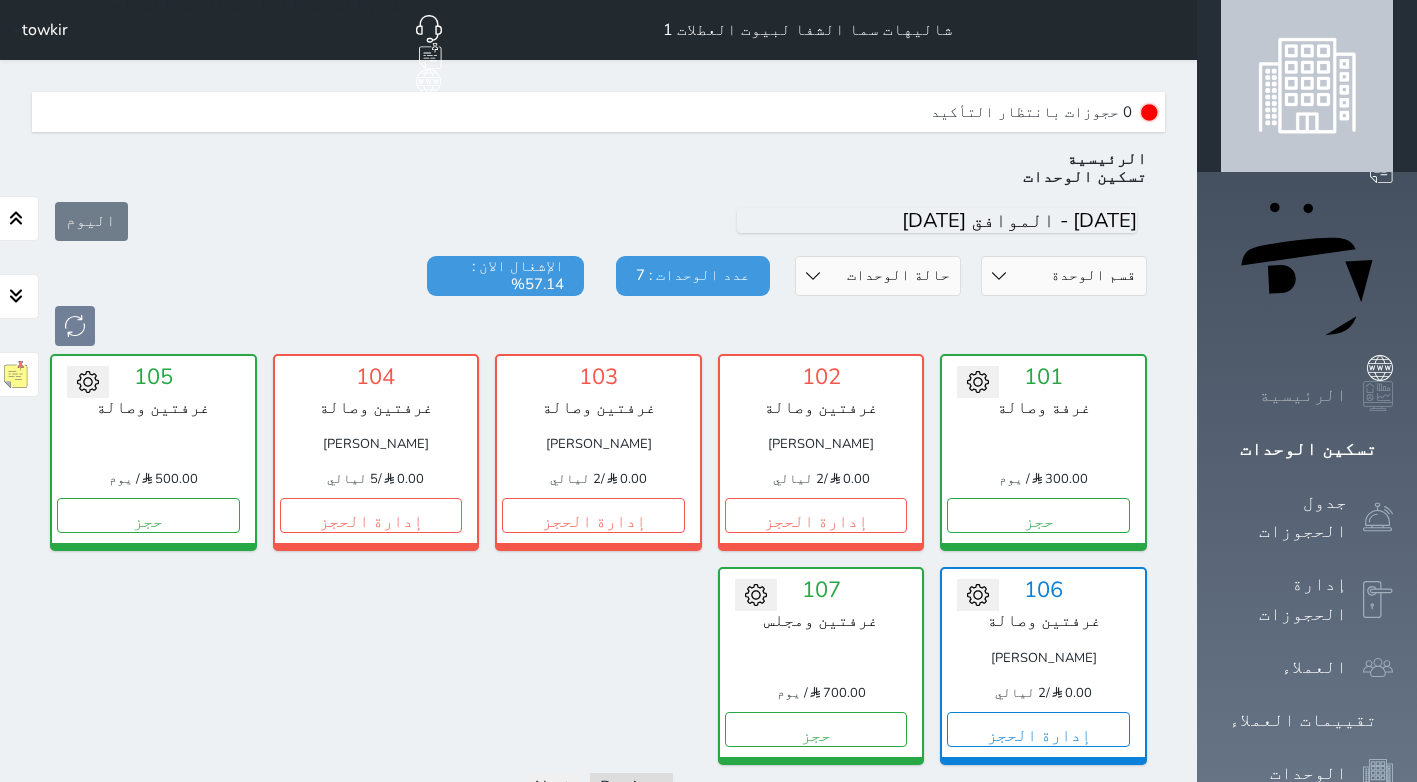 click 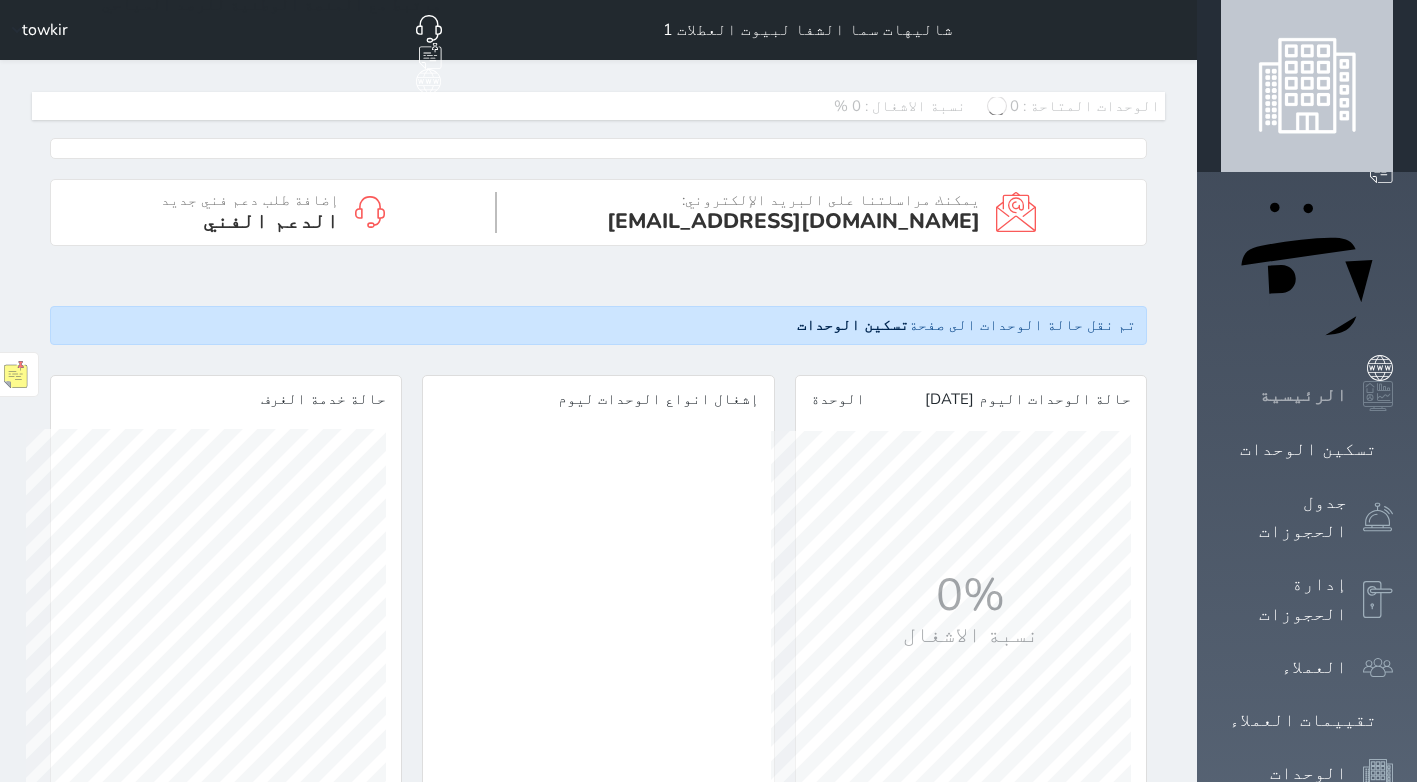 scroll, scrollTop: 999640, scrollLeft: 999632, axis: both 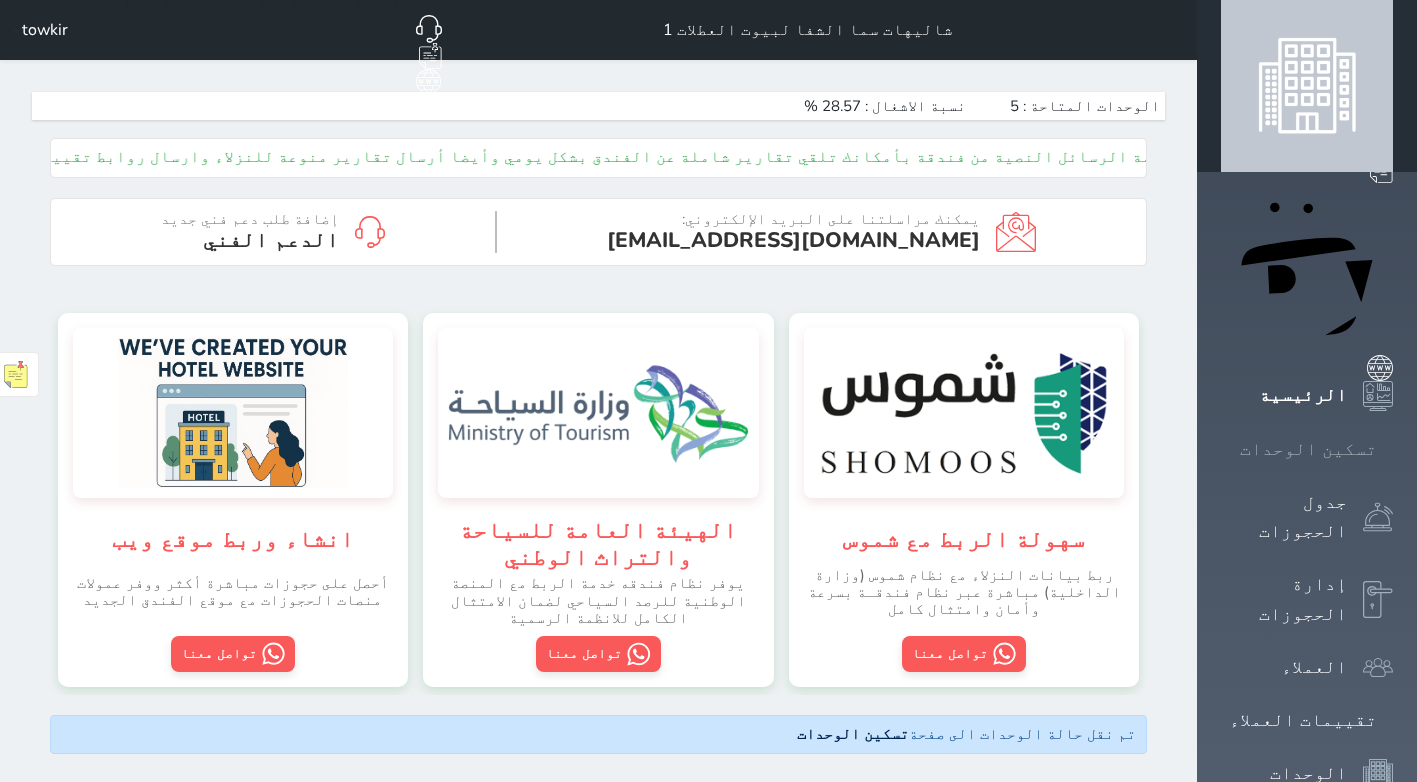 click 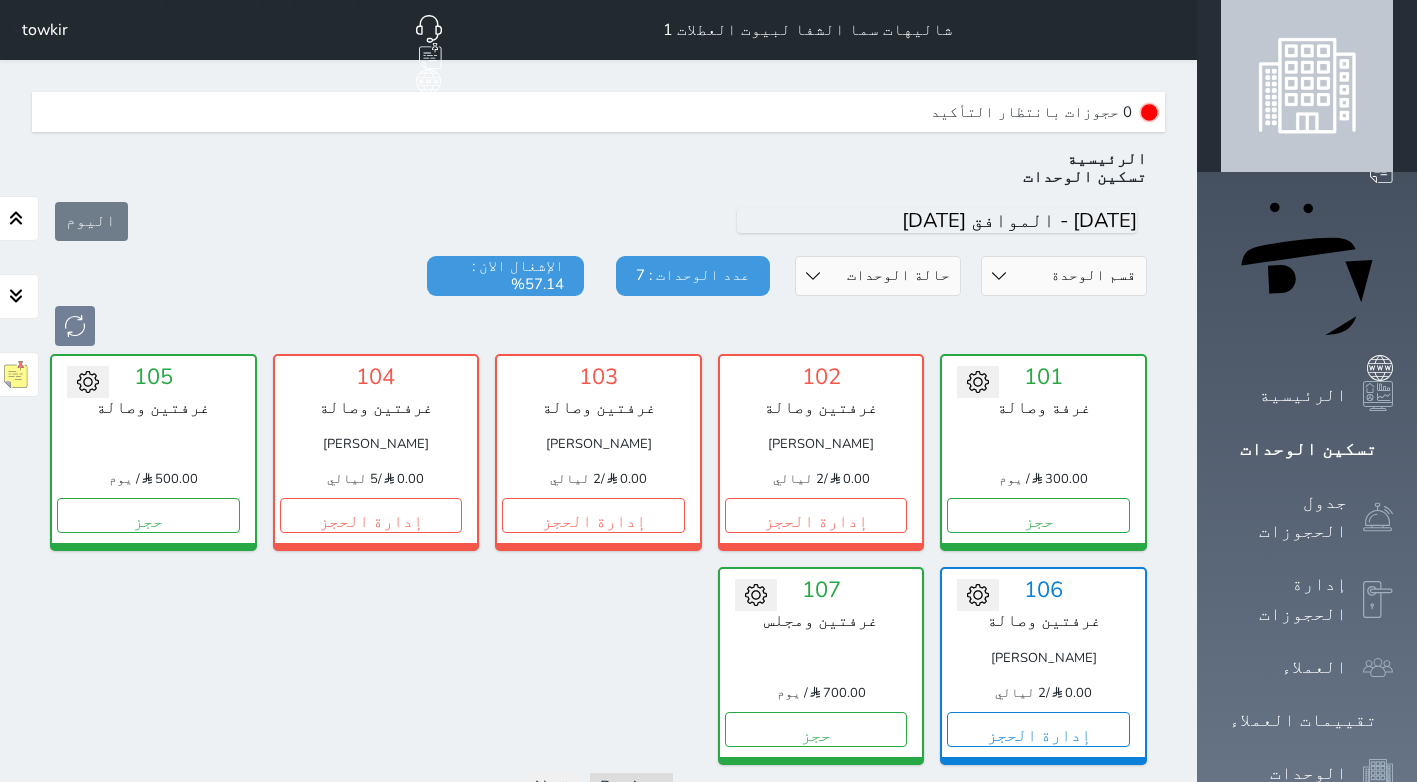 scroll, scrollTop: 60, scrollLeft: 0, axis: vertical 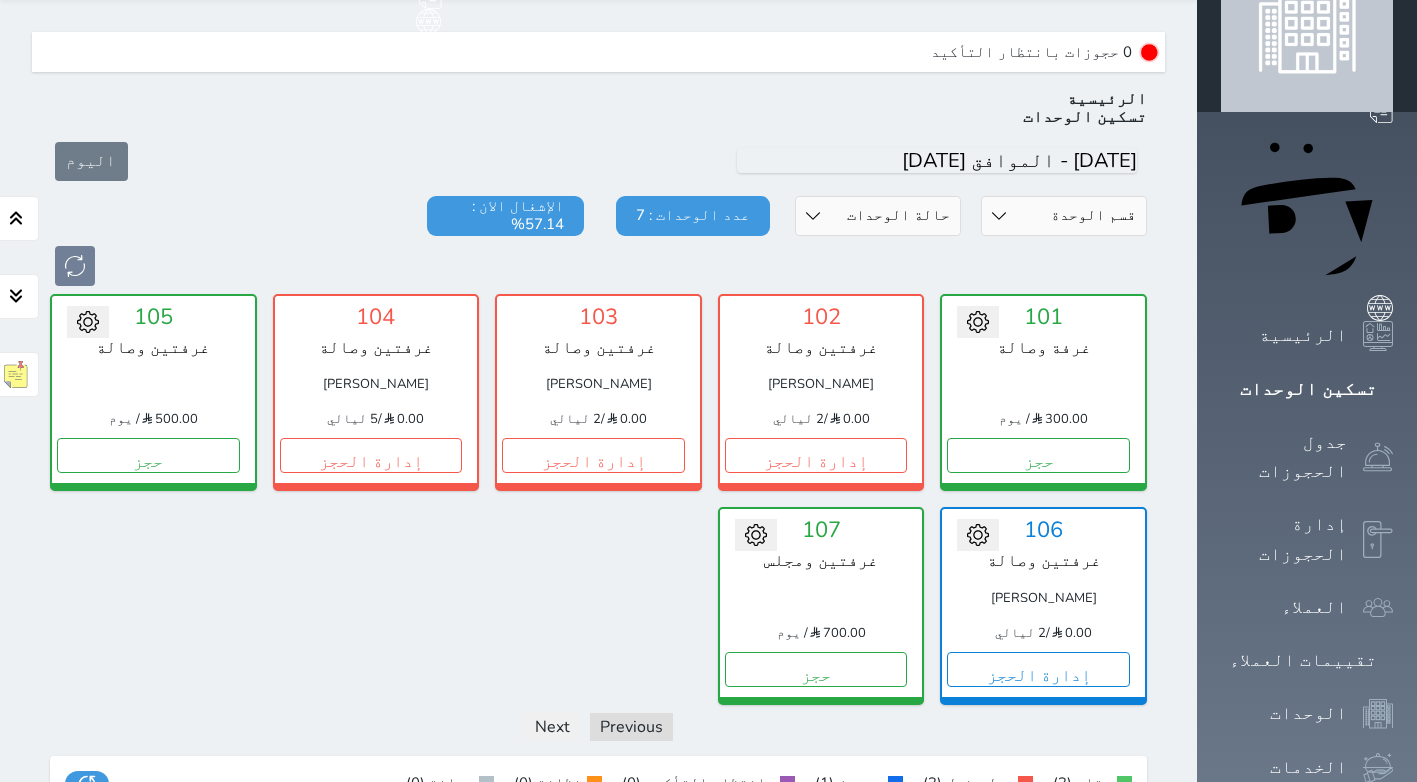 drag, startPoint x: 215, startPoint y: 141, endPoint x: 148, endPoint y: 179, distance: 77.02597 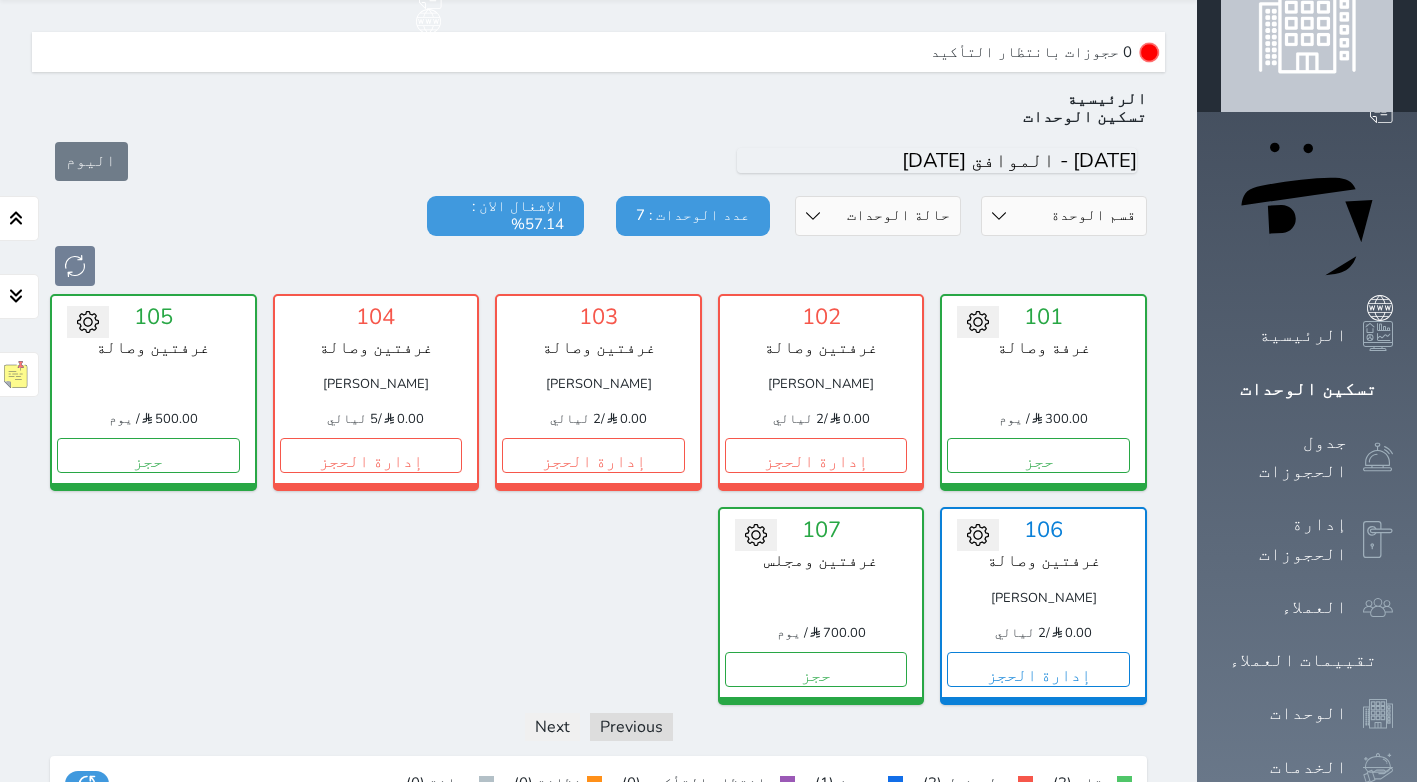 drag, startPoint x: 148, startPoint y: 179, endPoint x: 285, endPoint y: 19, distance: 210.6395 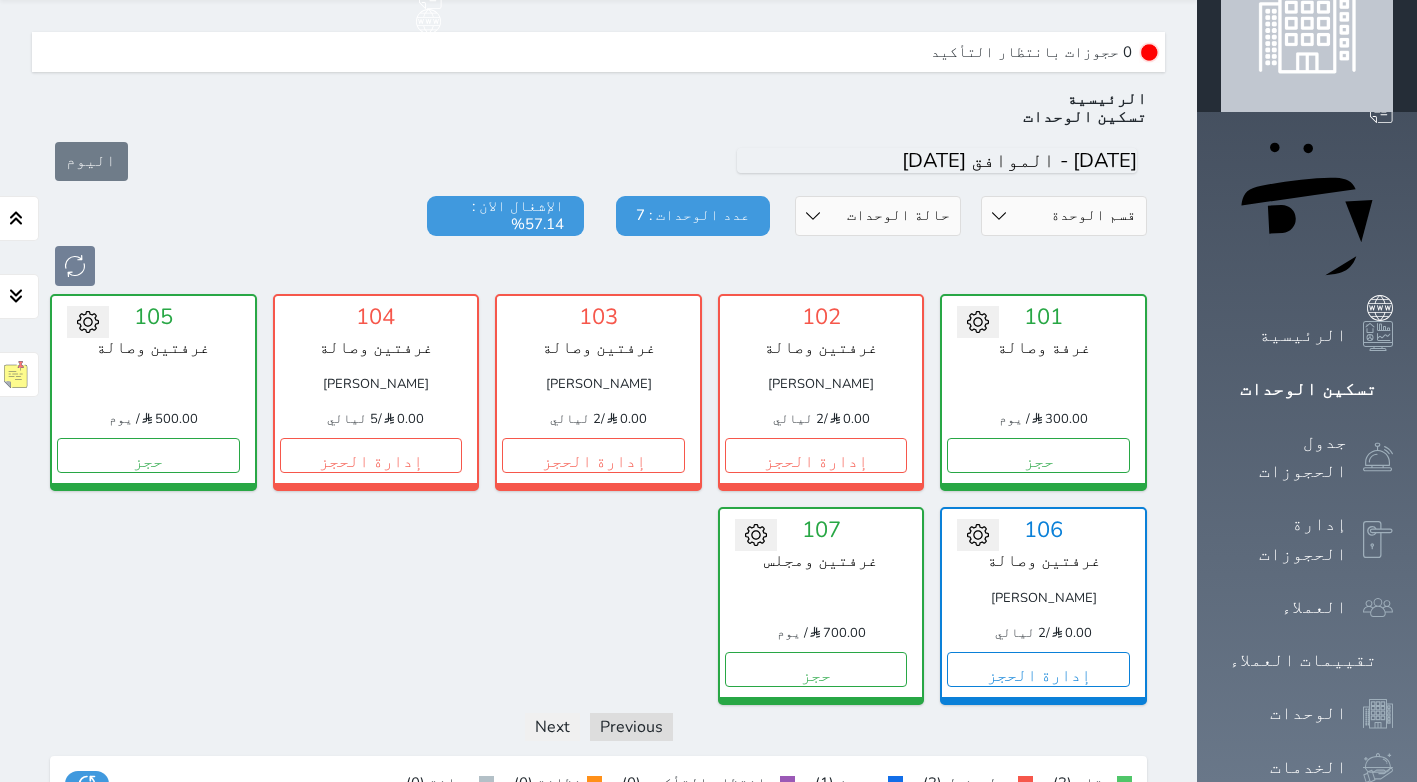 click on "0  حجوزات بانتظار التأكيد" at bounding box center [598, 52] 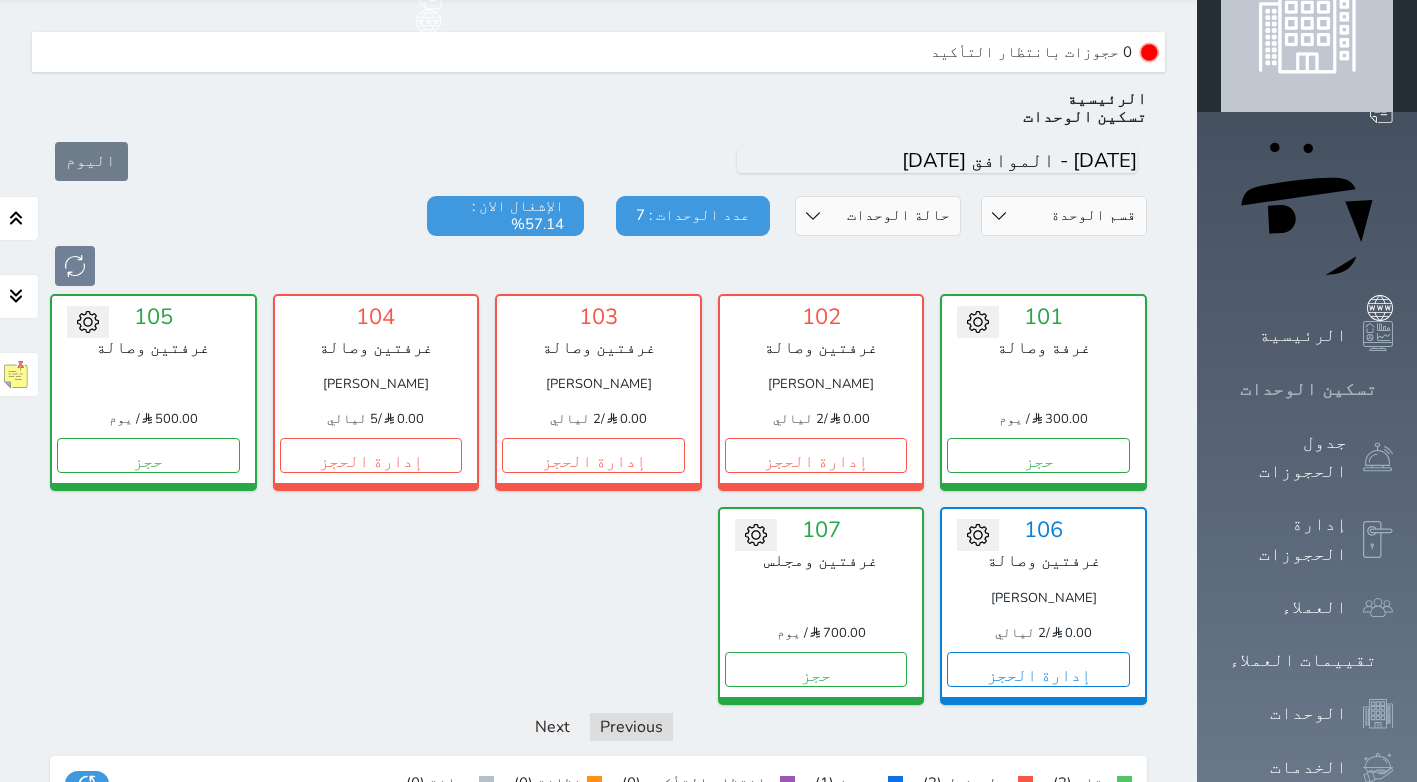 click on "تسكين الوحدات" at bounding box center (1308, 389) 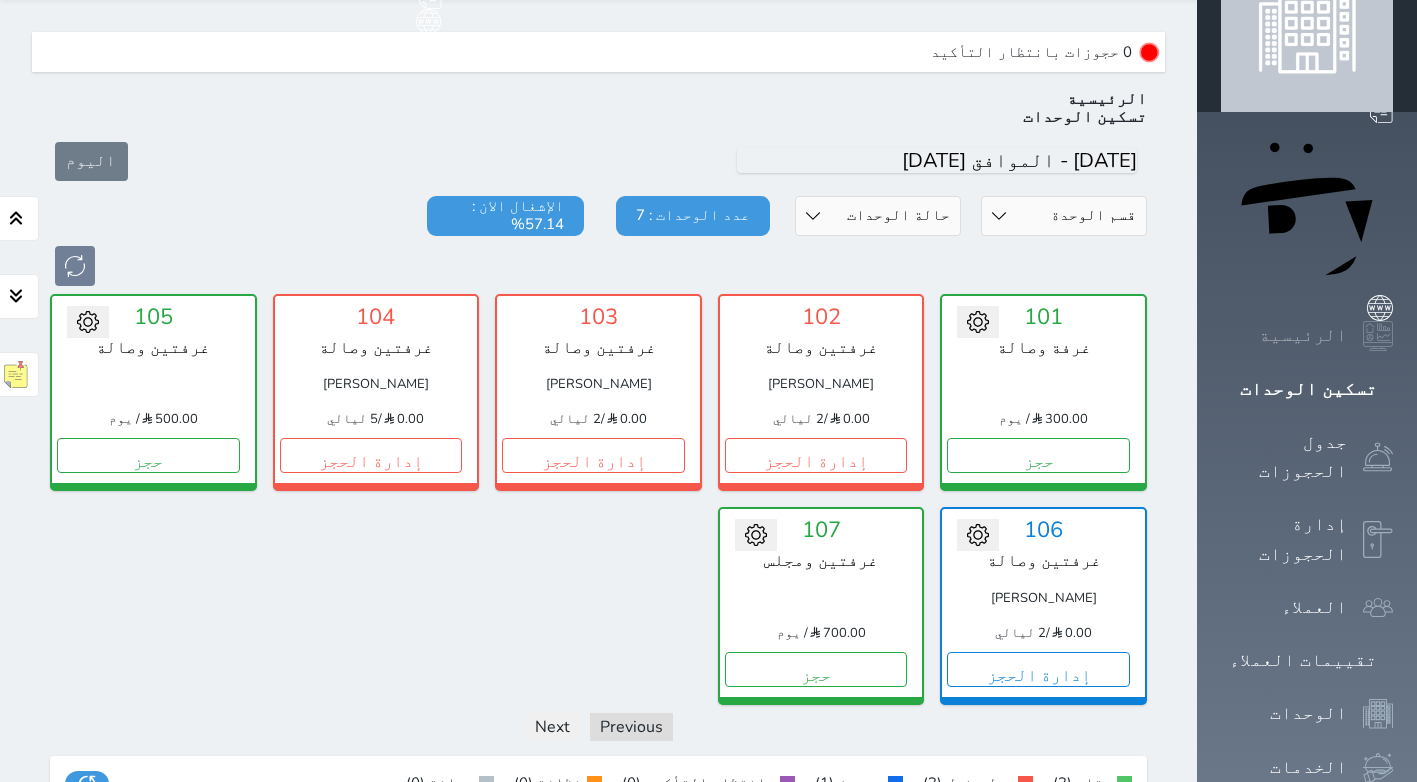 click on "الرئيسية" at bounding box center (1303, 335) 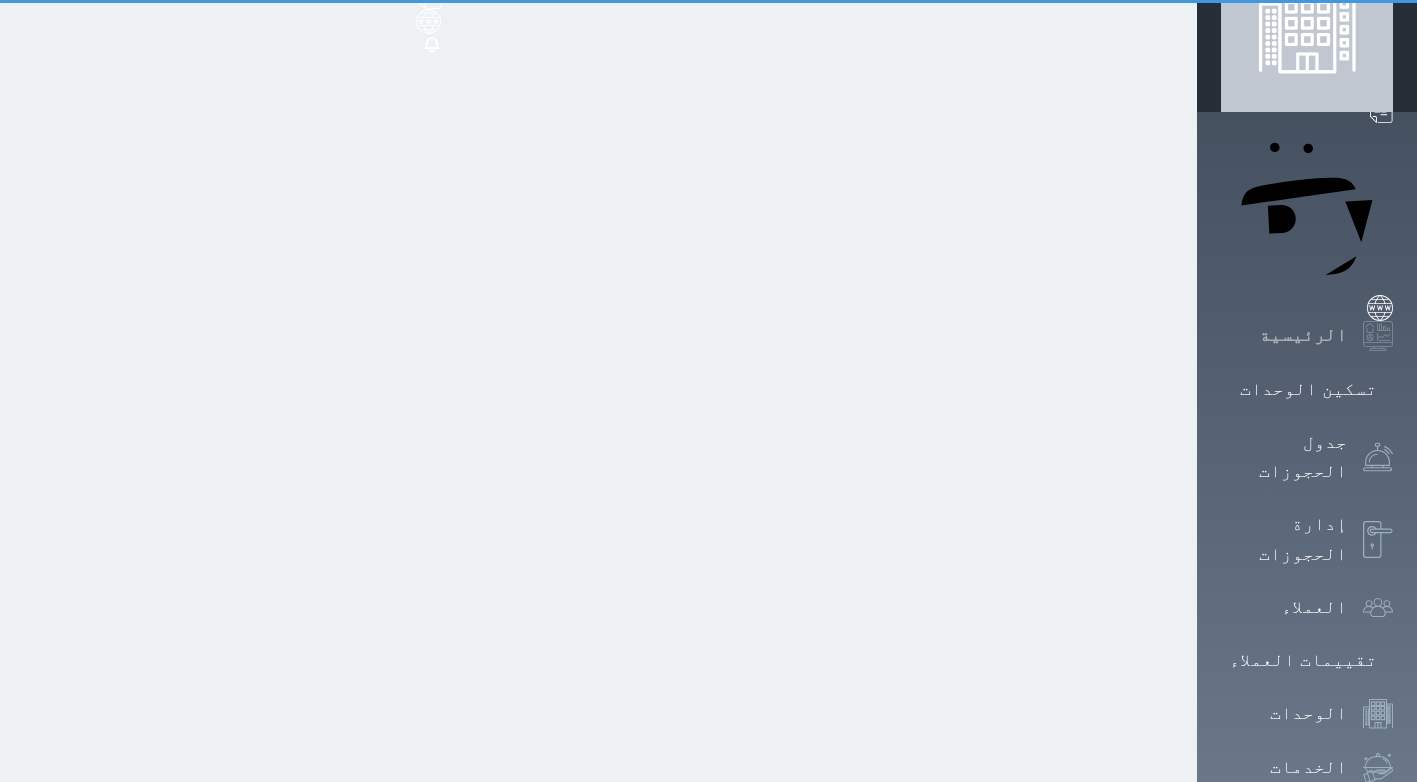 scroll, scrollTop: 0, scrollLeft: 0, axis: both 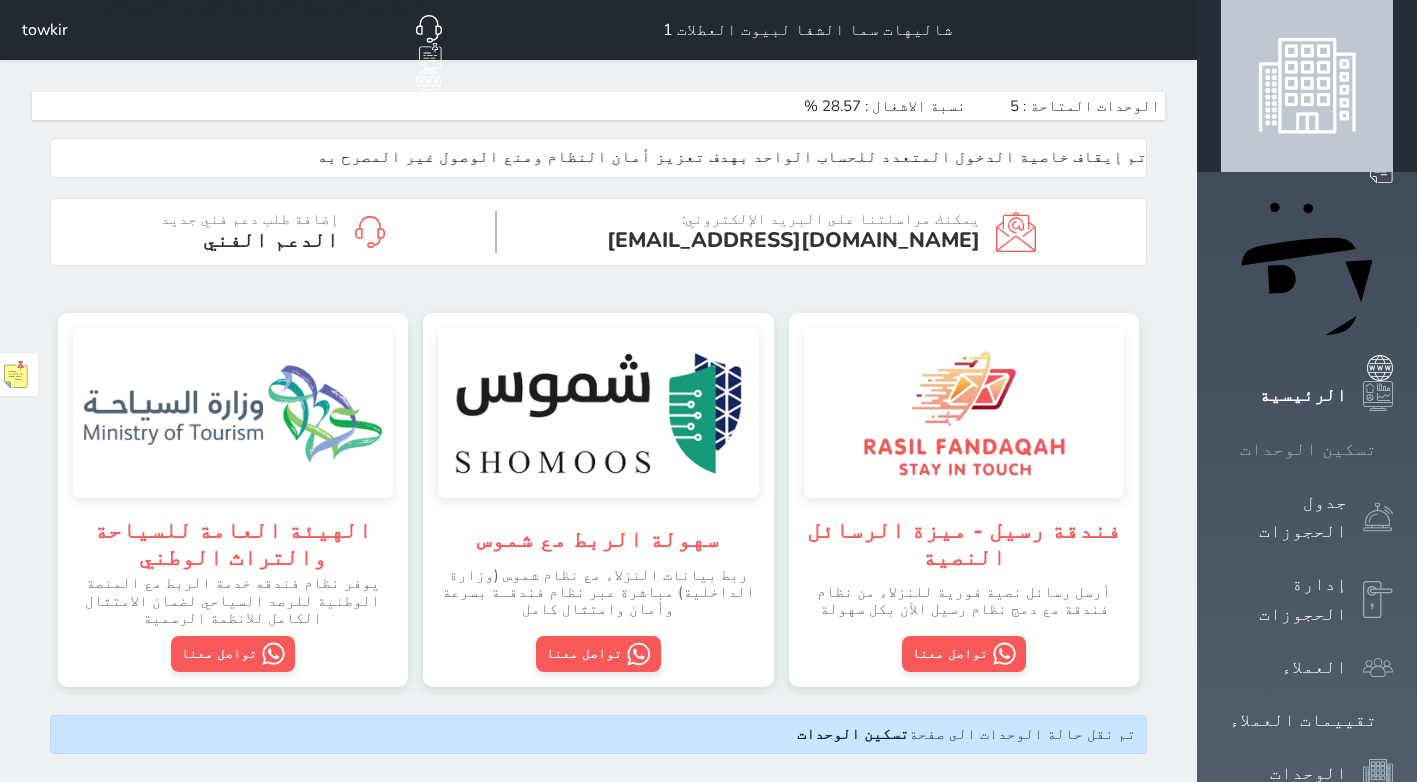 click at bounding box center [1393, 449] 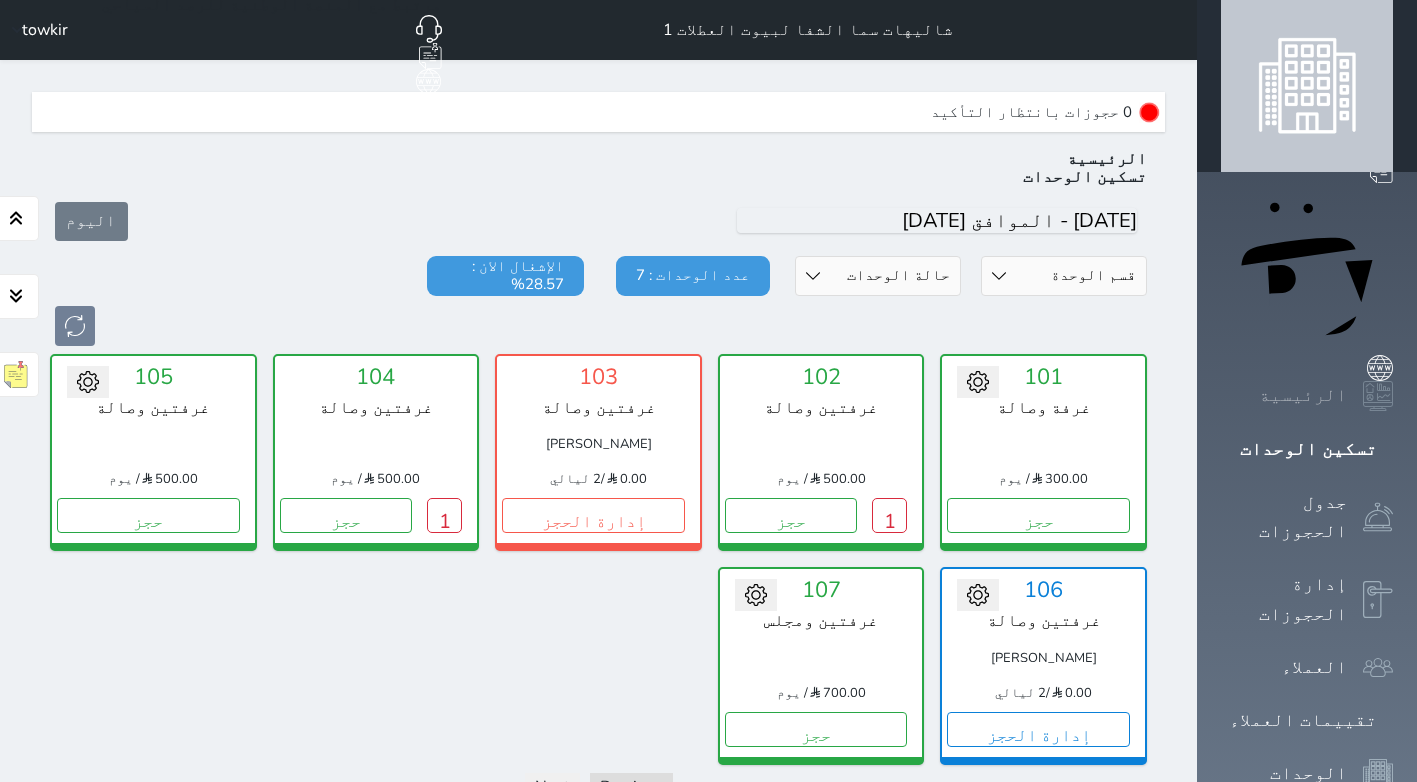 scroll, scrollTop: 60, scrollLeft: 0, axis: vertical 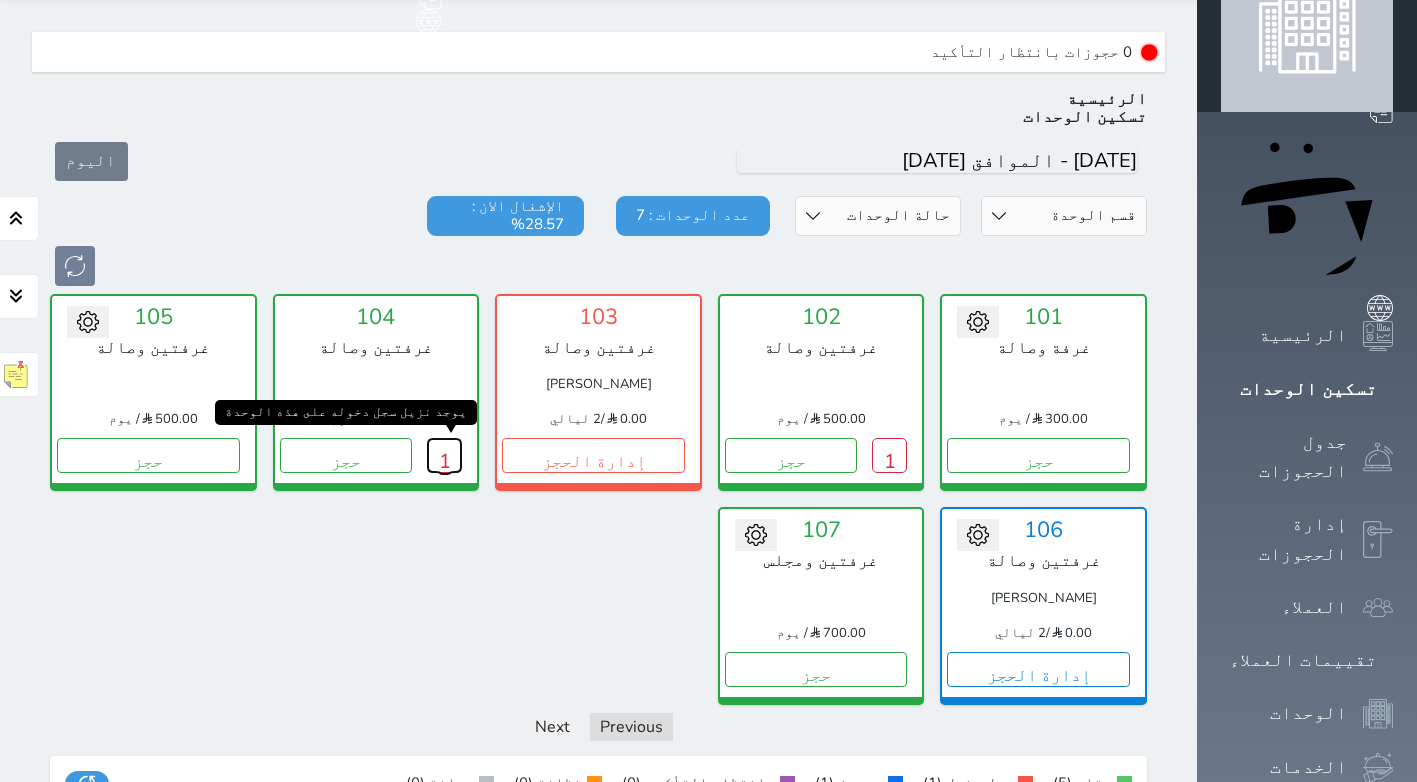 click on "1" at bounding box center [444, 455] 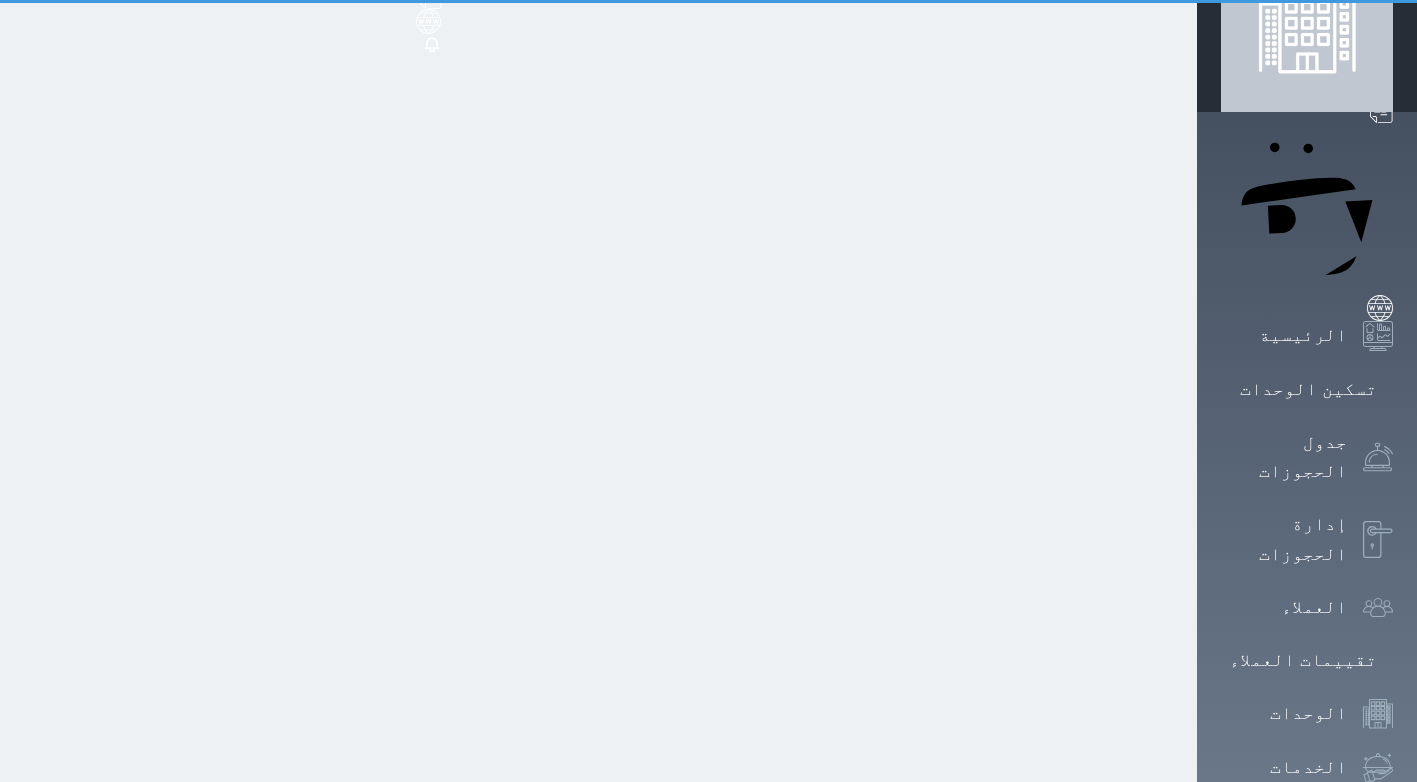 scroll, scrollTop: 0, scrollLeft: 0, axis: both 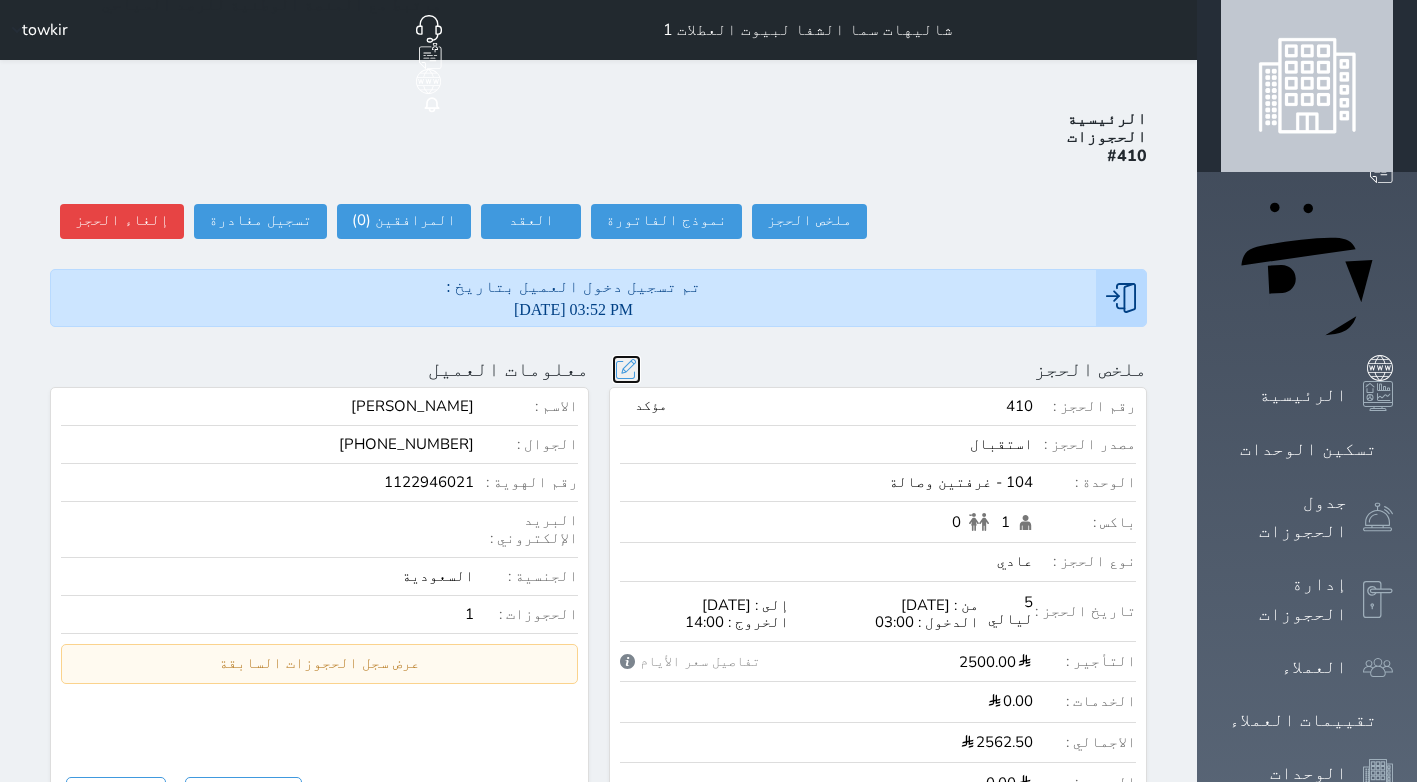 click at bounding box center (626, 369) 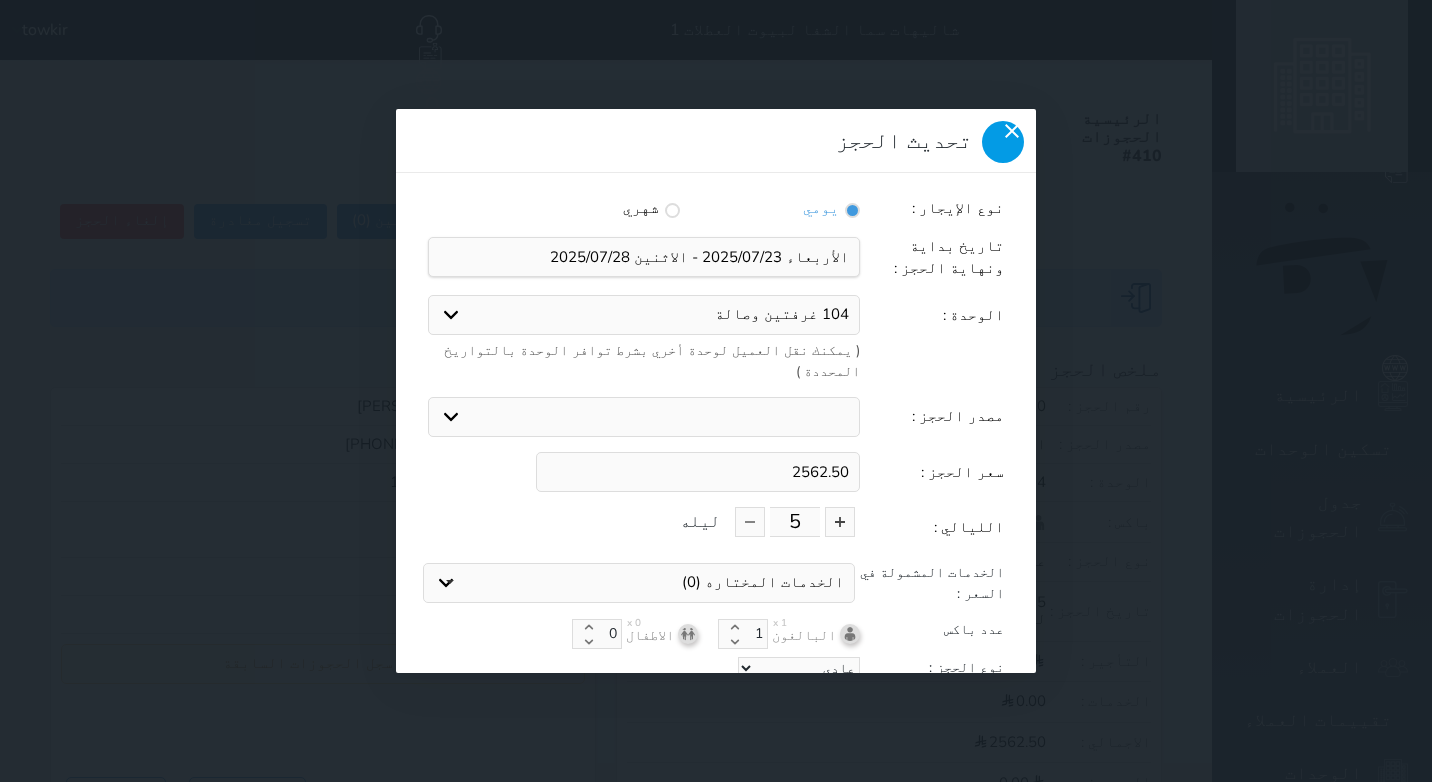 click at bounding box center [1003, 142] 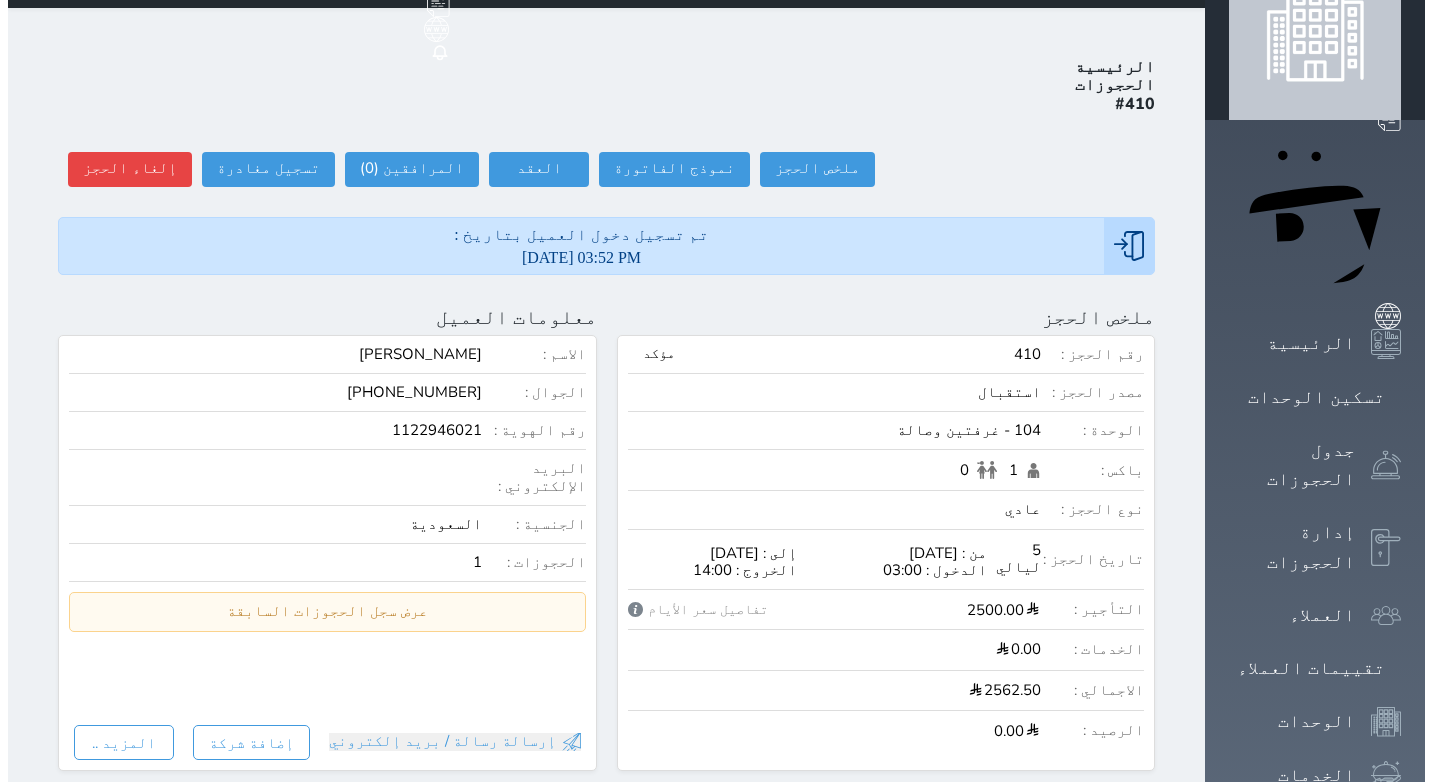 scroll, scrollTop: 100, scrollLeft: 0, axis: vertical 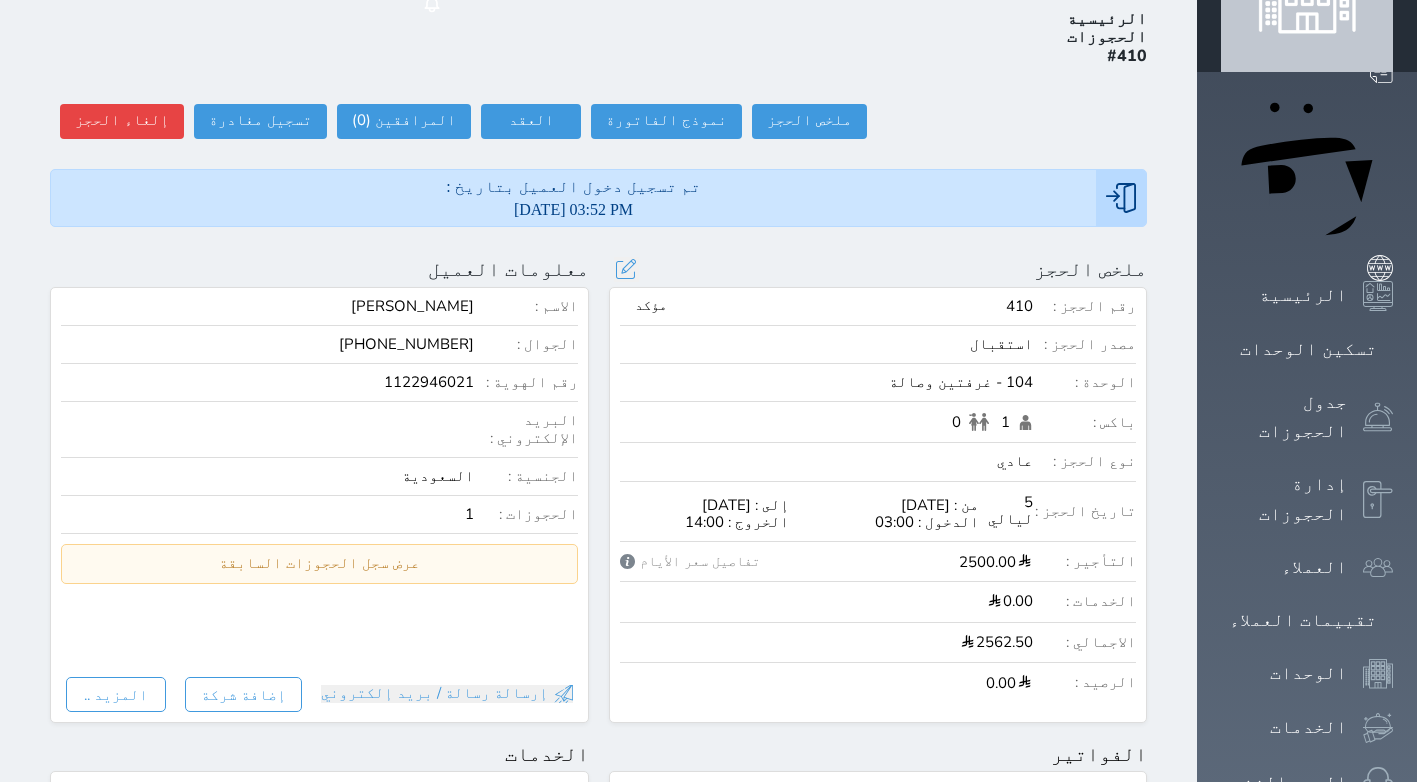 click on "تحديث الحجز                       نوع الإيجار :     يومي     شهري   تاريخ بداية ونهاية الحجز :     الوحدة :   104 غرفتين وصالة   105 غرفتين وصالة 101 غرفة وصالة 107 غرفتين ومجلس 106 غرفتين وصالة   ( يمكنك نقل العميل لوحدة أخري بشرط توافر الوحدة بالتواريخ المحددة )   مصدر الحجز :   استقبال الموقع الإلكتروني بوكينج المسافر اكسبيديا مواقع التواصل الإجتماعي اويو اخرى     سعر الحجز :   2562.50         الليالي :     5     ليله    الخدمات المشمولة في السعر :   الخدمات المختاره (0)  تحديد الكل  ×  فطار   عدد باكس           البالغون   x 1   1                             الاطفال   x 0   0               نوع الحجز :
عادي" at bounding box center (626, 269) 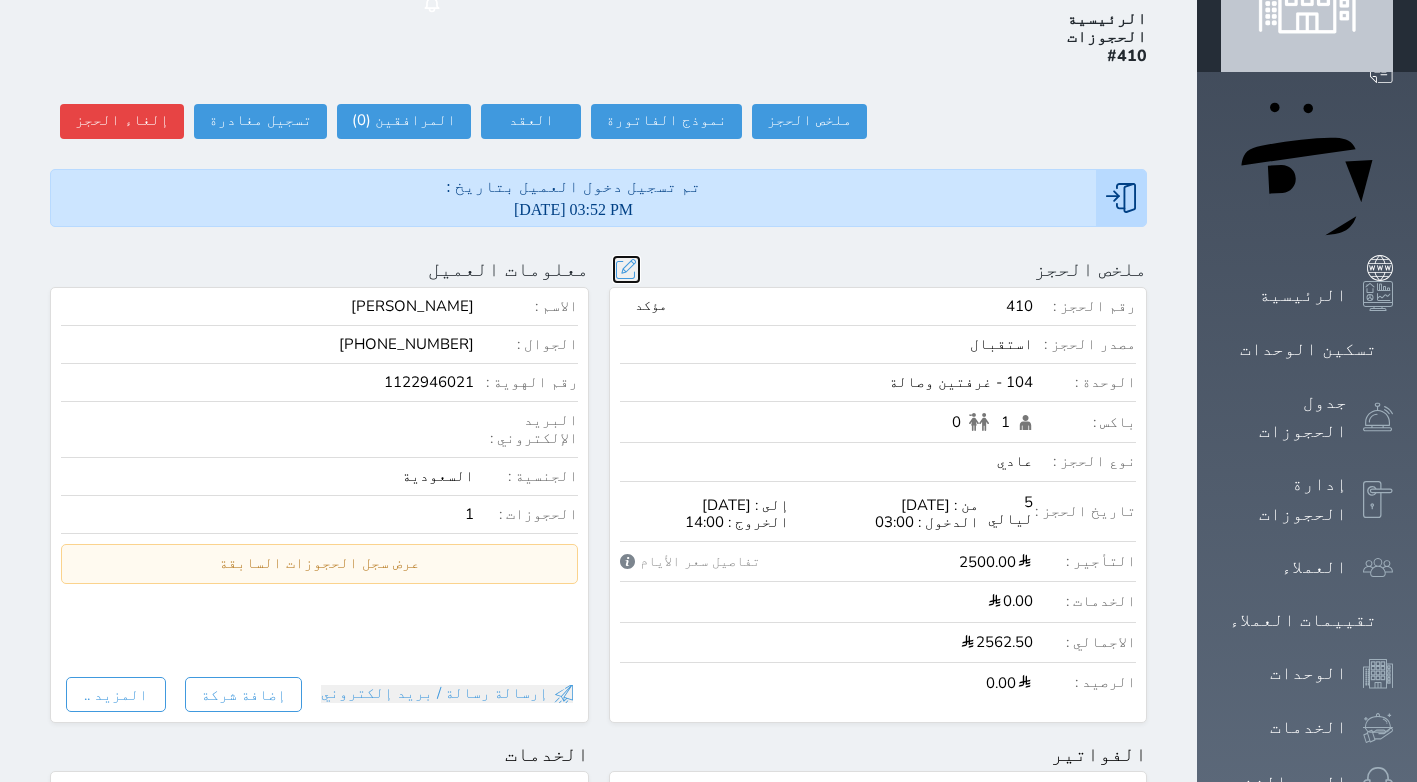 click at bounding box center [626, 269] 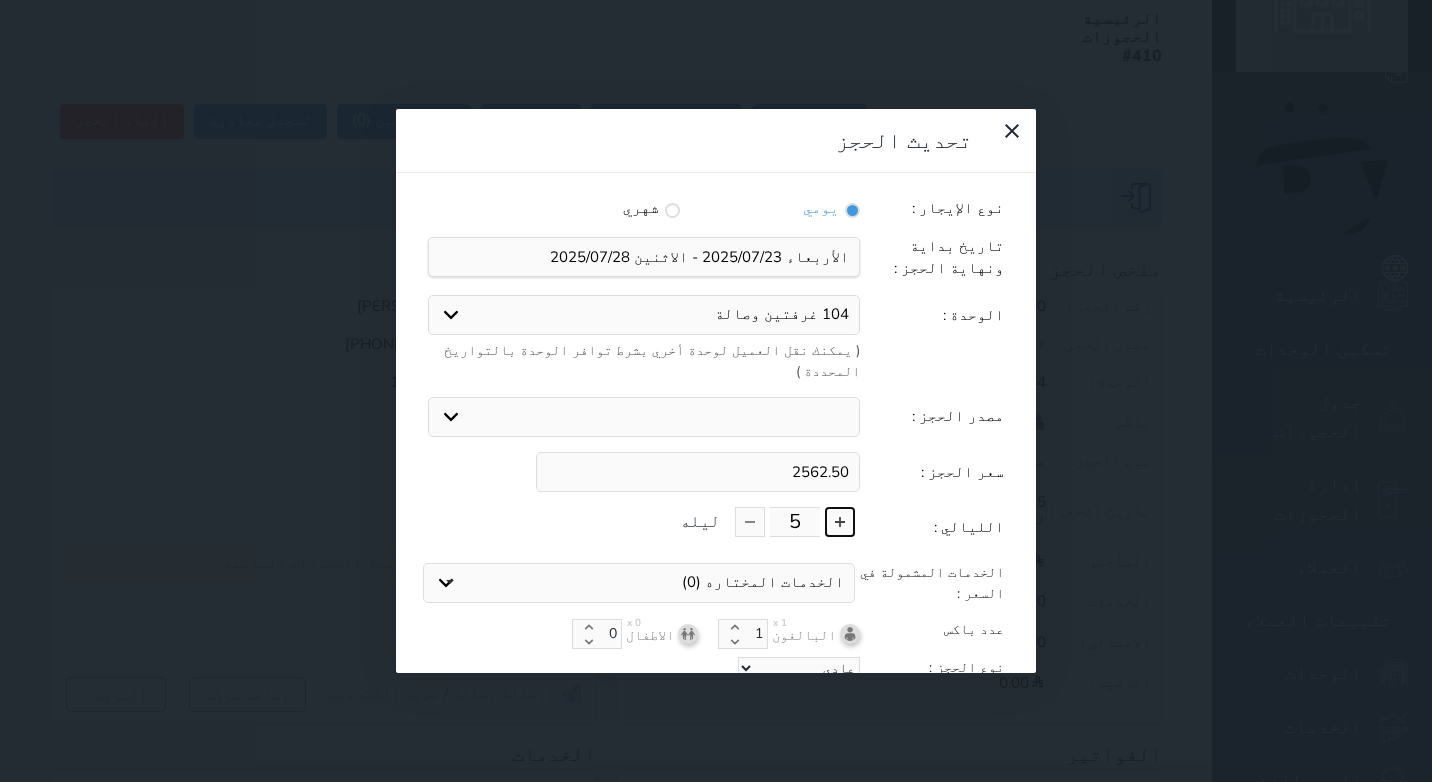 click at bounding box center (840, 522) 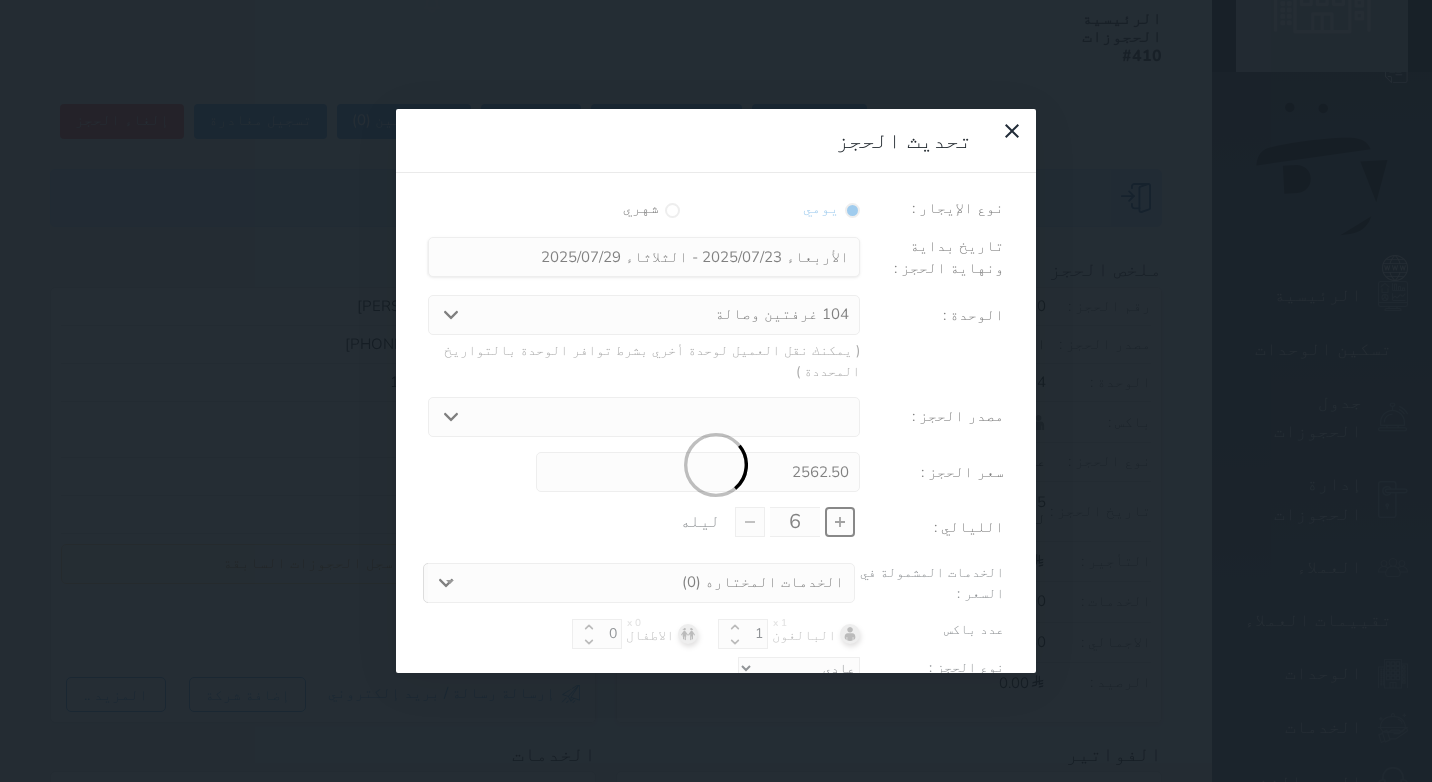 scroll, scrollTop: 45, scrollLeft: 0, axis: vertical 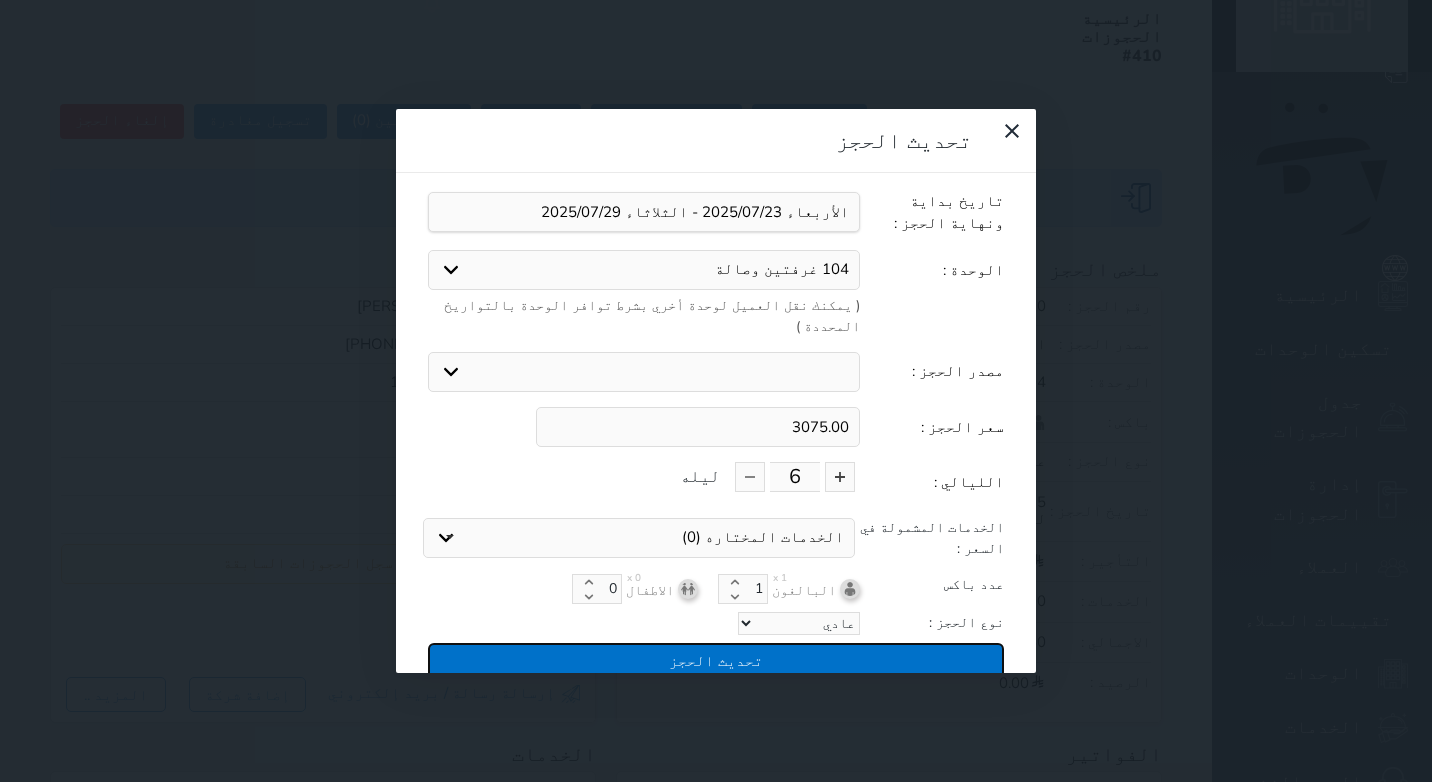 click on "تحديث الحجز" at bounding box center [716, 660] 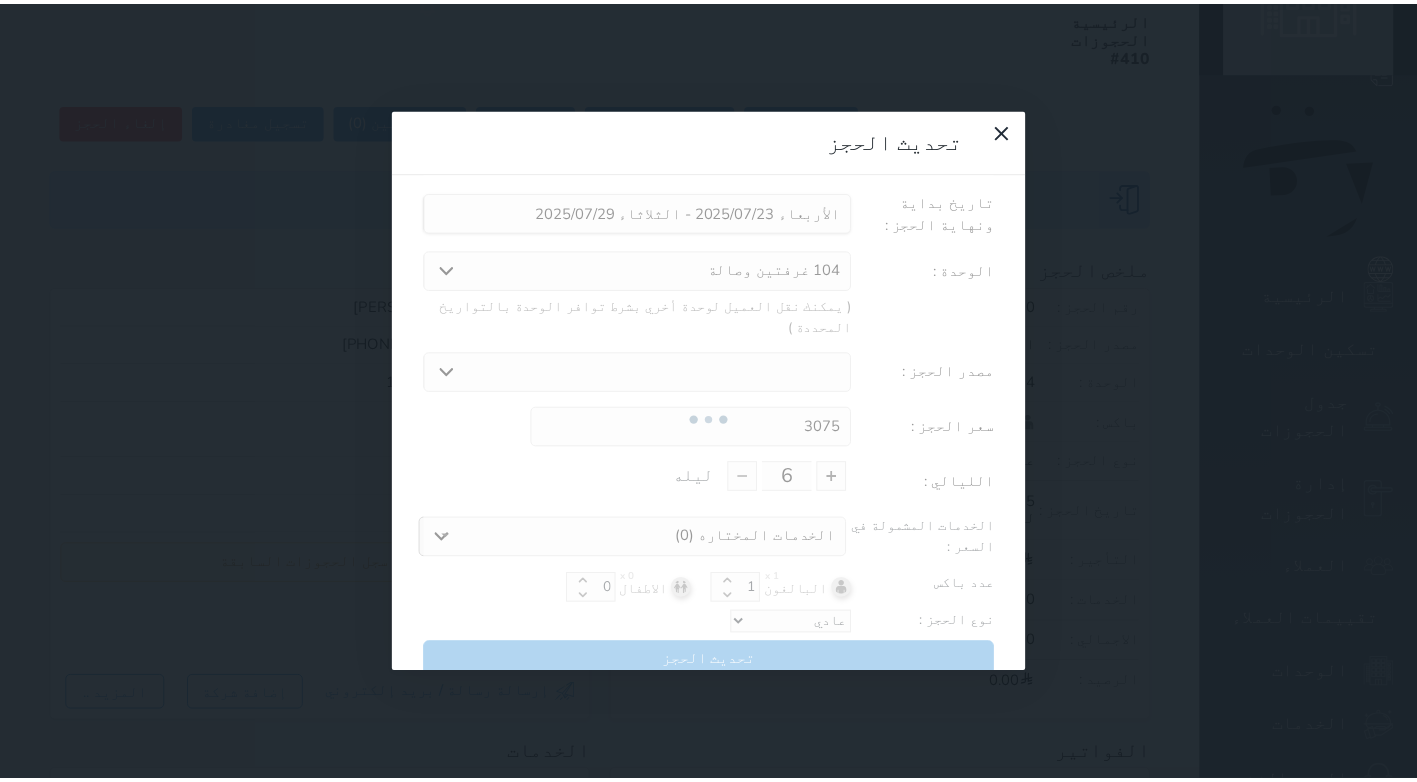 scroll, scrollTop: 76, scrollLeft: 0, axis: vertical 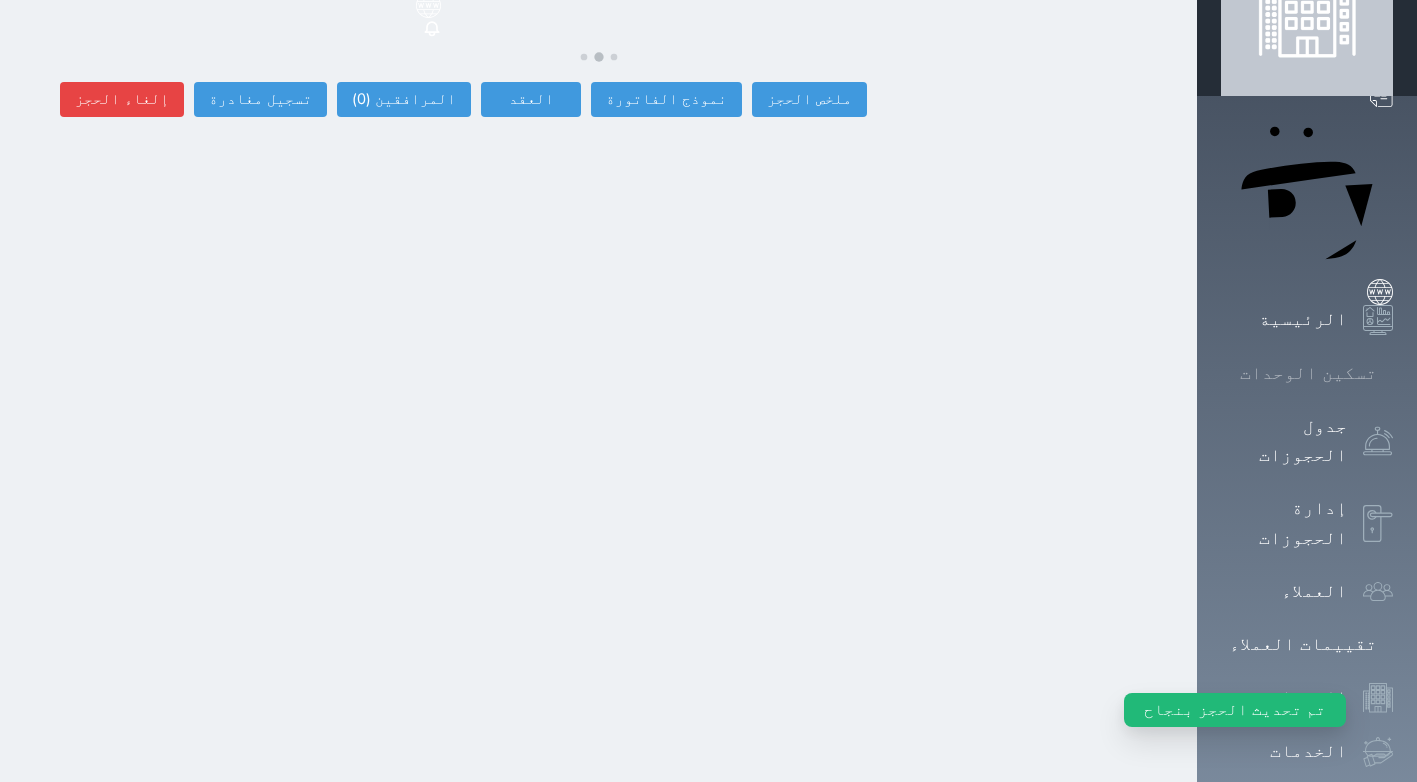 click 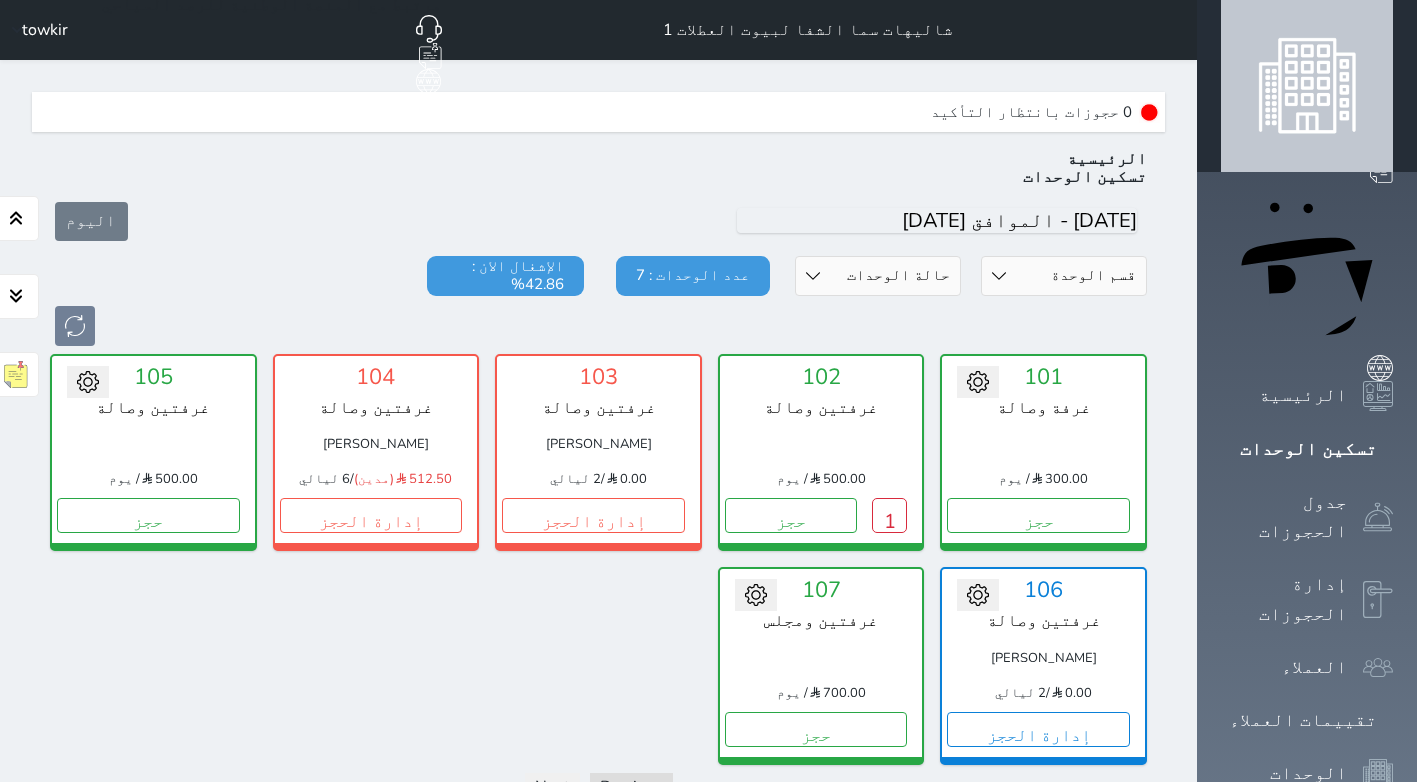 scroll, scrollTop: 60, scrollLeft: 0, axis: vertical 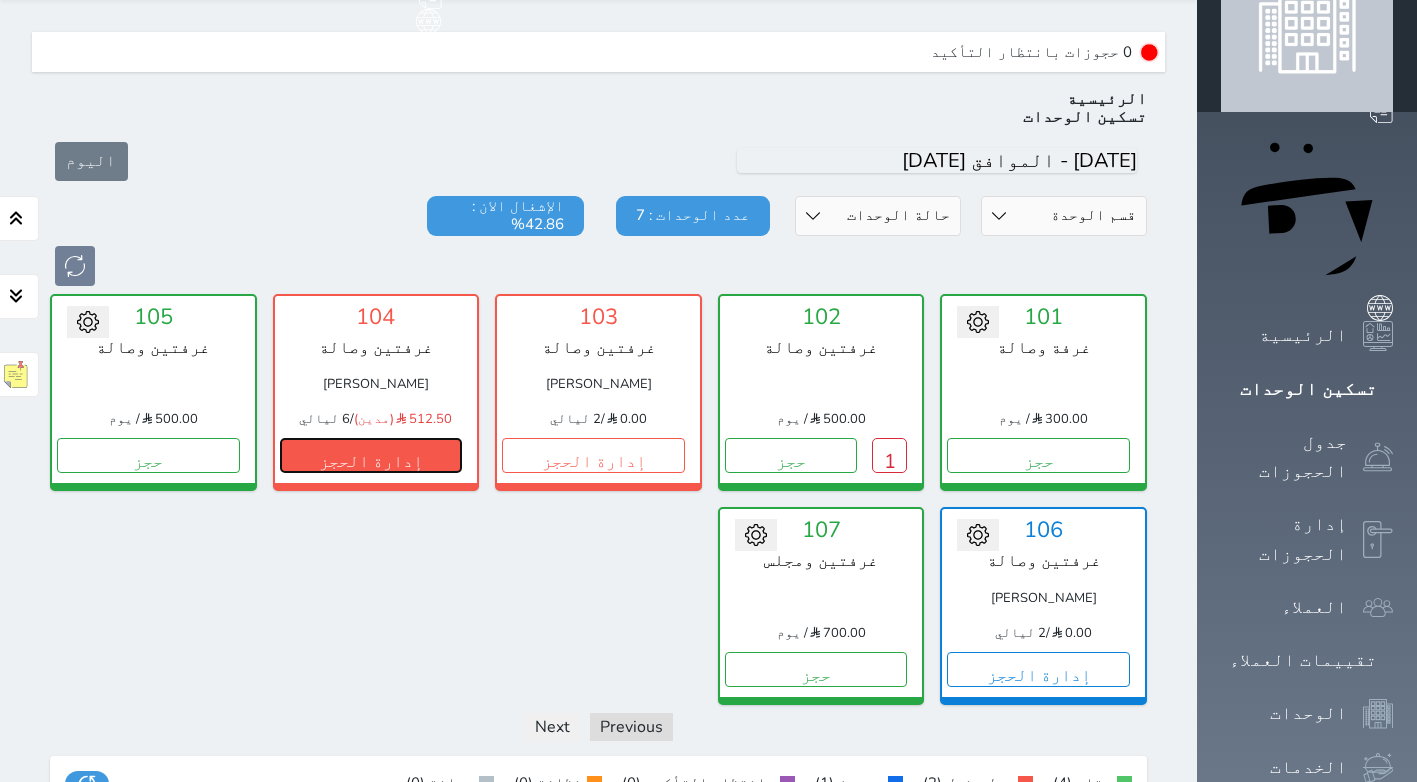 click on "إدارة الحجز" at bounding box center (371, 455) 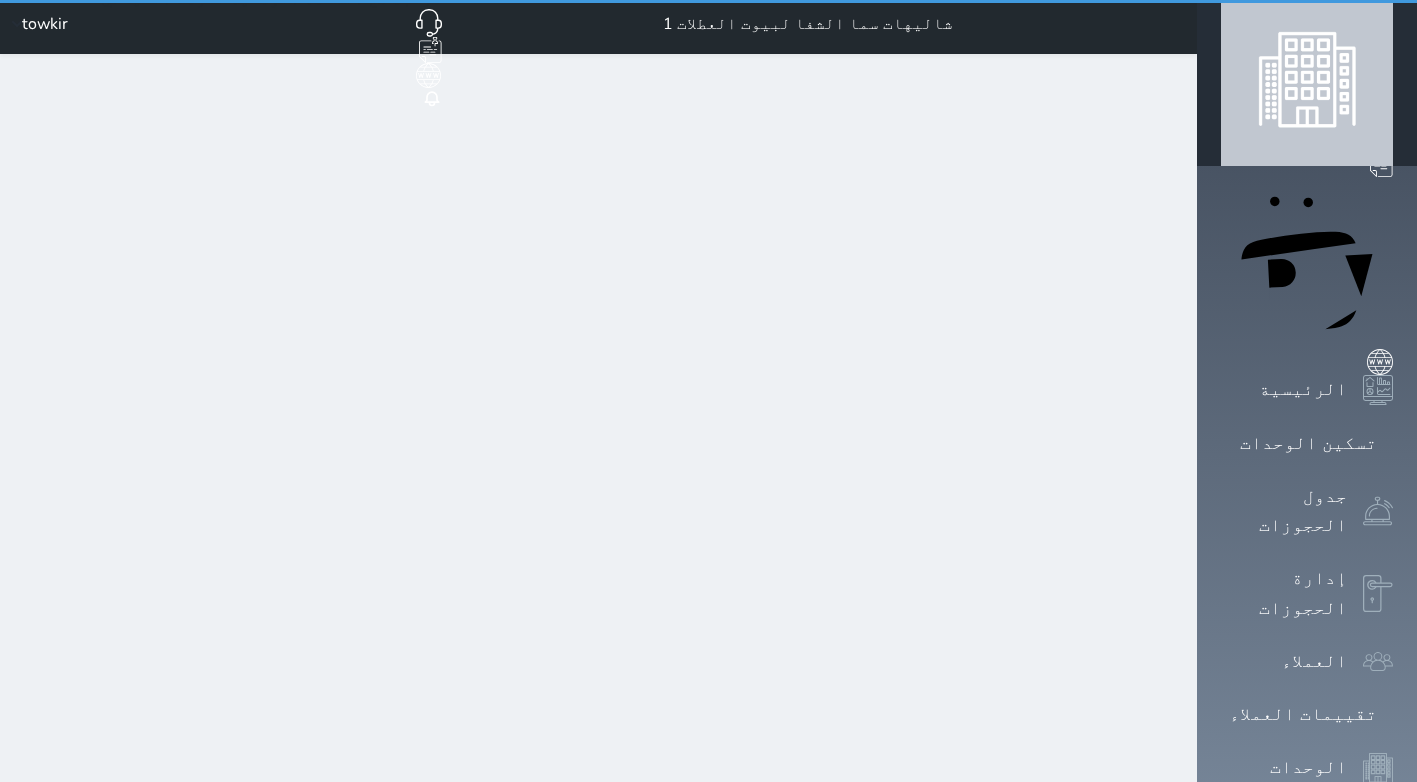 scroll, scrollTop: 0, scrollLeft: 0, axis: both 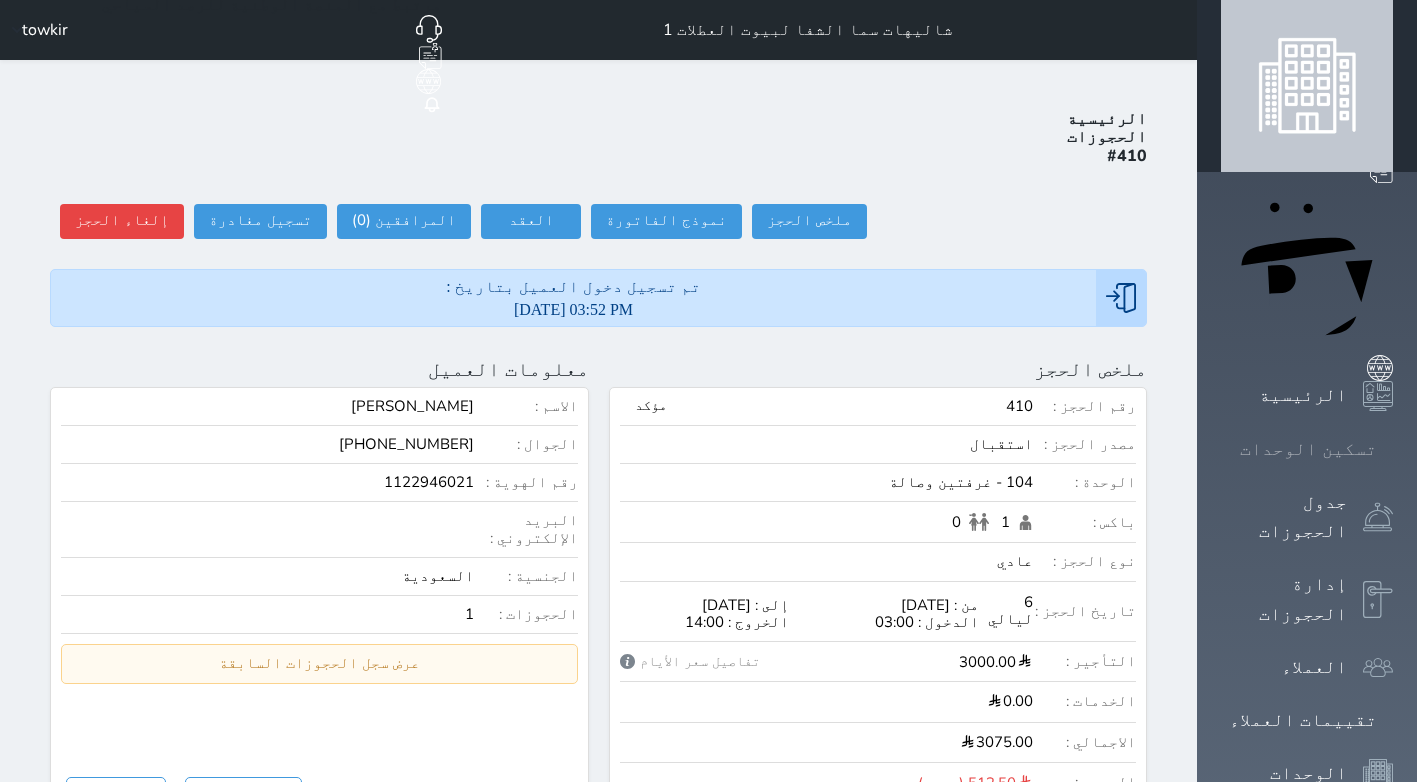 click on "تسكين الوحدات" at bounding box center [1308, 449] 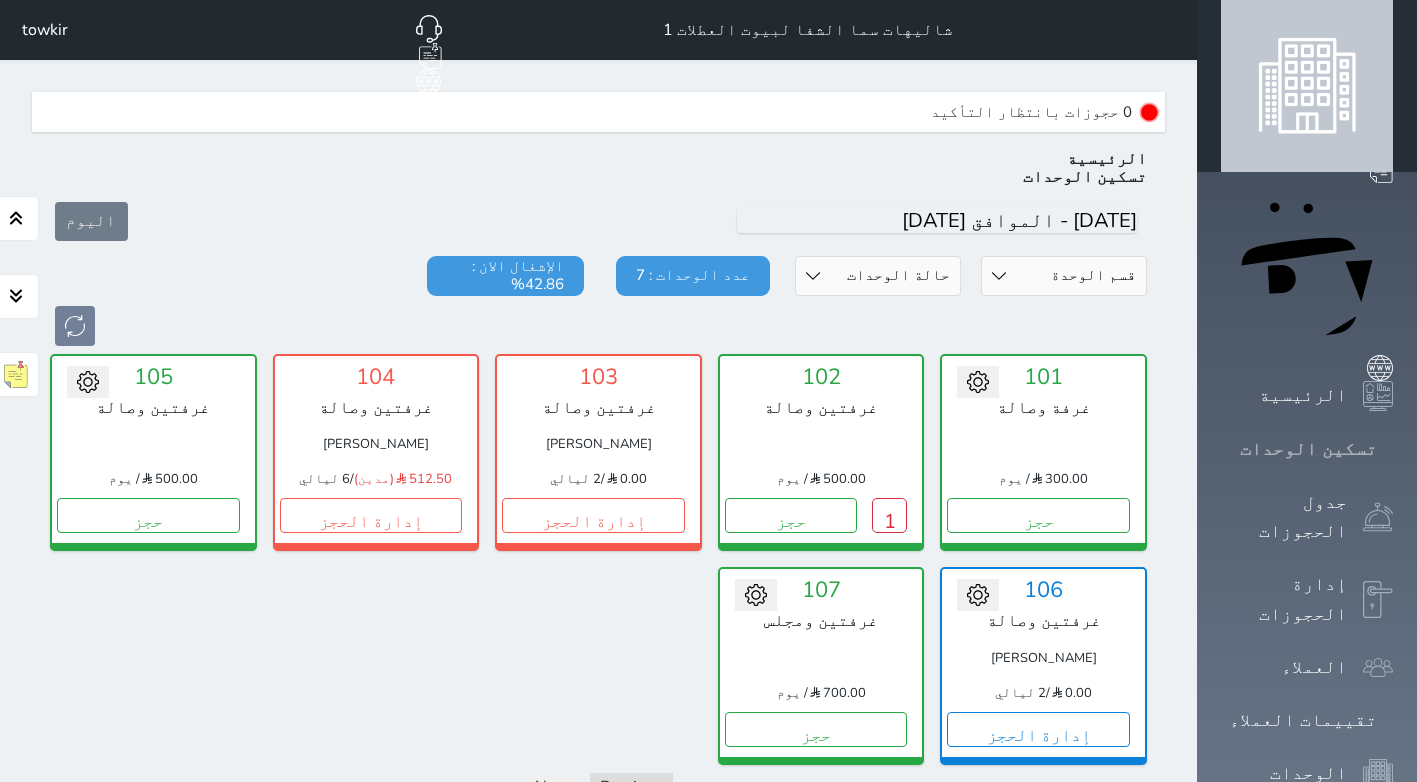 scroll, scrollTop: 60, scrollLeft: 0, axis: vertical 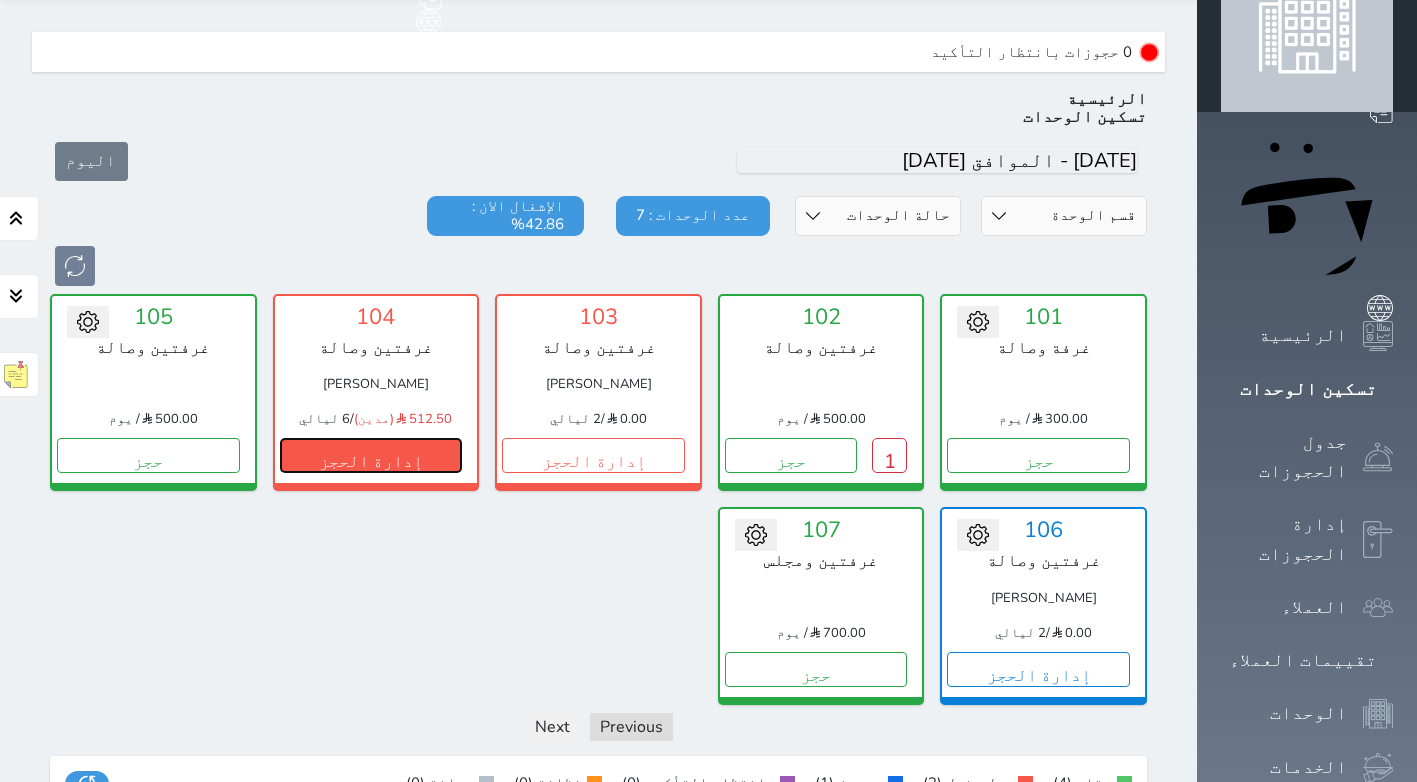 click on "إدارة الحجز" at bounding box center [371, 455] 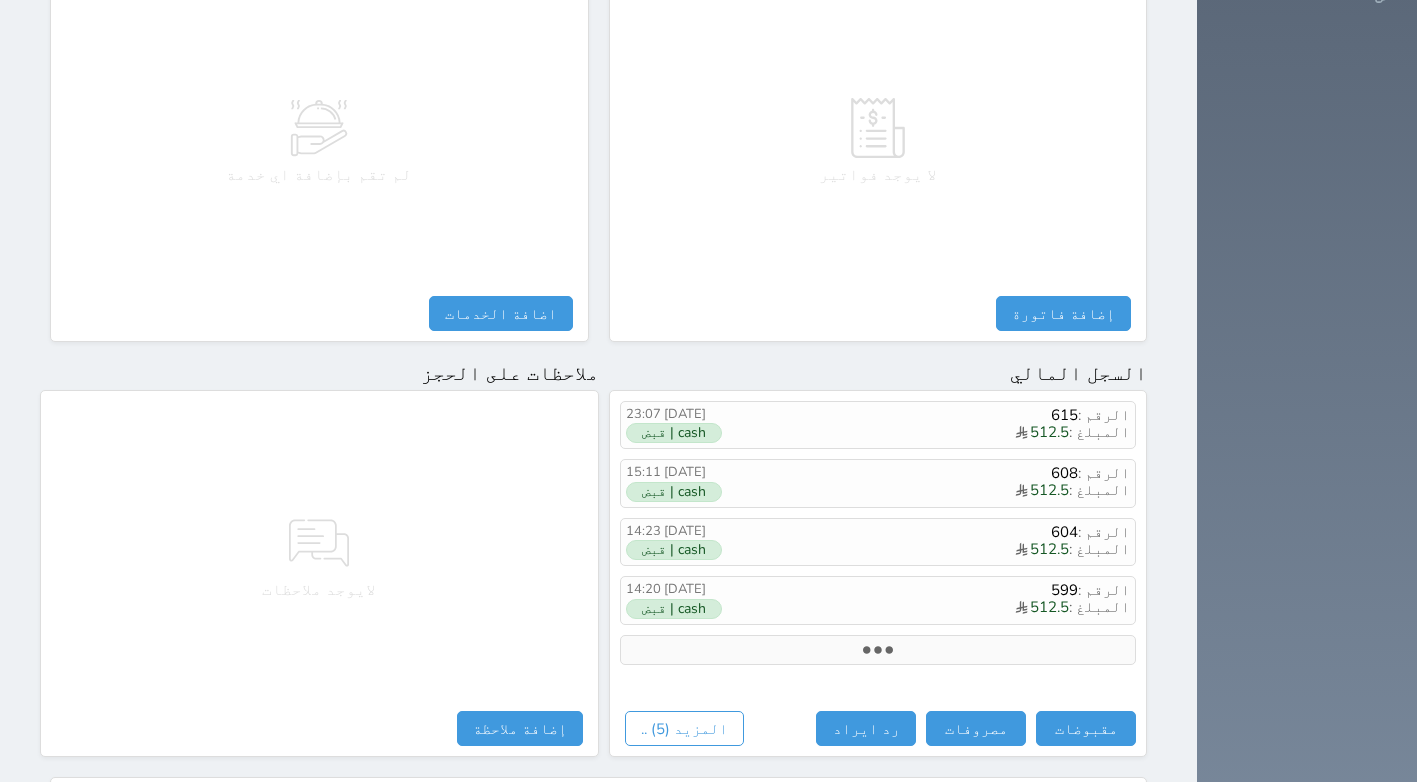 scroll, scrollTop: 998, scrollLeft: 0, axis: vertical 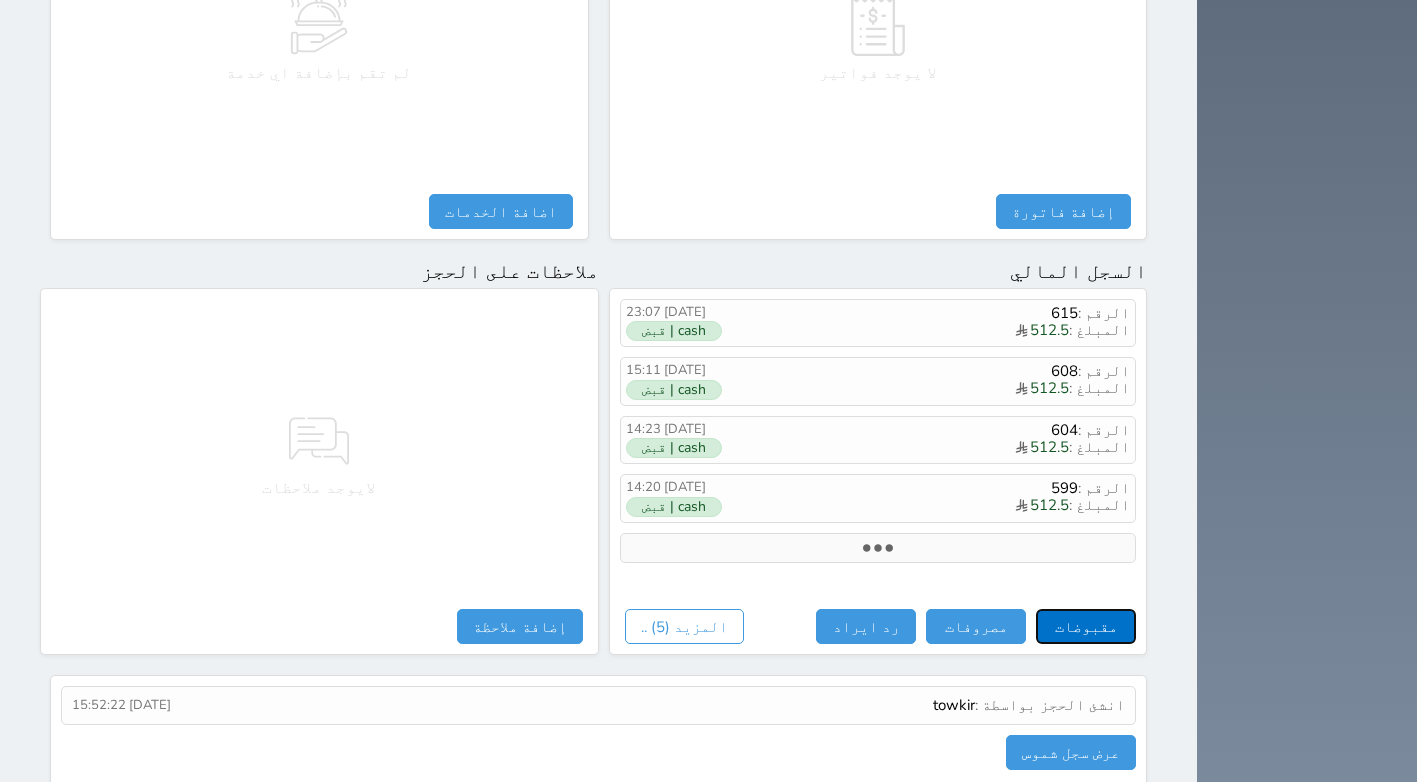 click on "مقبوضات" at bounding box center (1086, 626) 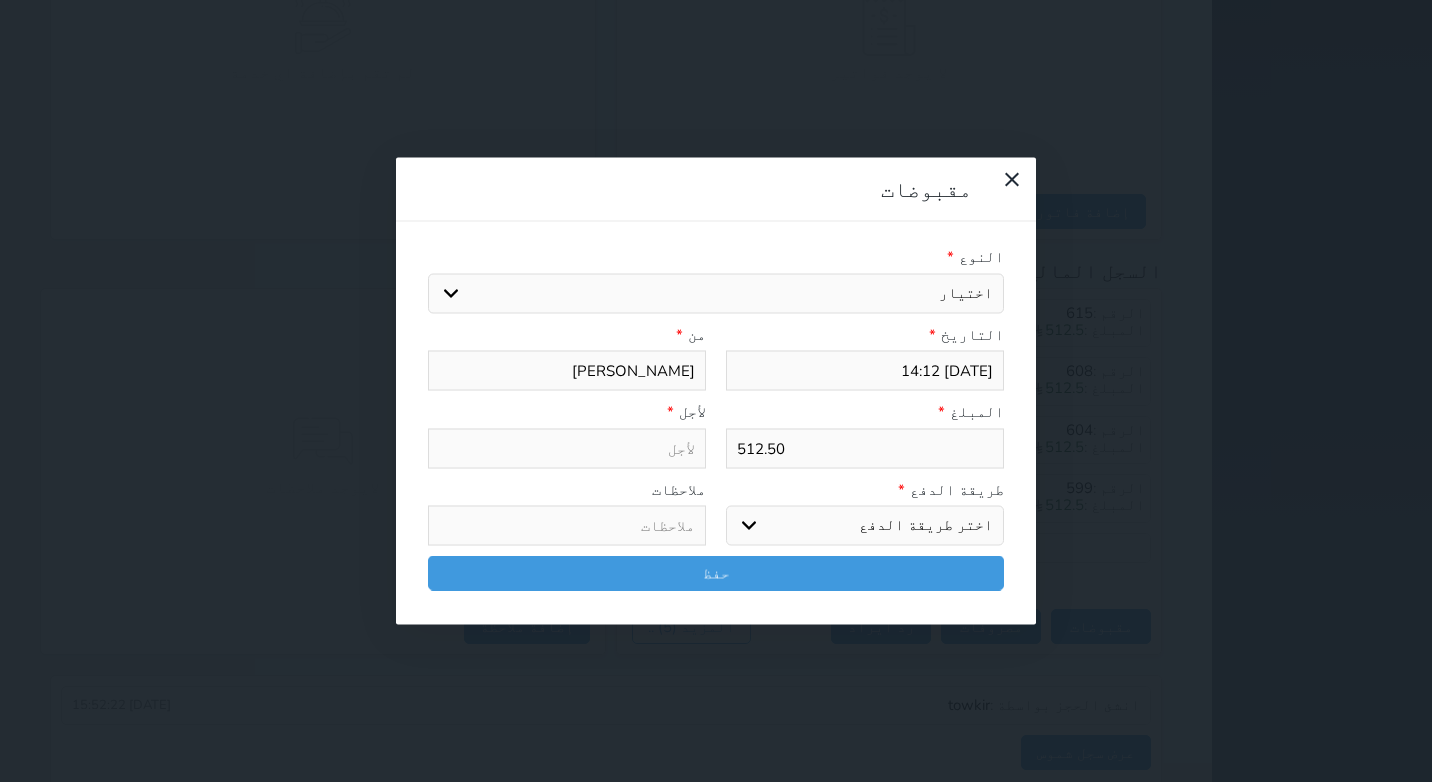 click on "اختيار" at bounding box center [716, 293] 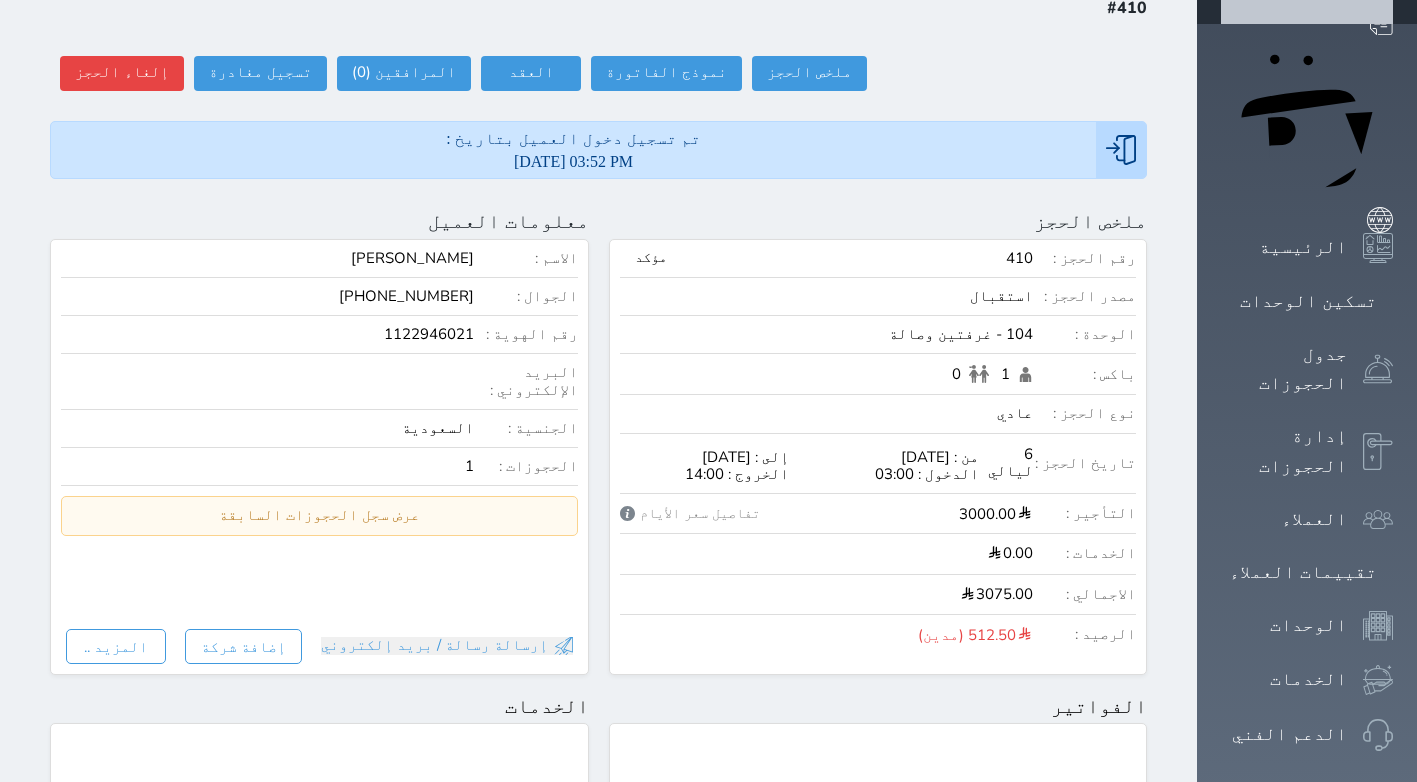 scroll, scrollTop: 98, scrollLeft: 0, axis: vertical 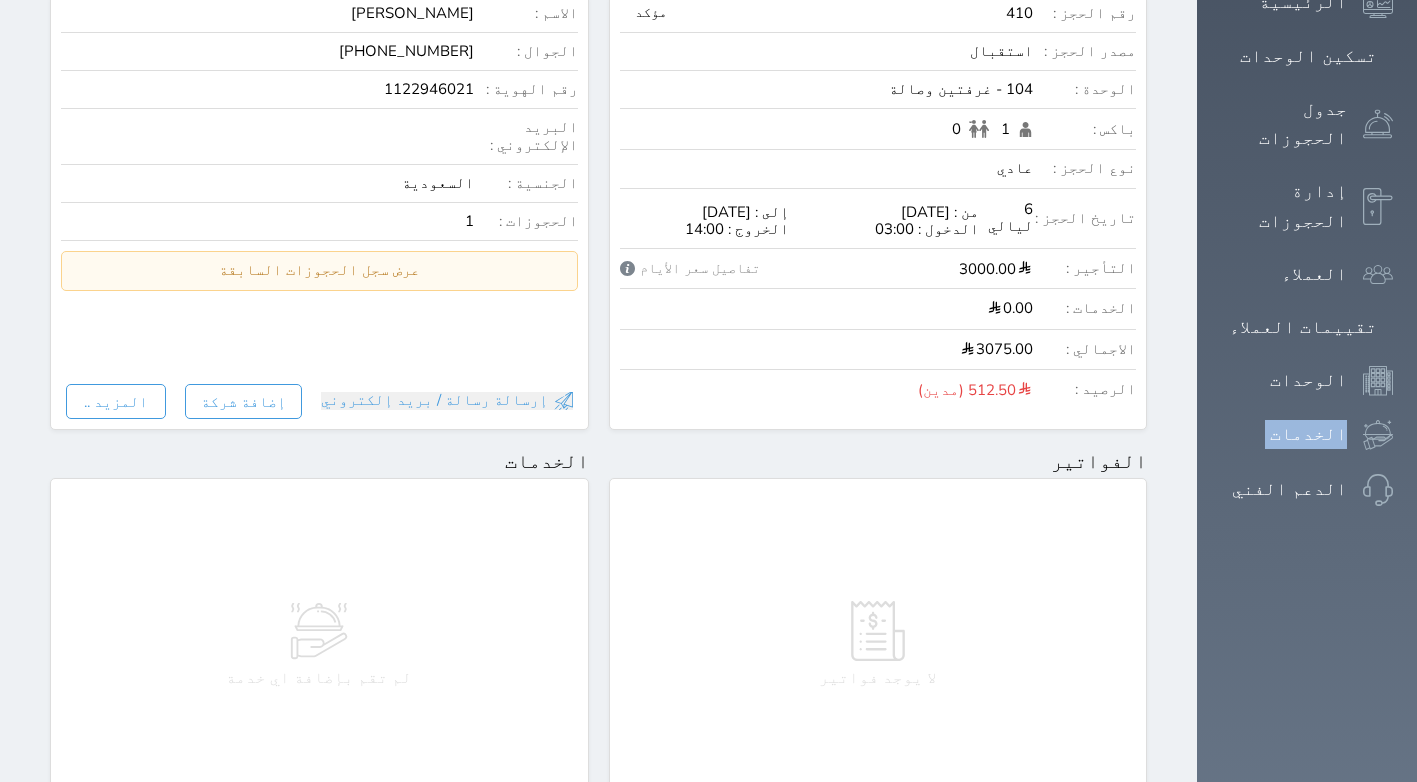 drag, startPoint x: 1416, startPoint y: 291, endPoint x: 1424, endPoint y: 279, distance: 14.422205 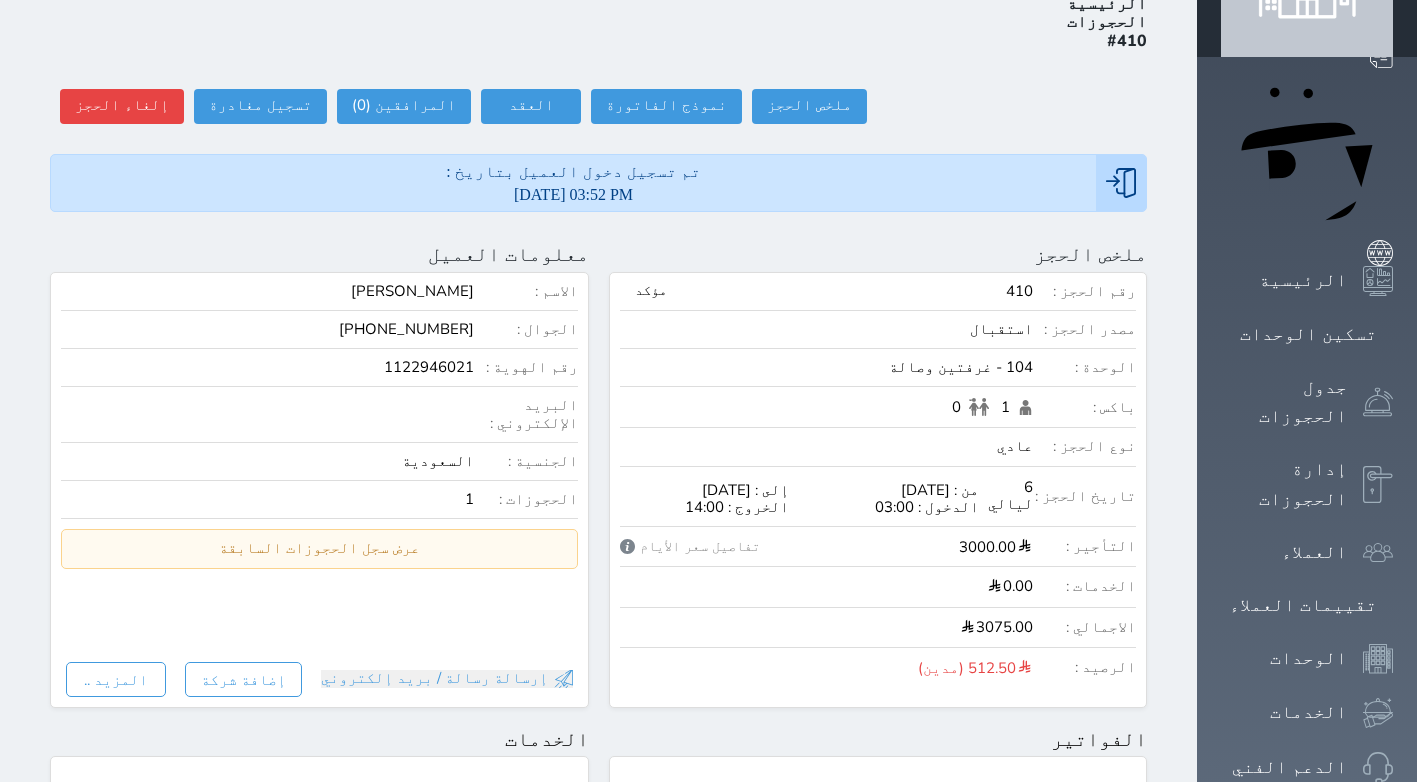 scroll, scrollTop: 0, scrollLeft: 0, axis: both 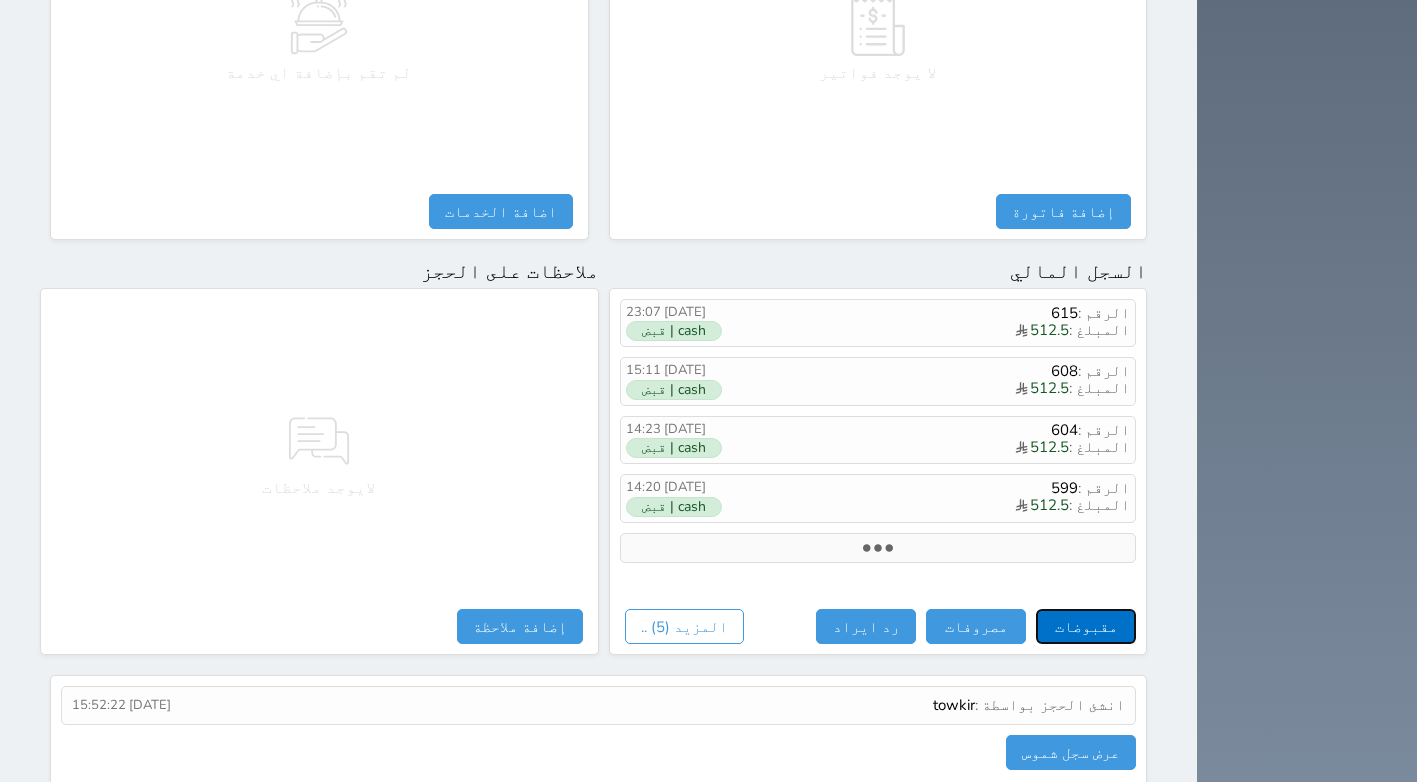 click on "مقبوضات" at bounding box center [1086, 626] 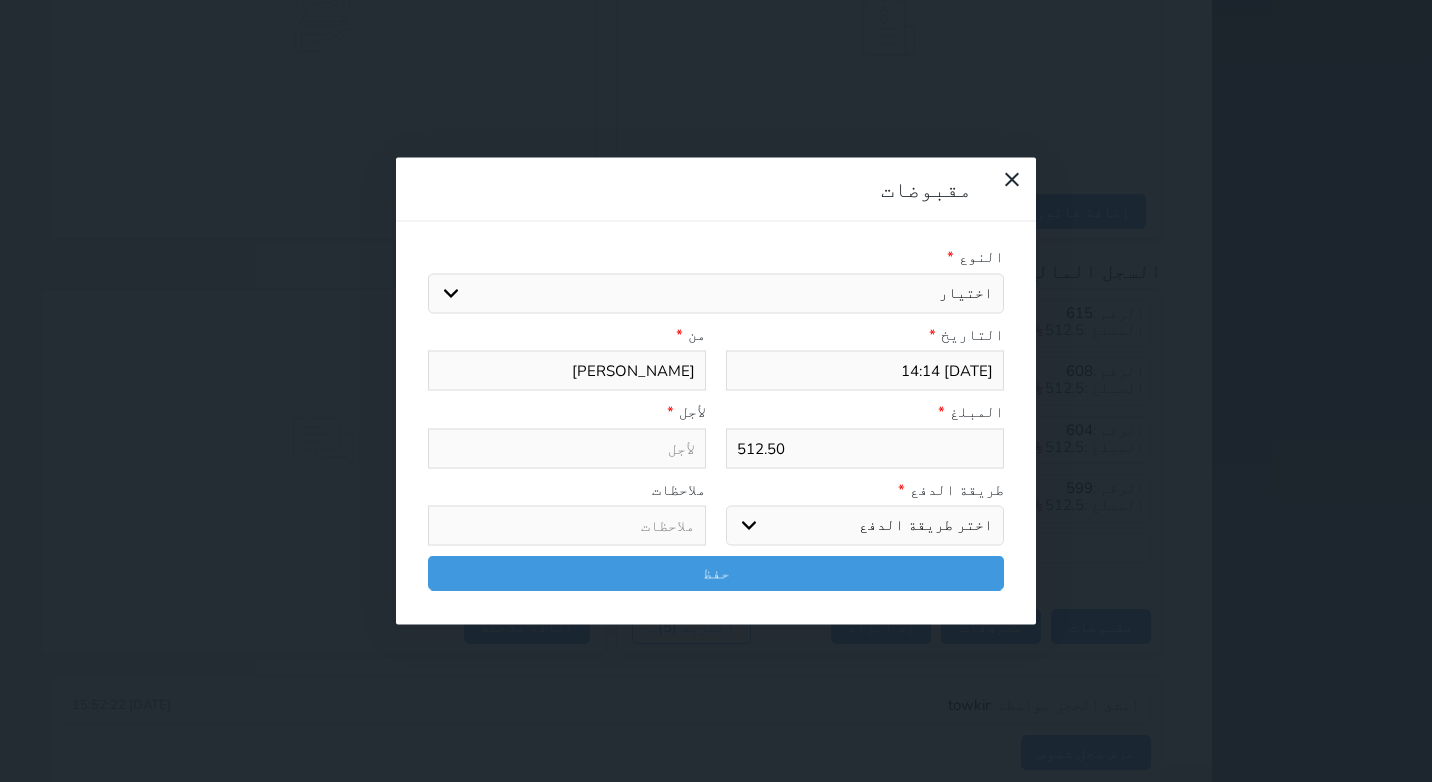 click on "اختيار   مقبوضات عامة قيمة إيجار فواتير تامين عربون لا ينطبق آخر مغسلة واي فاي - الإنترنت مواقف السيارات طعام الأغذية والمشروبات مشروبات المشروبات الباردة المشروبات الساخنة الإفطار غداء عشاء مخبز و كعك حمام سباحة الصالة الرياضية سبا و خدمات الجمال اختيار وإسقاط (خدمات النقل) ميني بار كابل - تلفزيون سرير إضافي تصفيف الشعر التسوق خدمات الجولات السياحية المنظمة خدمات الدليل السياحي" at bounding box center [716, 293] 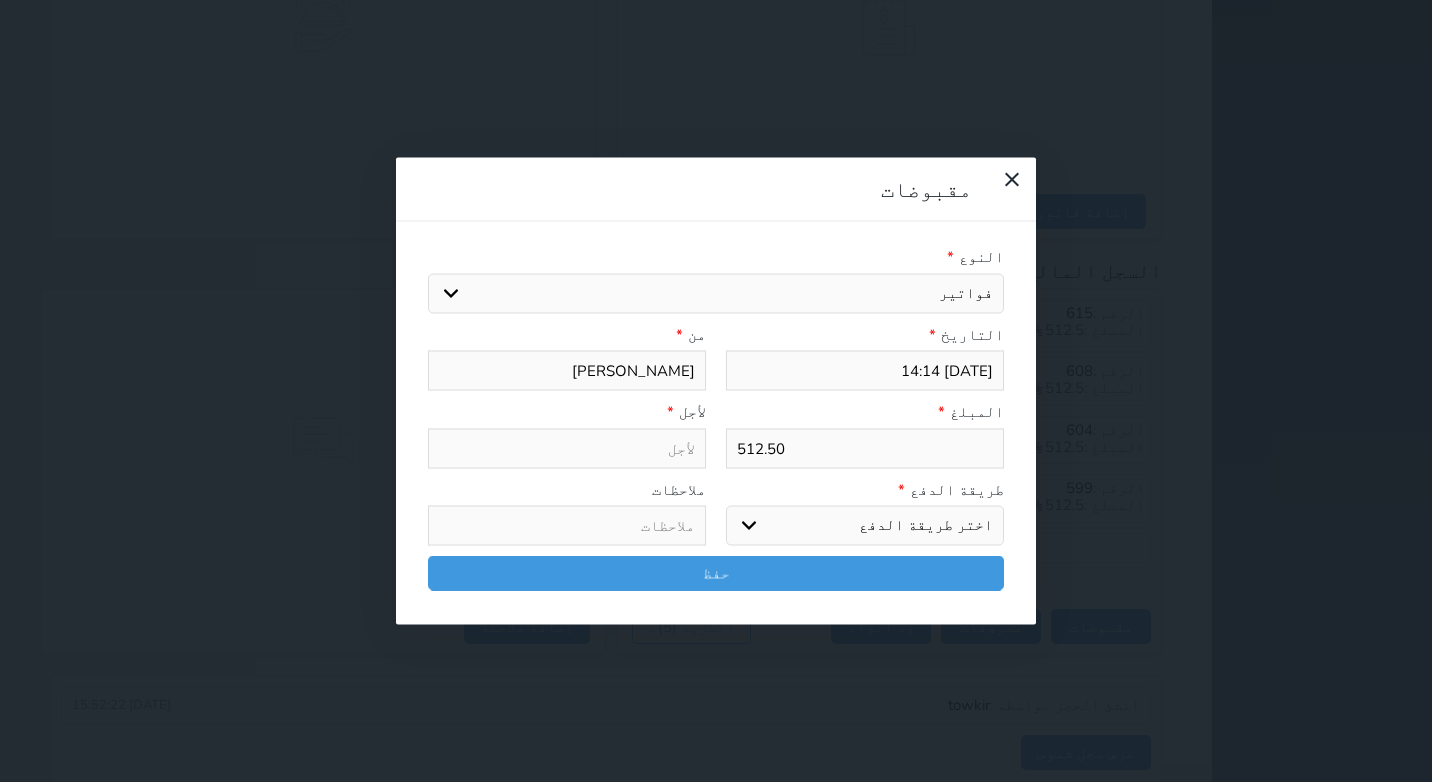 click on "اختيار   مقبوضات عامة قيمة إيجار فواتير تامين عربون لا ينطبق آخر مغسلة واي فاي - الإنترنت مواقف السيارات طعام الأغذية والمشروبات مشروبات المشروبات الباردة المشروبات الساخنة الإفطار غداء عشاء مخبز و كعك حمام سباحة الصالة الرياضية سبا و خدمات الجمال اختيار وإسقاط (خدمات النقل) ميني بار كابل - تلفزيون سرير إضافي تصفيف الشعر التسوق خدمات الجولات السياحية المنظمة خدمات الدليل السياحي" at bounding box center [716, 293] 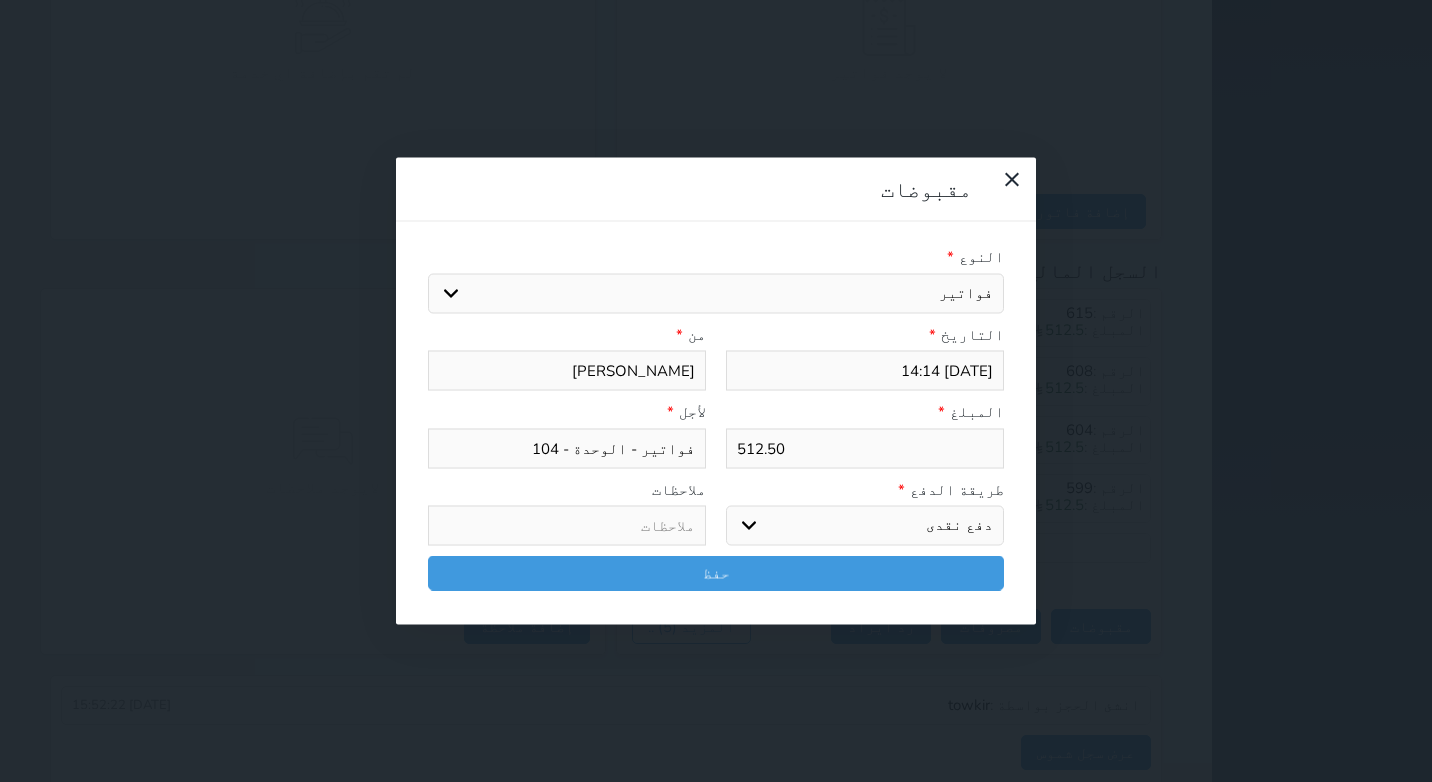 click on "اختر طريقة الدفع   دفع نقدى   تحويل بنكى   مدى   بطاقة ائتمان   آجل" at bounding box center (865, 526) 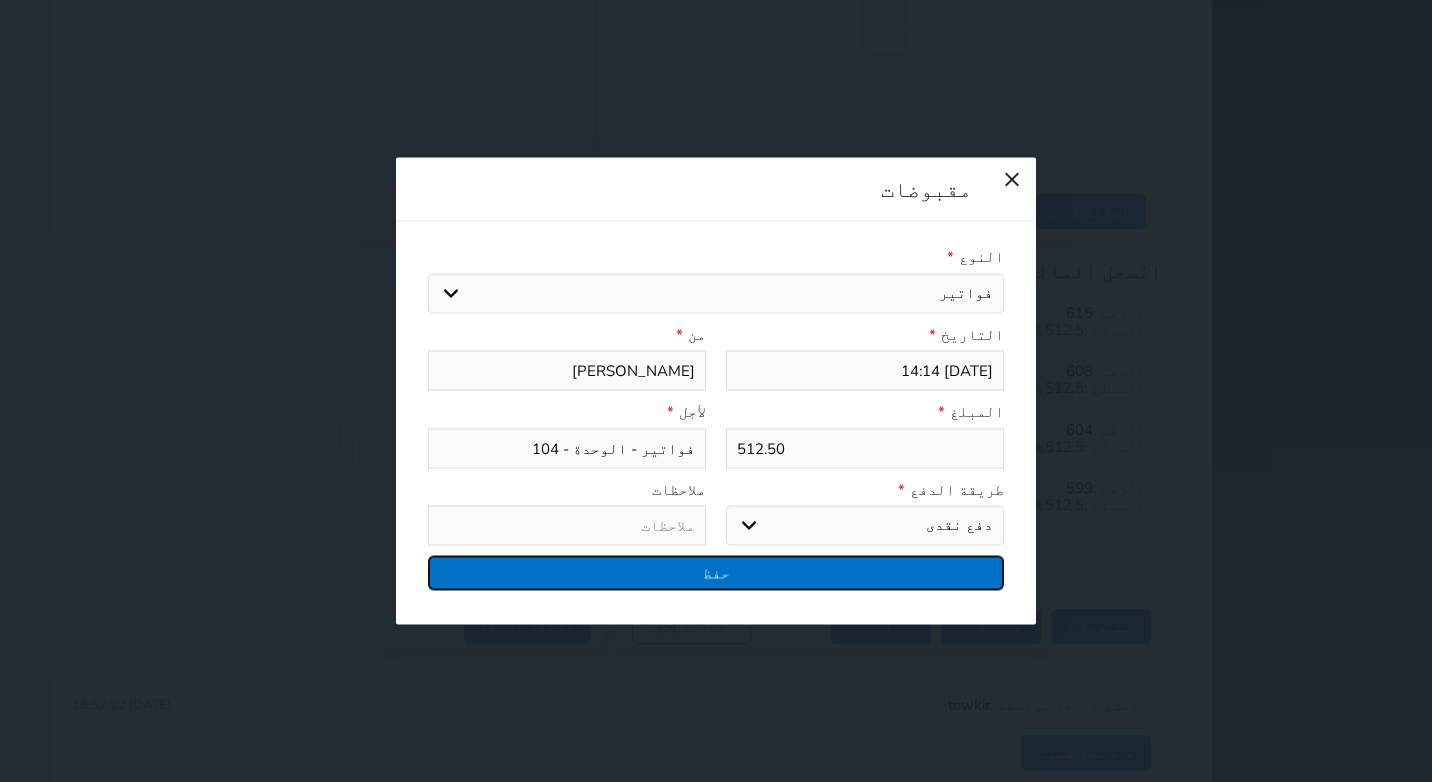 click on "حفظ" at bounding box center (716, 573) 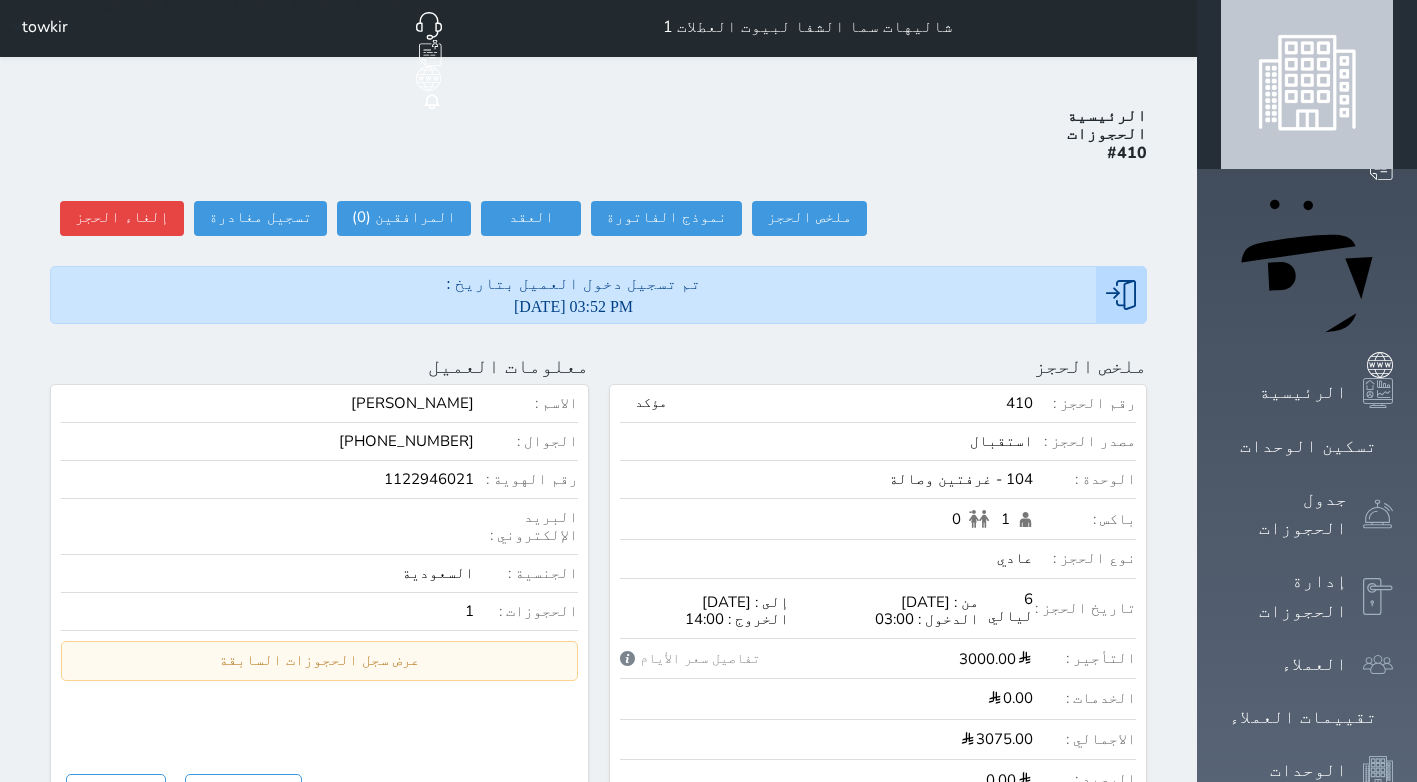 scroll, scrollTop: 0, scrollLeft: 0, axis: both 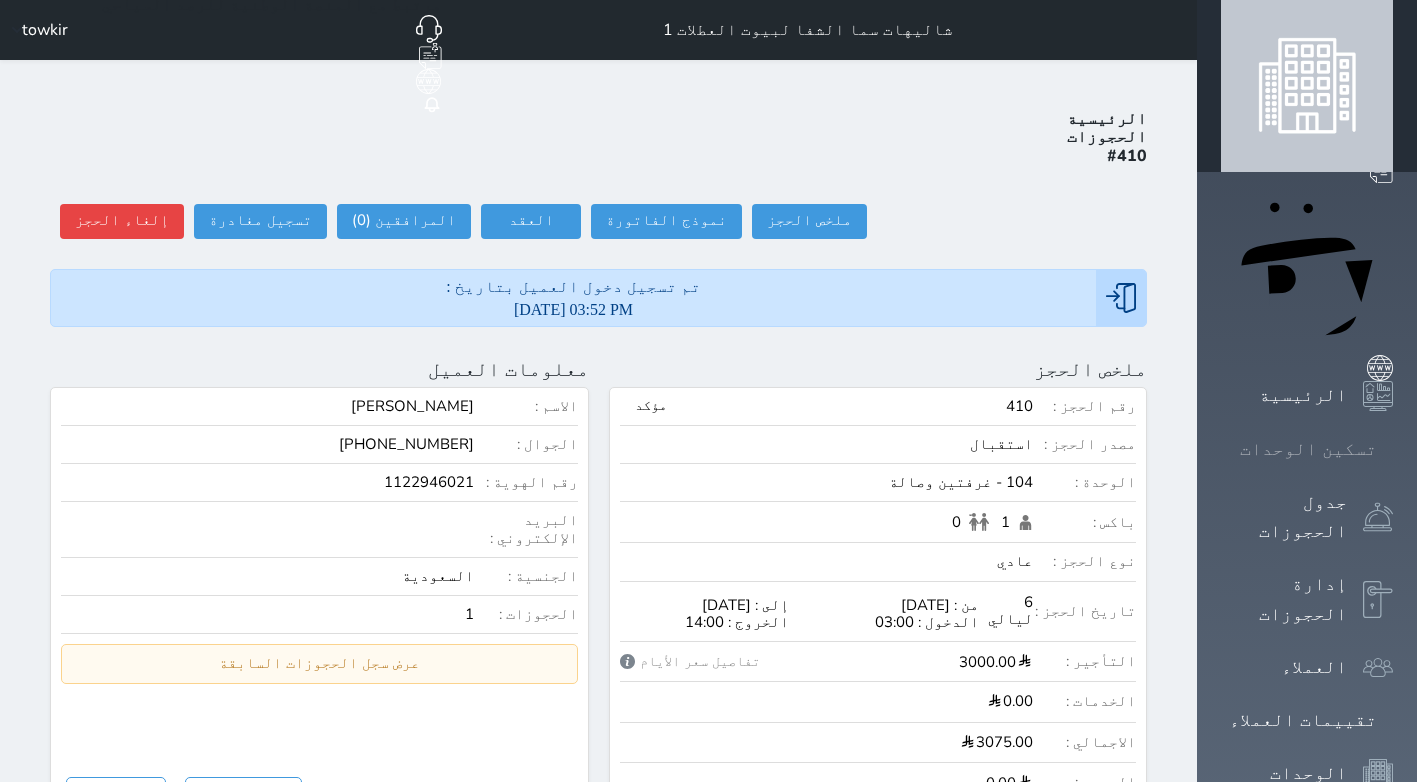 click at bounding box center (1393, 449) 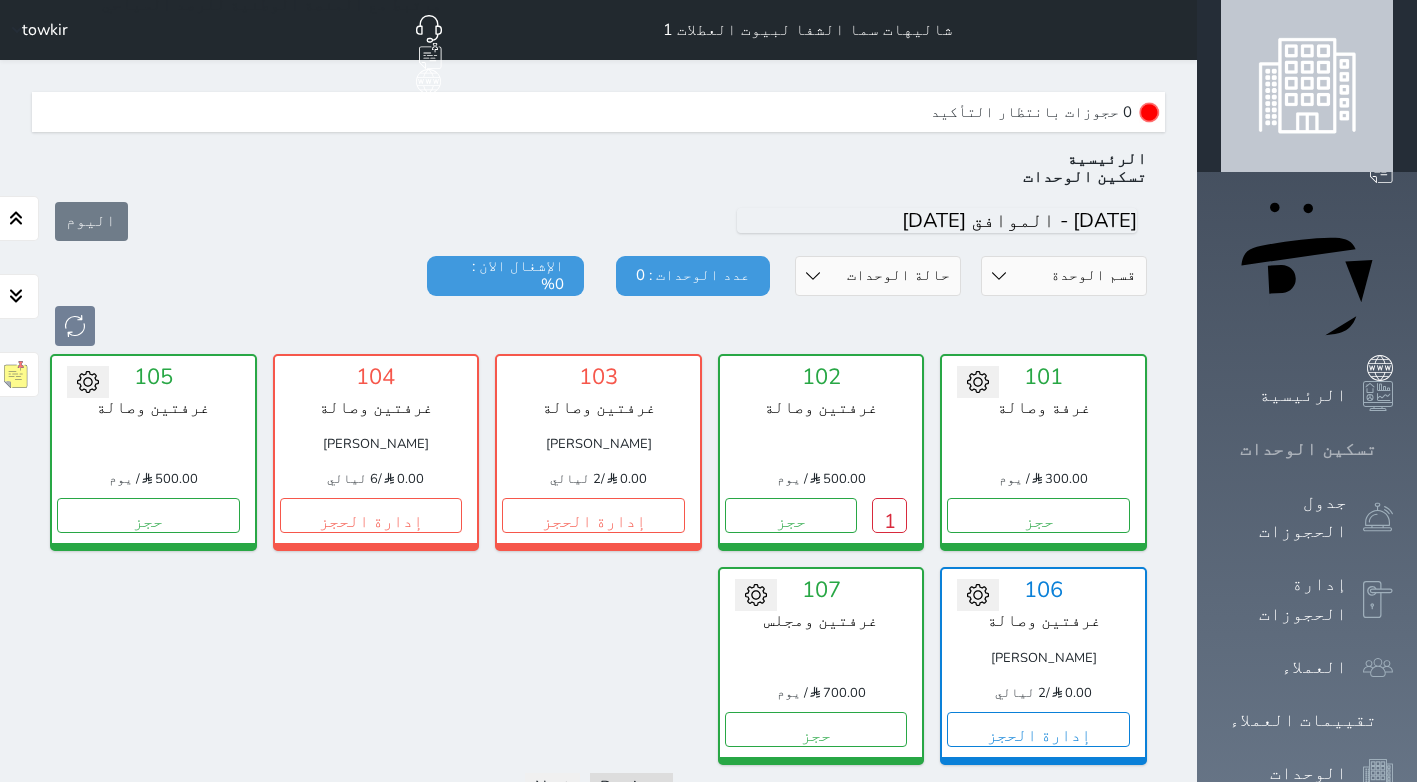scroll, scrollTop: 60, scrollLeft: 0, axis: vertical 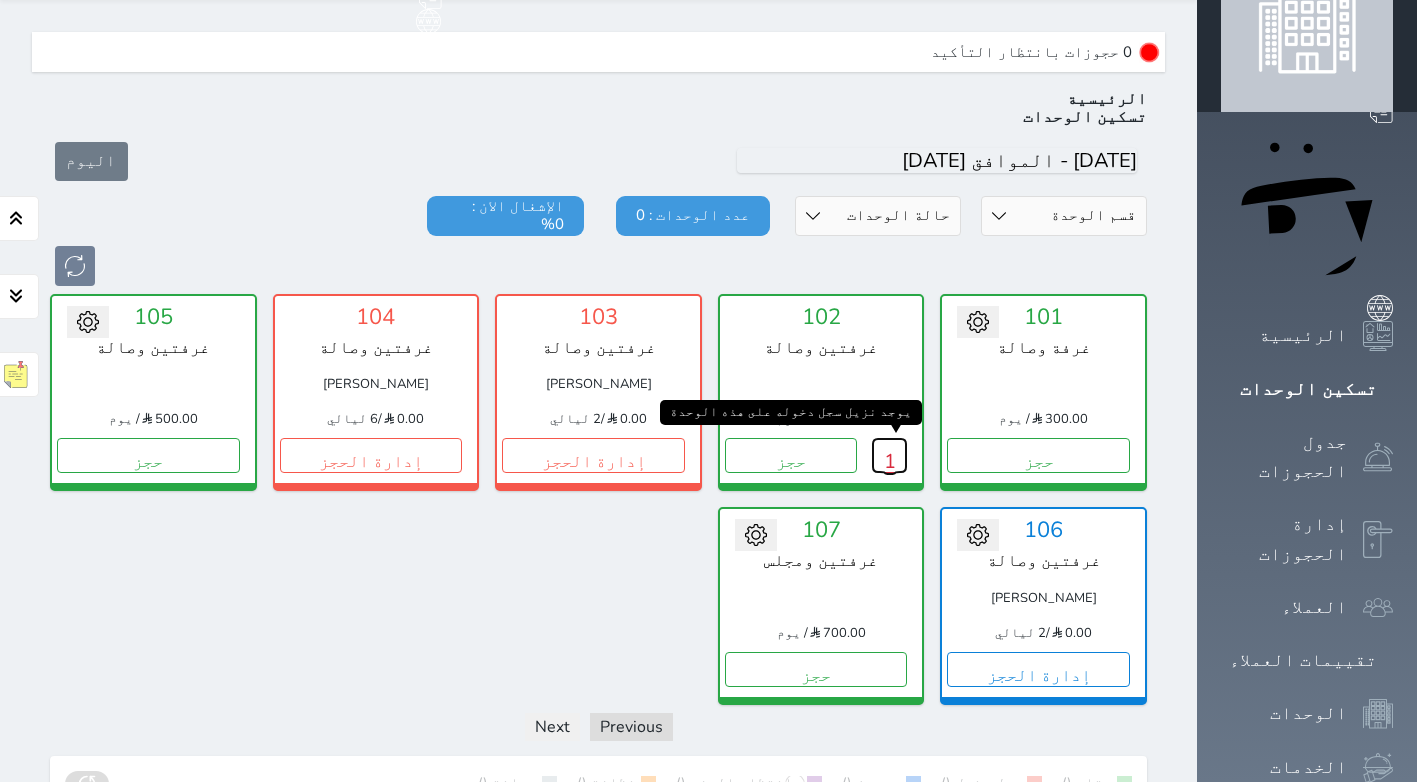 click on "1" at bounding box center [889, 455] 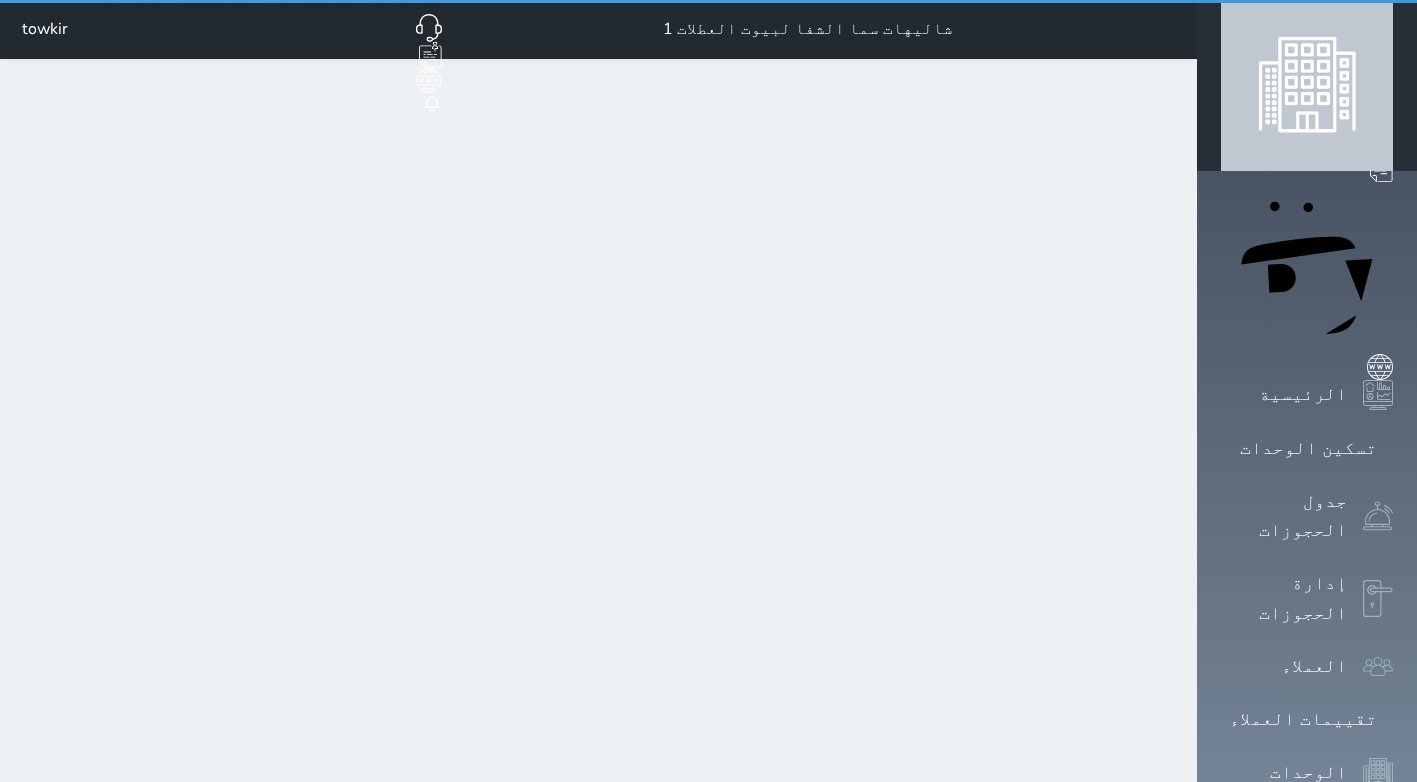 scroll, scrollTop: 0, scrollLeft: 0, axis: both 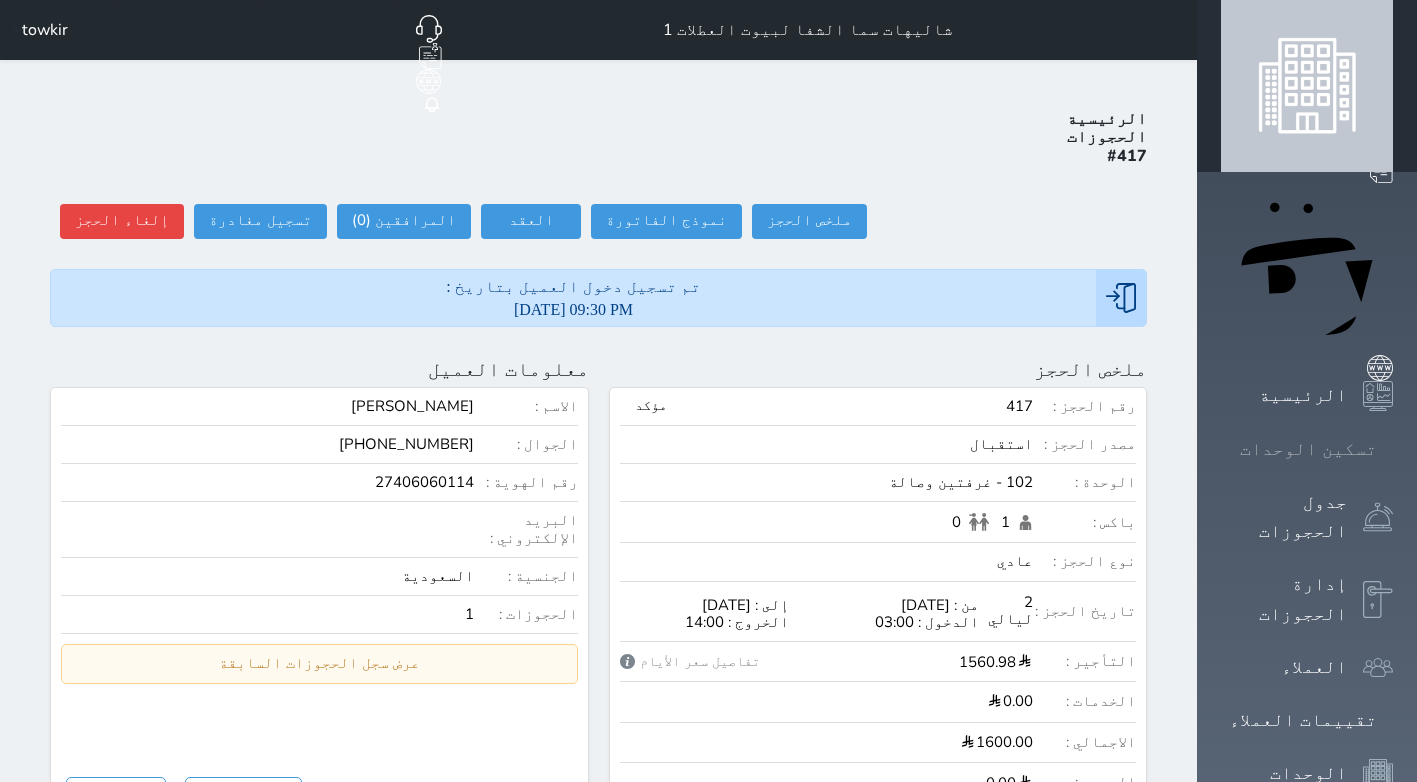 click on "تسكين الوحدات" at bounding box center (1307, 449) 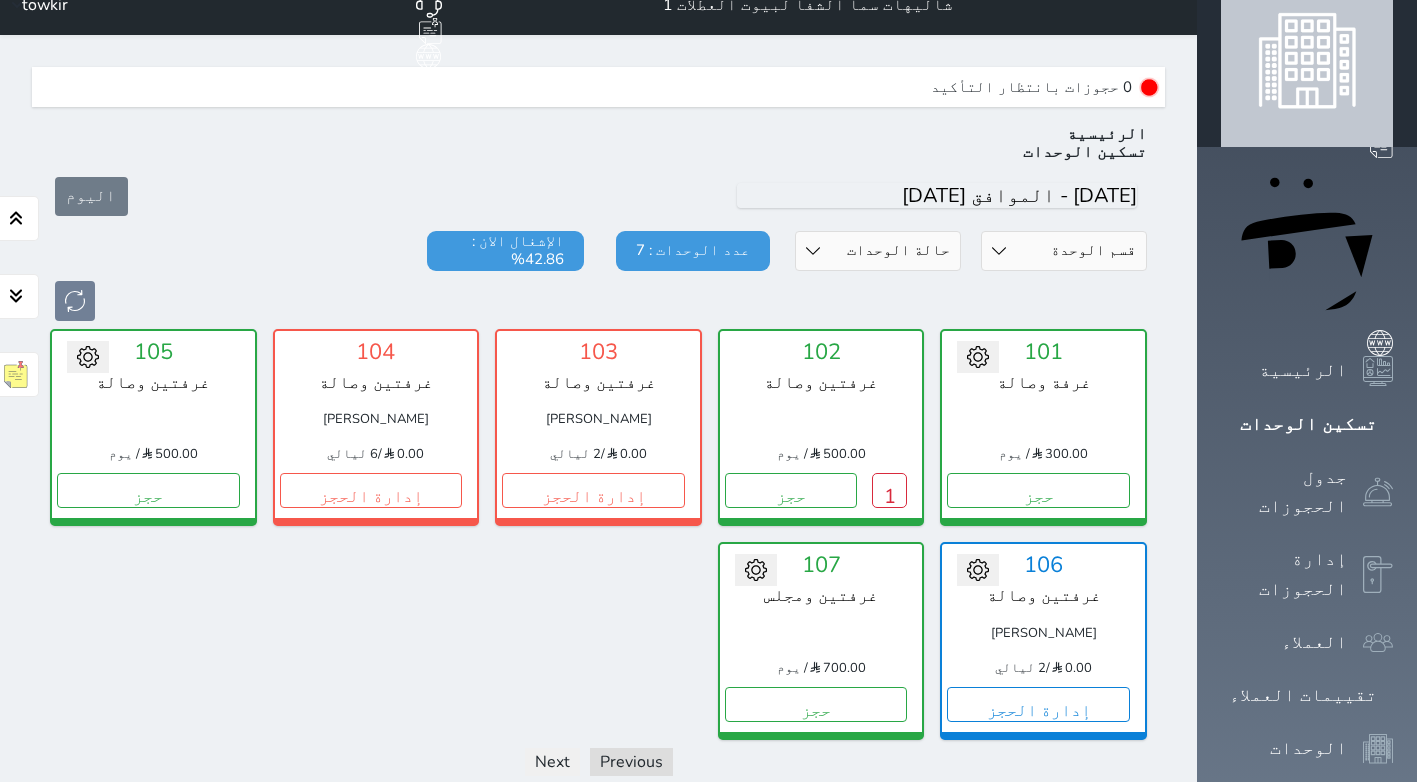 scroll, scrollTop: 0, scrollLeft: 0, axis: both 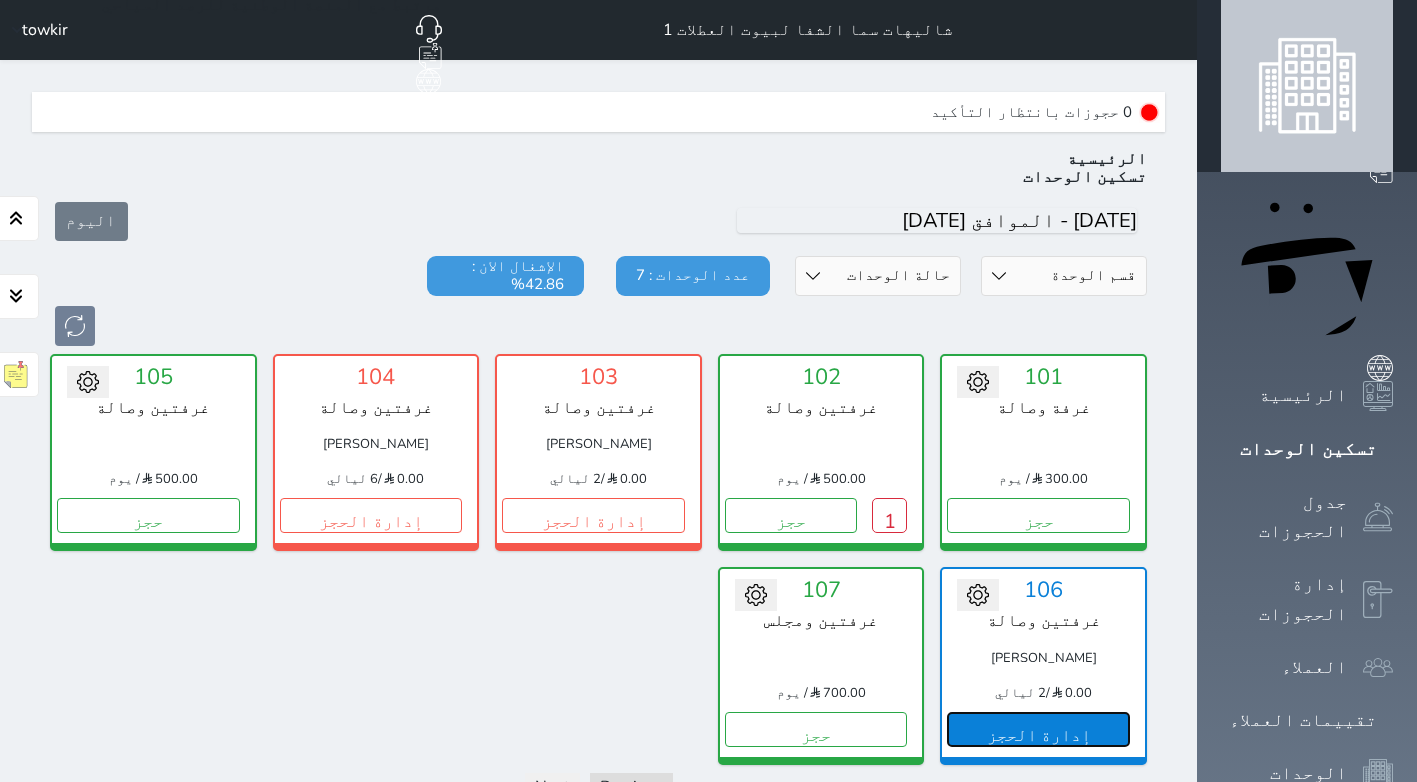 click on "إدارة الحجز" at bounding box center [1038, 729] 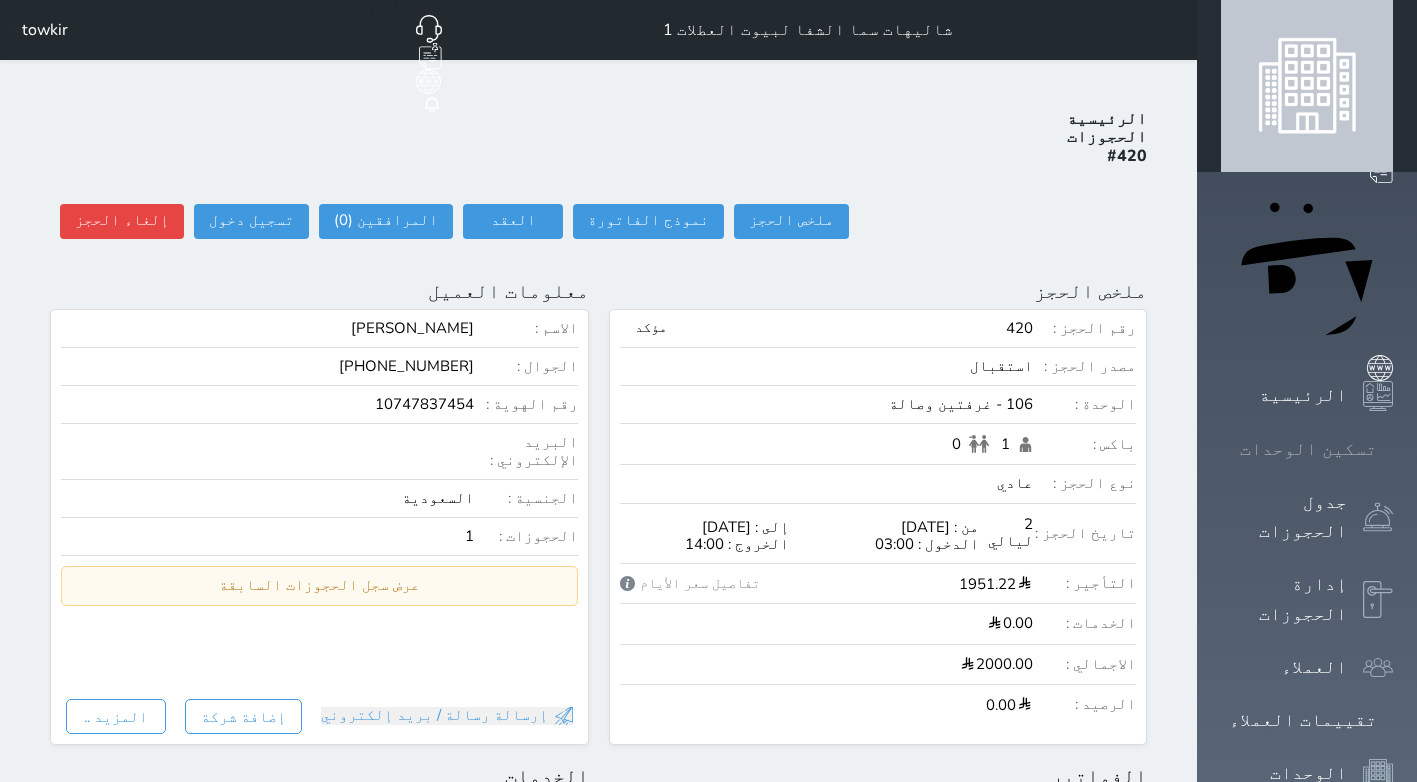 click on "تسكين الوحدات" at bounding box center [1308, 449] 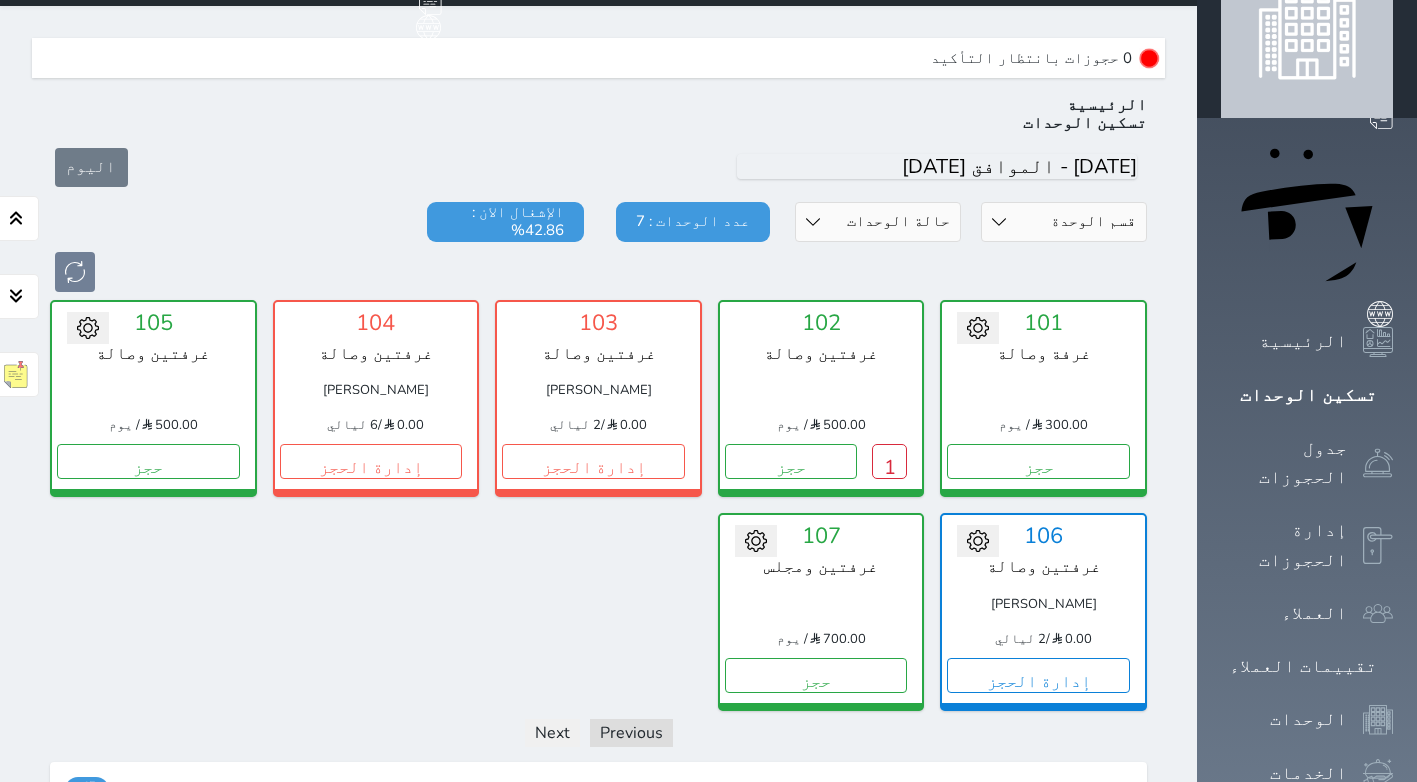 scroll, scrollTop: 60, scrollLeft: 0, axis: vertical 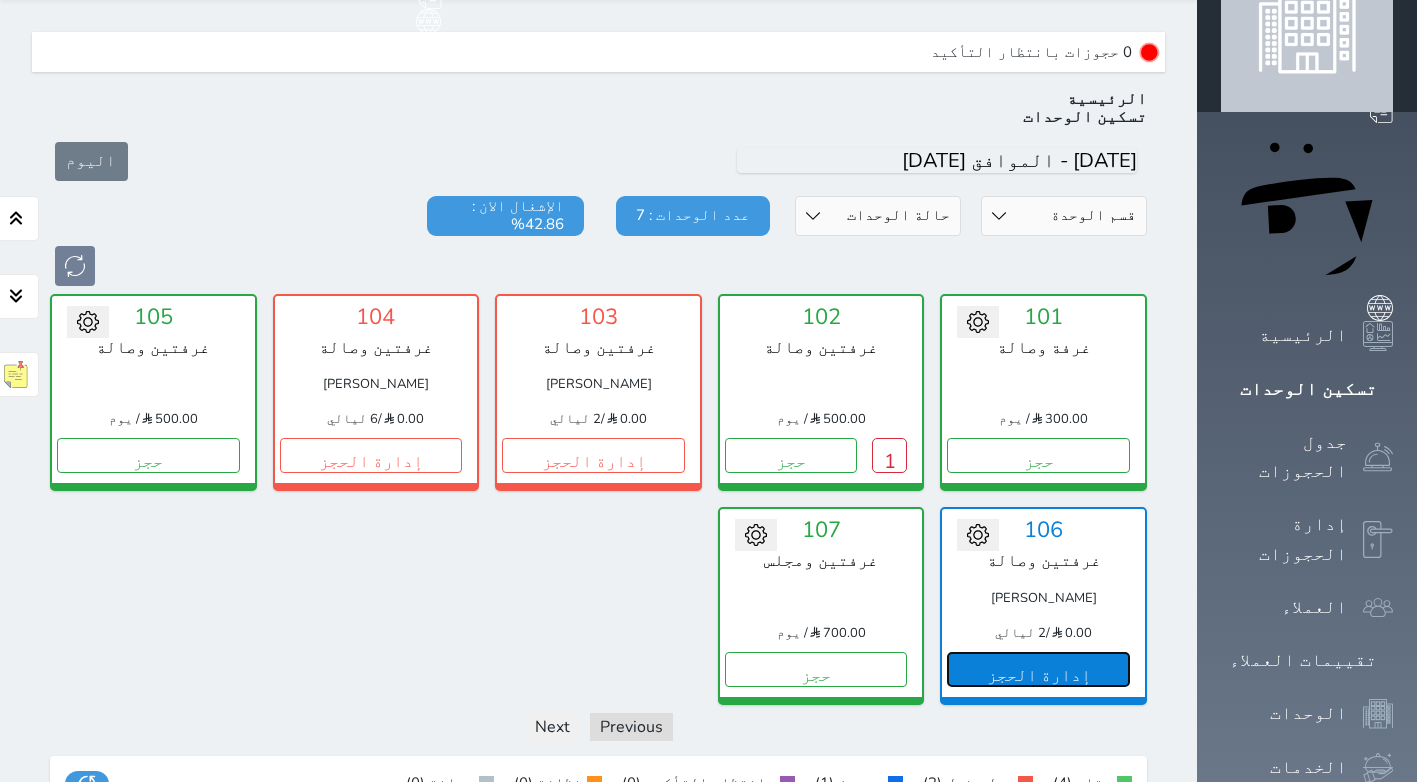 click on "إدارة الحجز" at bounding box center (1038, 669) 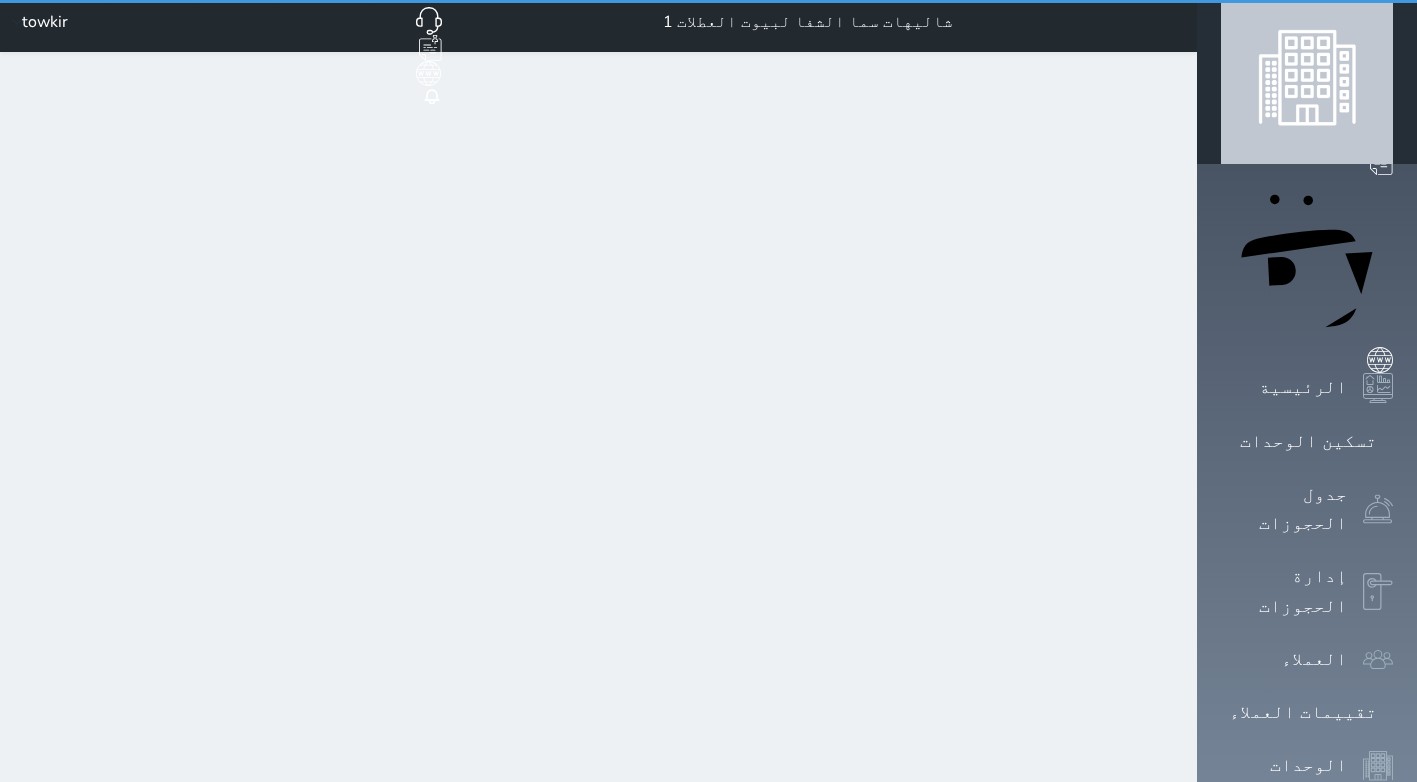 scroll, scrollTop: 0, scrollLeft: 0, axis: both 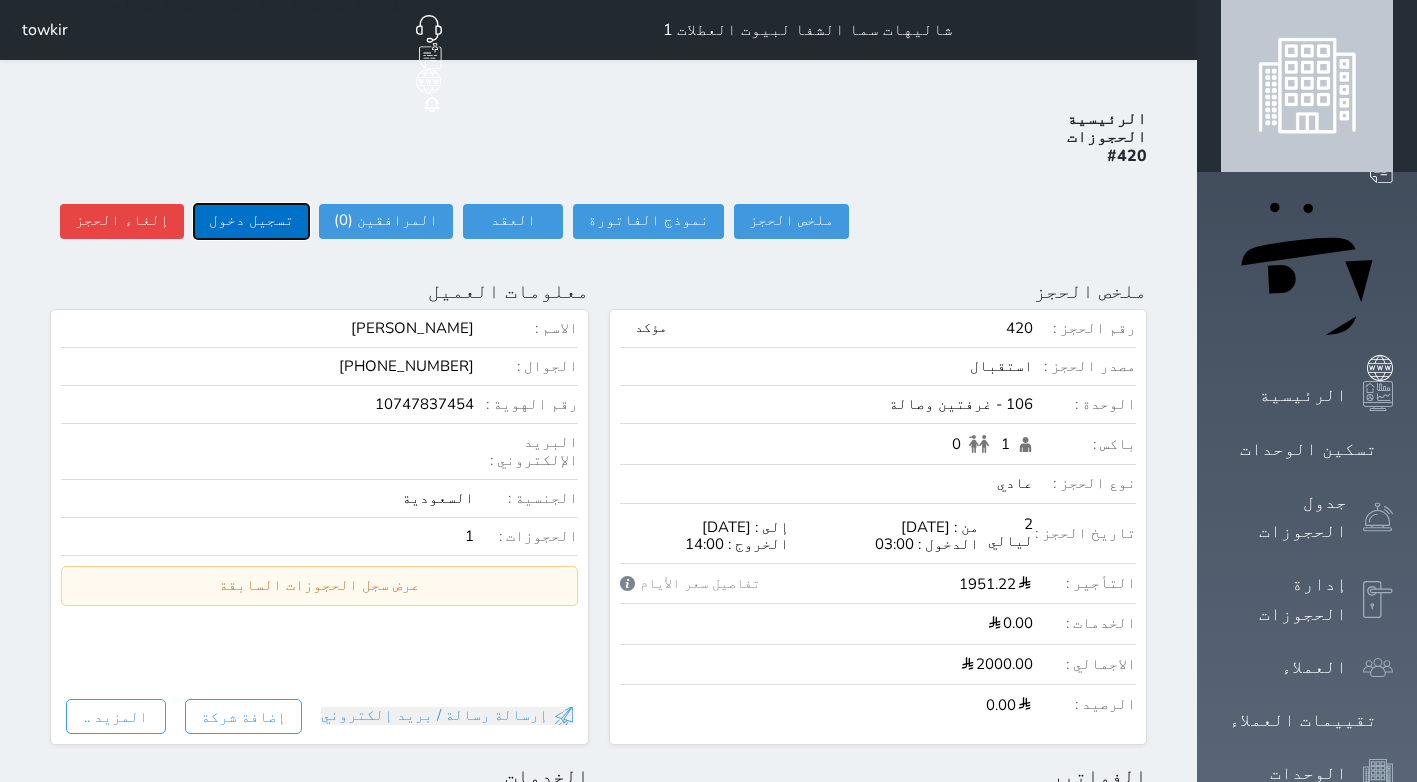 click on "تسجيل دخول" at bounding box center (251, 221) 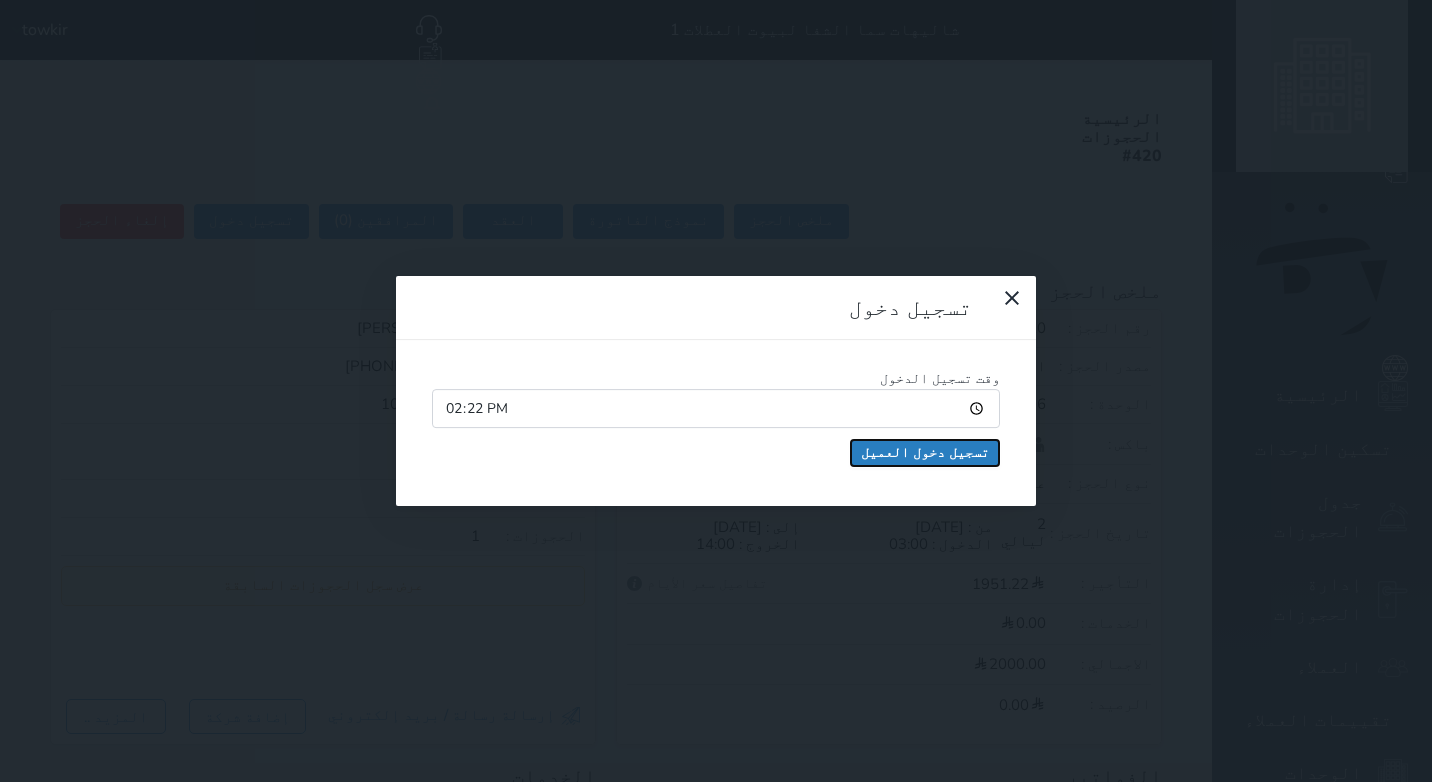 click on "تسجيل دخول العميل" at bounding box center (925, 453) 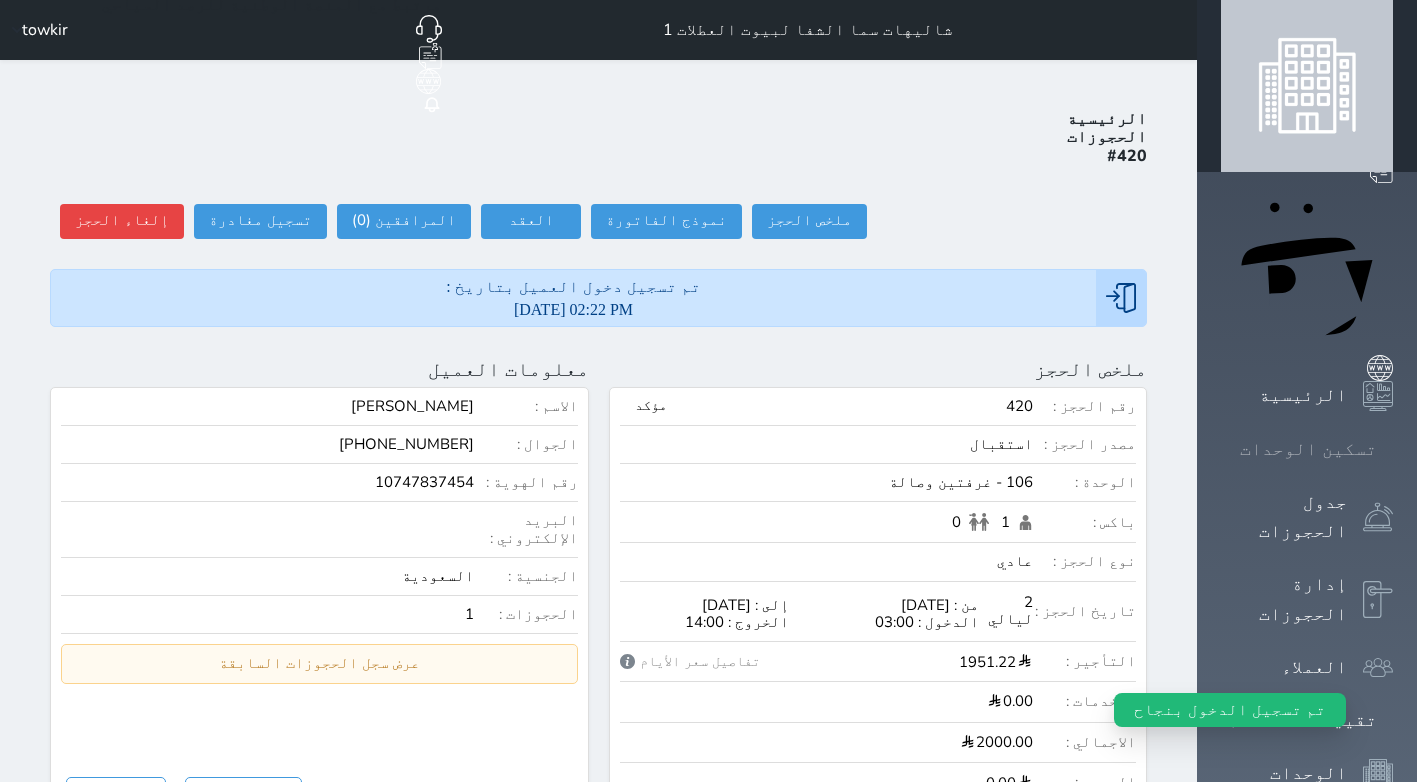 click on "تسكين الوحدات" at bounding box center (1308, 449) 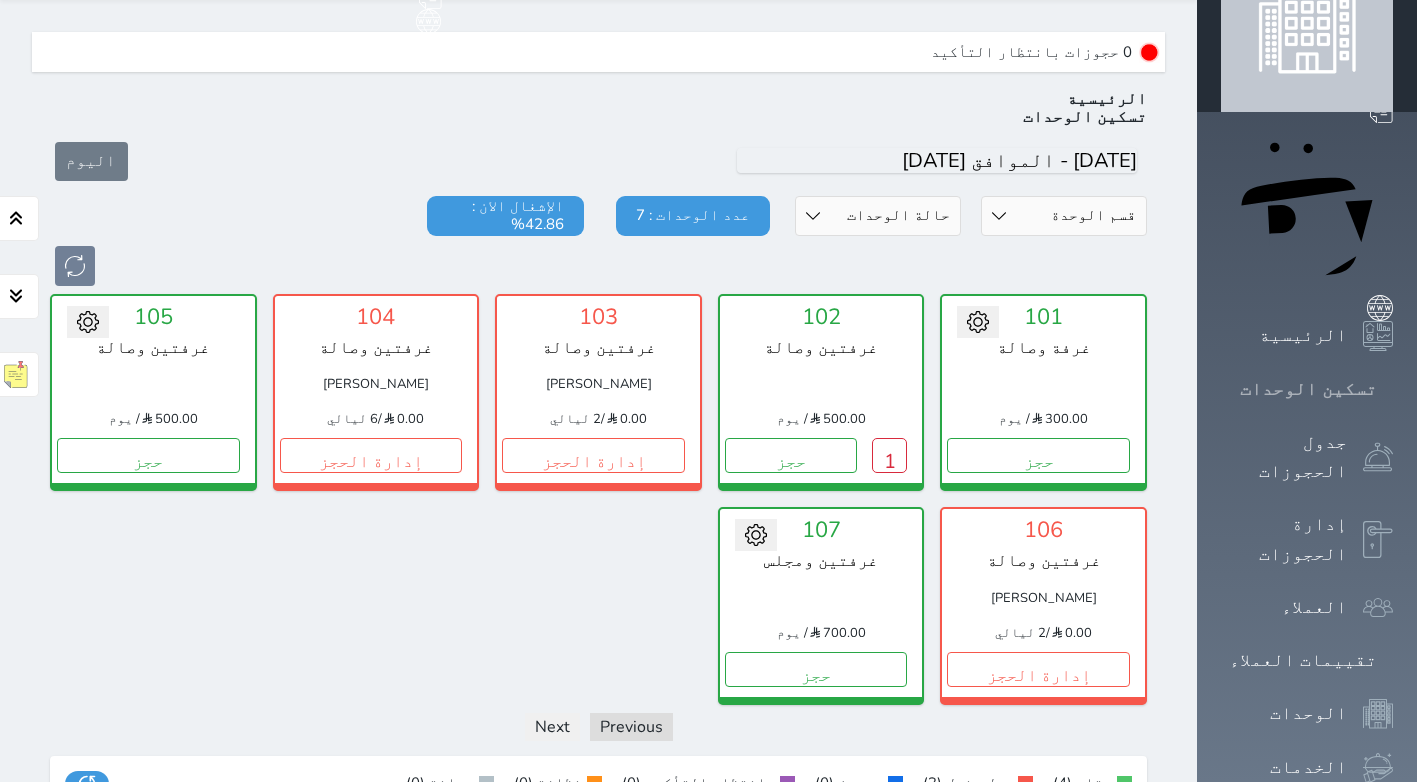 scroll, scrollTop: 0, scrollLeft: 0, axis: both 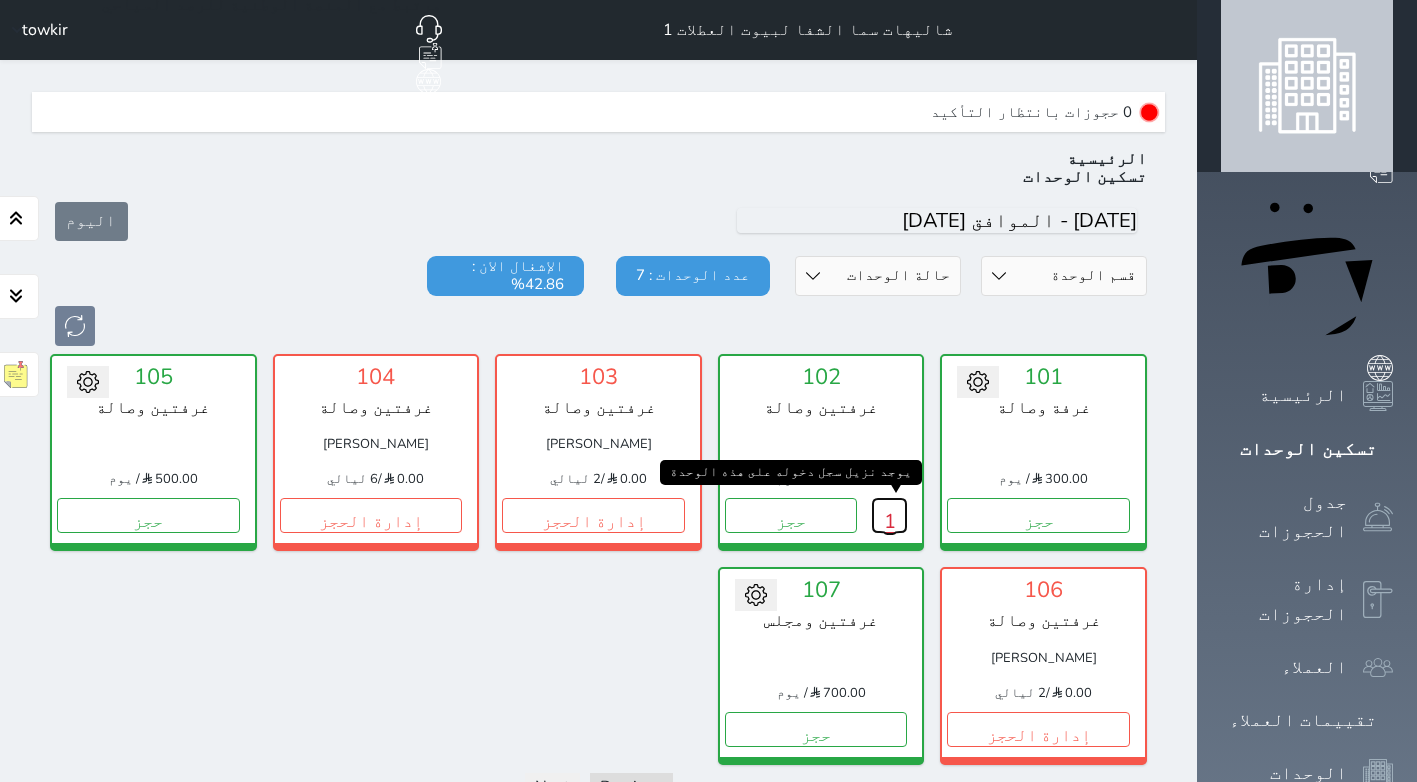 click on "1" at bounding box center (889, 515) 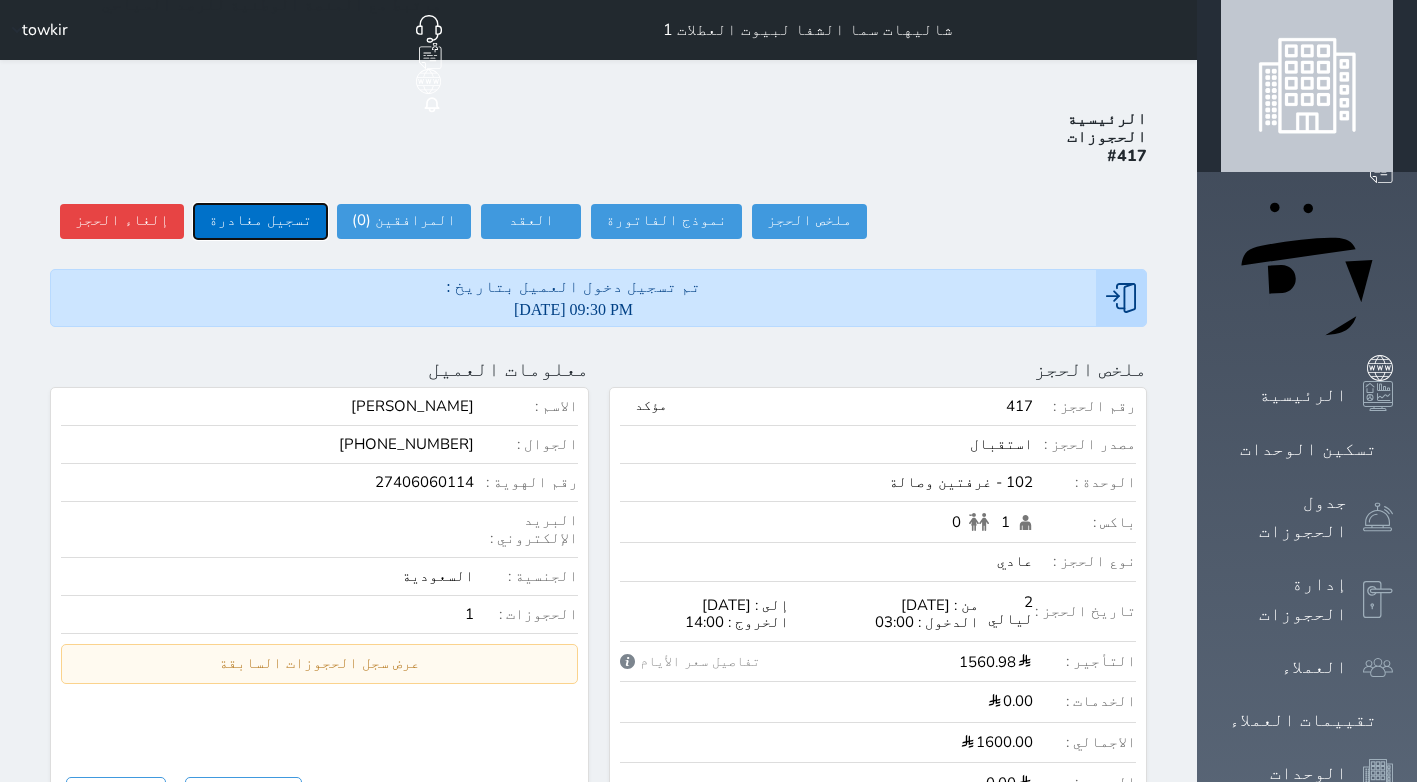 click on "تسجيل مغادرة" at bounding box center (260, 221) 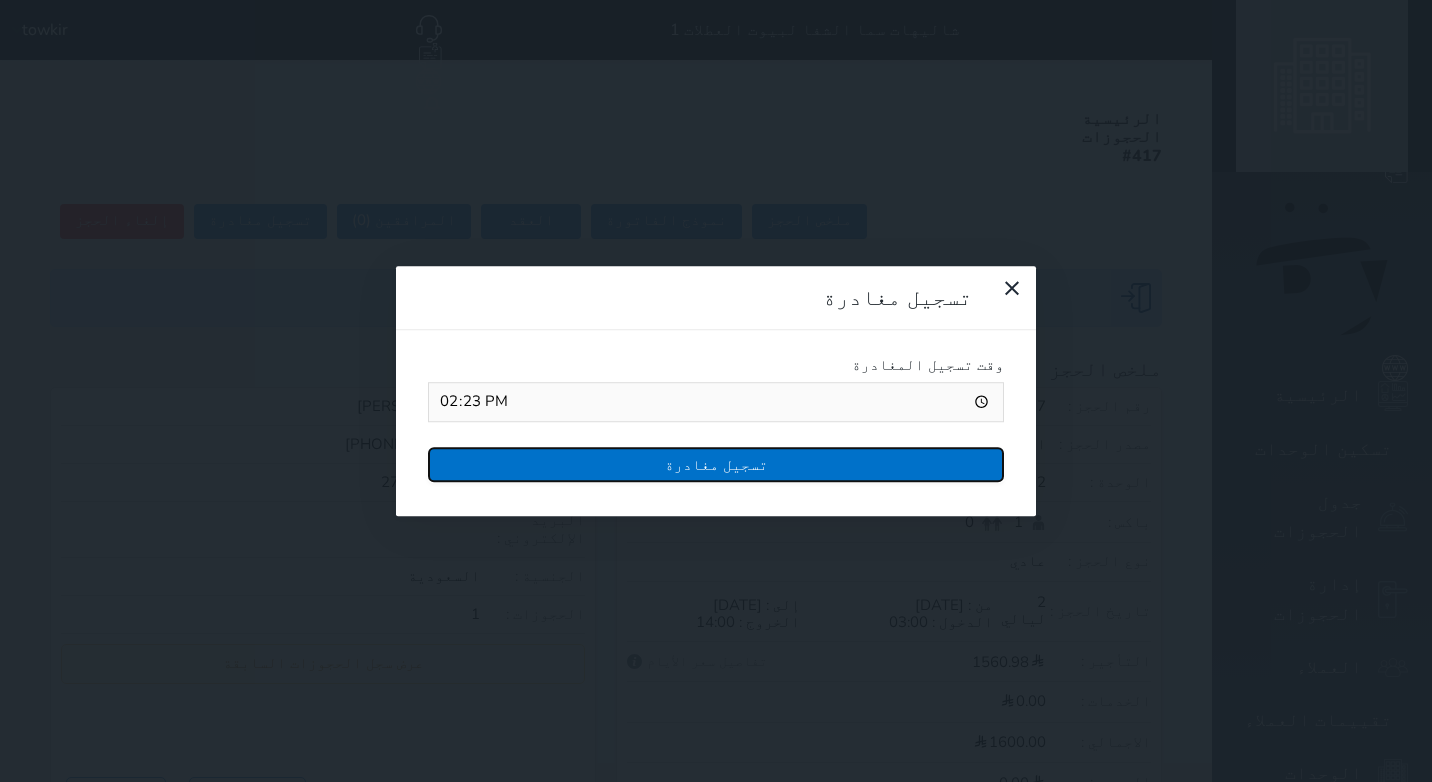 click on "تسجيل مغادرة" at bounding box center (716, 464) 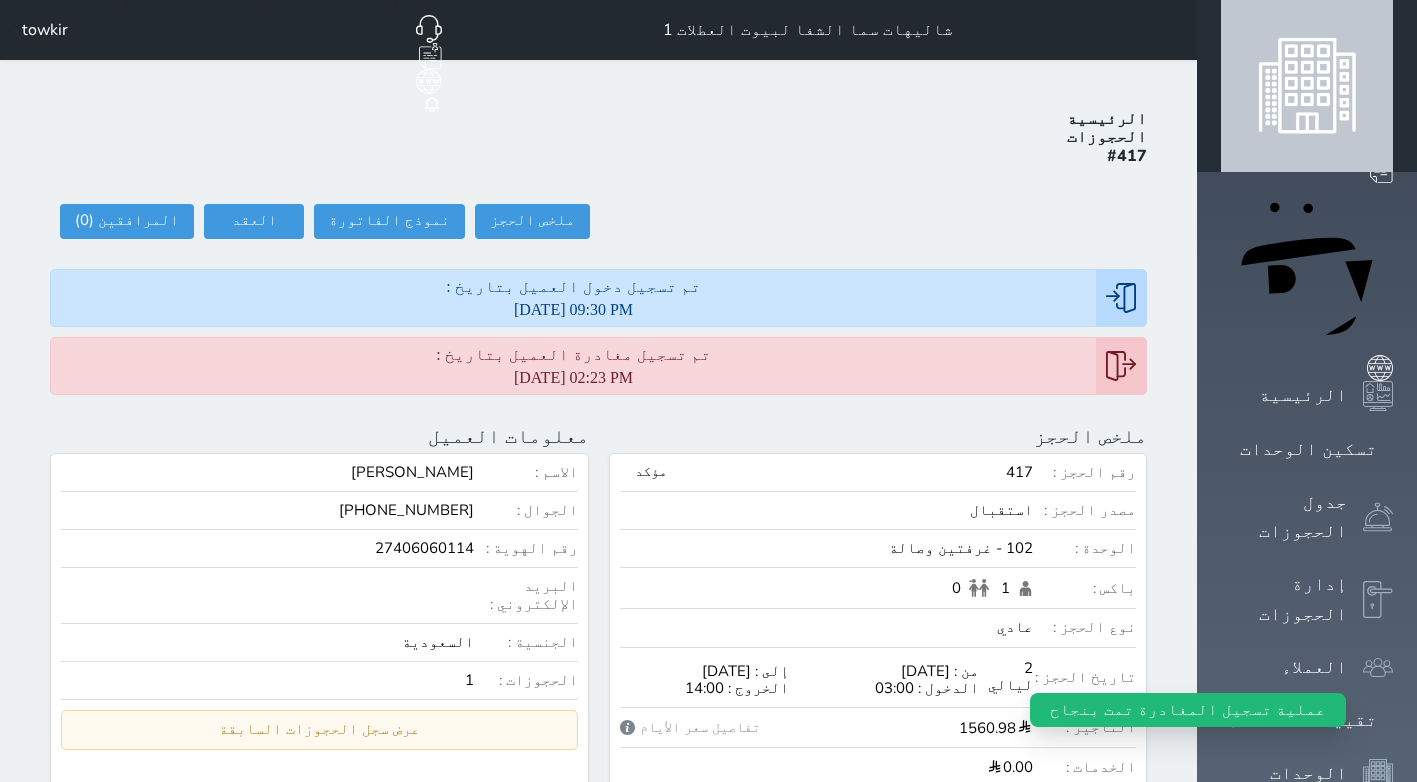 click on "حجز جماعي جديد   حجز جديد               الرئيسية     تسكين الوحدات     جدول الحجوزات     إدارة الحجوزات           العملاء     تقييمات العملاء     الوحدات     الخدمات         الدعم الفني" at bounding box center (1307, 956) 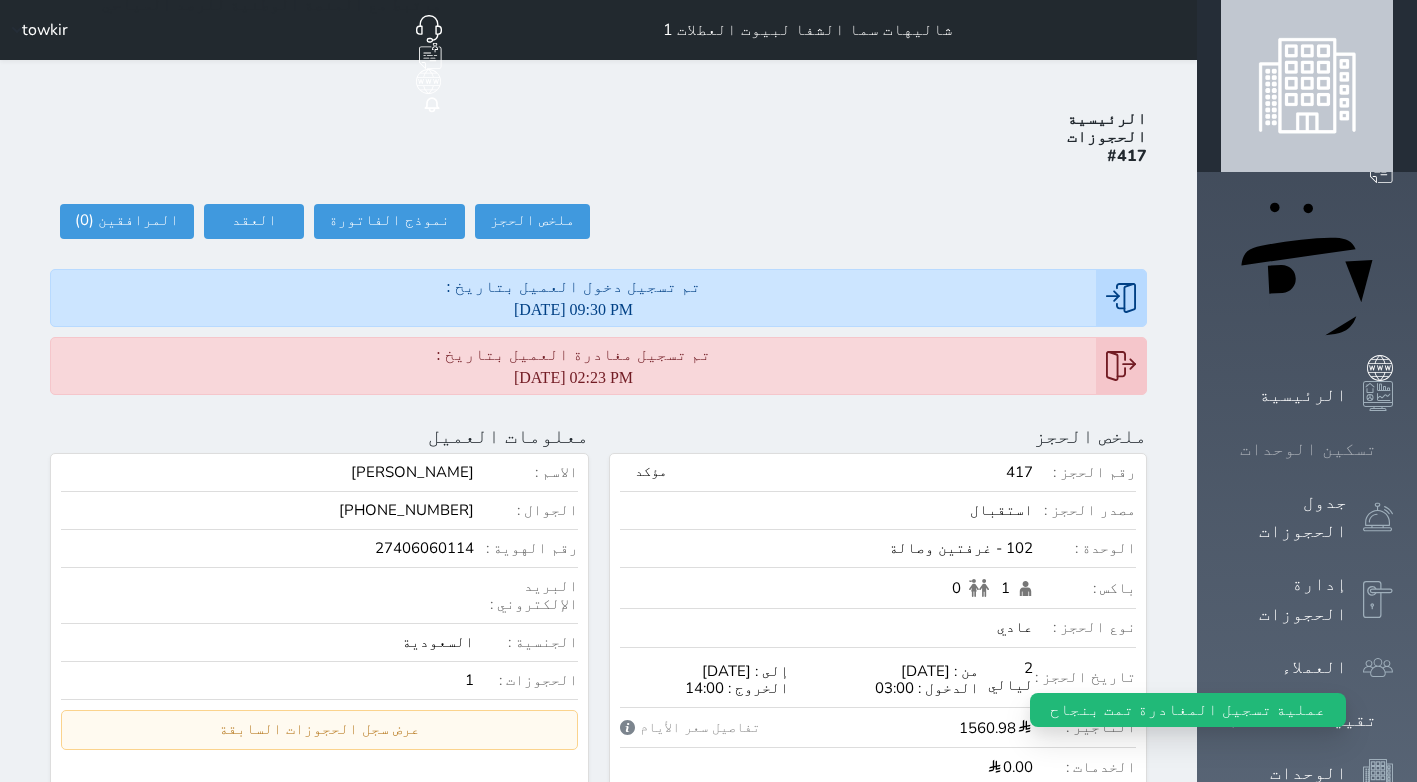 click 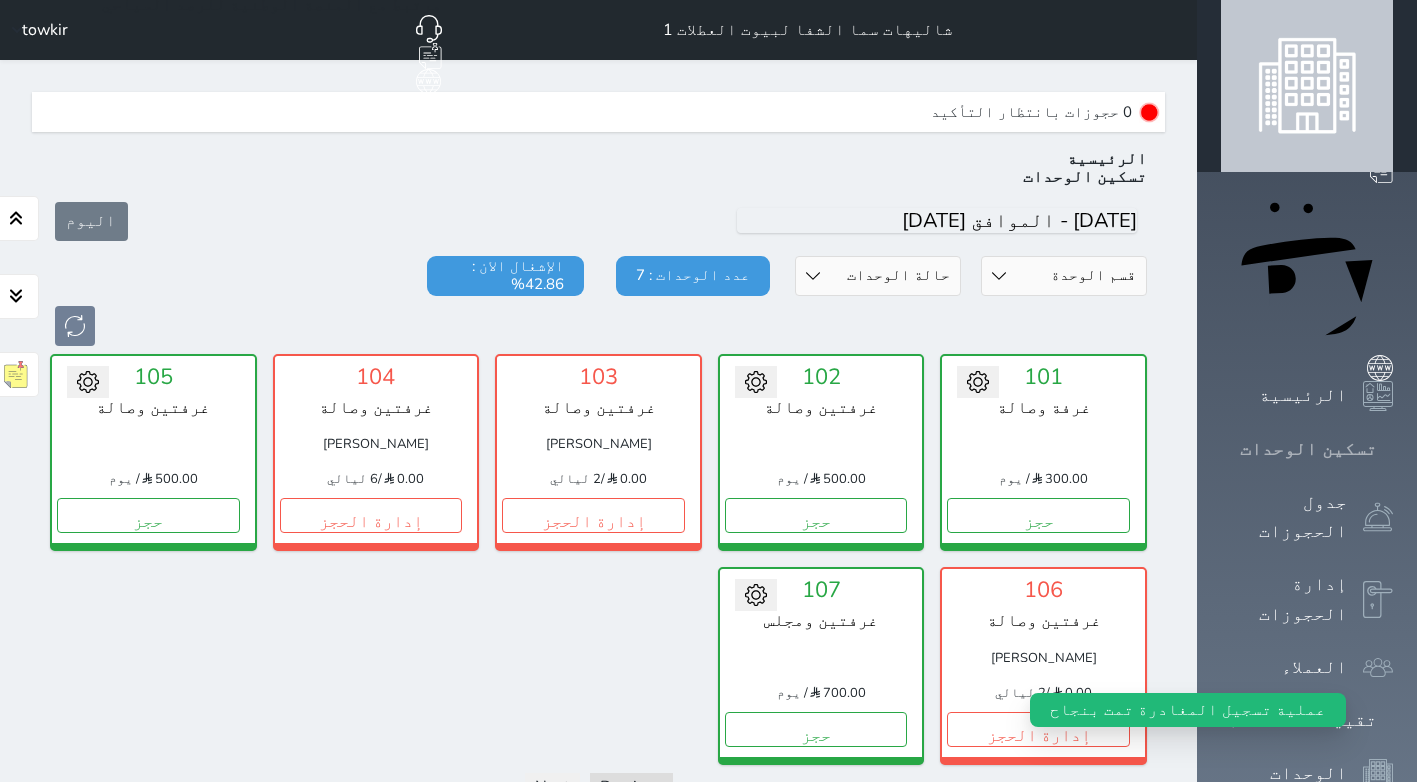 scroll, scrollTop: 60, scrollLeft: 0, axis: vertical 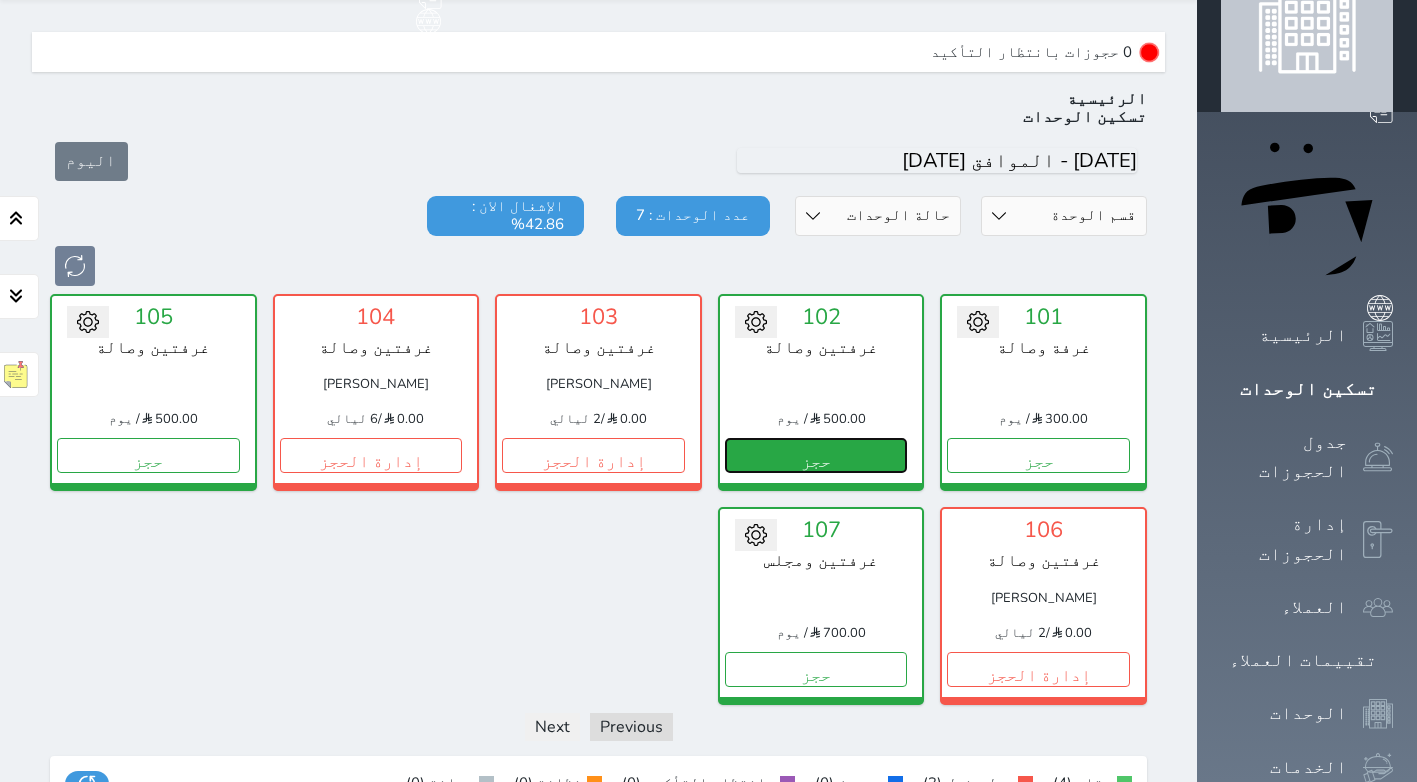 click on "حجز" at bounding box center (816, 455) 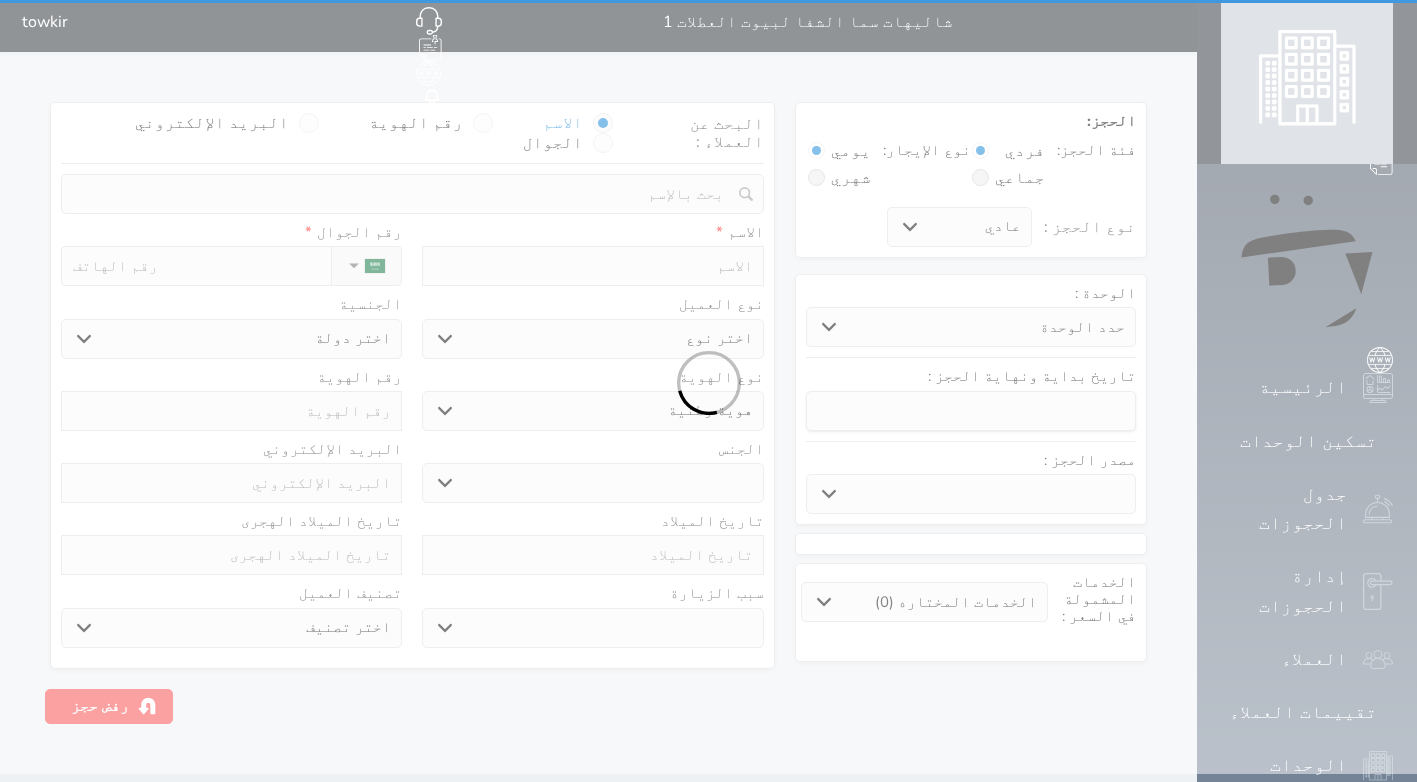 scroll, scrollTop: 0, scrollLeft: 0, axis: both 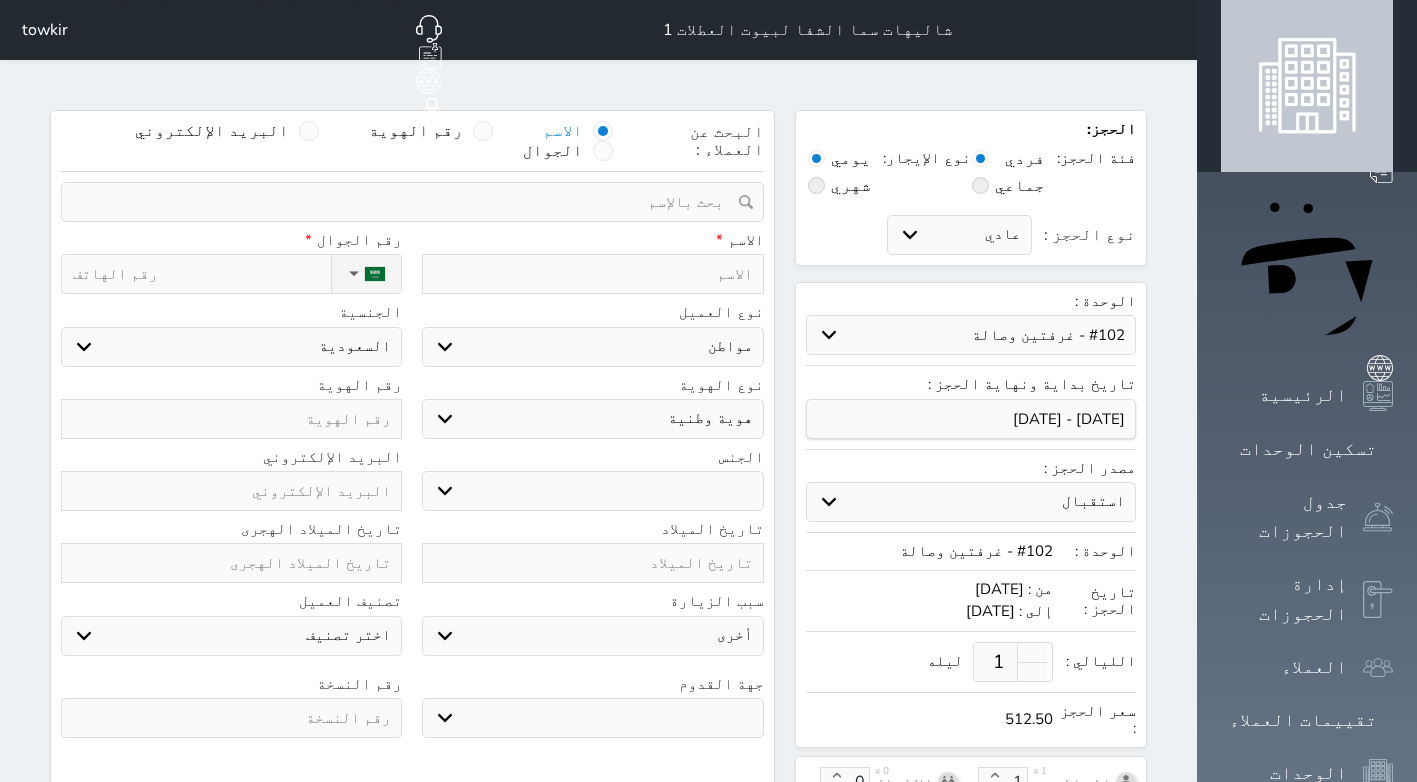 click at bounding box center (592, 274) 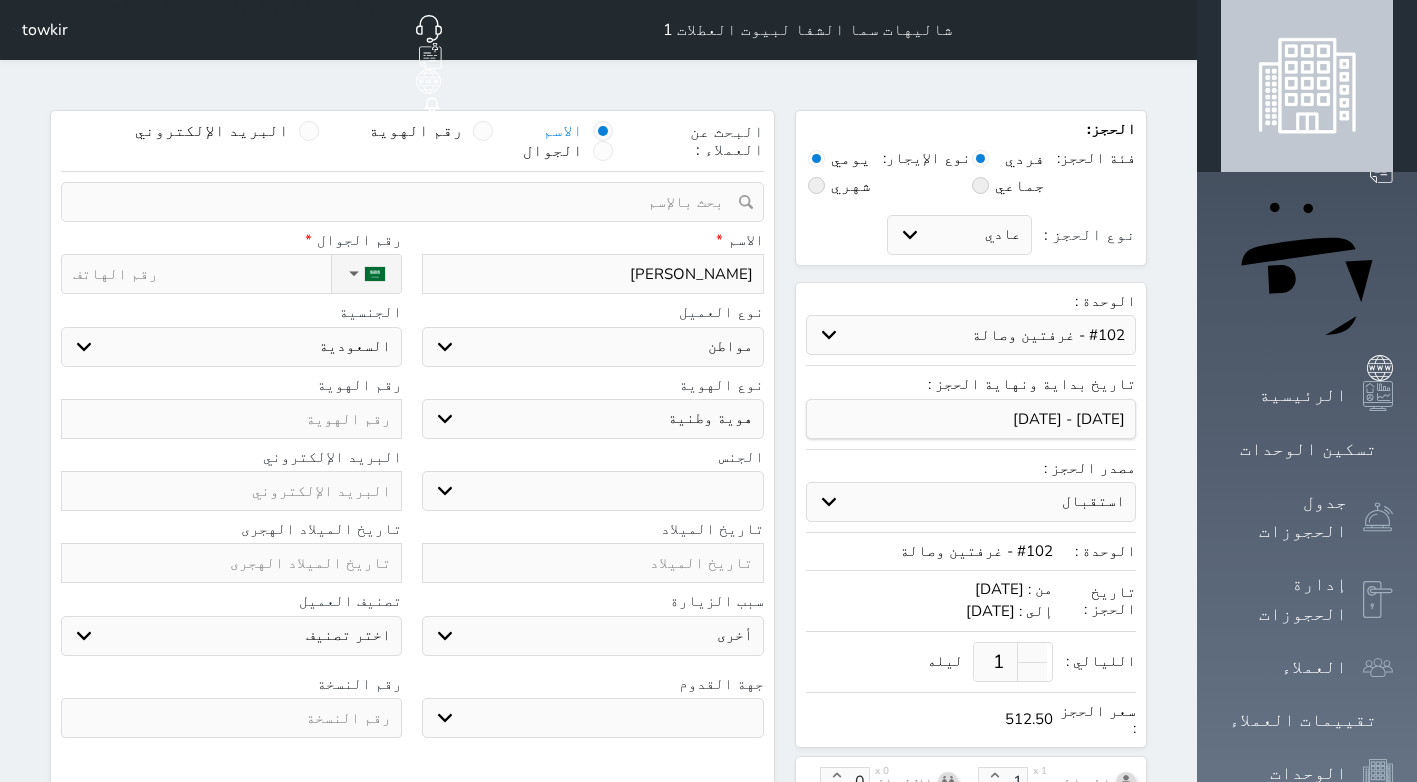 click on "نوع الحجز :" at bounding box center (202, 274) 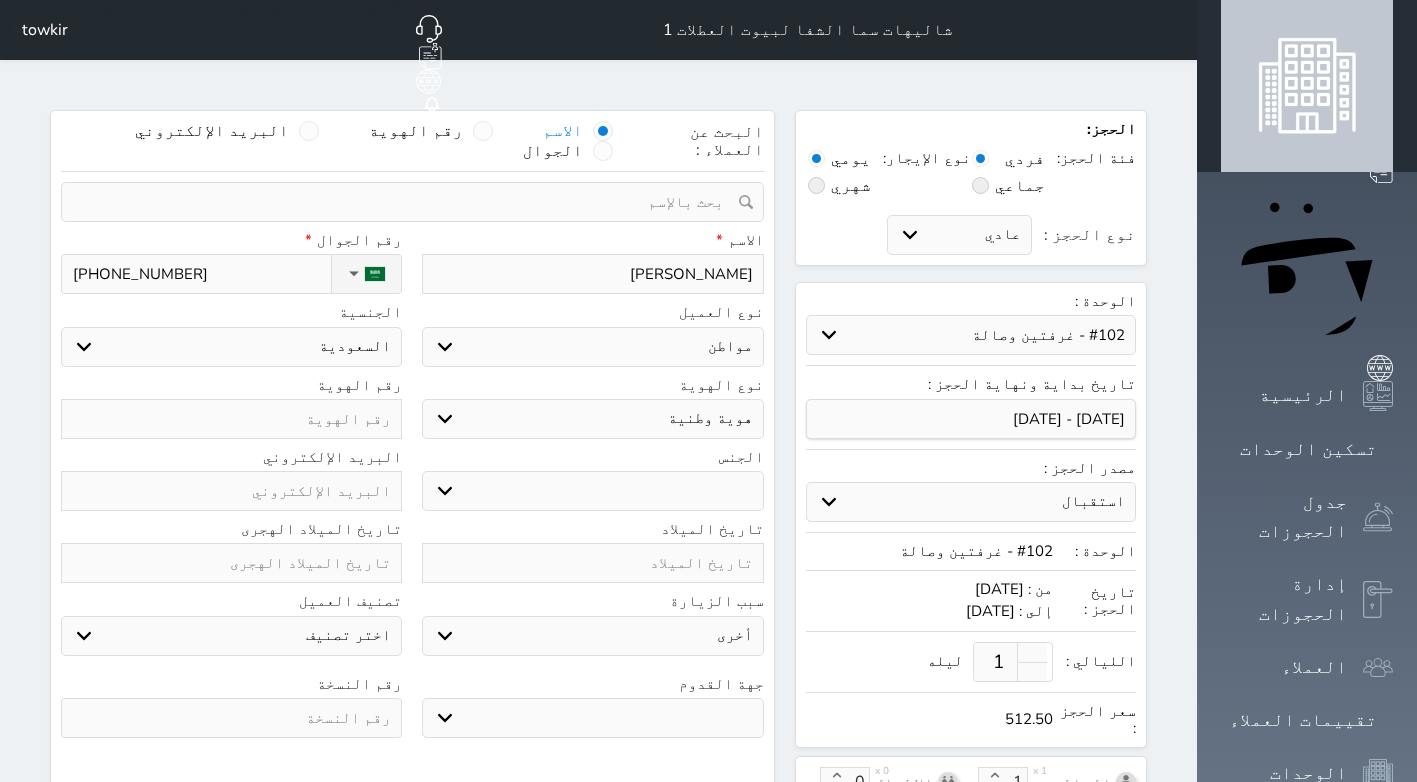click at bounding box center (231, 419) 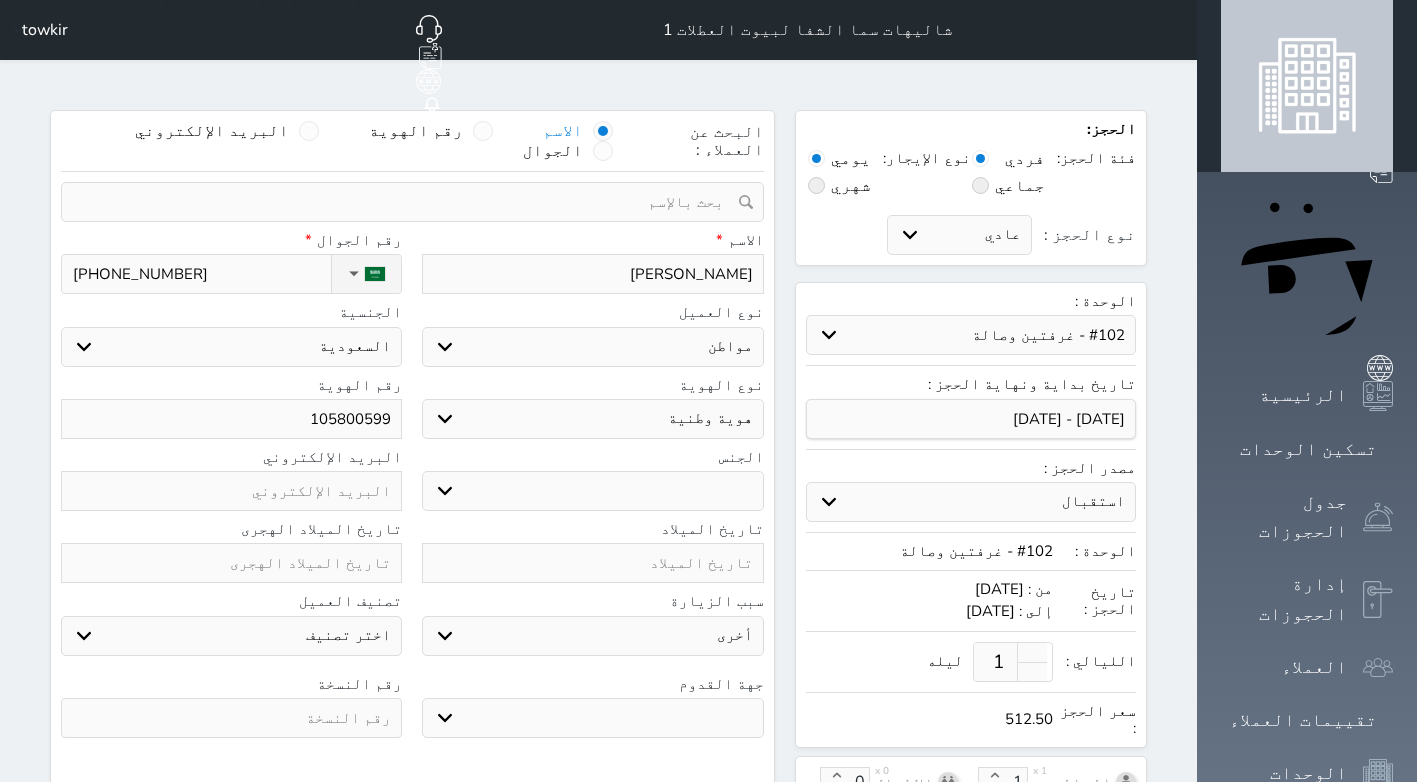 click on "الجنس
ذكر   انثى   البريد الإلكتروني" at bounding box center [412, 485] 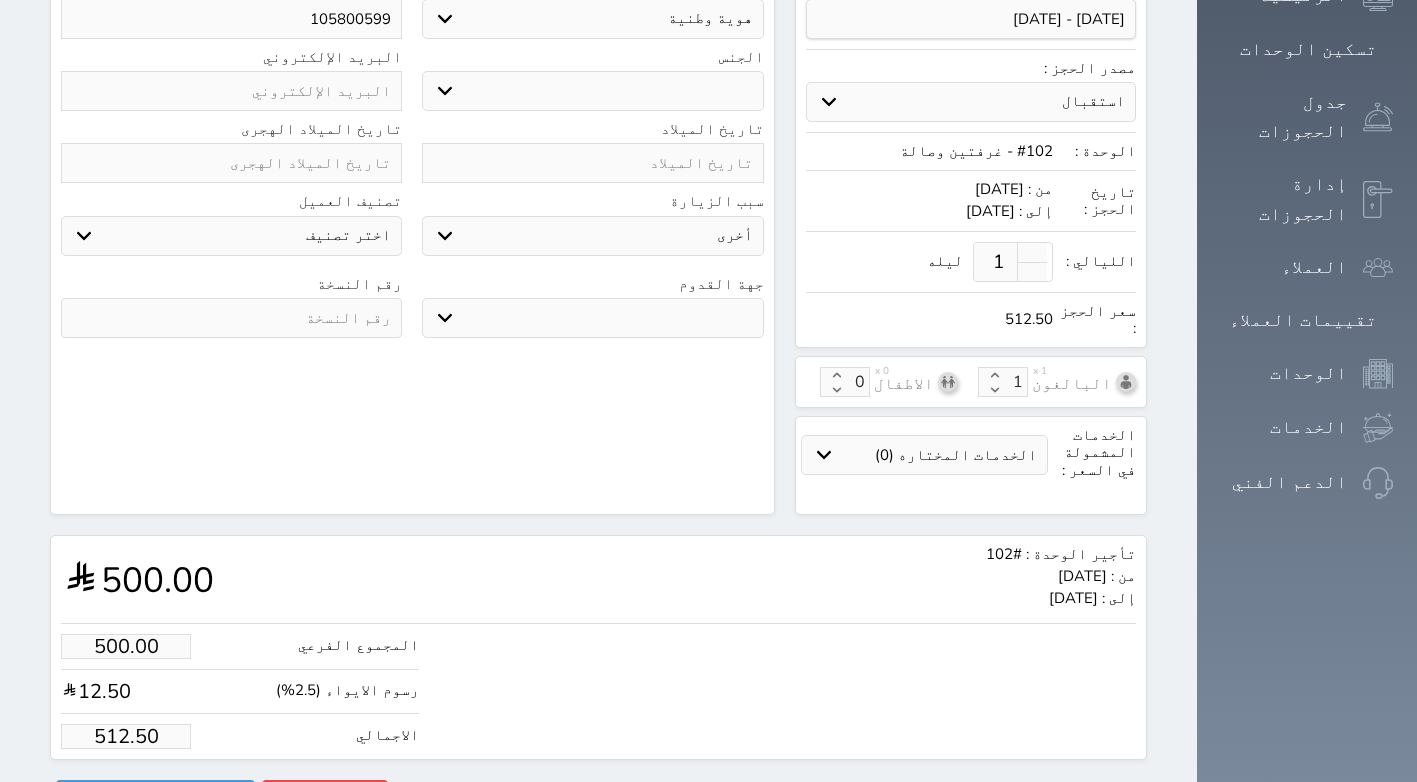 scroll, scrollTop: 401, scrollLeft: 0, axis: vertical 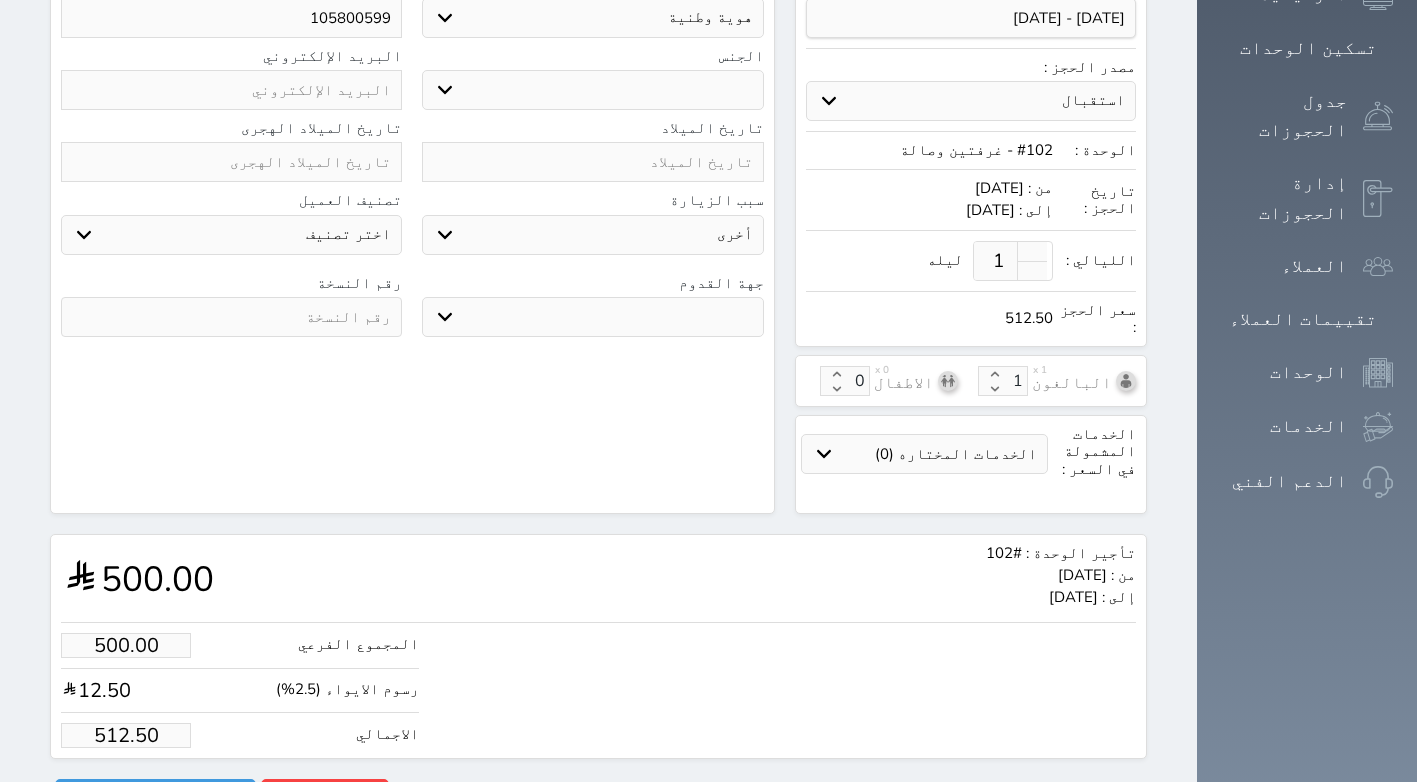 drag, startPoint x: 126, startPoint y: 681, endPoint x: 18, endPoint y: 686, distance: 108.11568 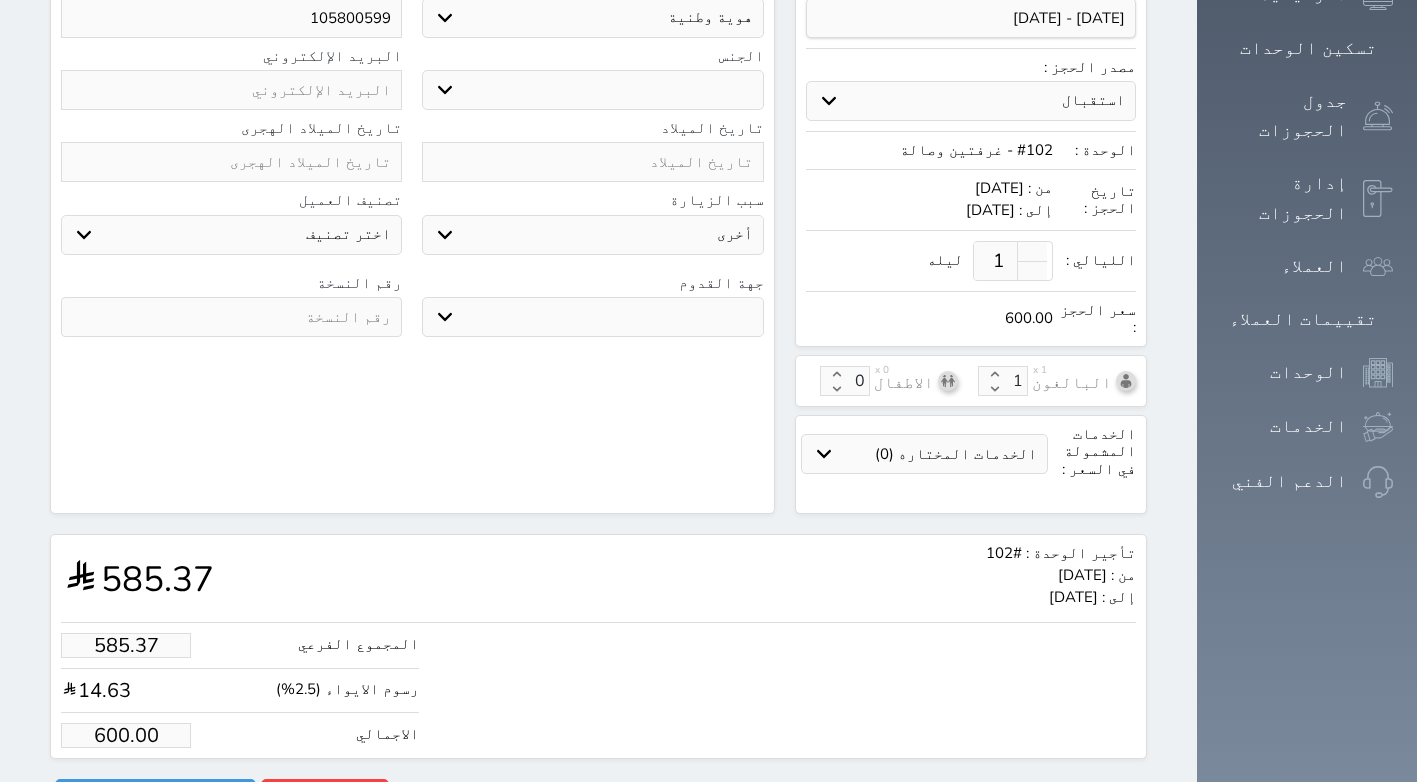 drag, startPoint x: 586, startPoint y: 325, endPoint x: 523, endPoint y: 409, distance: 105 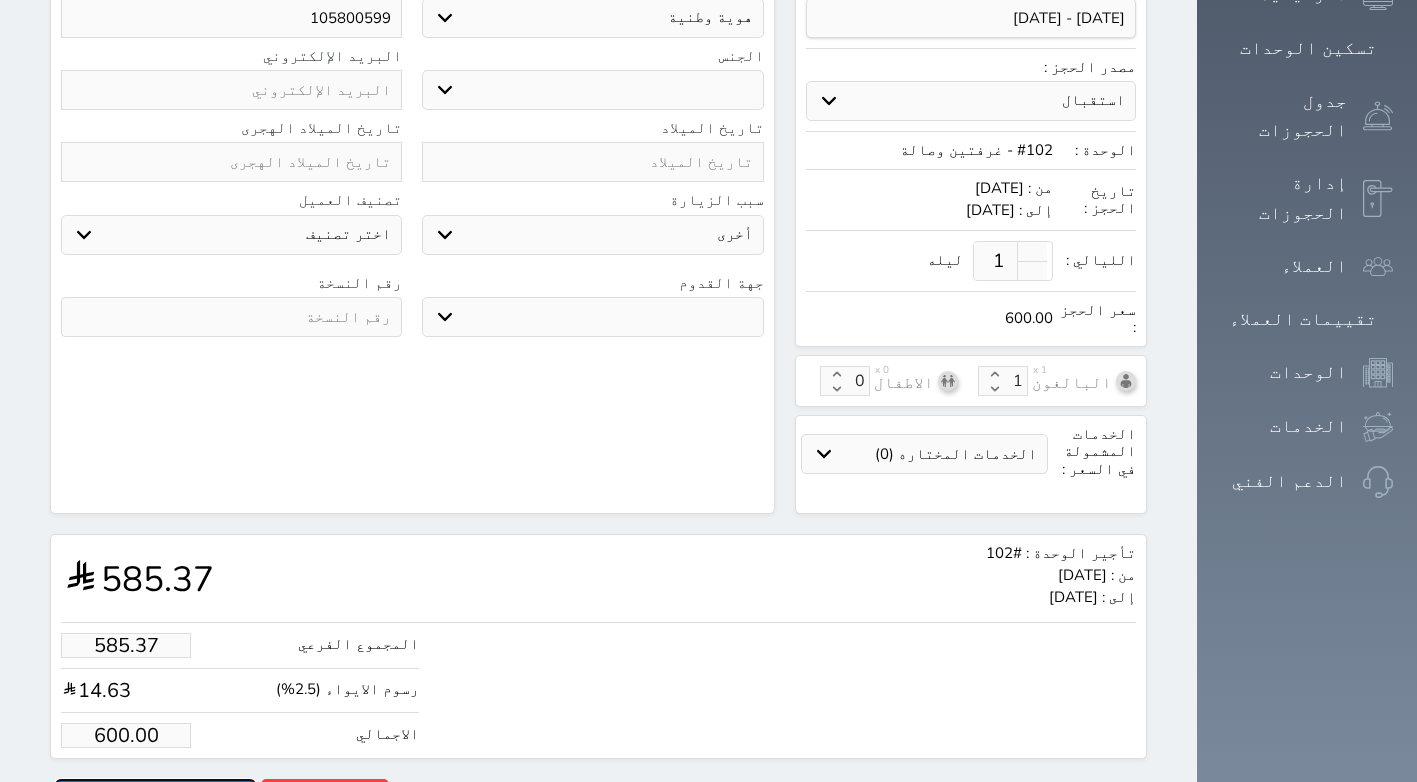 click on "حجز" at bounding box center [155, 796] 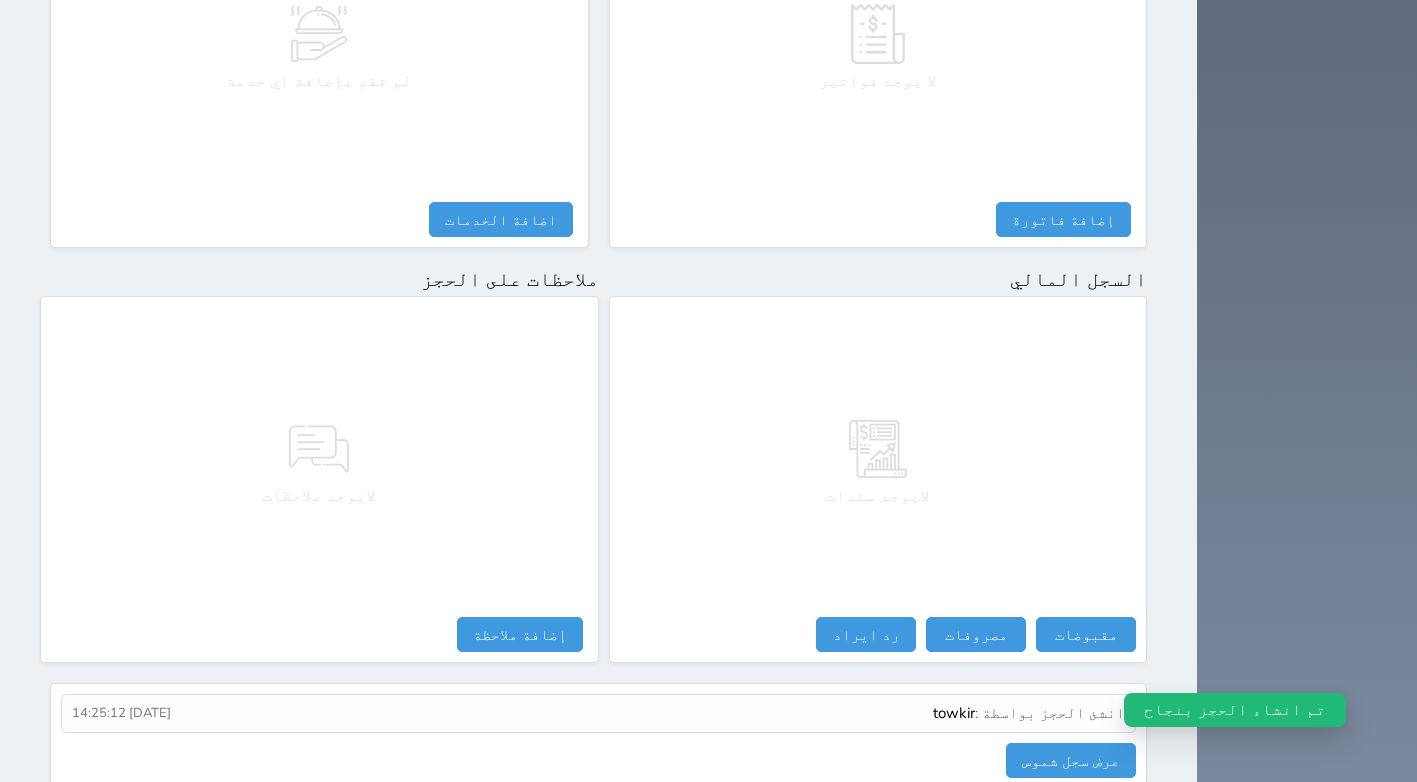 scroll, scrollTop: 920, scrollLeft: 0, axis: vertical 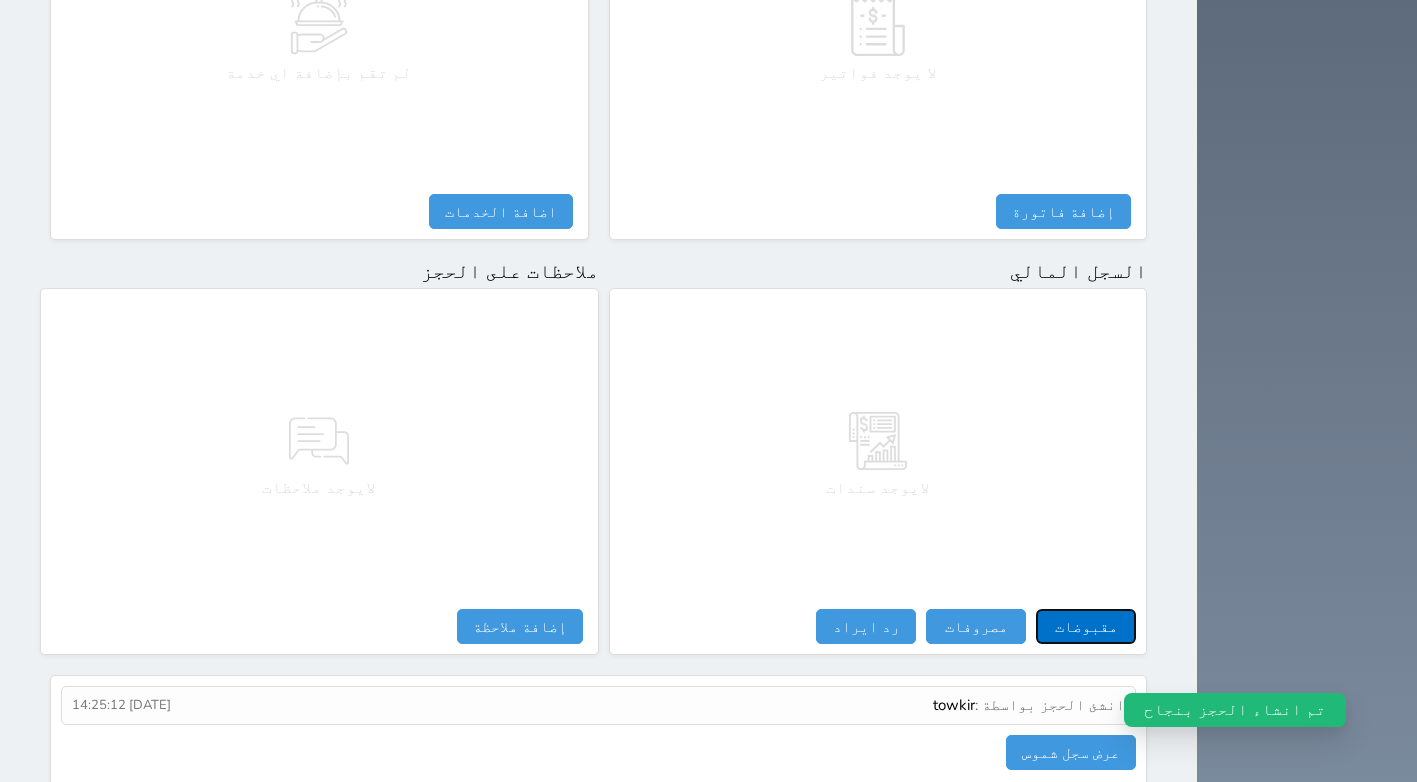 click on "مقبوضات" at bounding box center [1086, 626] 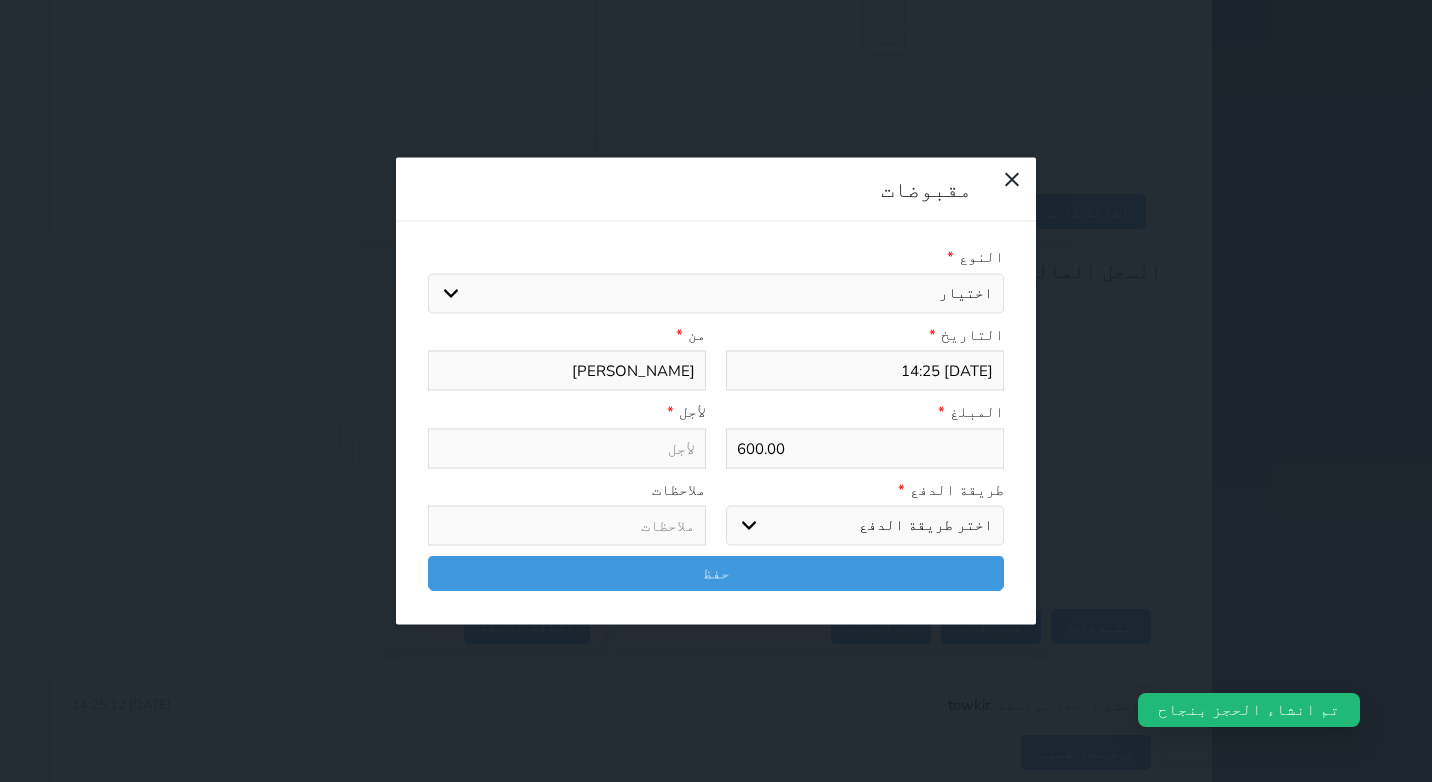 drag, startPoint x: 946, startPoint y: 125, endPoint x: 955, endPoint y: 160, distance: 36.138622 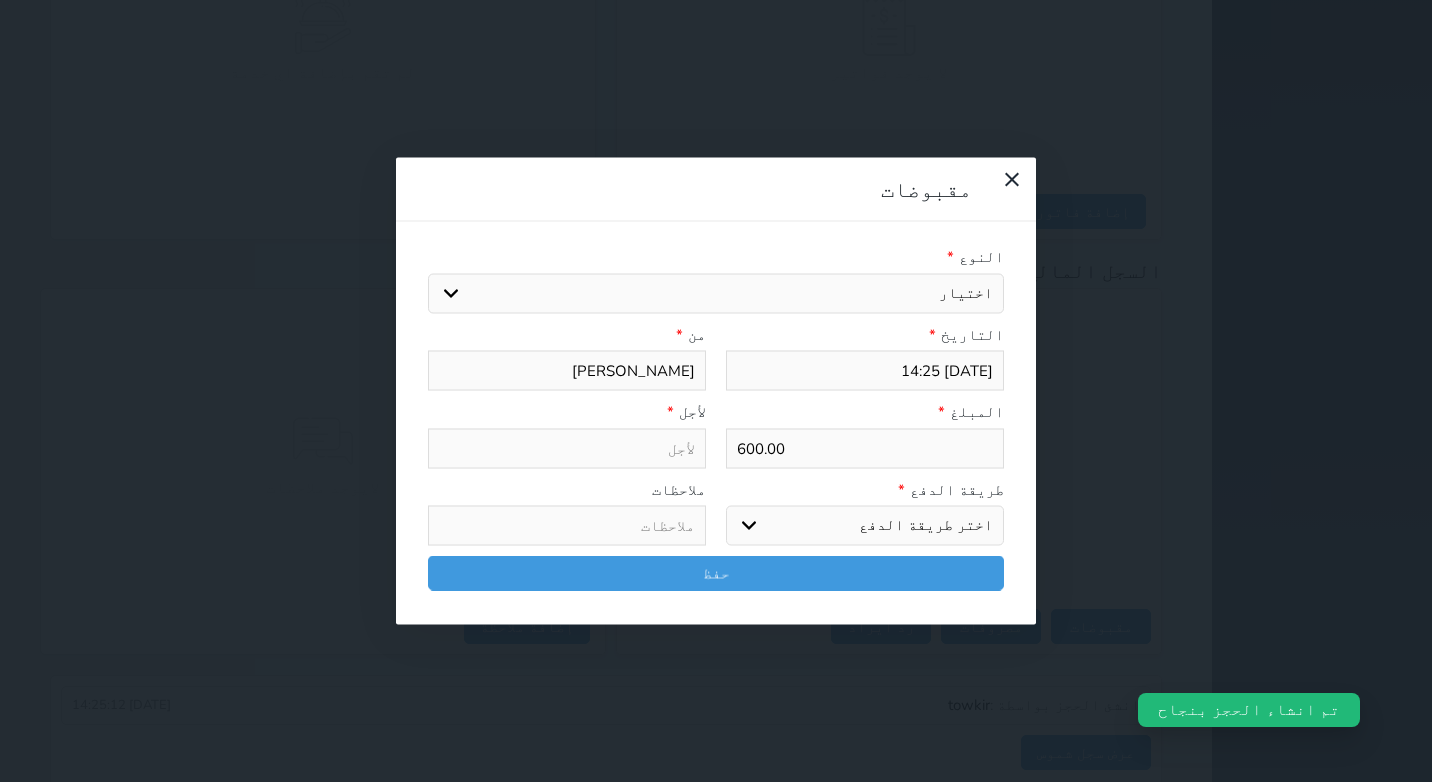 click on "اختيار   مقبوضات عامة قيمة إيجار فواتير تامين عربون لا ينطبق آخر مغسلة واي فاي - الإنترنت مواقف السيارات طعام الأغذية والمشروبات مشروبات المشروبات الباردة المشروبات الساخنة الإفطار غداء عشاء مخبز و كعك حمام سباحة الصالة الرياضية سبا و خدمات الجمال اختيار وإسقاط (خدمات النقل) ميني بار كابل - تلفزيون سرير إضافي تصفيف الشعر التسوق خدمات الجولات السياحية المنظمة خدمات الدليل السياحي" at bounding box center [716, 293] 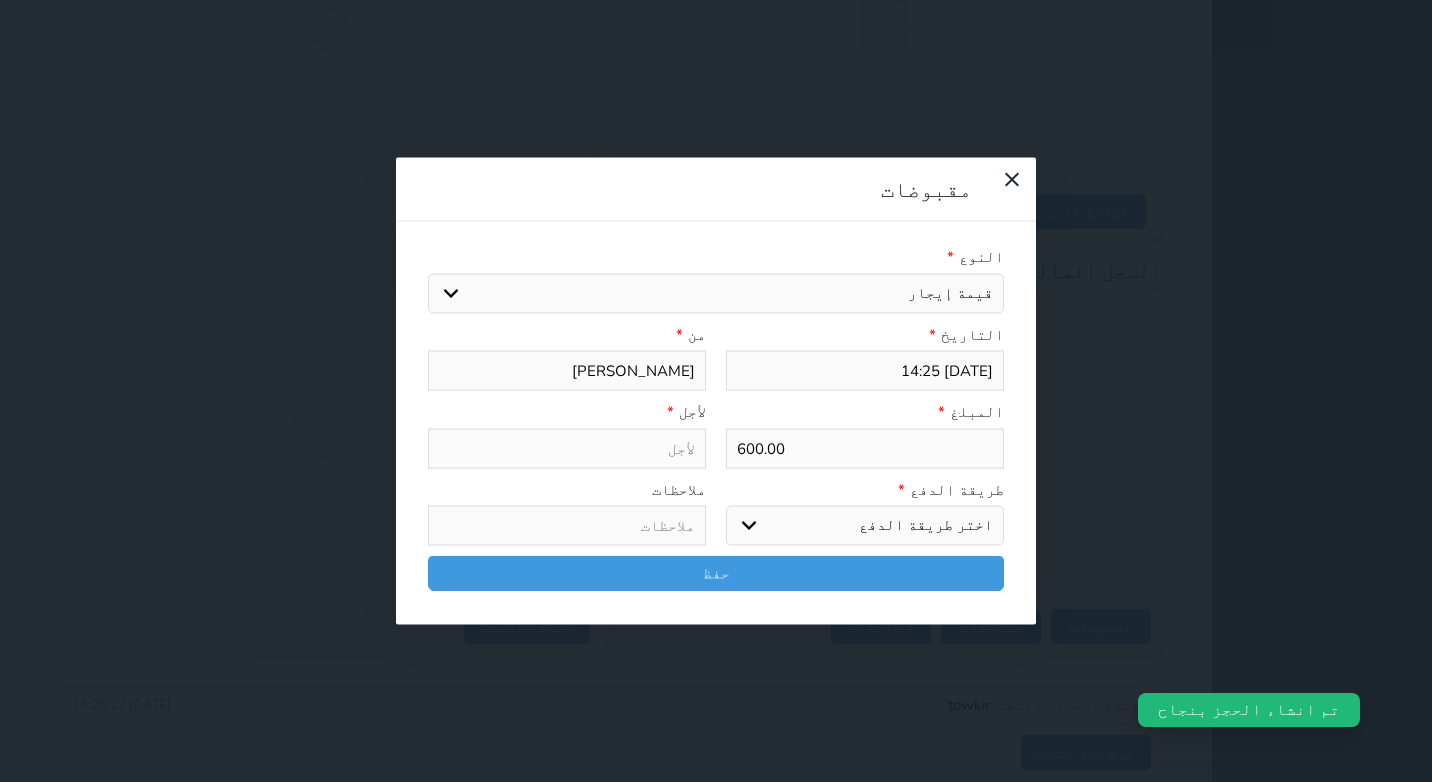 click on "اختيار   مقبوضات عامة قيمة إيجار فواتير تامين عربون لا ينطبق آخر مغسلة واي فاي - الإنترنت مواقف السيارات طعام الأغذية والمشروبات مشروبات المشروبات الباردة المشروبات الساخنة الإفطار غداء عشاء مخبز و كعك حمام سباحة الصالة الرياضية سبا و خدمات الجمال اختيار وإسقاط (خدمات النقل) ميني بار كابل - تلفزيون سرير إضافي تصفيف الشعر التسوق خدمات الجولات السياحية المنظمة خدمات الدليل السياحي" at bounding box center [716, 293] 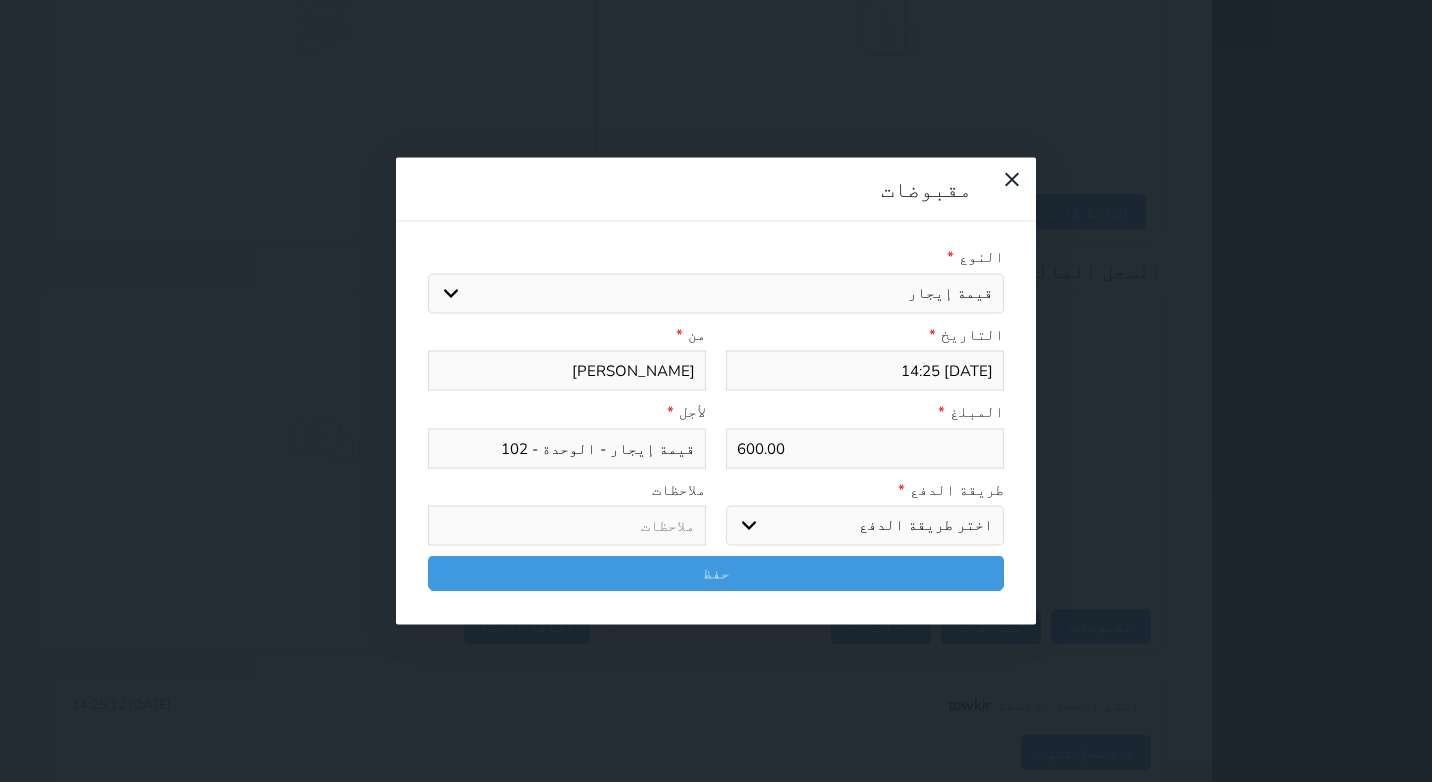 click on "اختر طريقة الدفع   دفع نقدى   تحويل بنكى   مدى   بطاقة ائتمان   آجل" at bounding box center [865, 526] 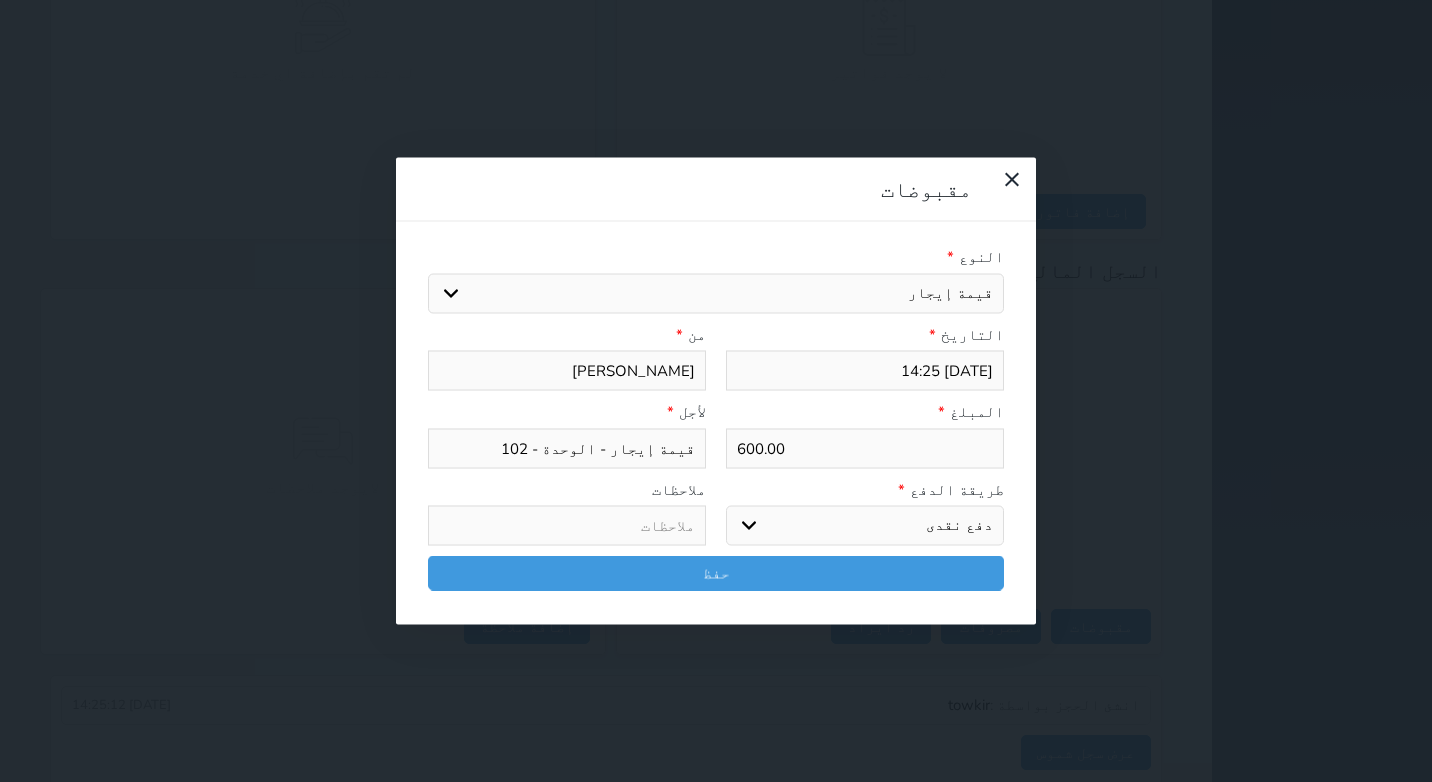 click on "اختر طريقة الدفع   دفع نقدى   تحويل بنكى   مدى   بطاقة ائتمان   آجل" at bounding box center (865, 526) 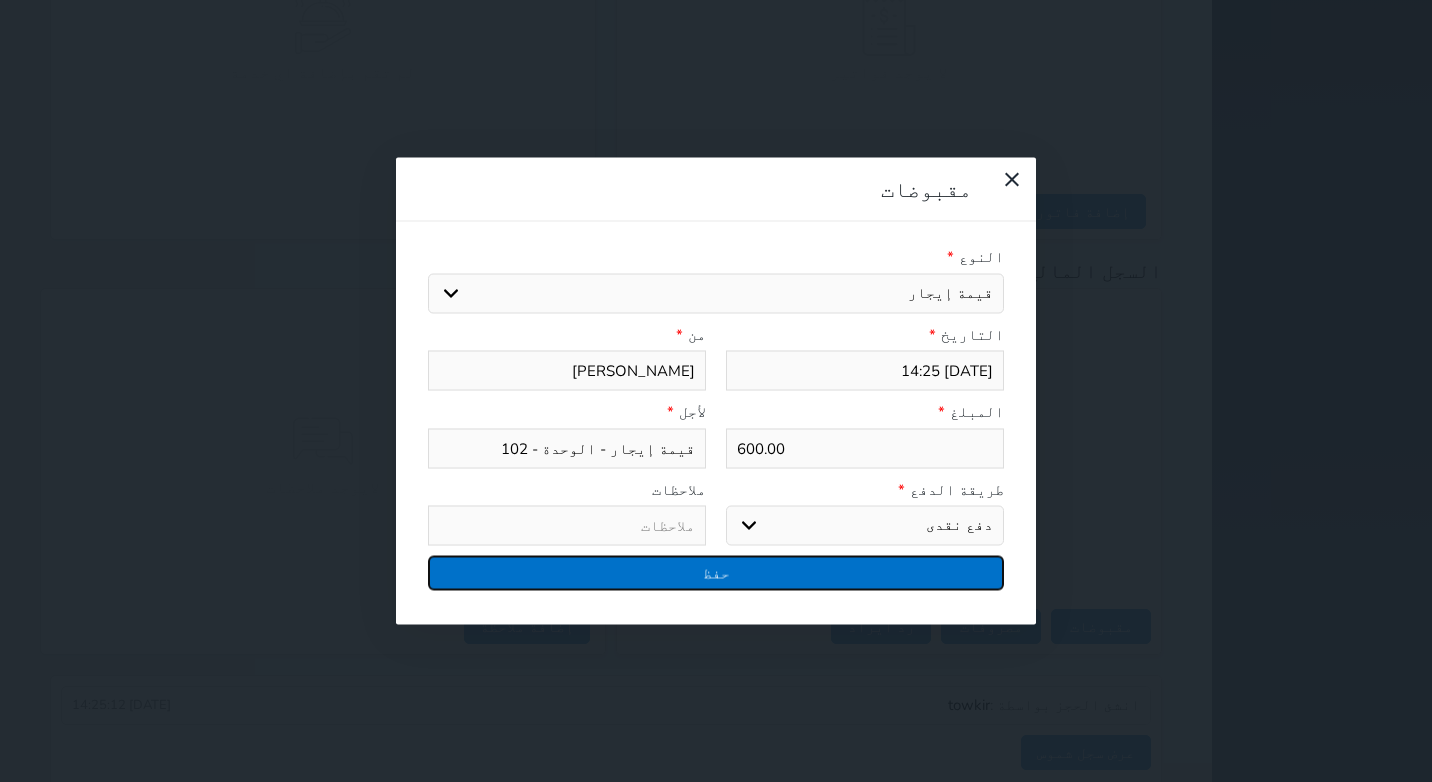 click on "حفظ" at bounding box center [716, 573] 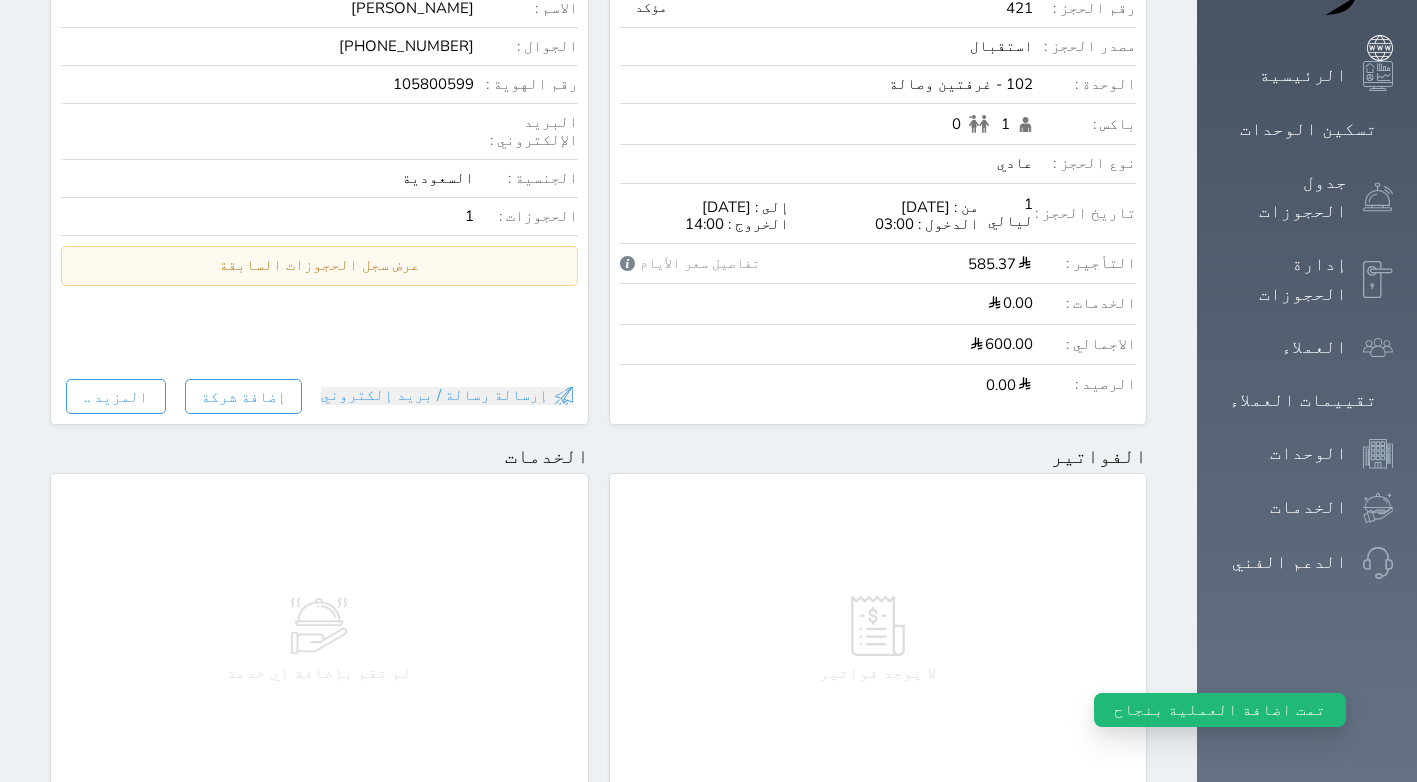 scroll, scrollTop: 0, scrollLeft: 0, axis: both 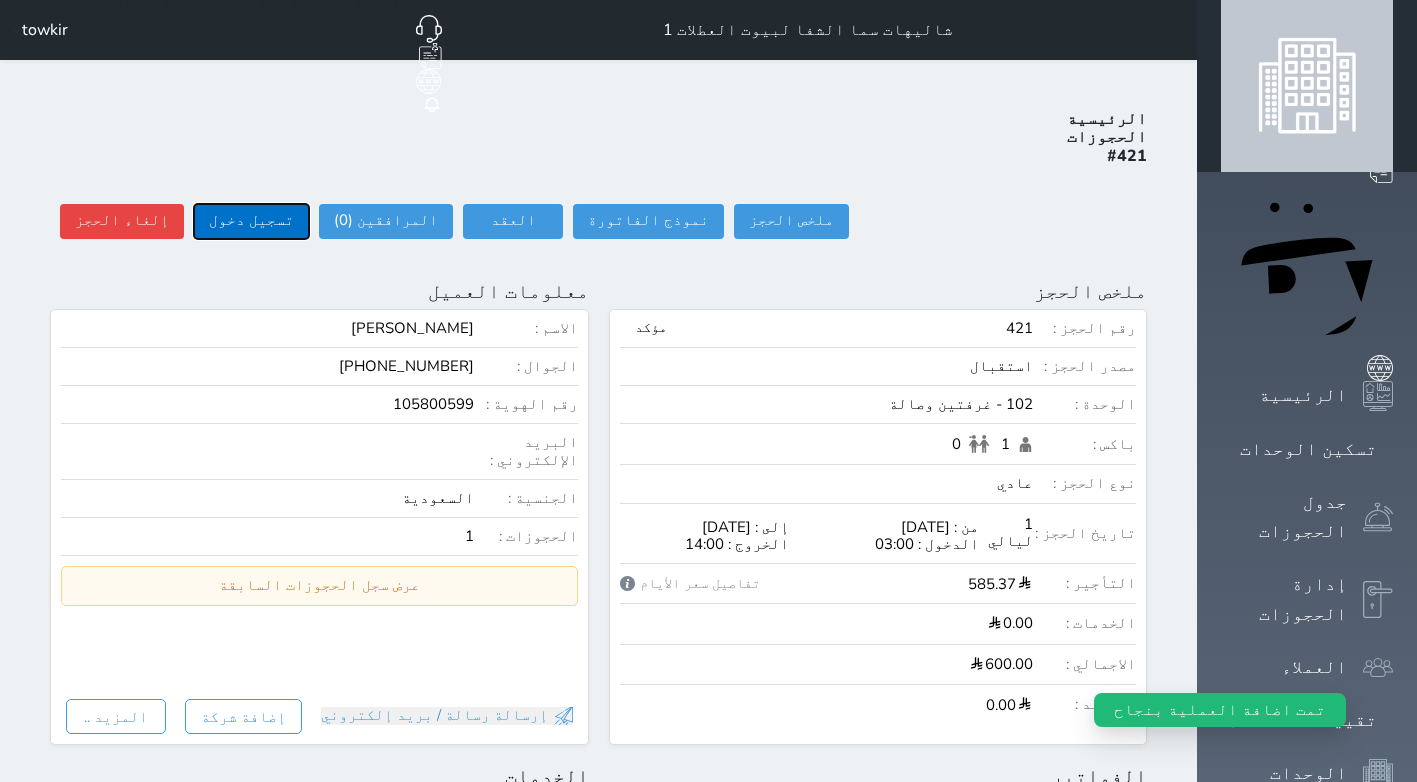 click on "تسجيل دخول" at bounding box center (251, 221) 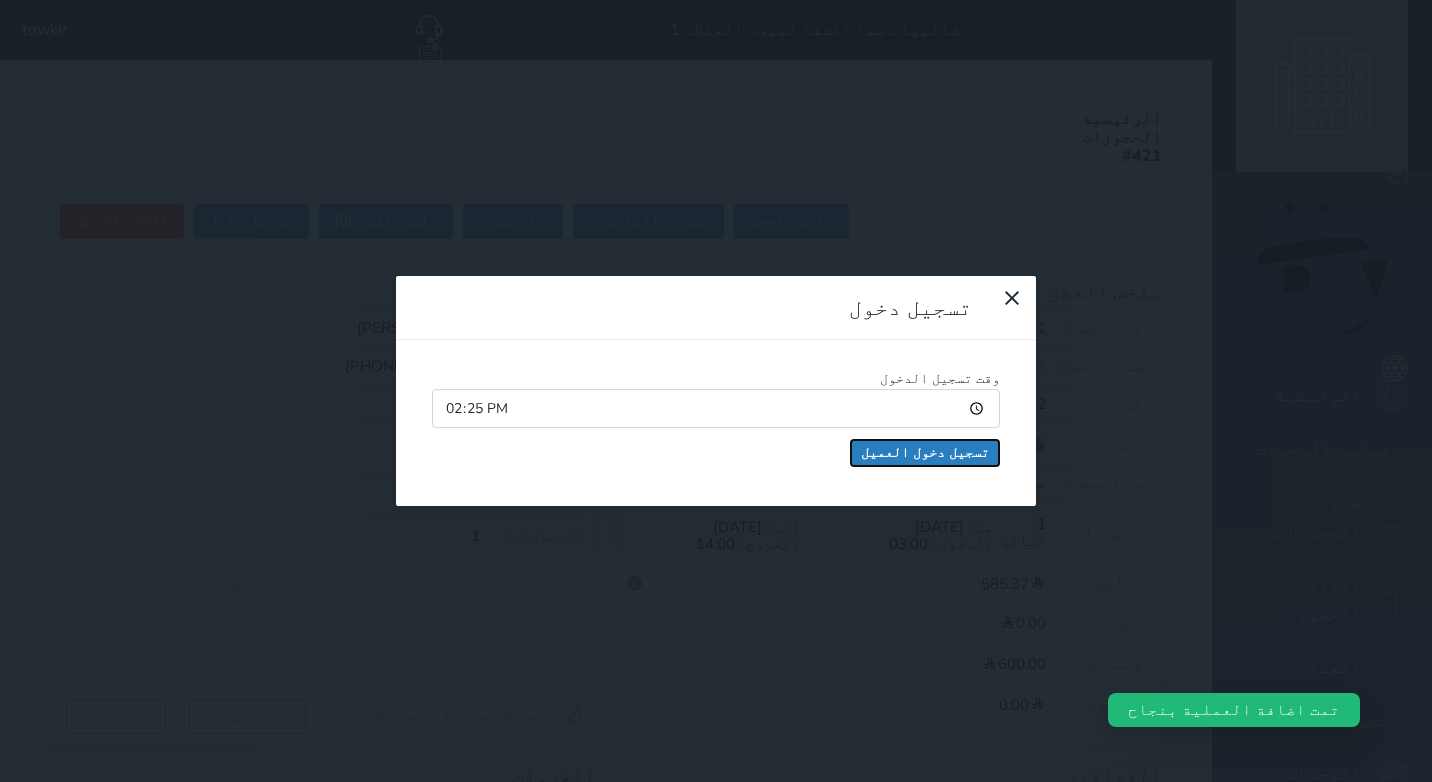 click on "تسجيل دخول العميل" at bounding box center (925, 453) 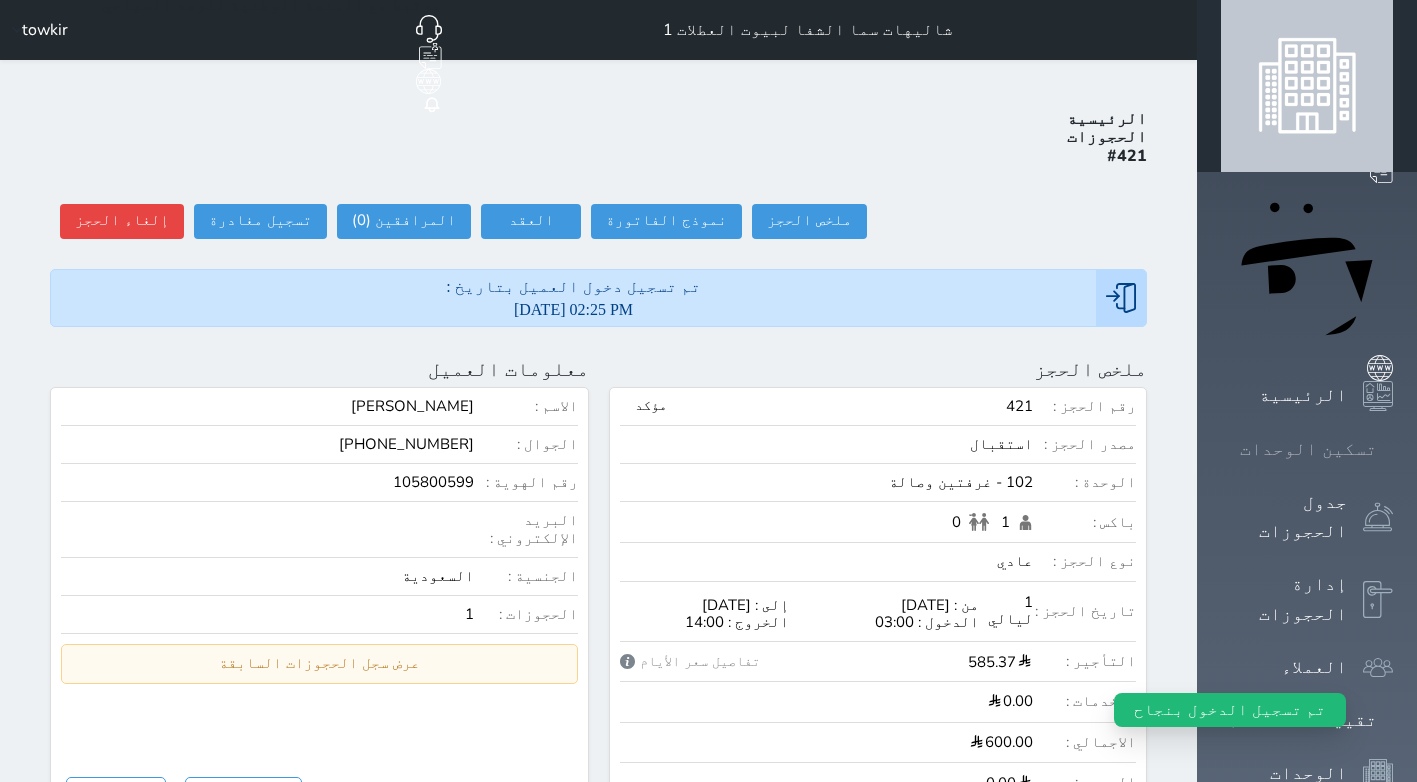 click on "تسكين الوحدات" at bounding box center (1307, 449) 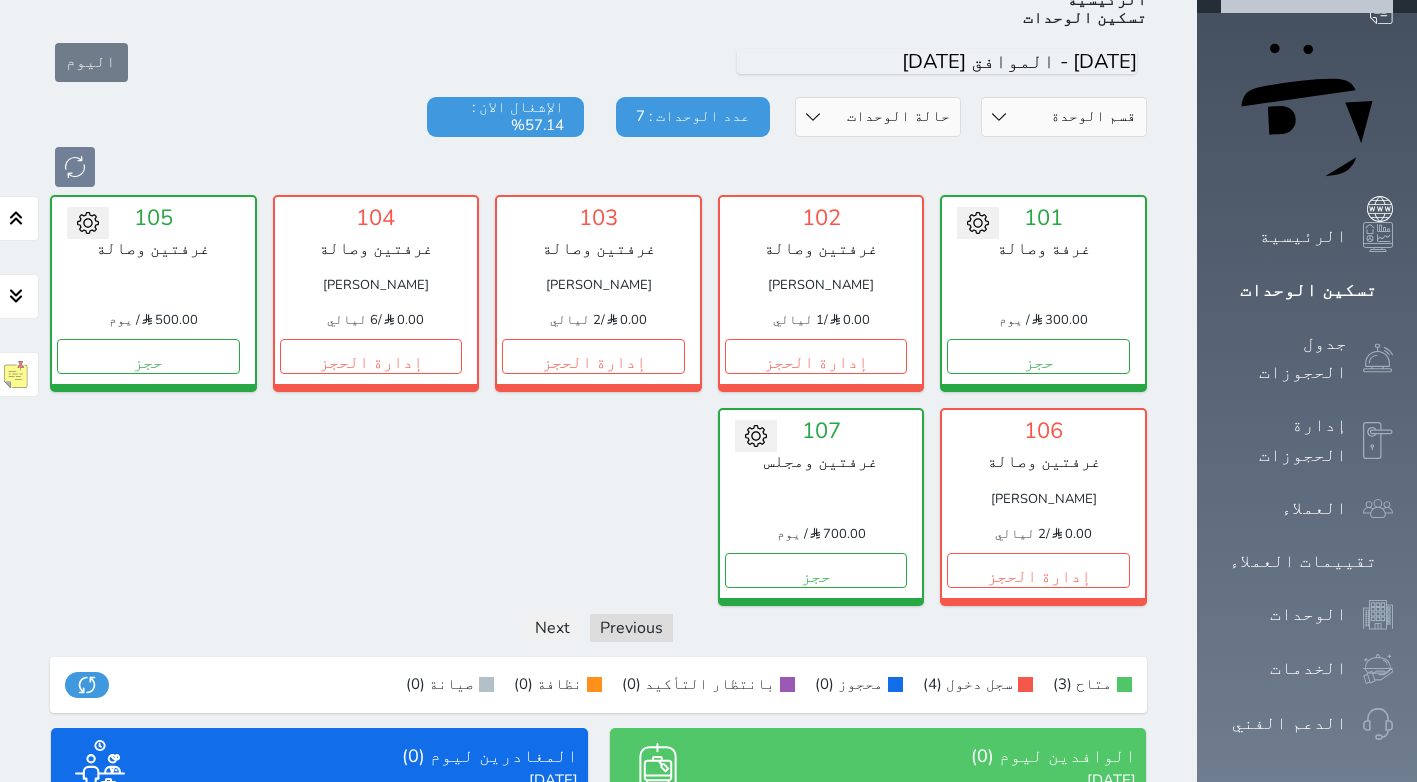 scroll, scrollTop: 0, scrollLeft: 0, axis: both 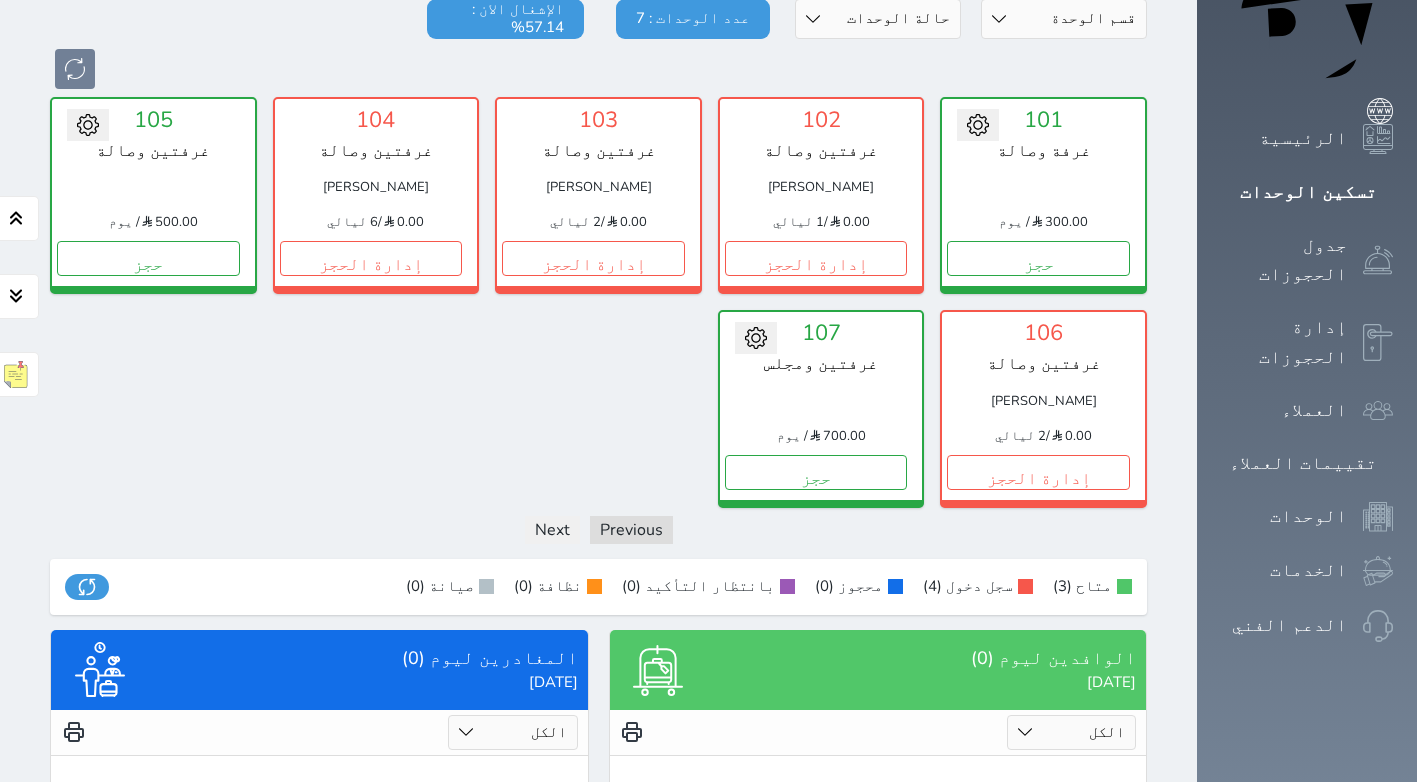 drag, startPoint x: 1416, startPoint y: 215, endPoint x: 1427, endPoint y: 198, distance: 20.248457 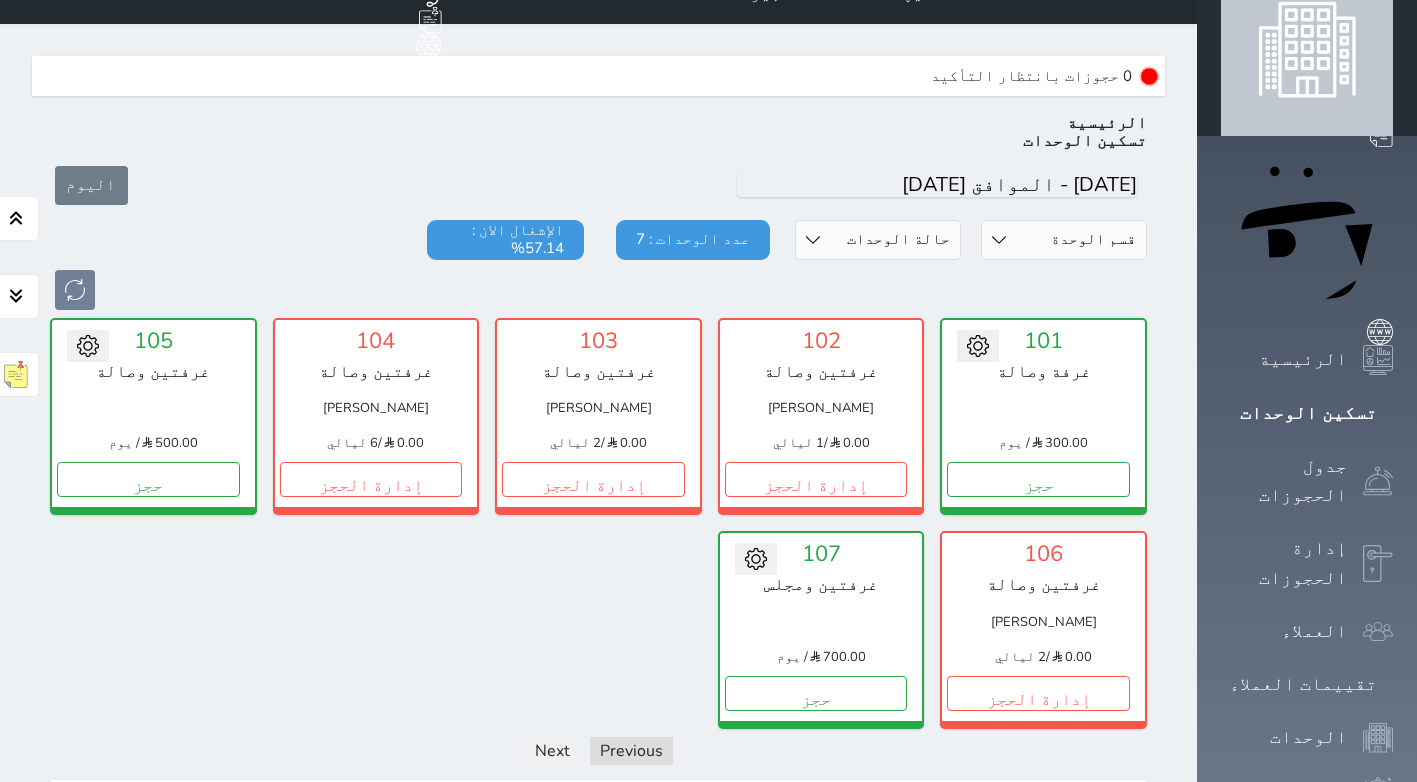 scroll, scrollTop: 0, scrollLeft: 0, axis: both 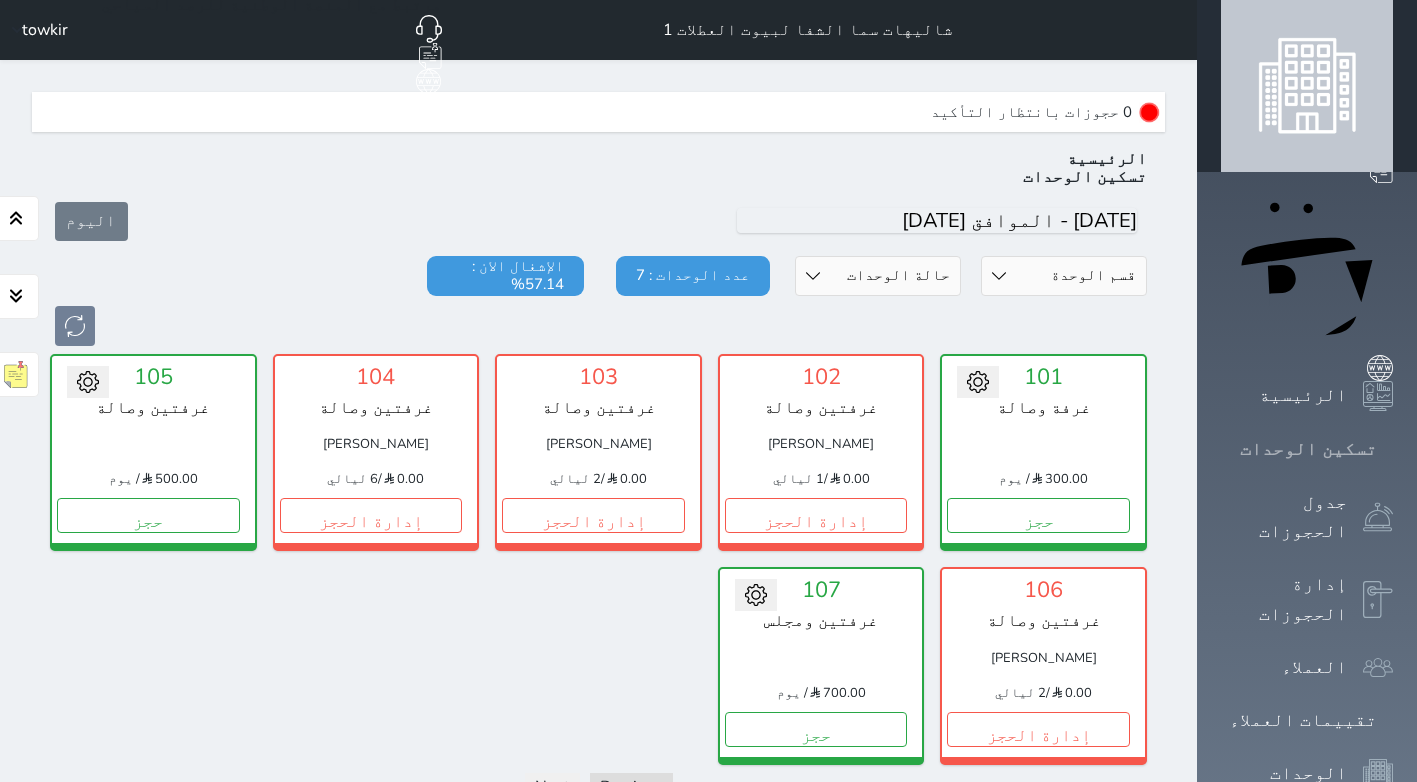 click 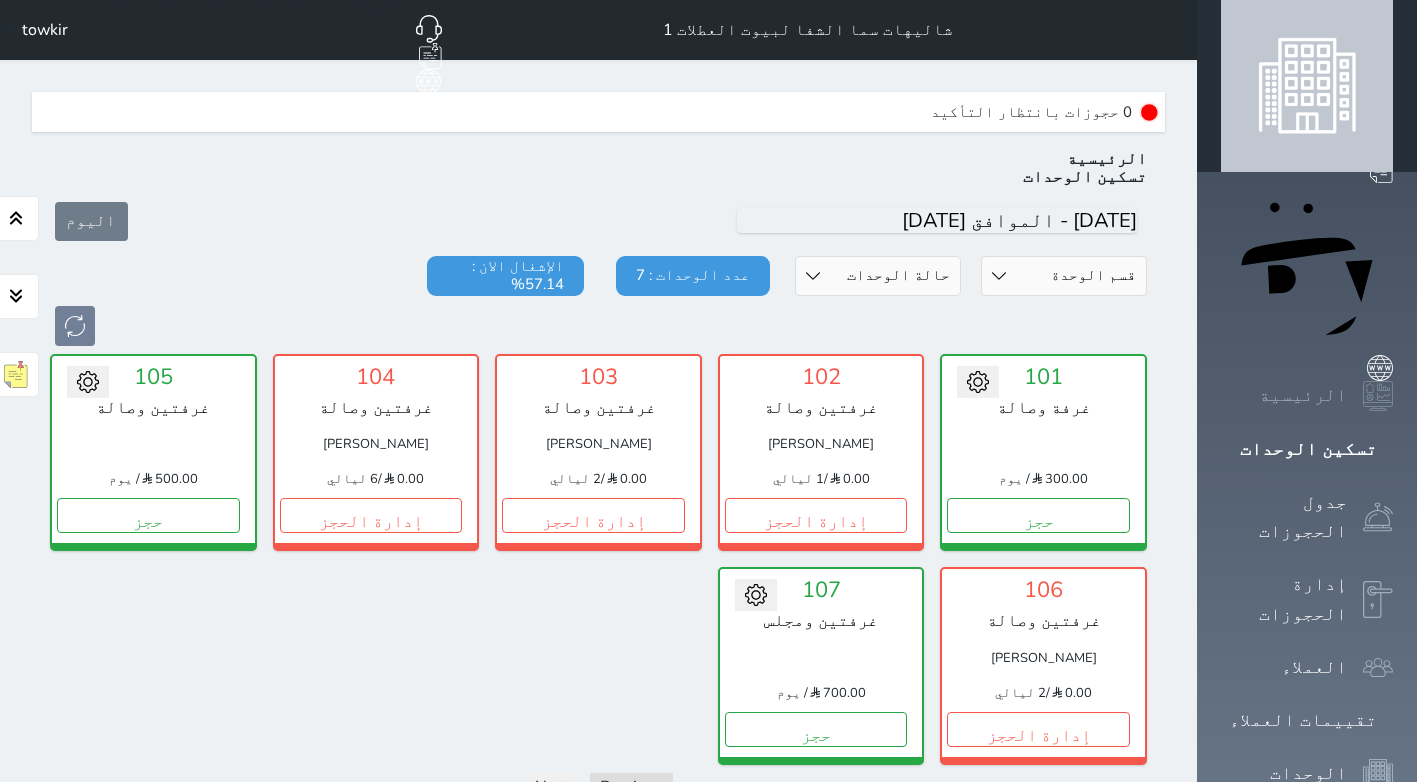 click 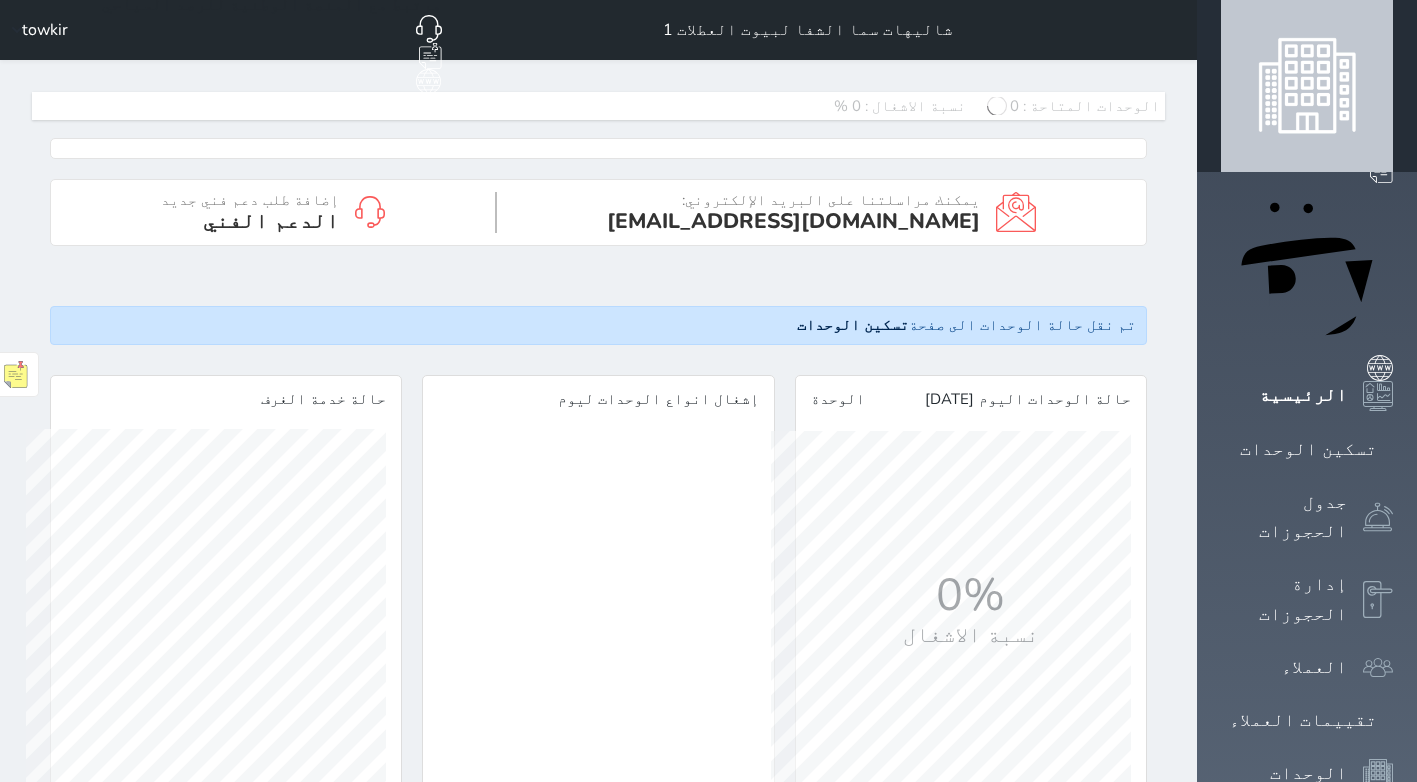 scroll, scrollTop: 999640, scrollLeft: 999632, axis: both 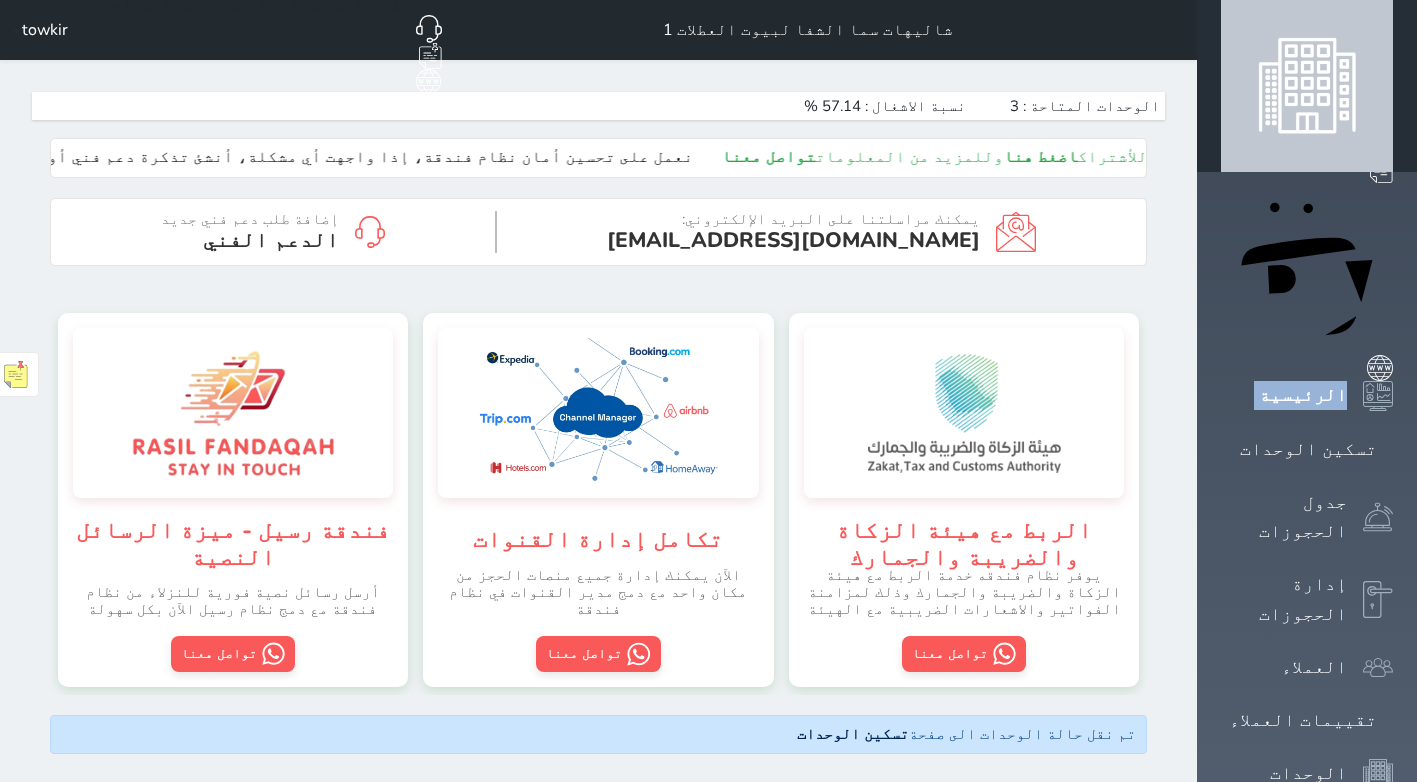 click on "Your browser does not support the audio element.
حجز جماعي جديد   حجز جديد               الرئيسية     تسكين الوحدات     جدول الحجوزات     إدارة الحجوزات           العملاء     تقييمات العملاء     الوحدات     الخدمات         الدعم الفني
شاليهات سما الشفا لبيوت العطلات 1
حجز جماعي جديد   حجز جديد   غير مرتبط مع منصة زاتكا المرحلة الثانية   مرتبط مع شموس   مرتبط مع المنصة الوطنية للرصد السياحي               إشعار   الغرفة   النزيل   المصدر
towkir
الوحدات المتاحة : 3   نسبة الاشغال : 57.14 %   اضغط هنا  وللمزيد من المعلومات  تواصل معنا          يمكنك مراسلتنا على البريد الإلكتروني:" at bounding box center (708, 391) 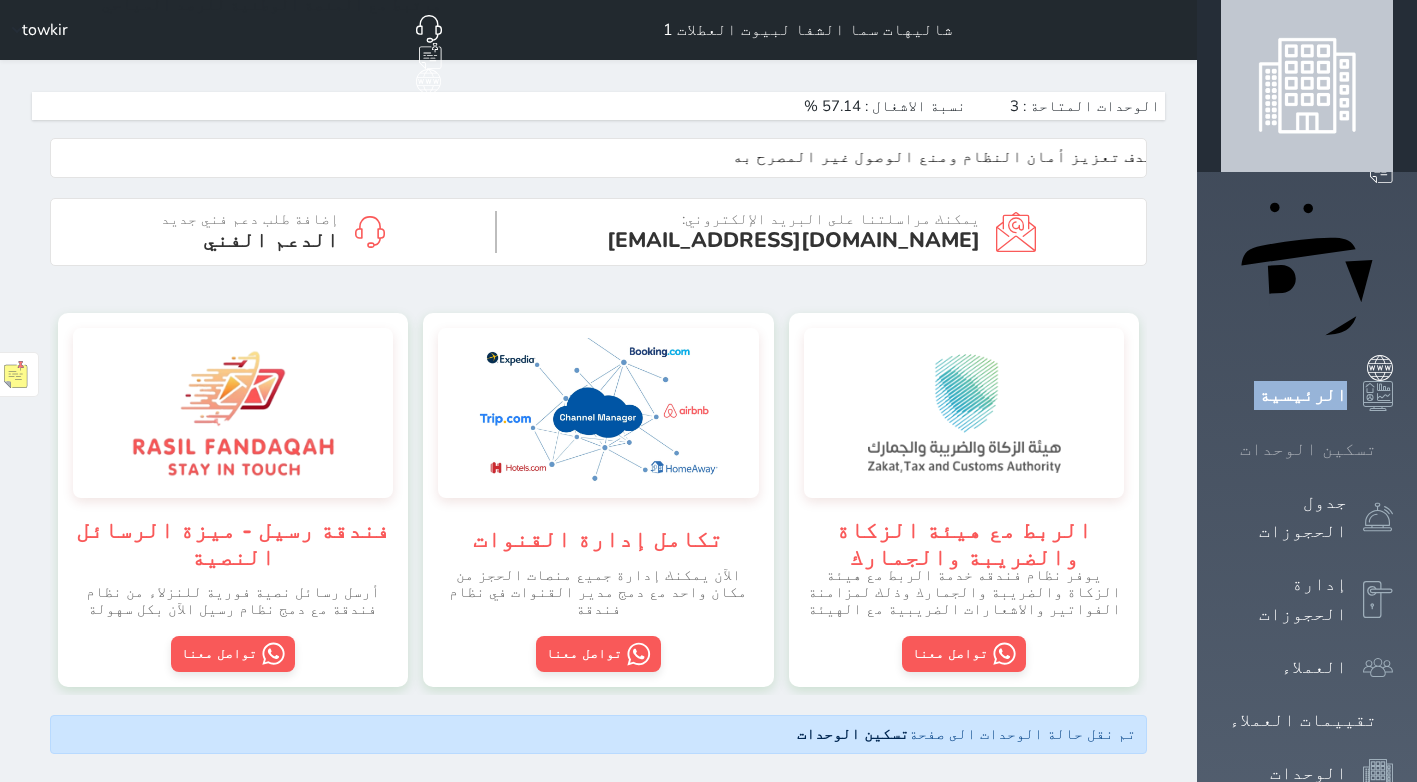 click 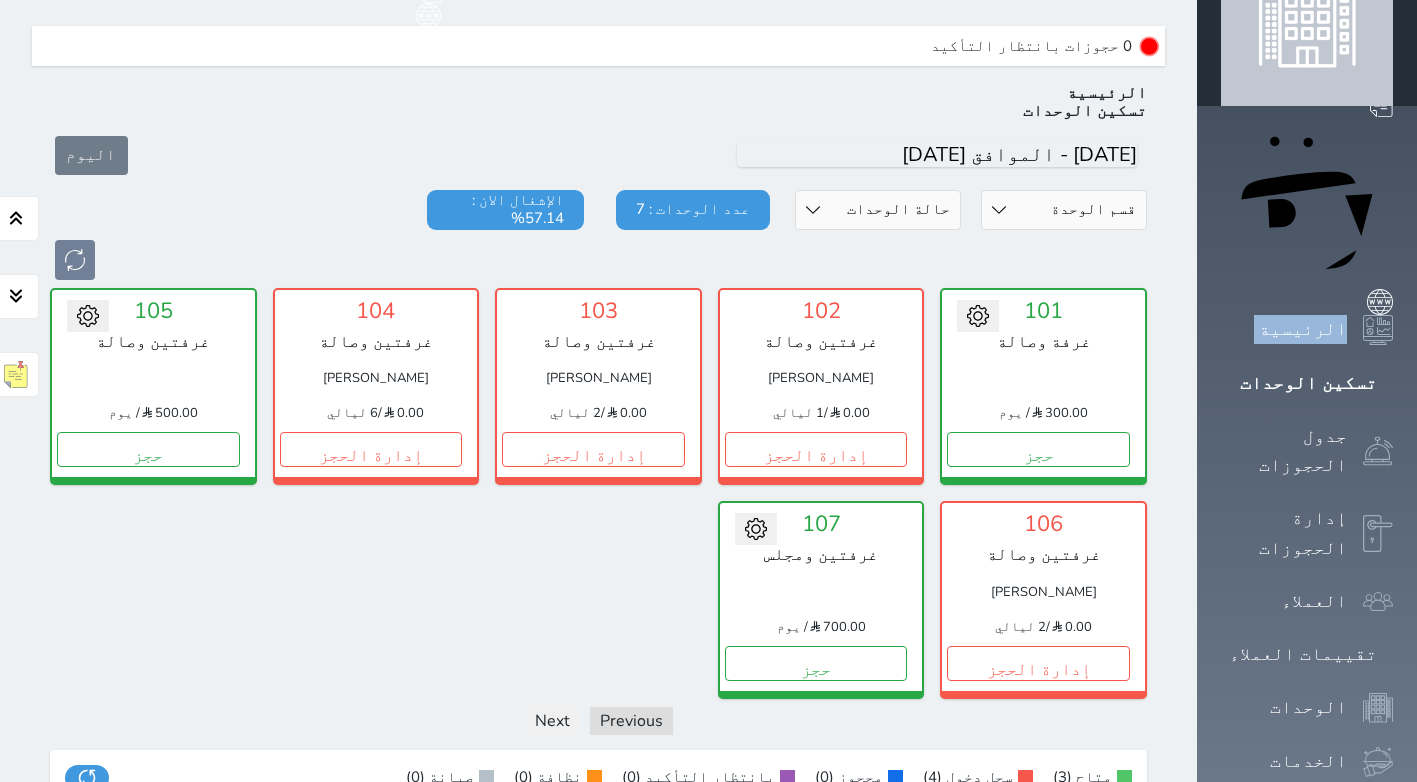 scroll, scrollTop: 0, scrollLeft: 0, axis: both 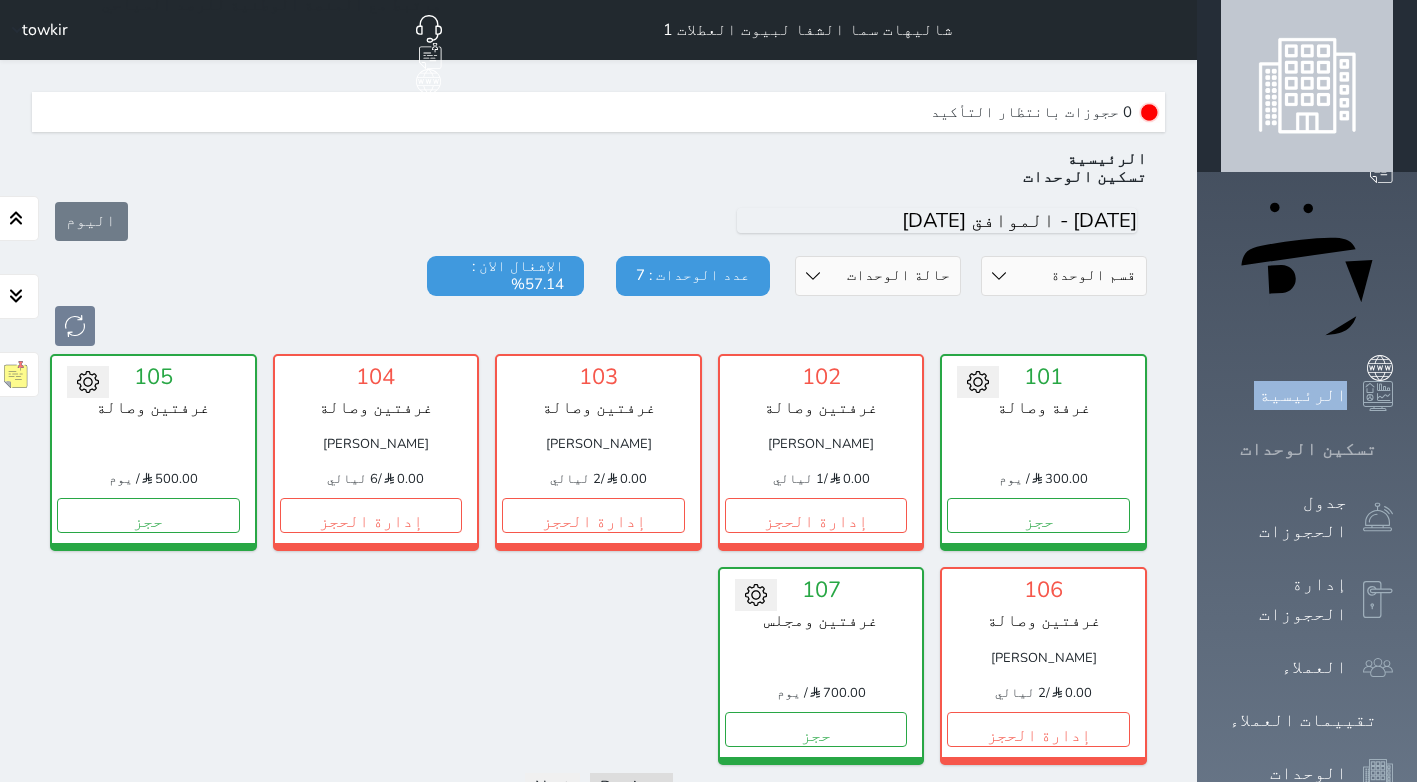 click 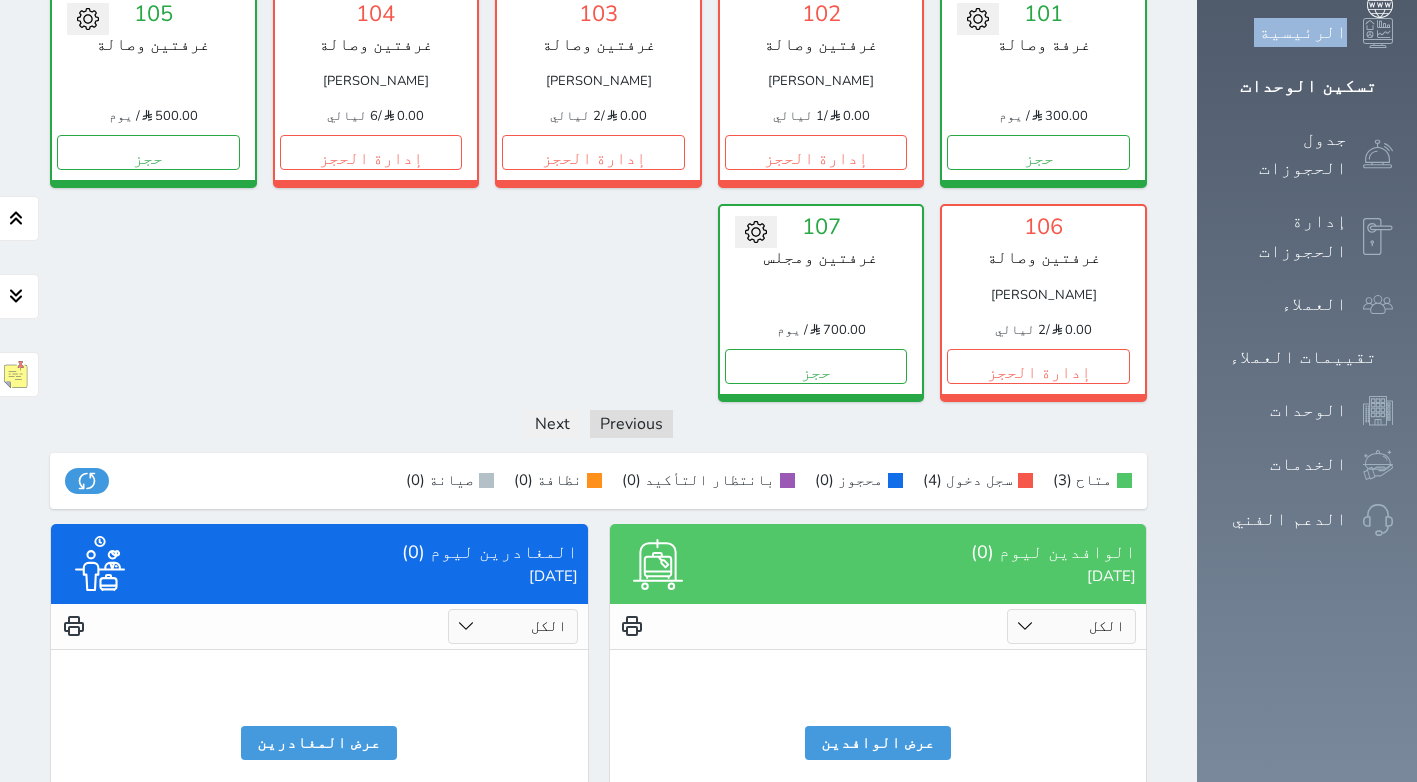 scroll, scrollTop: 0, scrollLeft: 0, axis: both 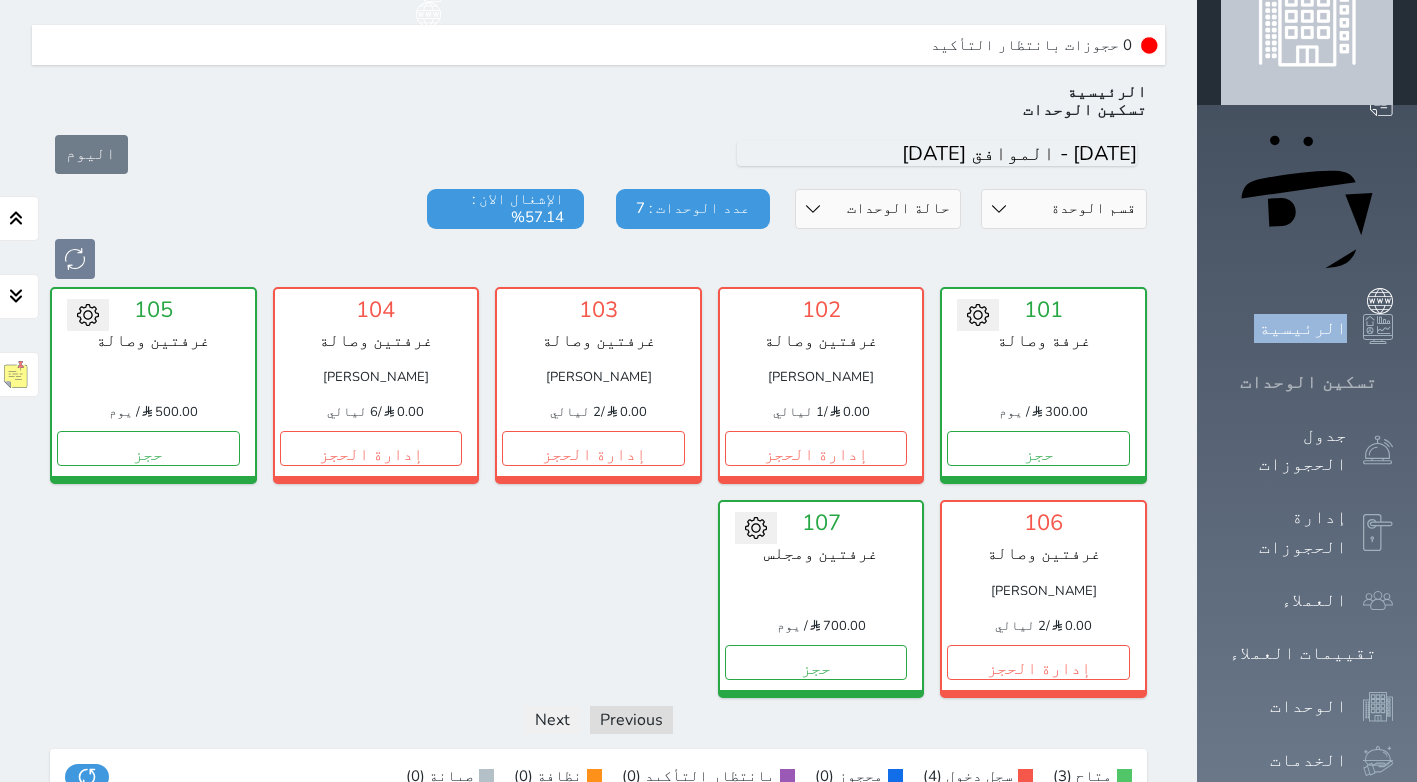 click on "تسكين الوحدات" at bounding box center [1308, 382] 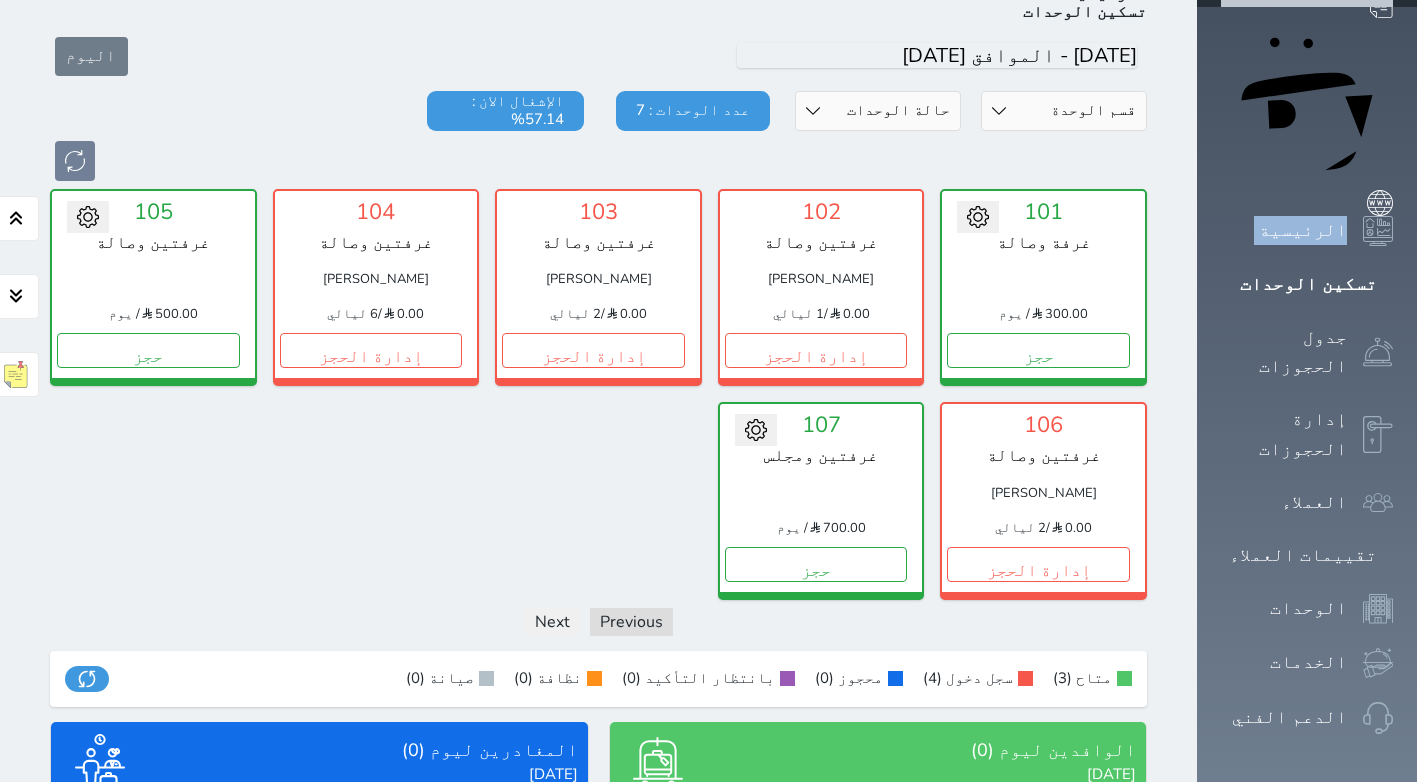 scroll, scrollTop: 117, scrollLeft: 0, axis: vertical 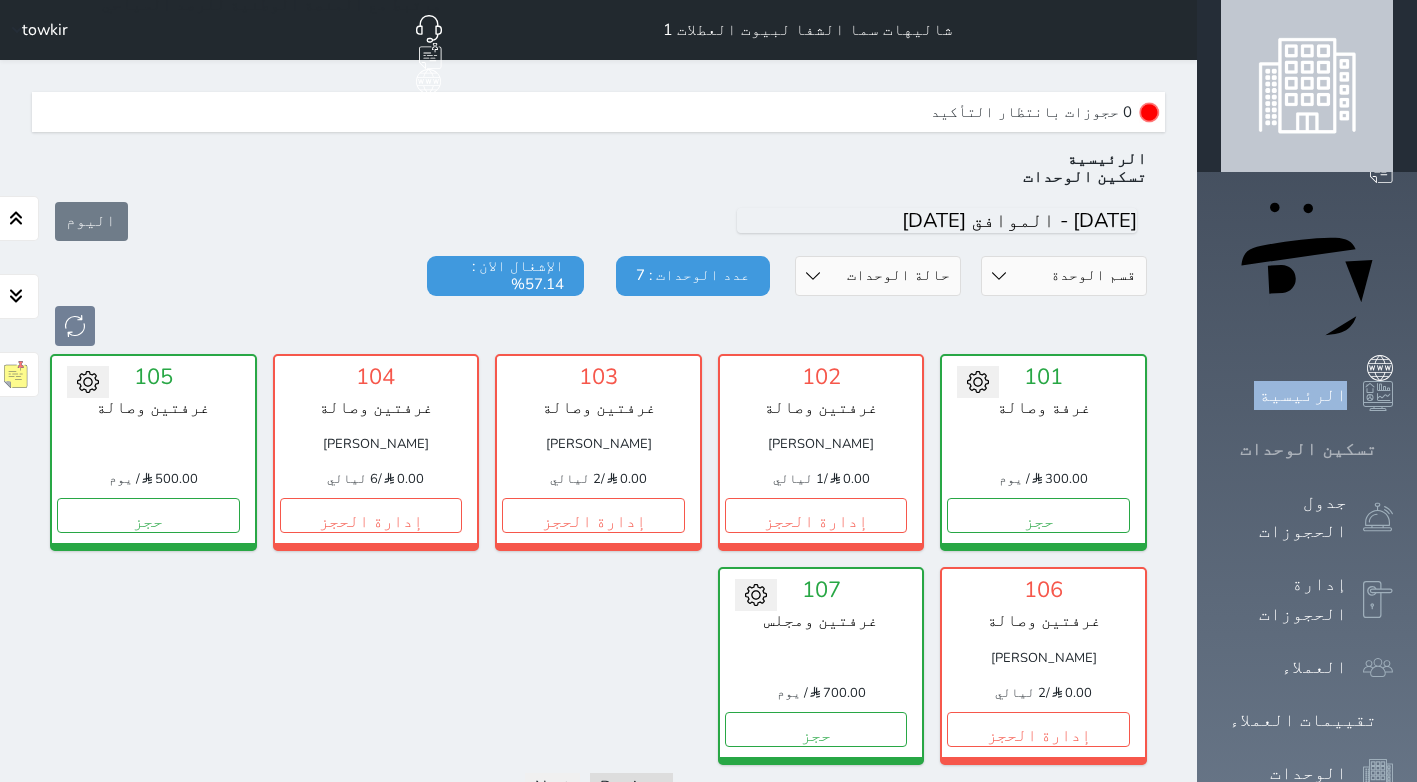click at bounding box center (1393, 449) 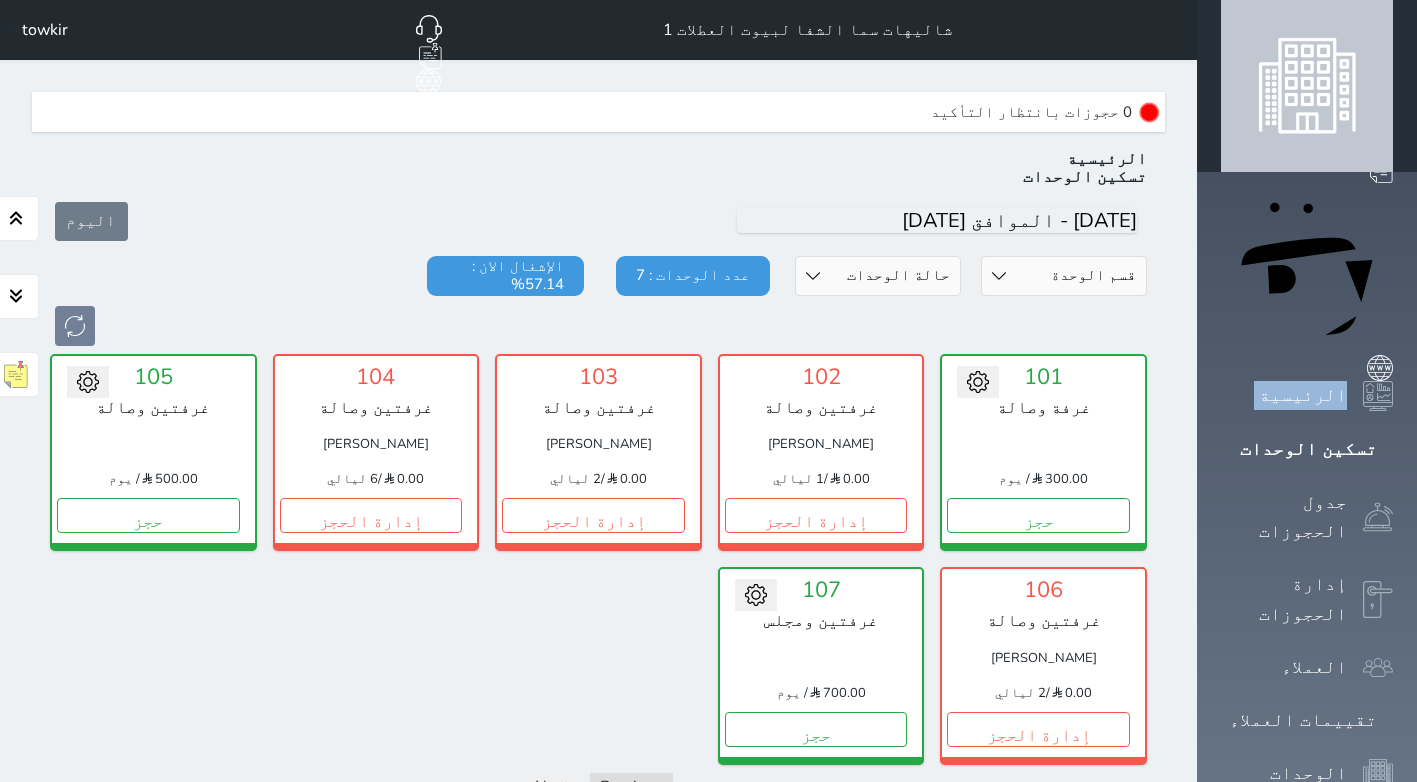 scroll, scrollTop: 6, scrollLeft: 0, axis: vertical 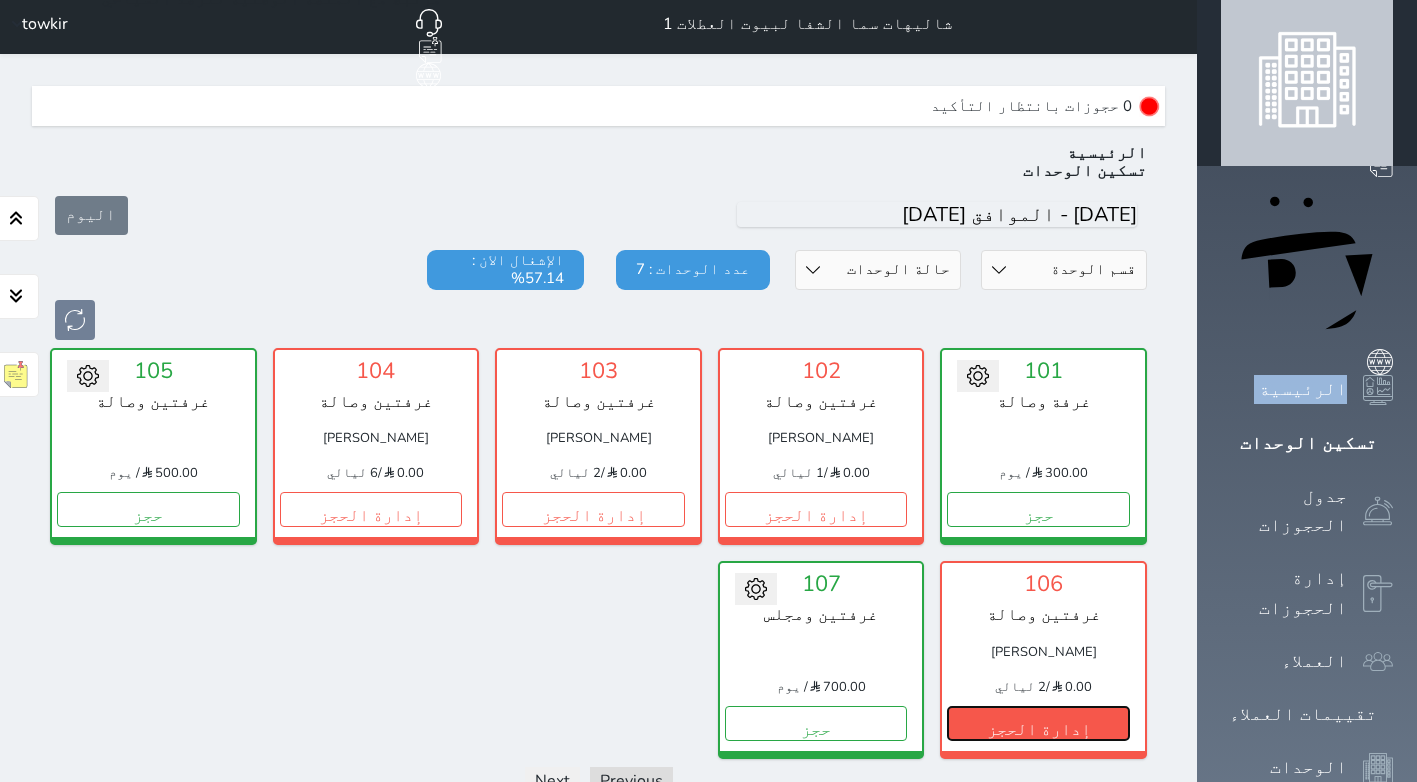 click on "إدارة الحجز" at bounding box center (1038, 723) 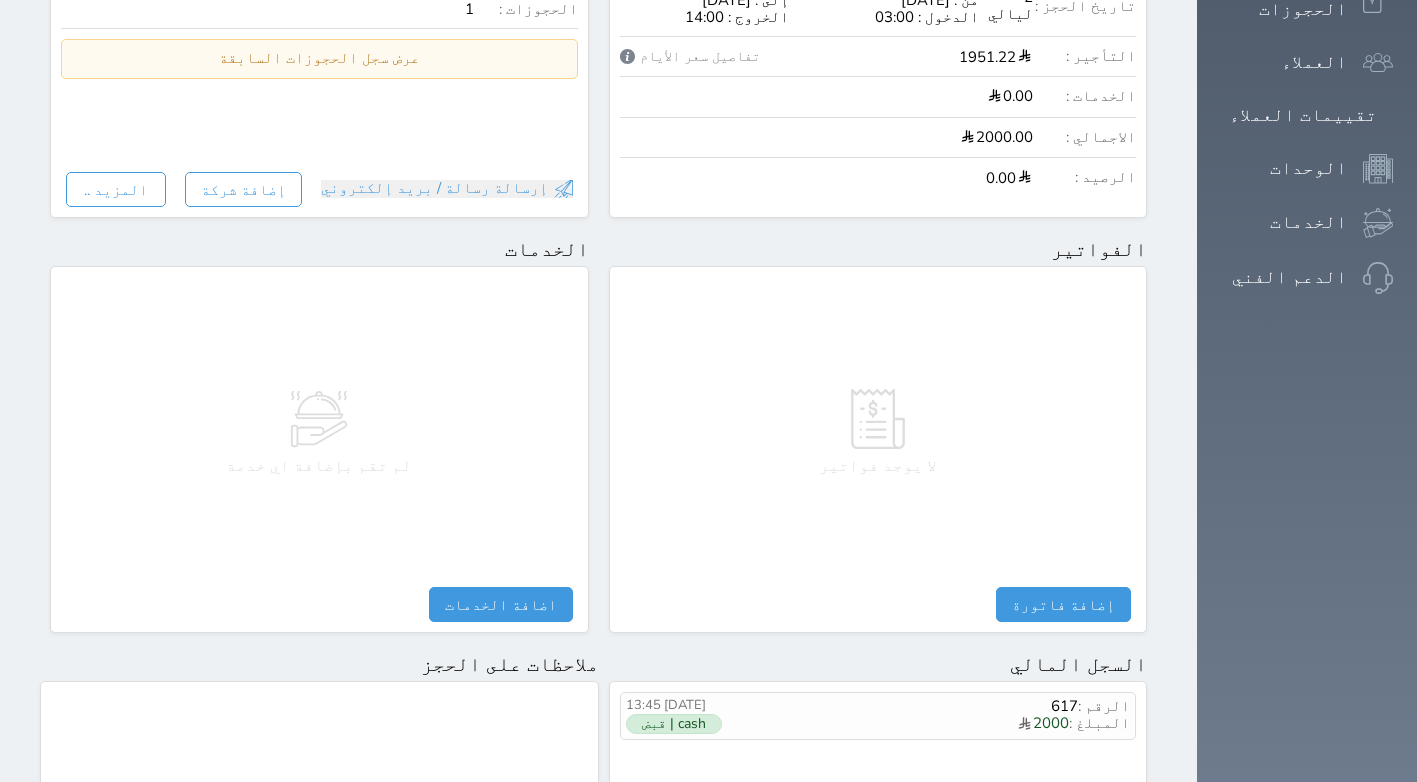 scroll, scrollTop: 598, scrollLeft: 0, axis: vertical 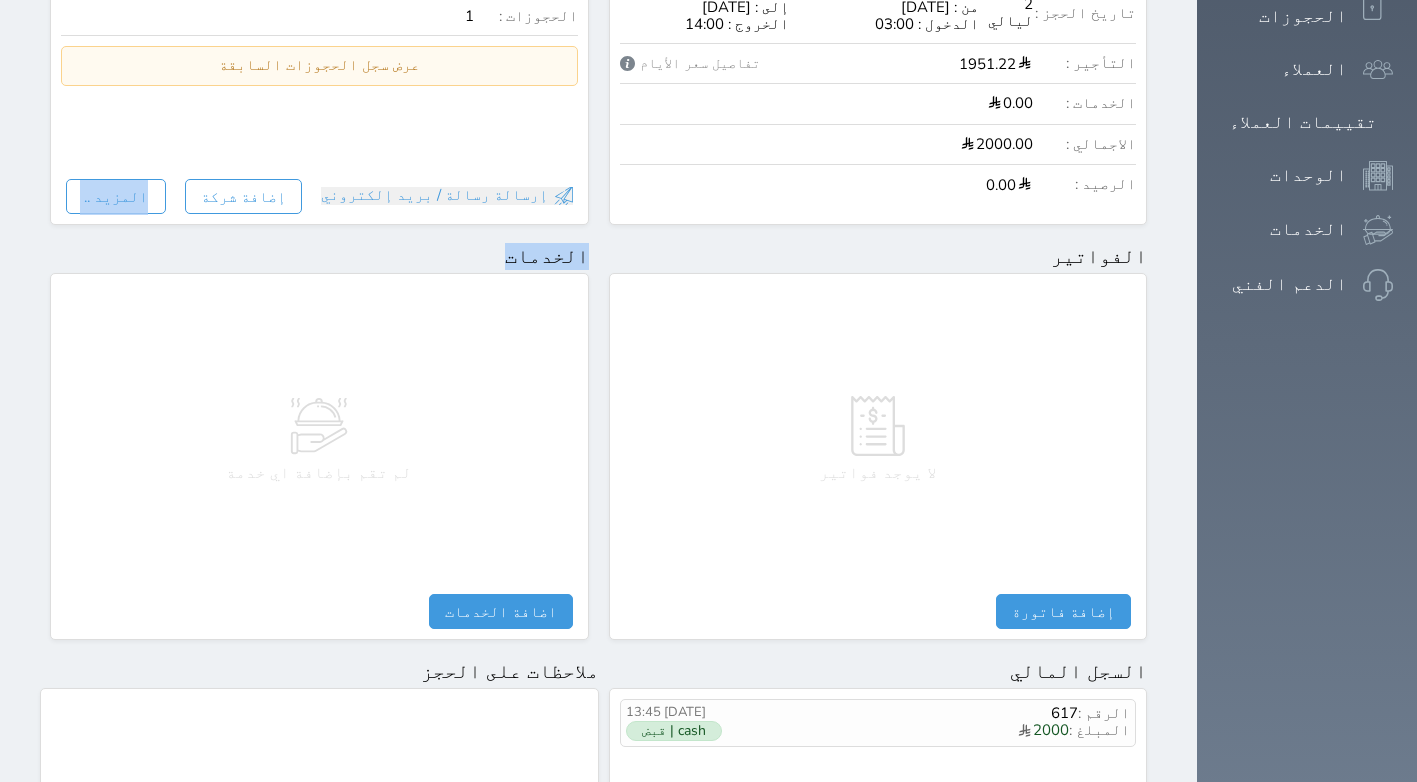 click on "معلومات العميل           تحديث العميل                 البحث عن العملاء :        الاسم       رقم الهوية       البريد الإلكتروني       الجوال       [PERSON_NAME] [PHONE_NUMBER]     تغيير العميل                الاسم *   [PERSON_NAME]   رقم الجوال *       ▼     [GEOGRAPHIC_DATA] ([GEOGRAPHIC_DATA])   +93   [GEOGRAPHIC_DATA] ([GEOGRAPHIC_DATA])   +355   [GEOGRAPHIC_DATA] ([GEOGRAPHIC_DATA])   +213   [US_STATE]   +1684   [GEOGRAPHIC_DATA]   +376   [GEOGRAPHIC_DATA]   +244   [GEOGRAPHIC_DATA]   +1264   [GEOGRAPHIC_DATA]   +1268   [GEOGRAPHIC_DATA]   +54   [GEOGRAPHIC_DATA] ([GEOGRAPHIC_DATA])   +374   [GEOGRAPHIC_DATA]   +297   [GEOGRAPHIC_DATA]   +61   [GEOGRAPHIC_DATA] ([GEOGRAPHIC_DATA])   +43   [GEOGRAPHIC_DATA] ([GEOGRAPHIC_DATA])   +994   [GEOGRAPHIC_DATA]   +1242   [GEOGRAPHIC_DATA] (‫[GEOGRAPHIC_DATA])   +973   [GEOGRAPHIC_DATA] ([GEOGRAPHIC_DATA])   +880   [GEOGRAPHIC_DATA]   +1246   [GEOGRAPHIC_DATA] ([GEOGRAPHIC_DATA])   +375   [GEOGRAPHIC_DATA] ([GEOGRAPHIC_DATA])   +32   [GEOGRAPHIC_DATA]   +501   [GEOGRAPHIC_DATA] ([GEOGRAPHIC_DATA])   +229   [GEOGRAPHIC_DATA]" at bounding box center [319, 407] 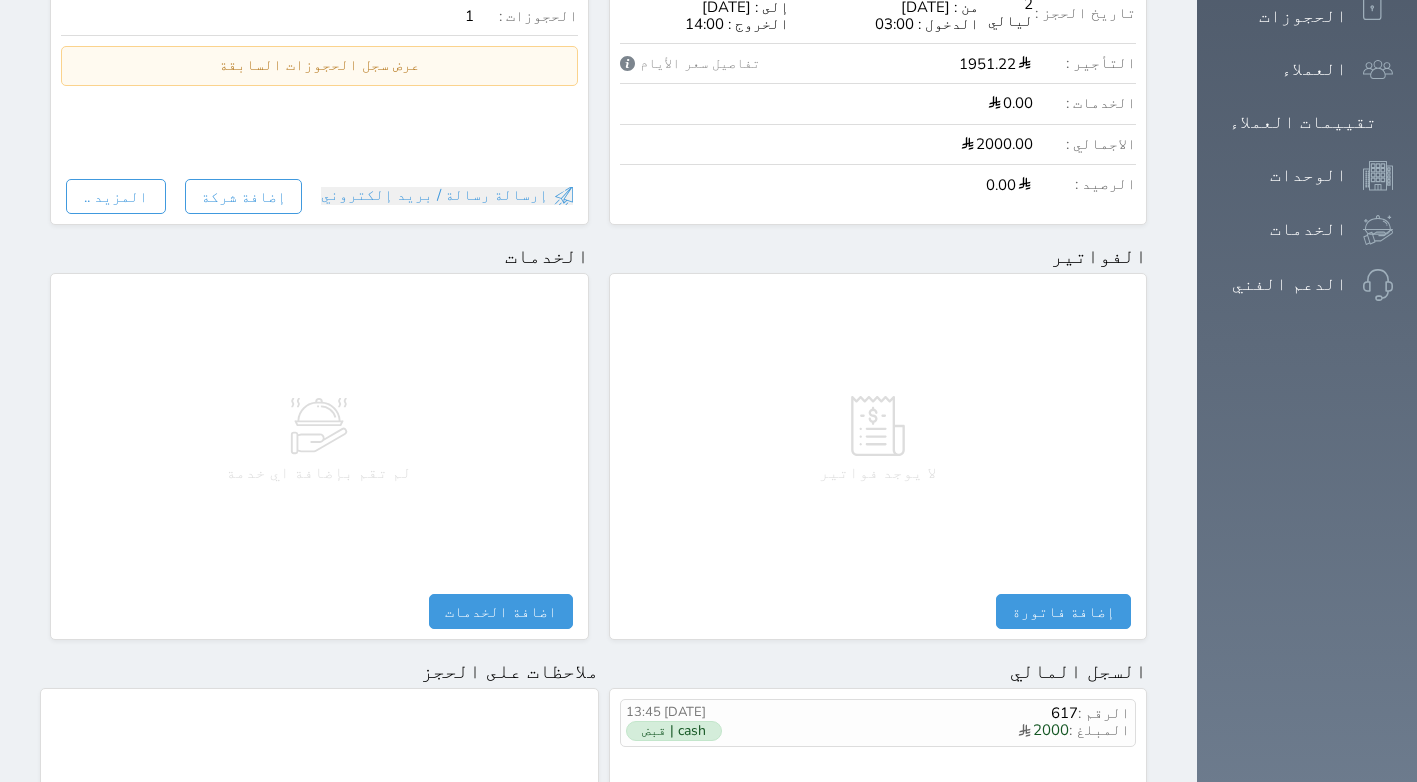 drag, startPoint x: 474, startPoint y: 285, endPoint x: 552, endPoint y: 216, distance: 104.13933 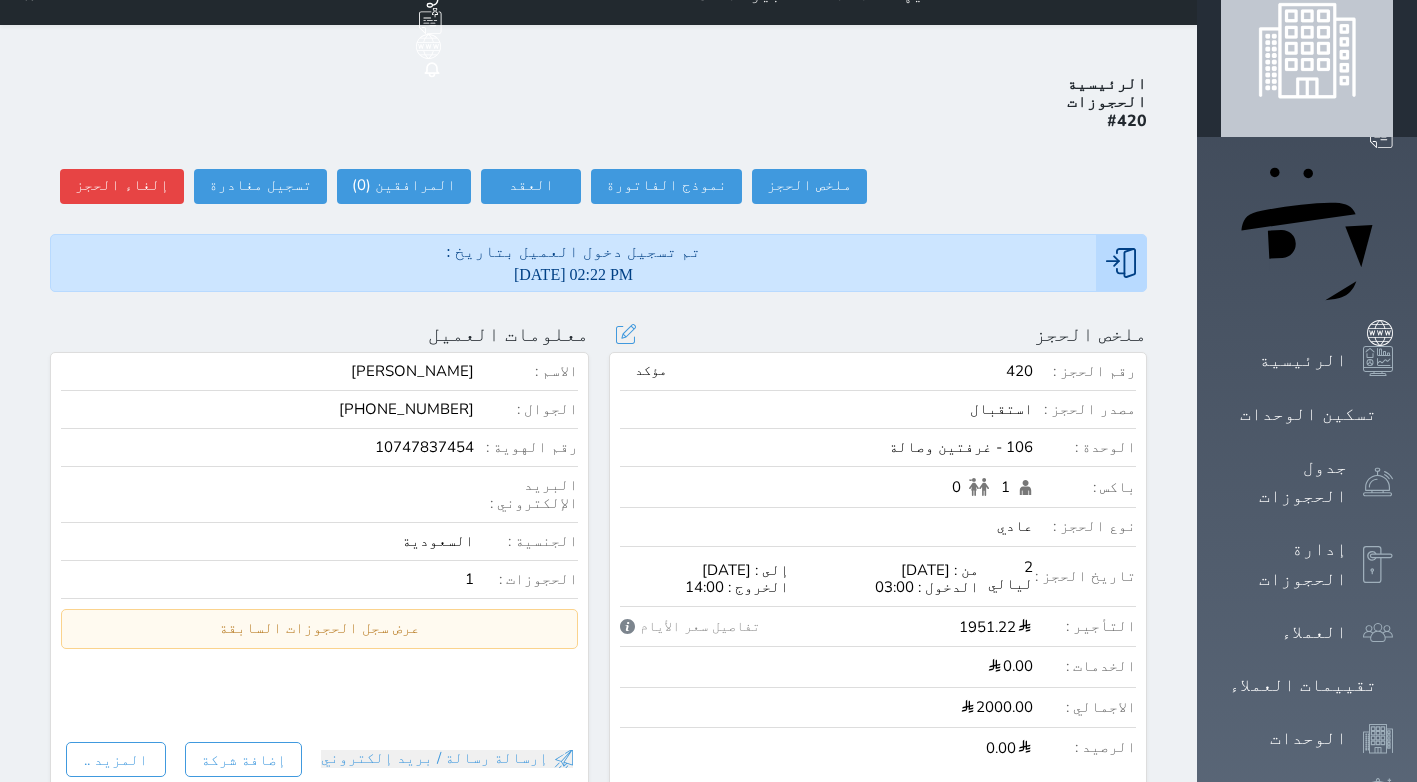 scroll, scrollTop: 0, scrollLeft: 0, axis: both 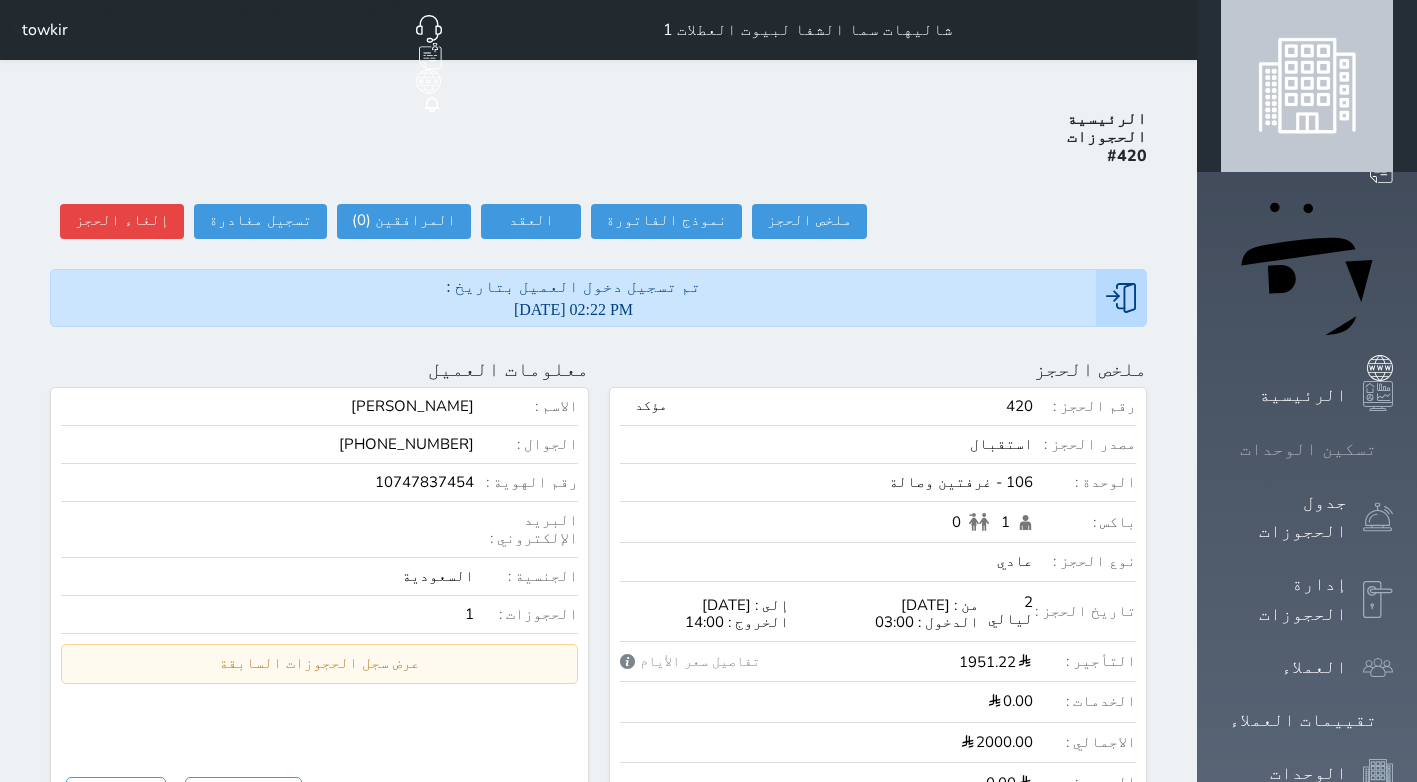 click 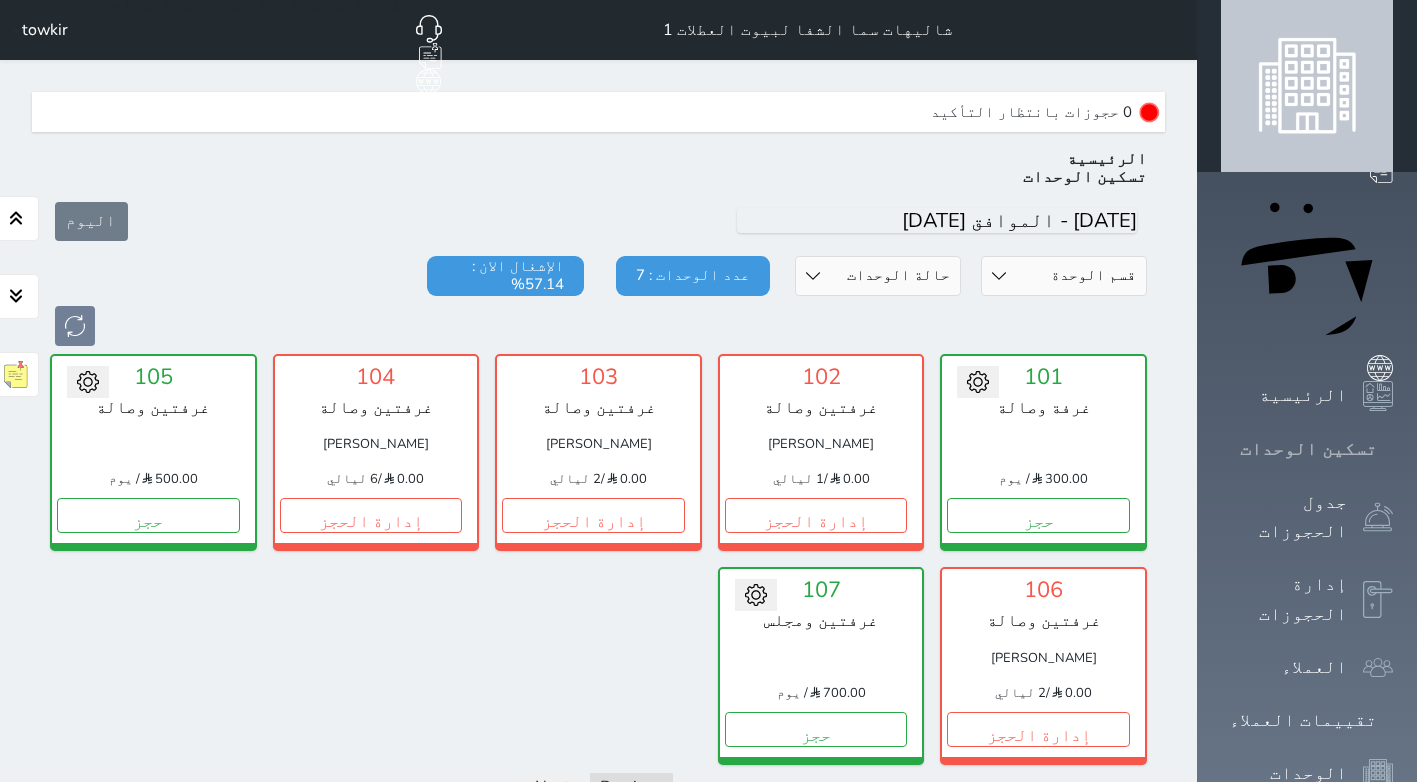scroll, scrollTop: 60, scrollLeft: 0, axis: vertical 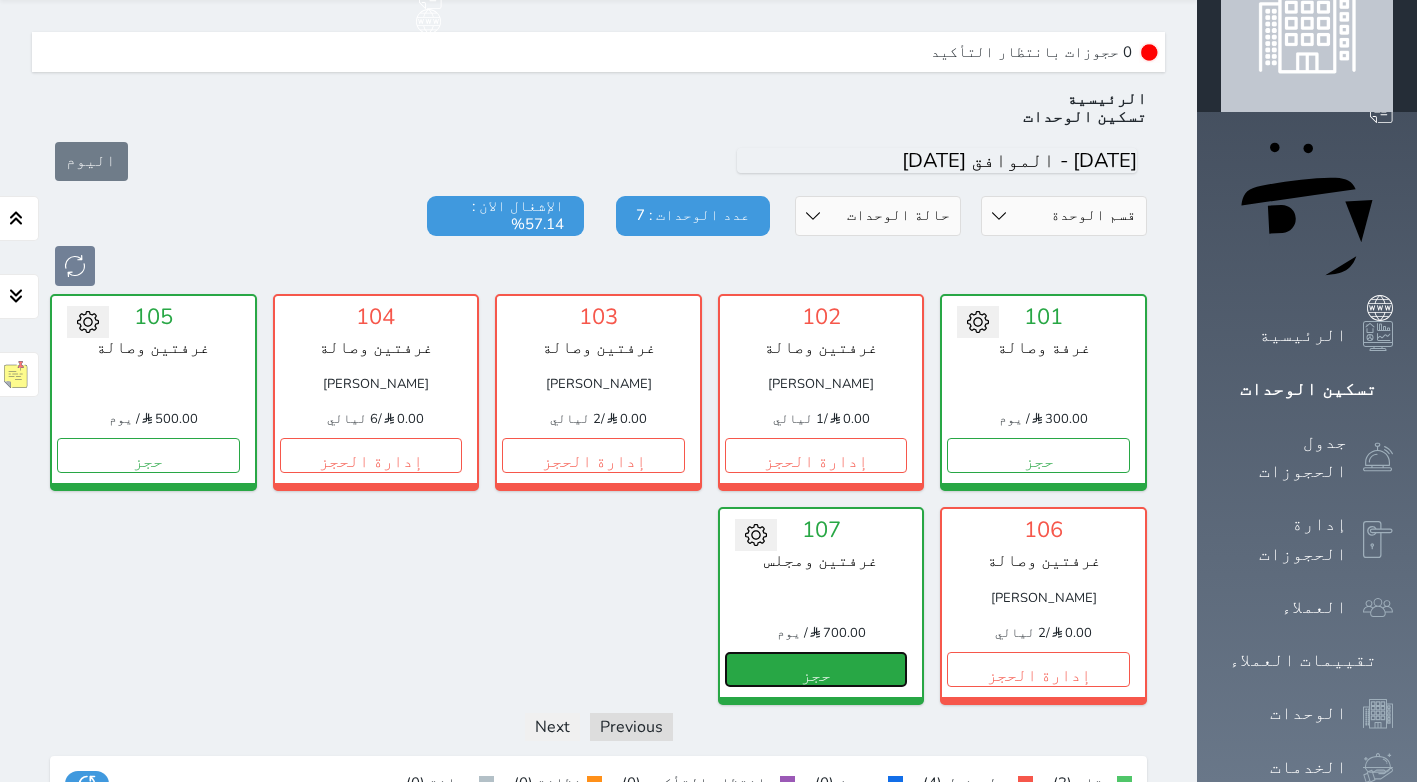 click on "حجز" at bounding box center [816, 669] 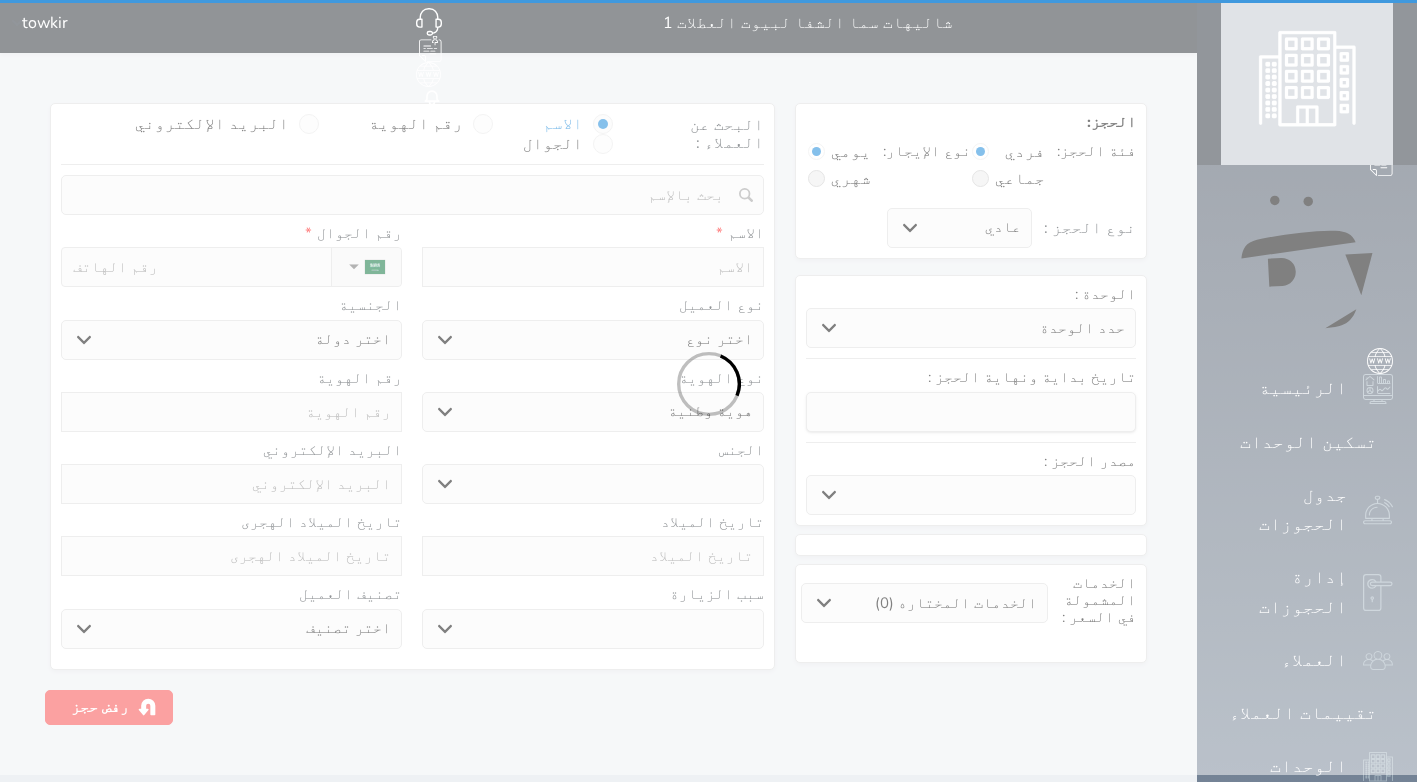 scroll, scrollTop: 0, scrollLeft: 0, axis: both 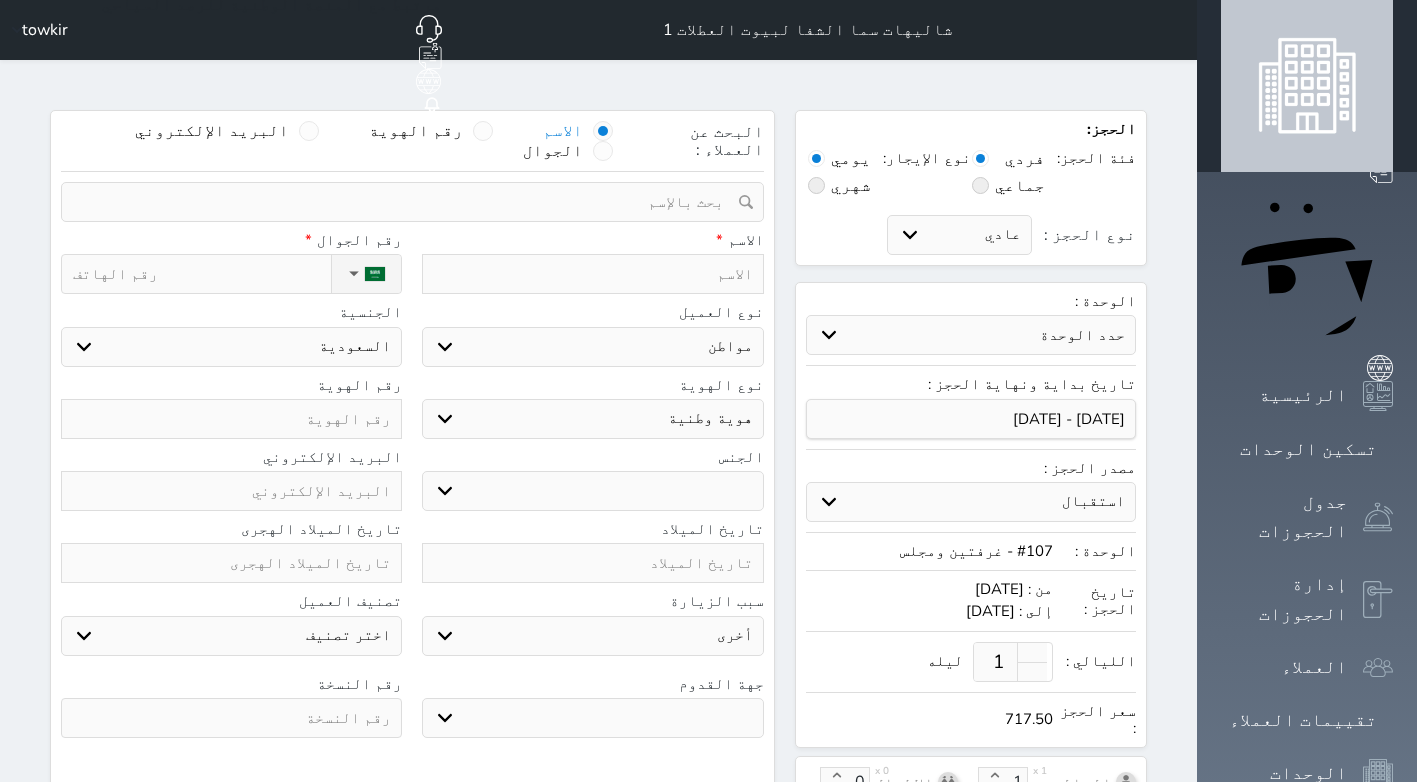 click at bounding box center [592, 274] 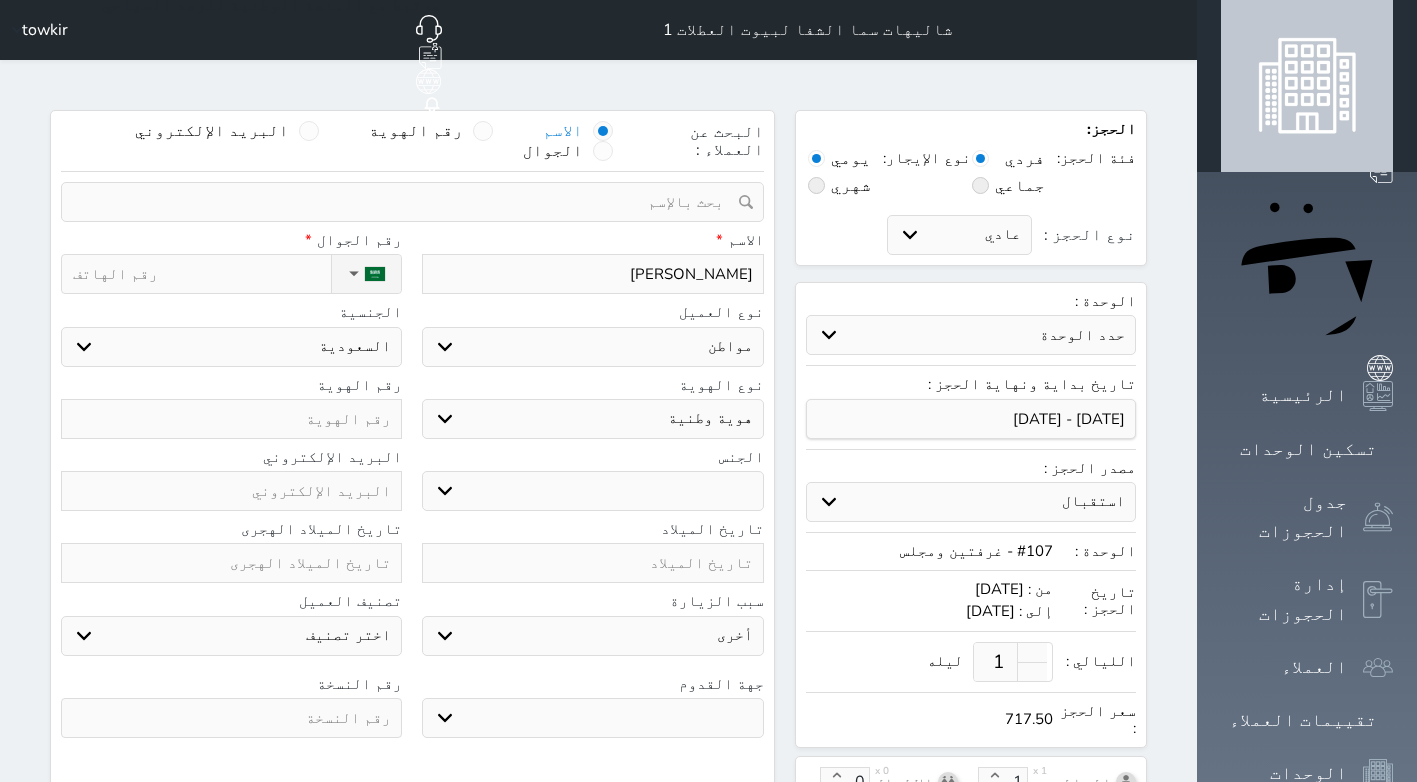 click on "نوع الحجز :" at bounding box center [202, 274] 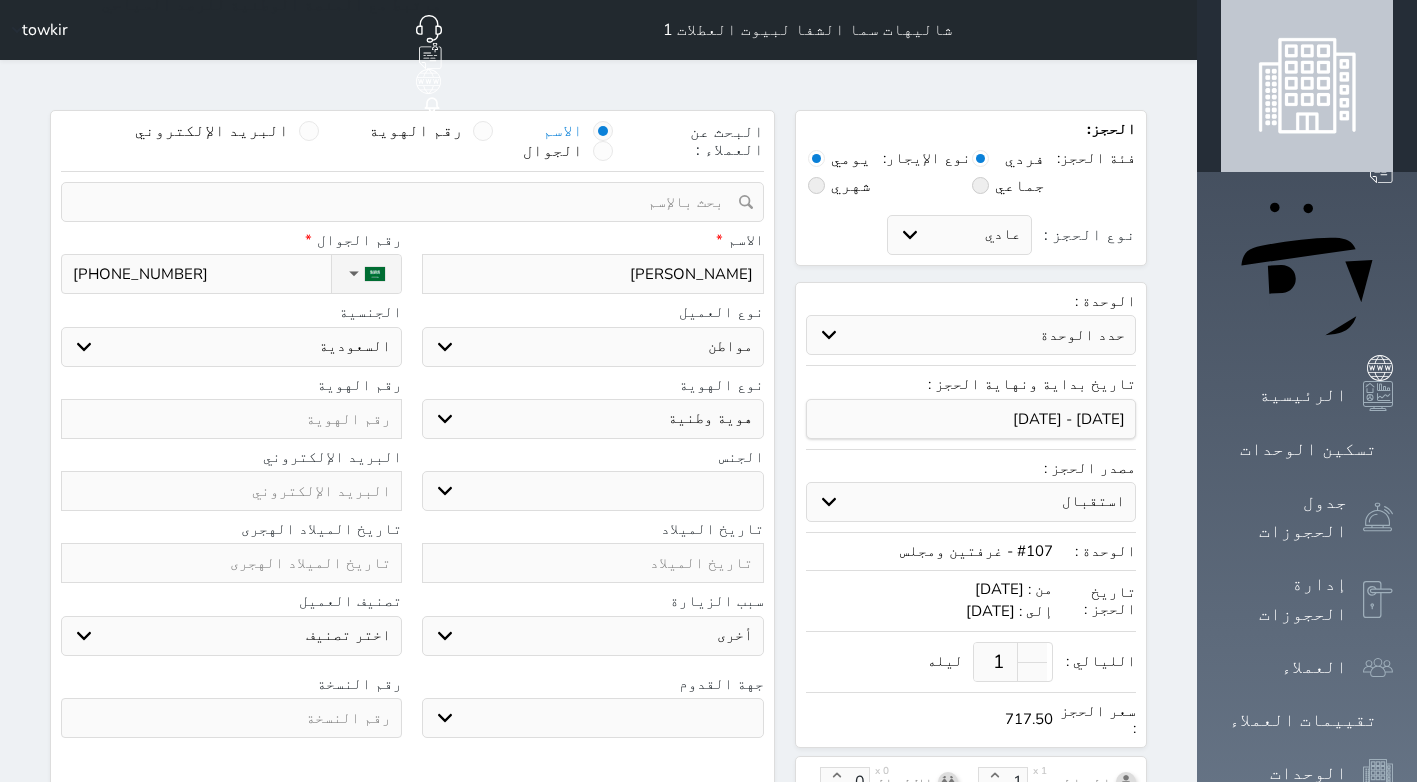 click at bounding box center (592, 563) 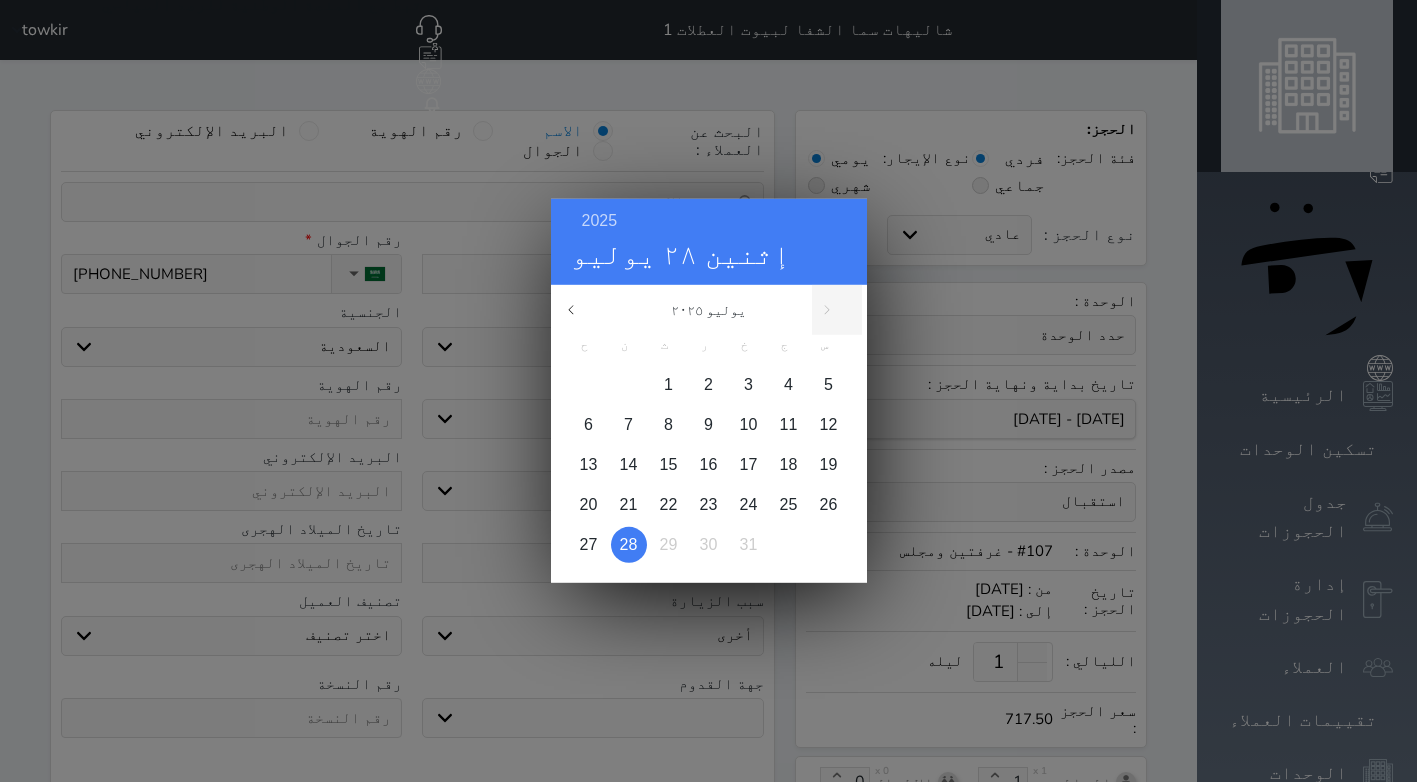 click on "2025   إثنين [DATE]         [DATE]
ح
ن
ث
ر
خ
ج
س
1   2   3   4   5   6   7   8   9   10   11   12   13   14   15   16   17   18   19   20   21   22   23   24   25   26   27   28   29   30   [DATE]
فبراير
مارس
أبريل
مايو
يونيو
يوليو
أغسطس
سبتمبر" at bounding box center [708, 391] 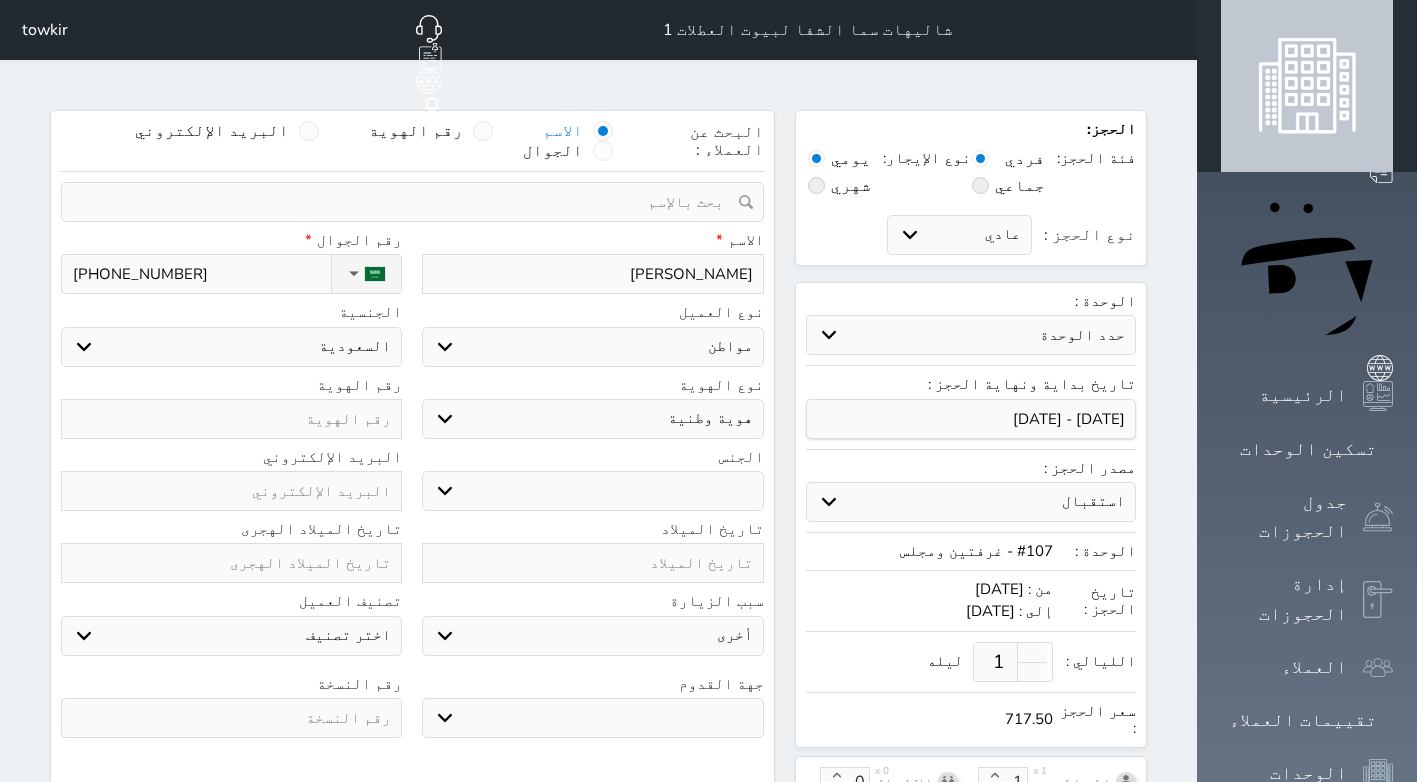 click at bounding box center [231, 419] 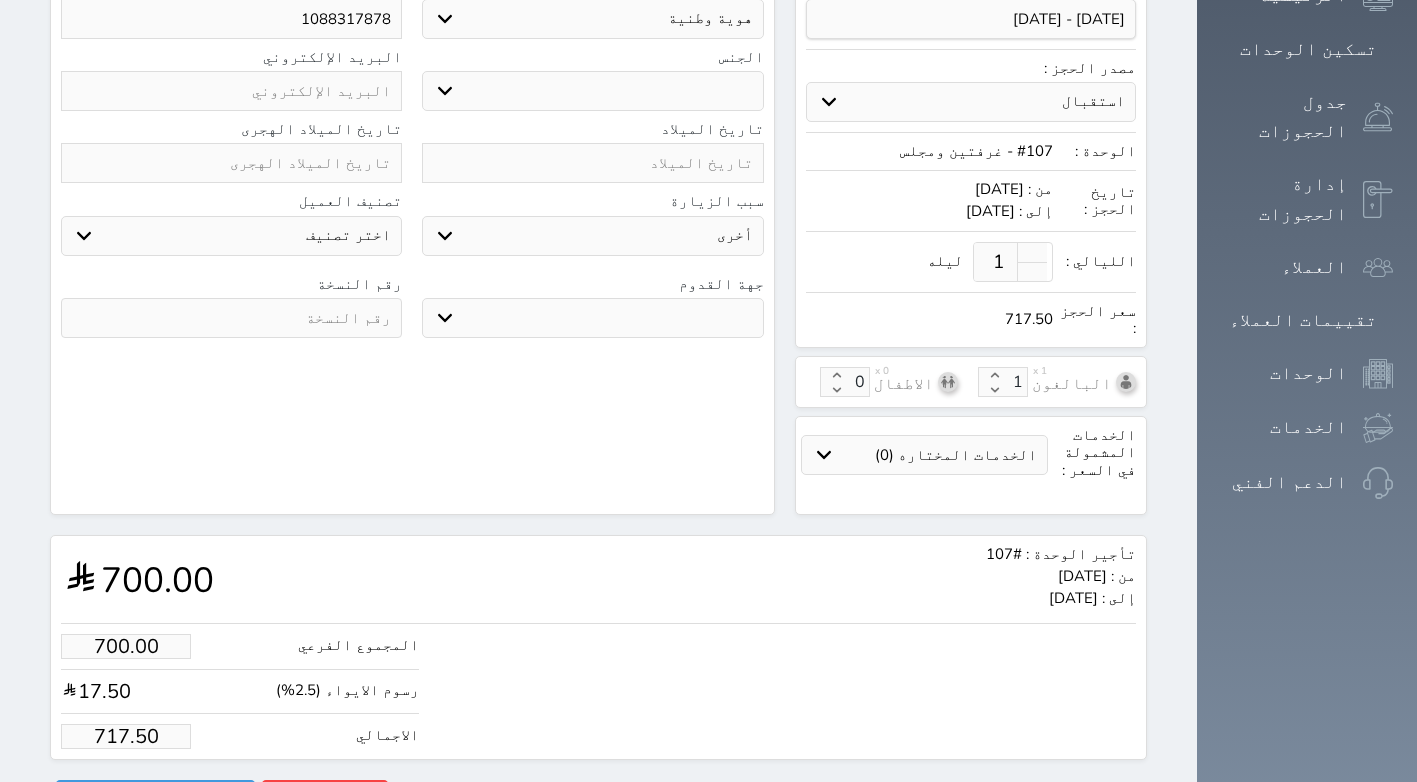 scroll, scrollTop: 401, scrollLeft: 0, axis: vertical 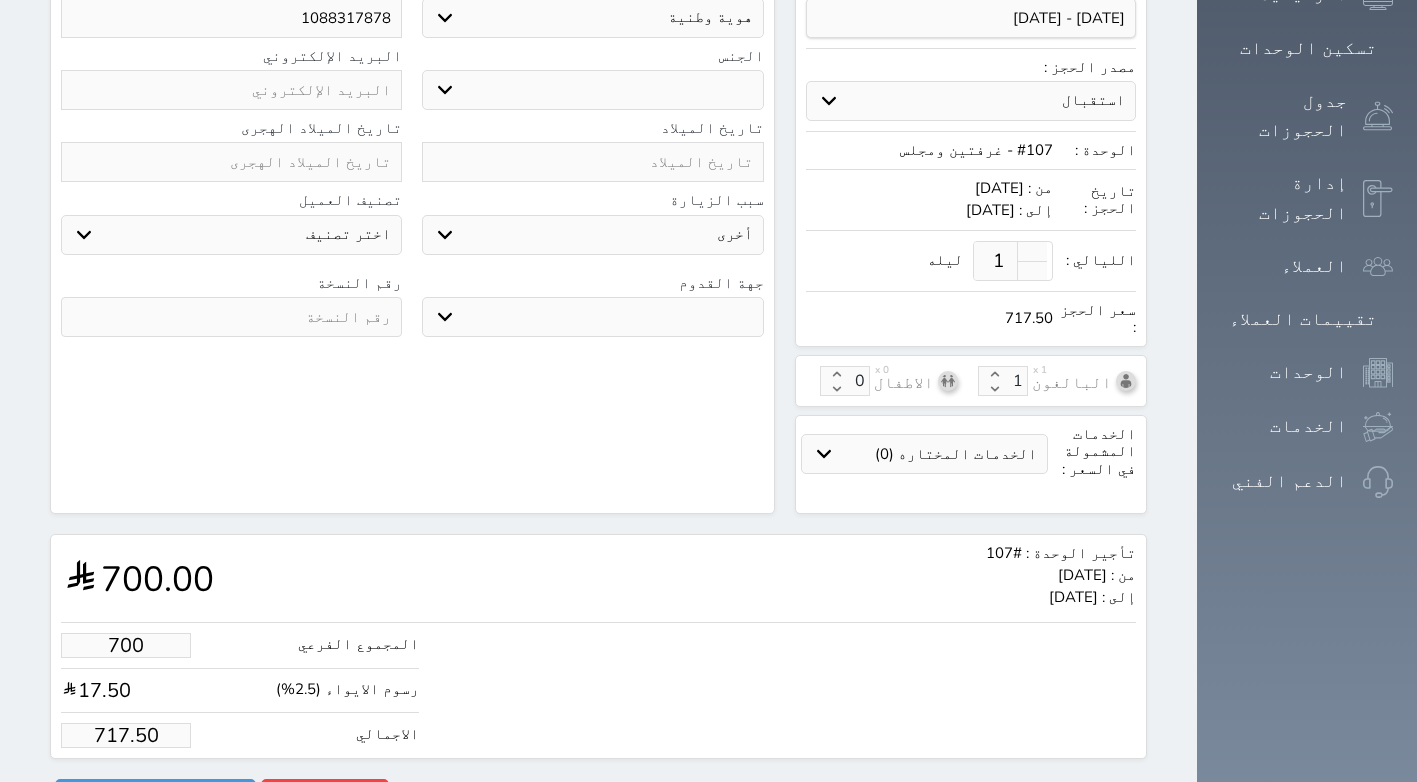 drag, startPoint x: 143, startPoint y: 603, endPoint x: 48, endPoint y: 580, distance: 97.74457 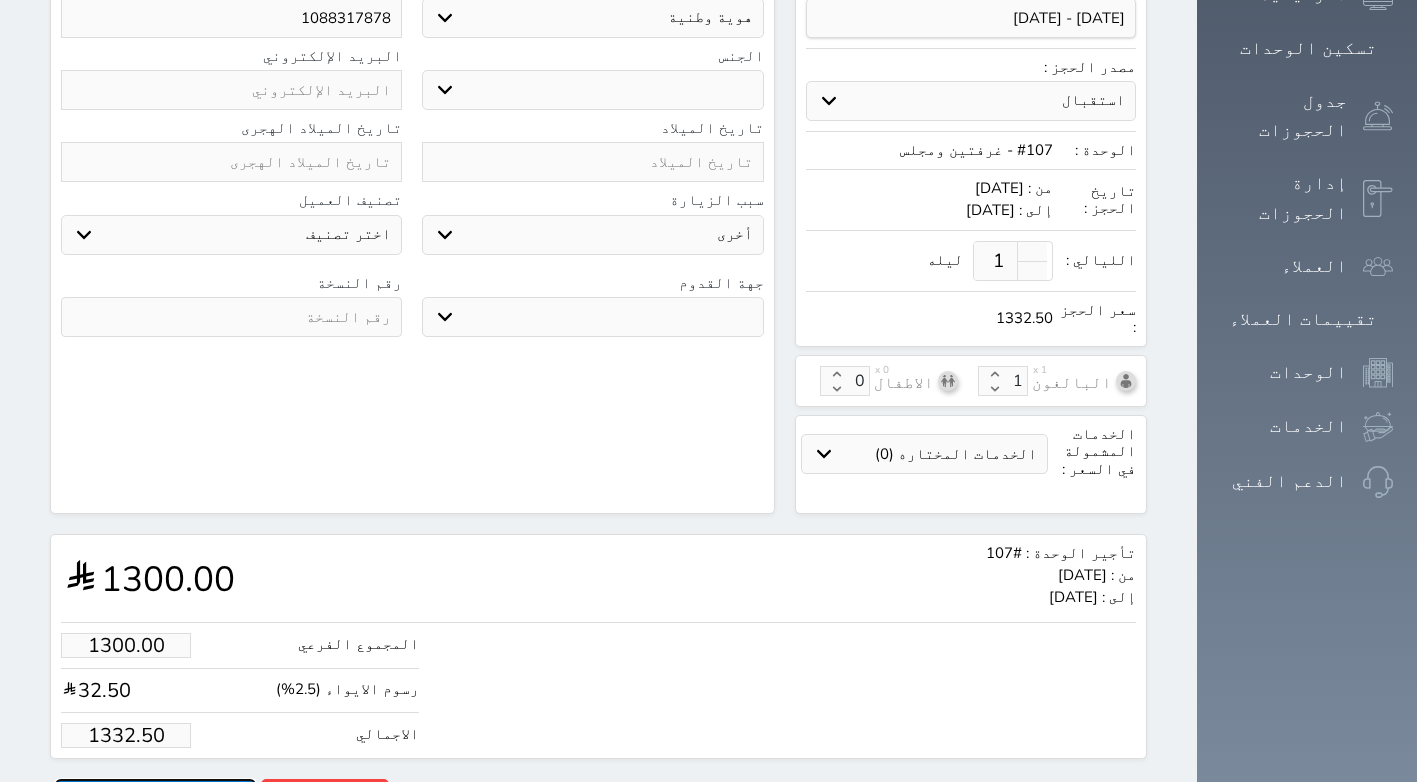 click on "حجز" at bounding box center [155, 796] 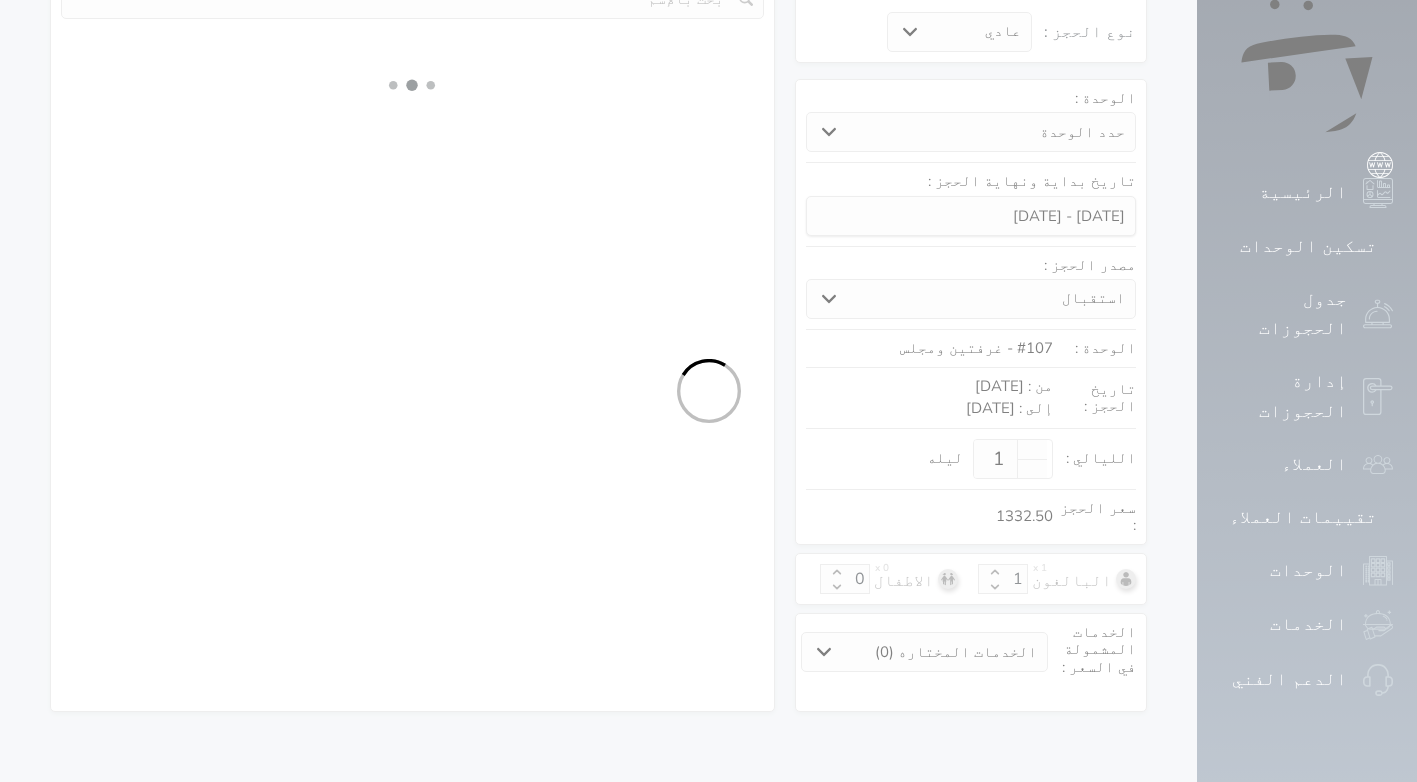scroll, scrollTop: 122, scrollLeft: 0, axis: vertical 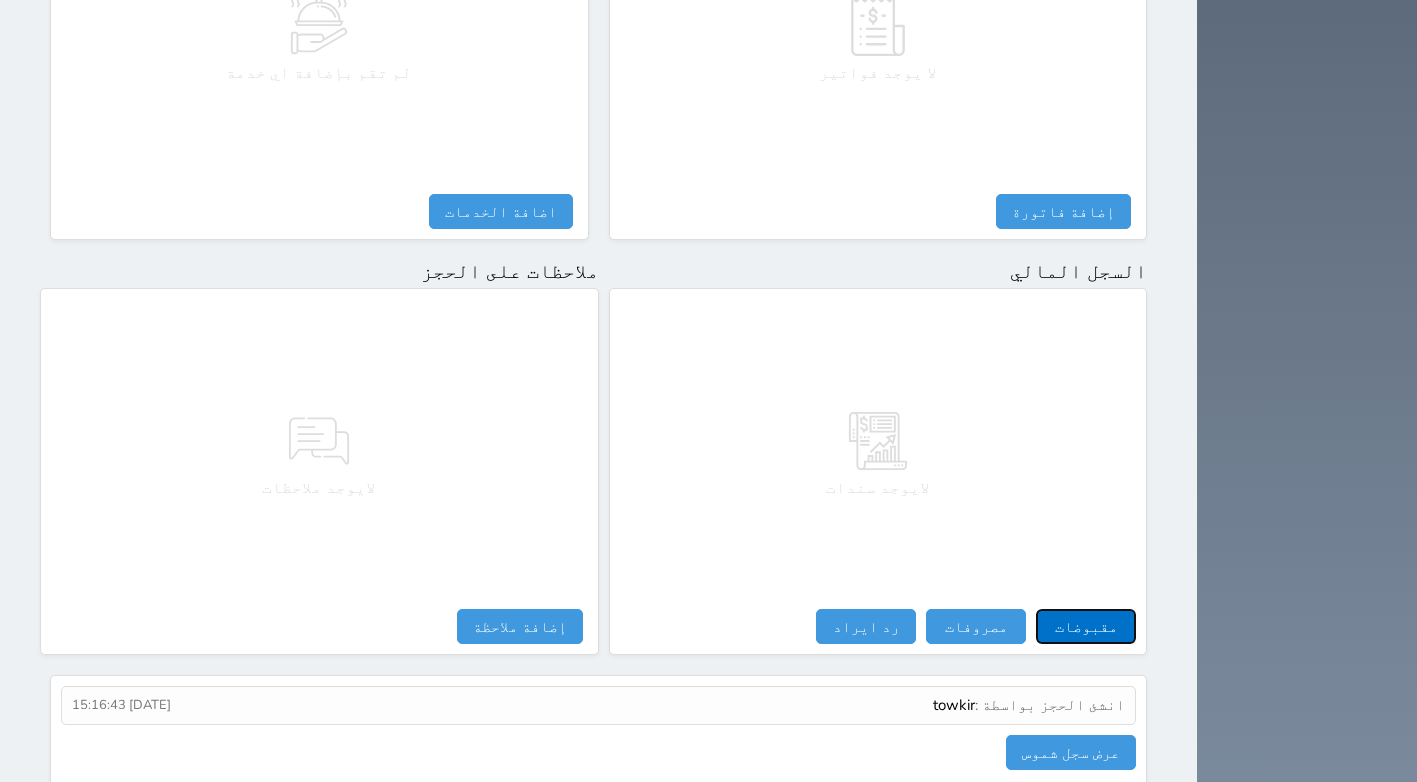 click on "مقبوضات" at bounding box center [1086, 626] 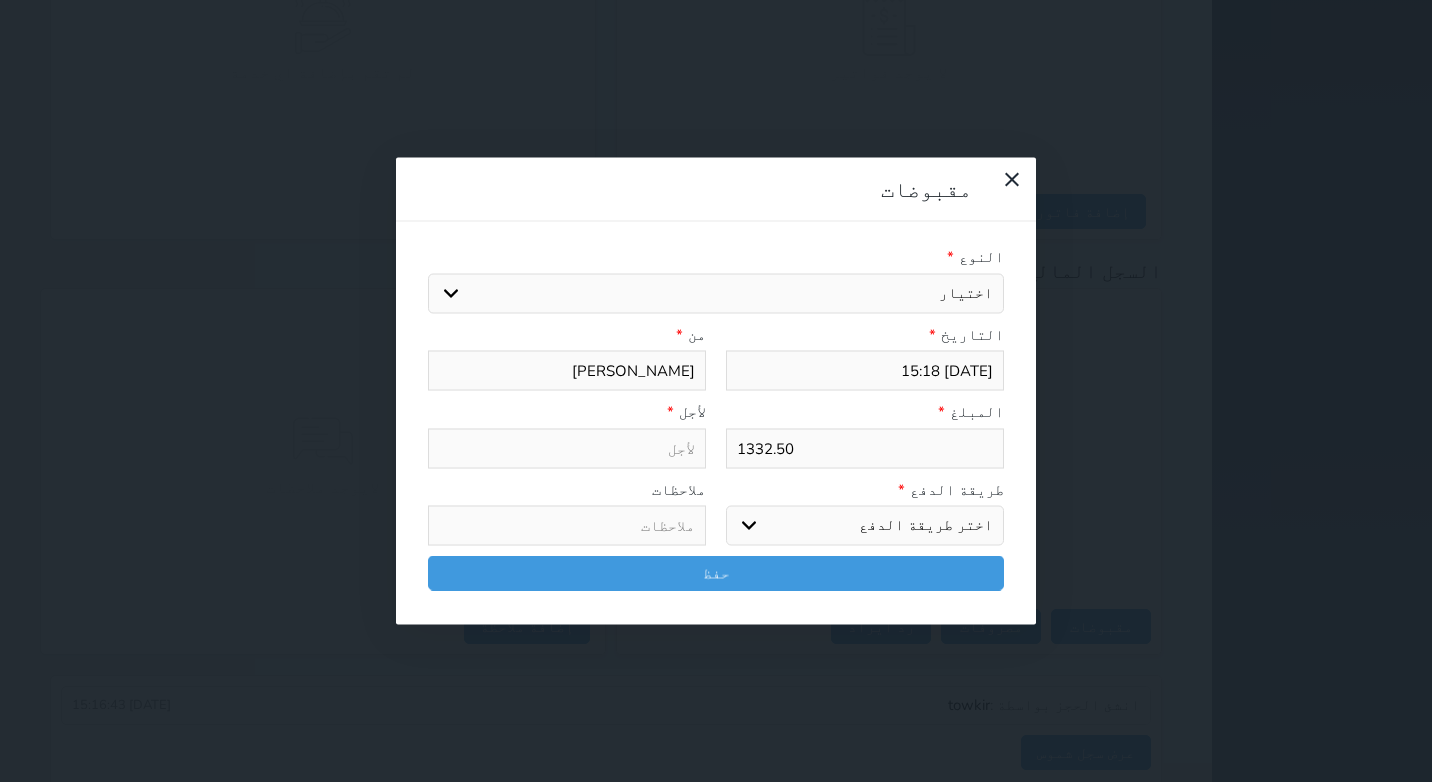 click on "اختيار   مقبوضات عامة قيمة إيجار فواتير تامين عربون لا ينطبق آخر مغسلة واي فاي - الإنترنت مواقف السيارات طعام الأغذية والمشروبات مشروبات المشروبات الباردة المشروبات الساخنة الإفطار غداء عشاء مخبز و كعك حمام سباحة الصالة الرياضية سبا و خدمات الجمال اختيار وإسقاط (خدمات النقل) ميني بار كابل - تلفزيون سرير إضافي تصفيف الشعر التسوق خدمات الجولات السياحية المنظمة خدمات الدليل السياحي" at bounding box center (716, 293) 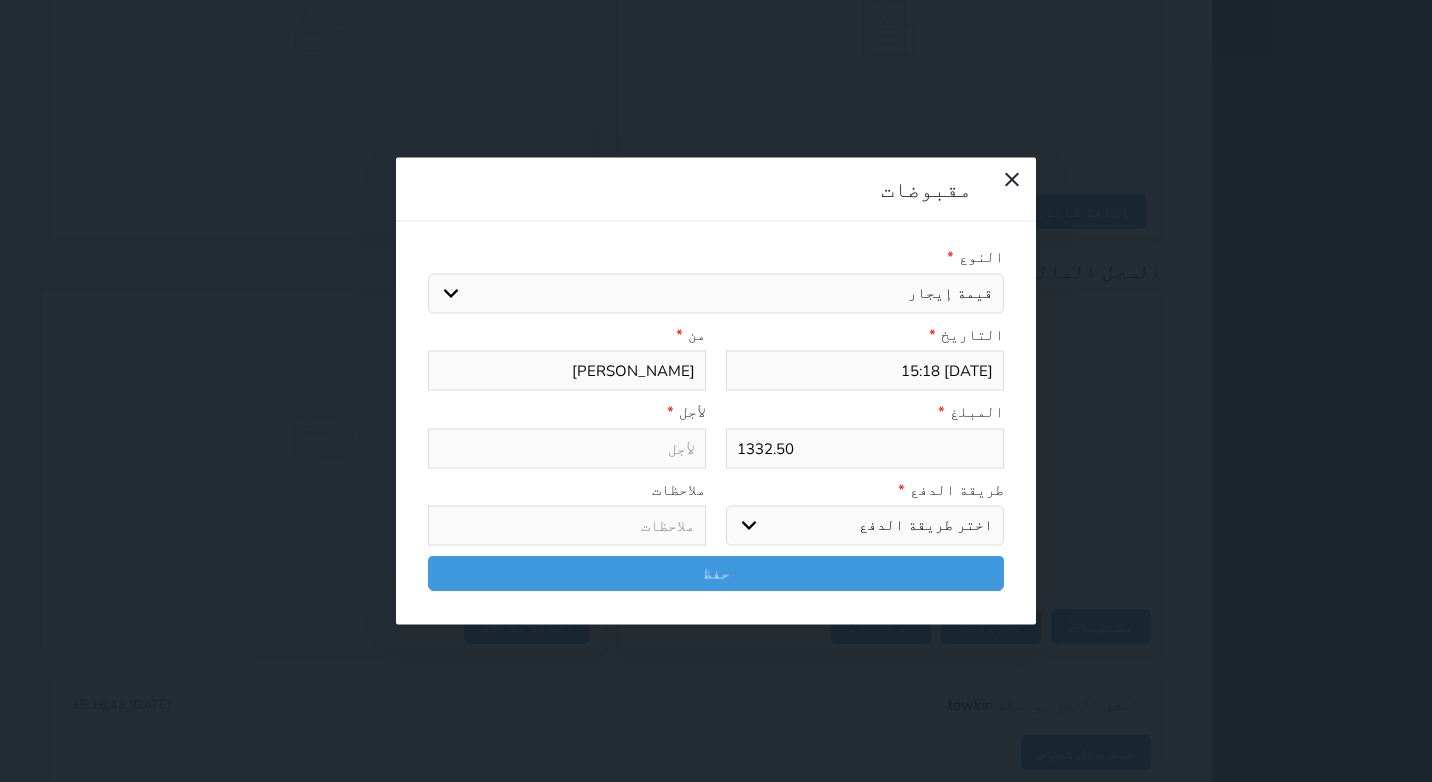 click on "اختيار   مقبوضات عامة قيمة إيجار فواتير تامين عربون لا ينطبق آخر مغسلة واي فاي - الإنترنت مواقف السيارات طعام الأغذية والمشروبات مشروبات المشروبات الباردة المشروبات الساخنة الإفطار غداء عشاء مخبز و كعك حمام سباحة الصالة الرياضية سبا و خدمات الجمال اختيار وإسقاط (خدمات النقل) ميني بار كابل - تلفزيون سرير إضافي تصفيف الشعر التسوق خدمات الجولات السياحية المنظمة خدمات الدليل السياحي" at bounding box center (716, 293) 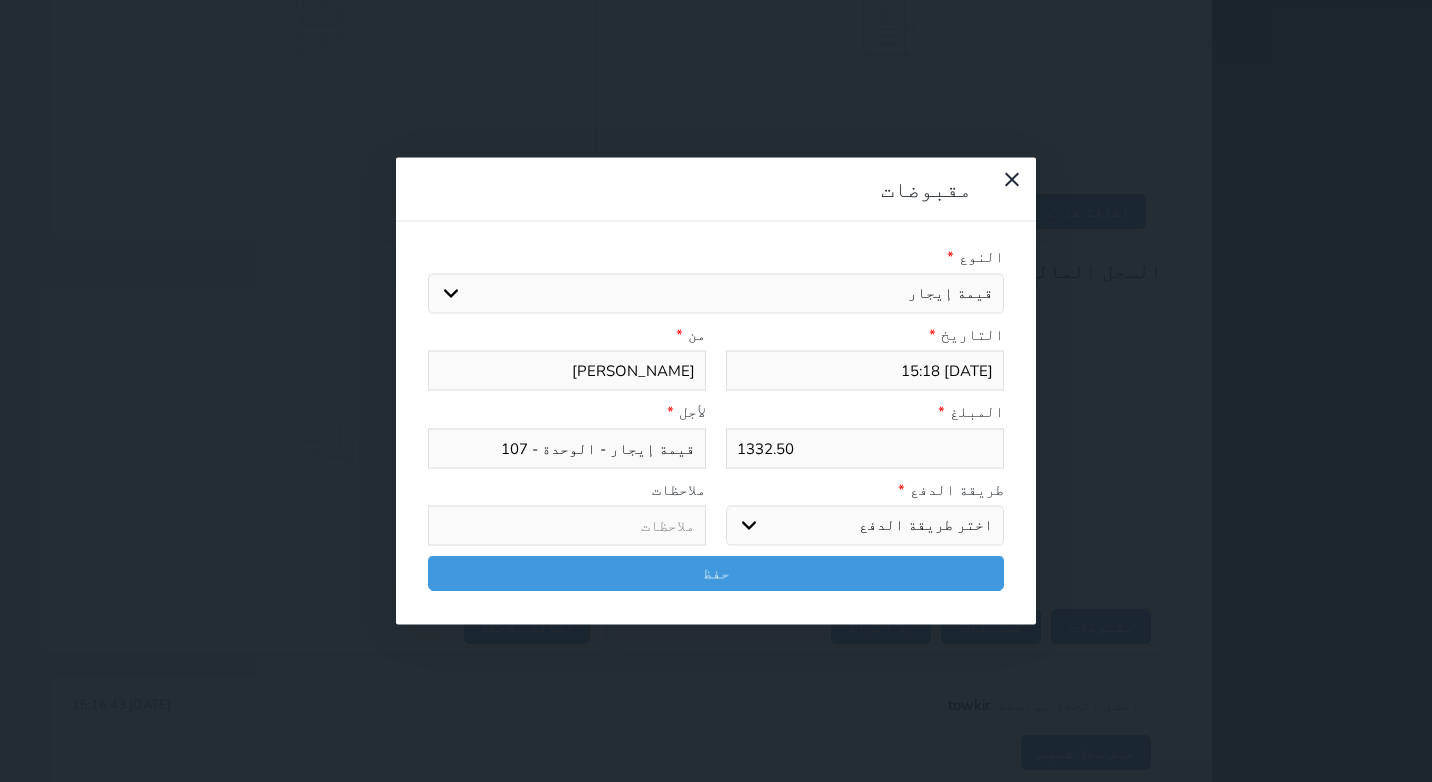click on "اختر طريقة الدفع   دفع نقدى   تحويل بنكى   مدى   بطاقة ائتمان   آجل" at bounding box center (865, 526) 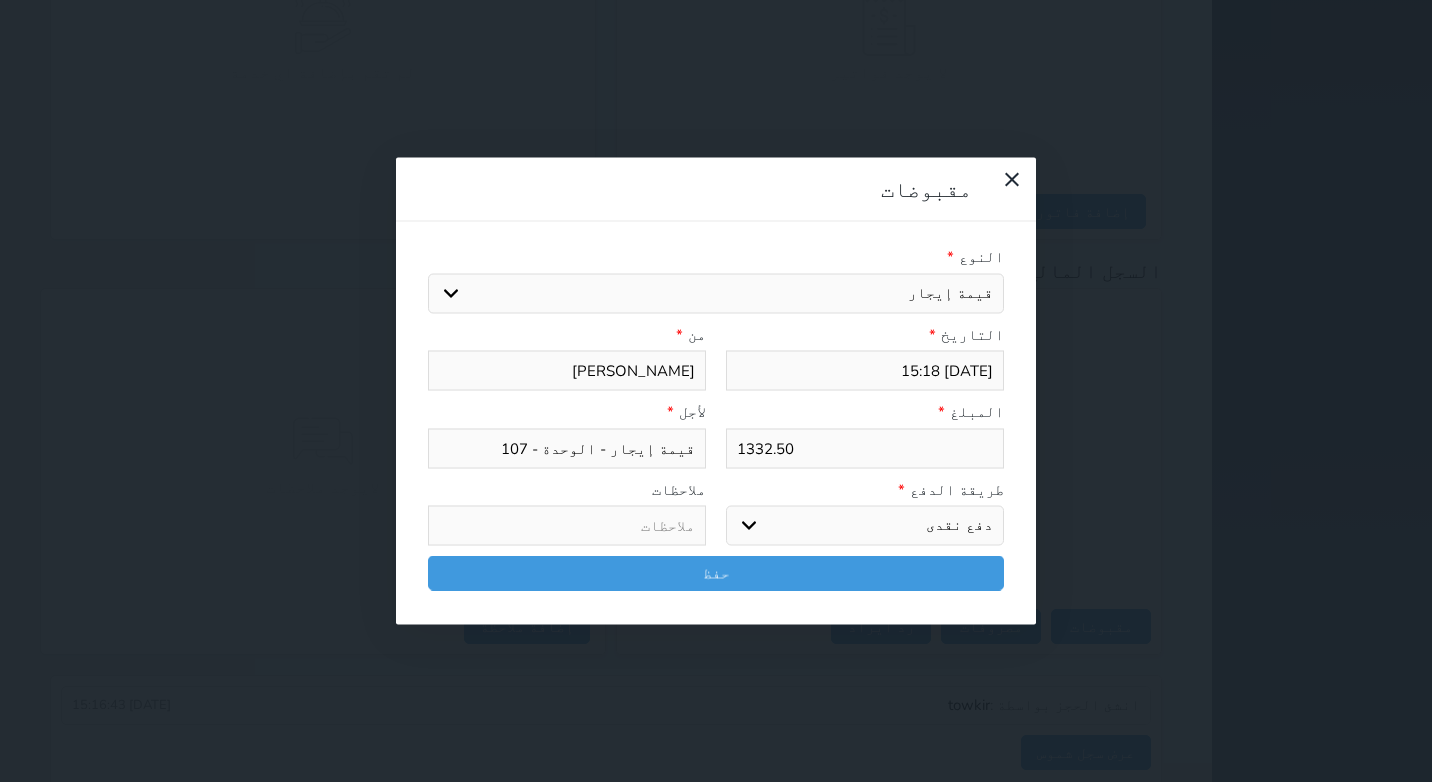 click on "اختر طريقة الدفع   دفع نقدى   تحويل بنكى   مدى   بطاقة ائتمان   آجل" at bounding box center [865, 526] 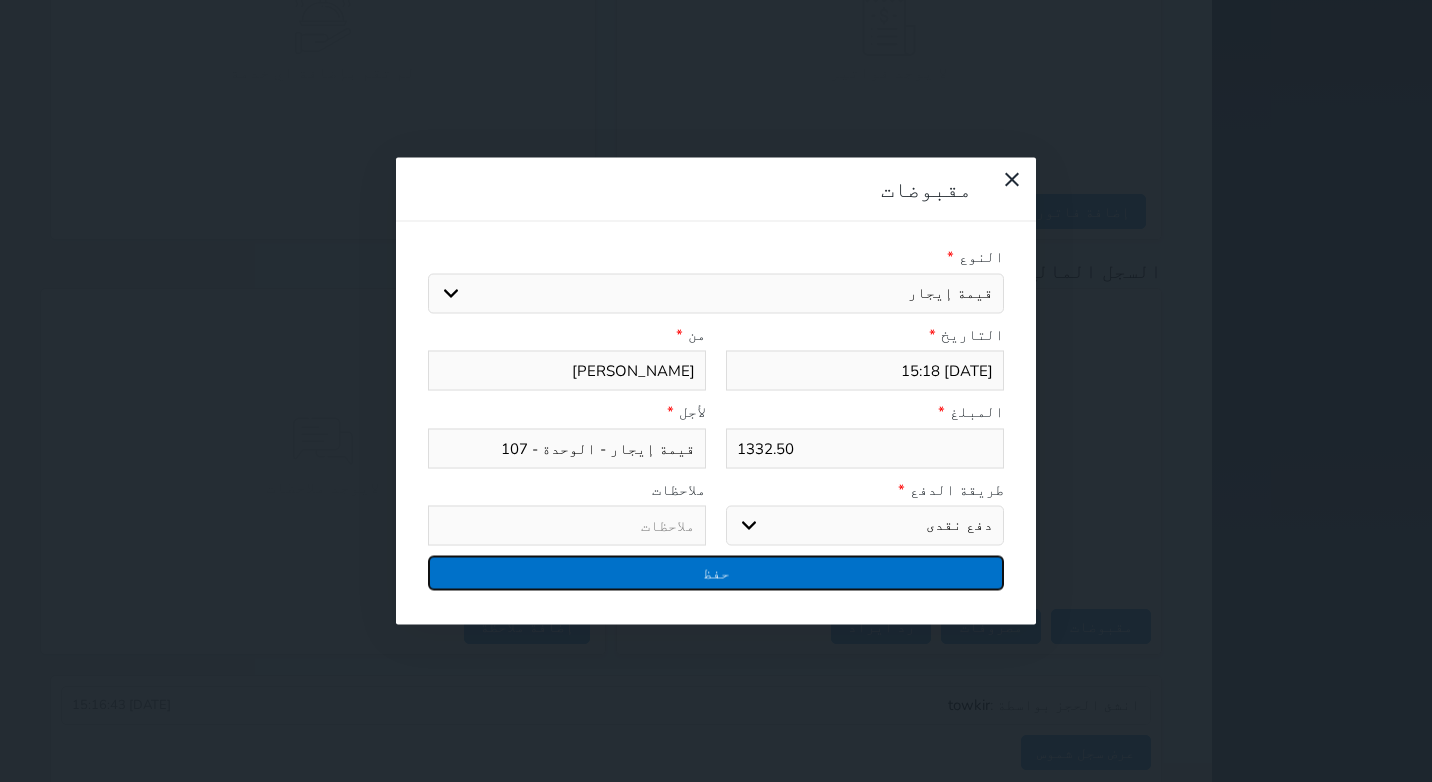 click on "حفظ" at bounding box center (716, 573) 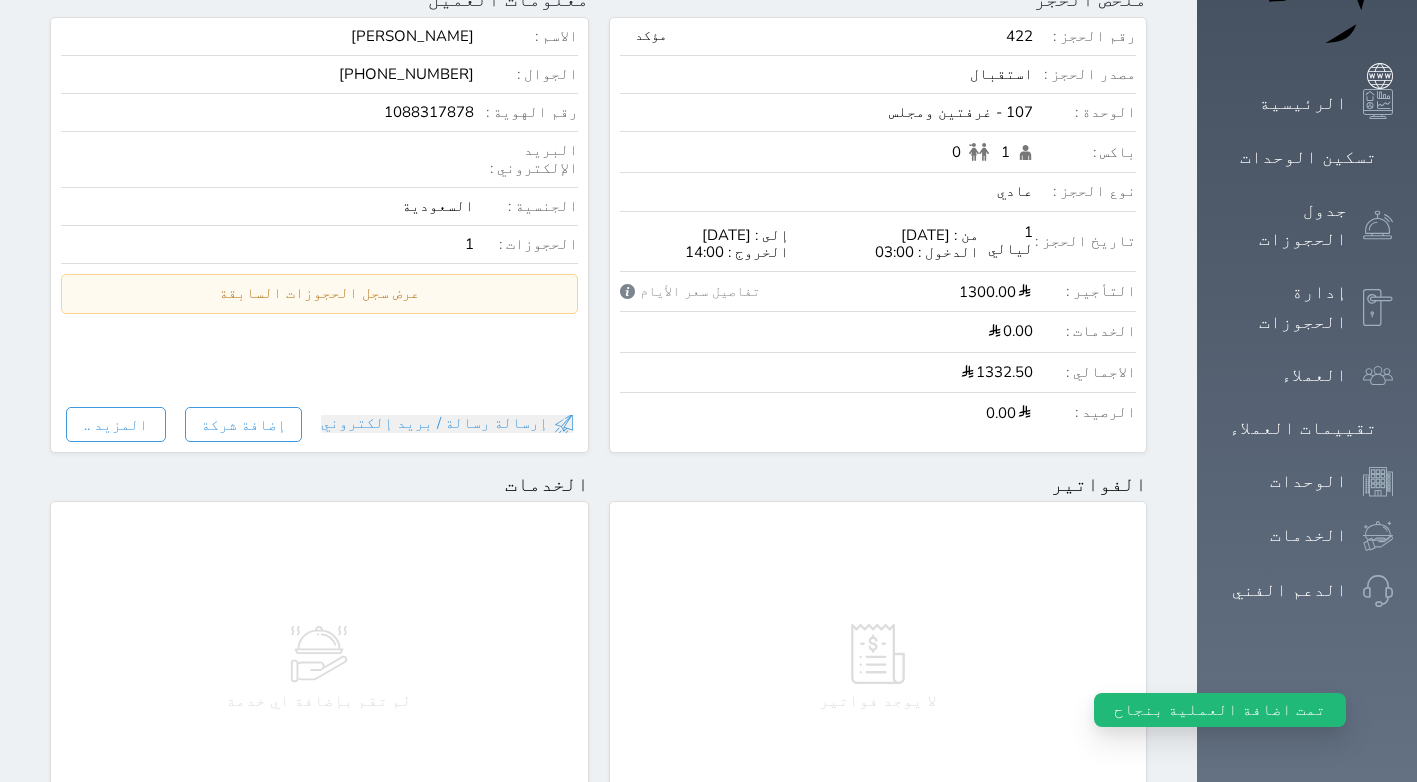 scroll, scrollTop: 0, scrollLeft: 0, axis: both 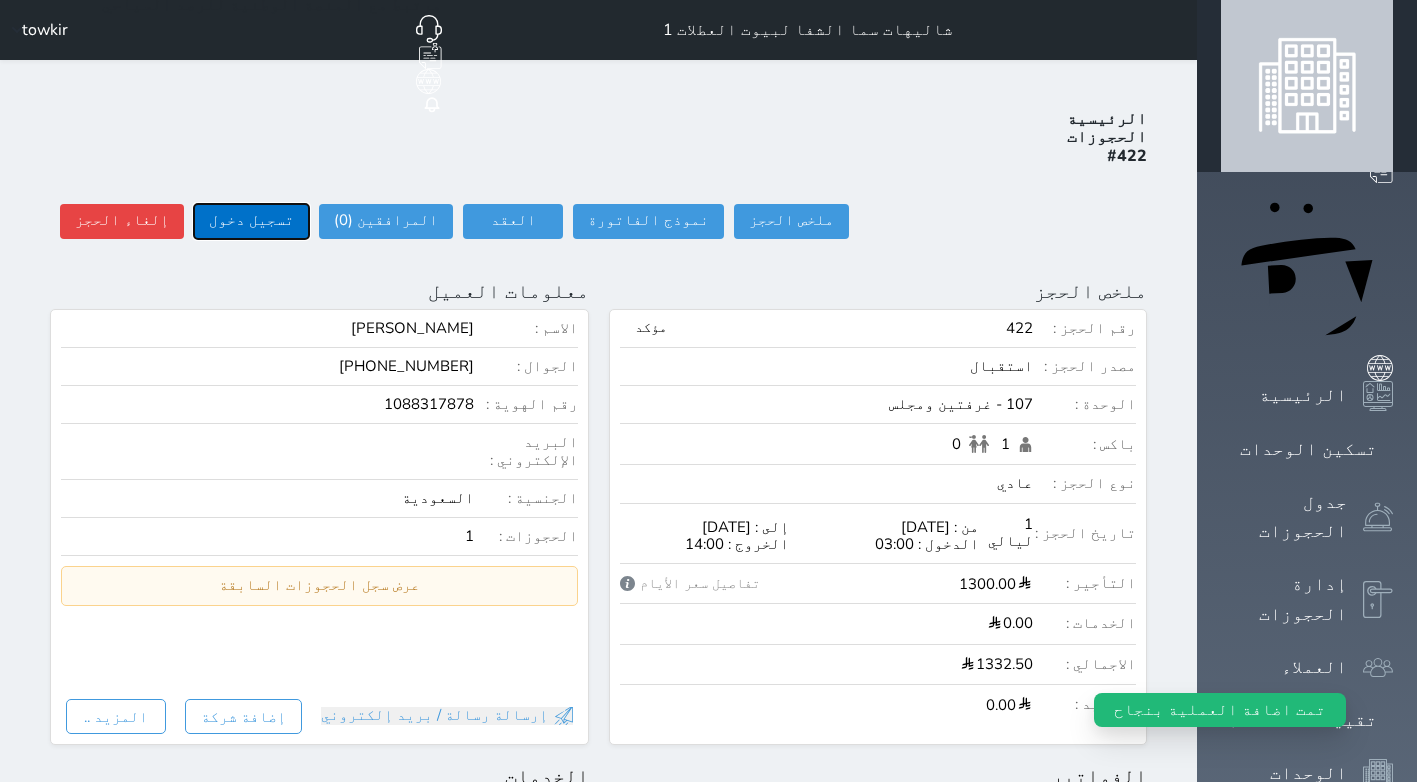 click on "تسجيل دخول" at bounding box center (251, 221) 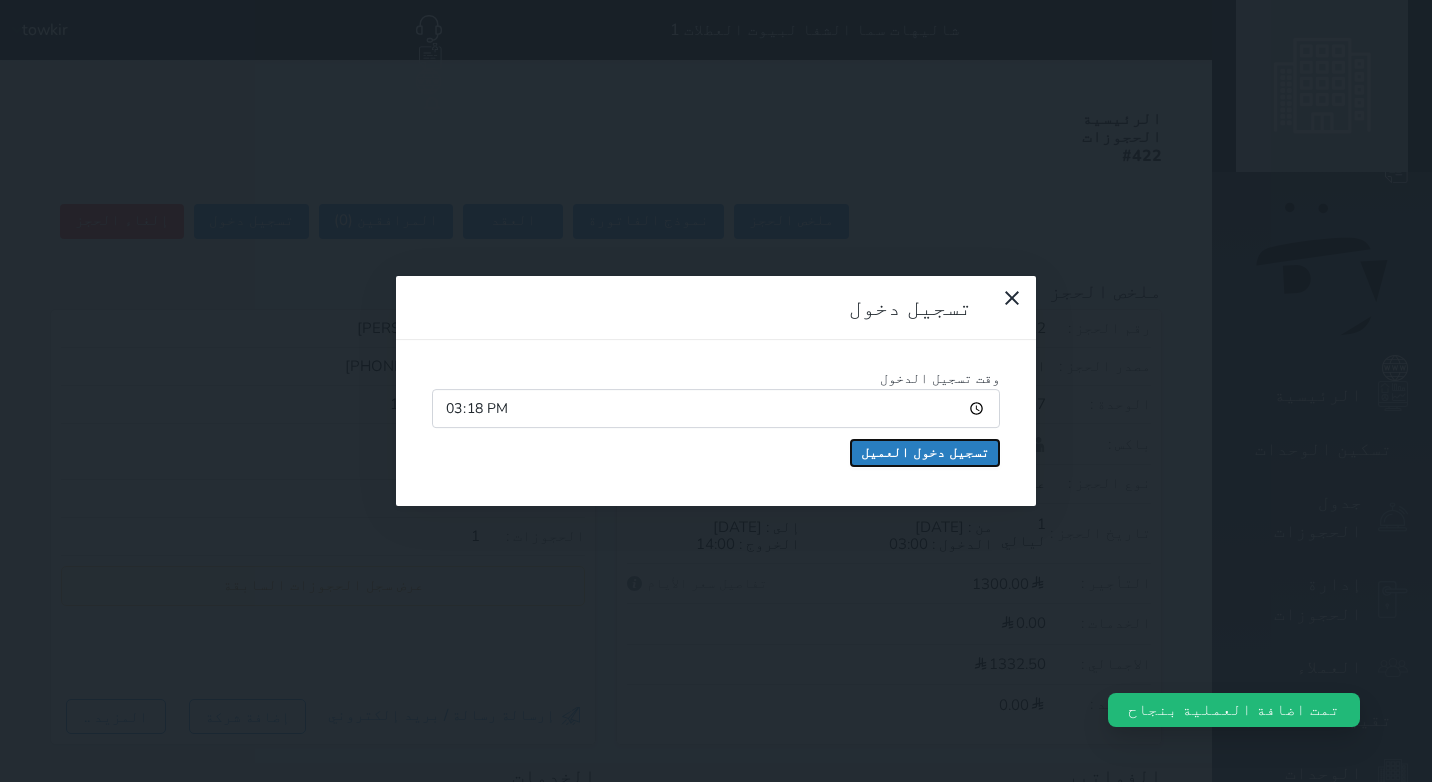 click on "تسجيل دخول العميل" at bounding box center [925, 453] 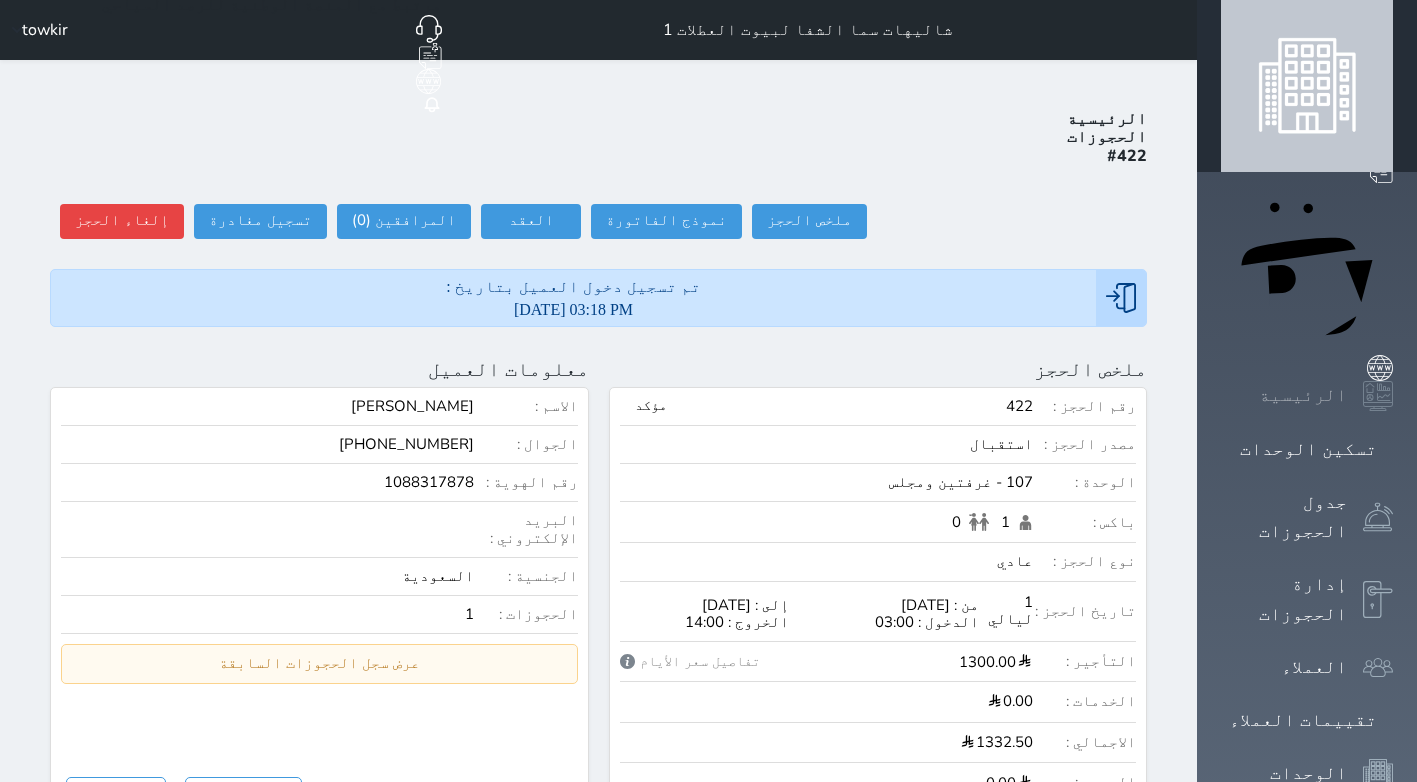 click 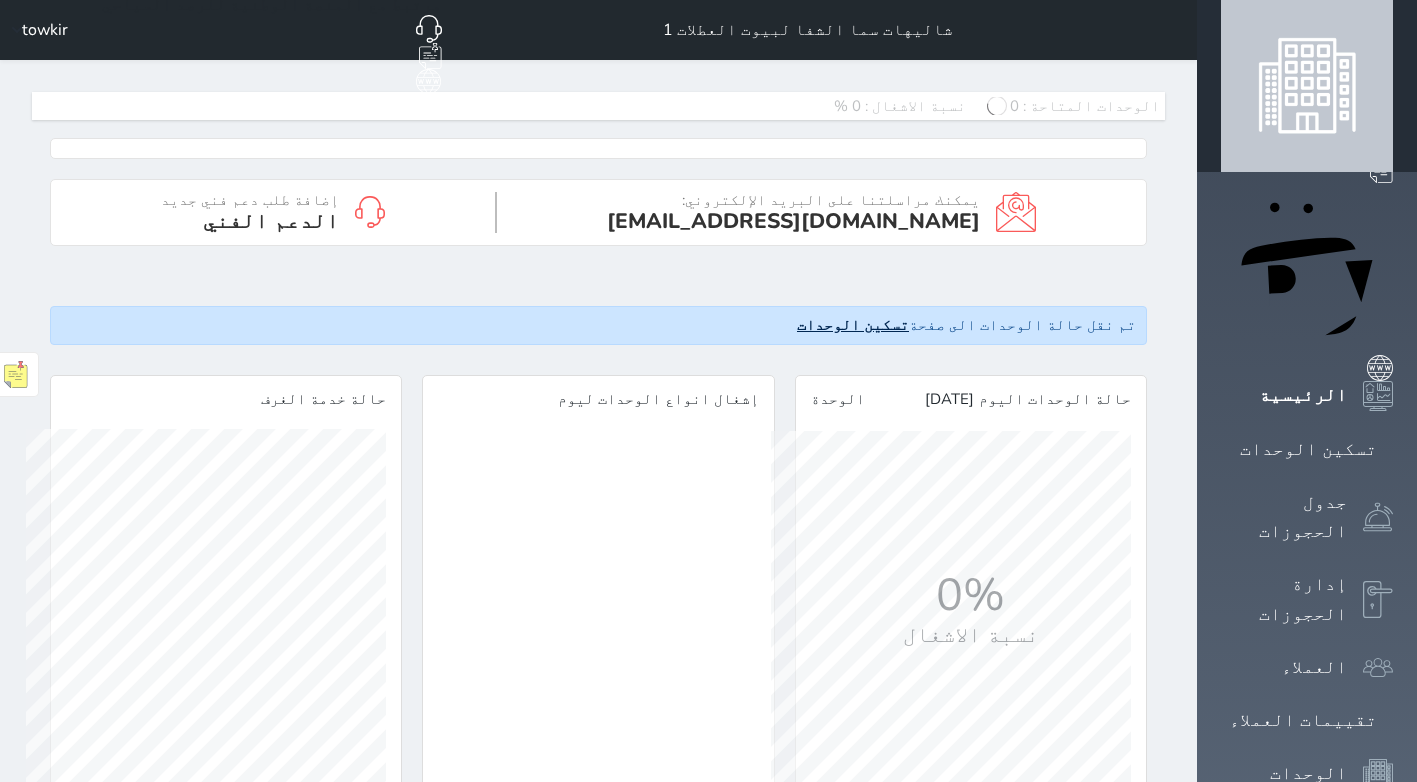 scroll, scrollTop: 999640, scrollLeft: 999632, axis: both 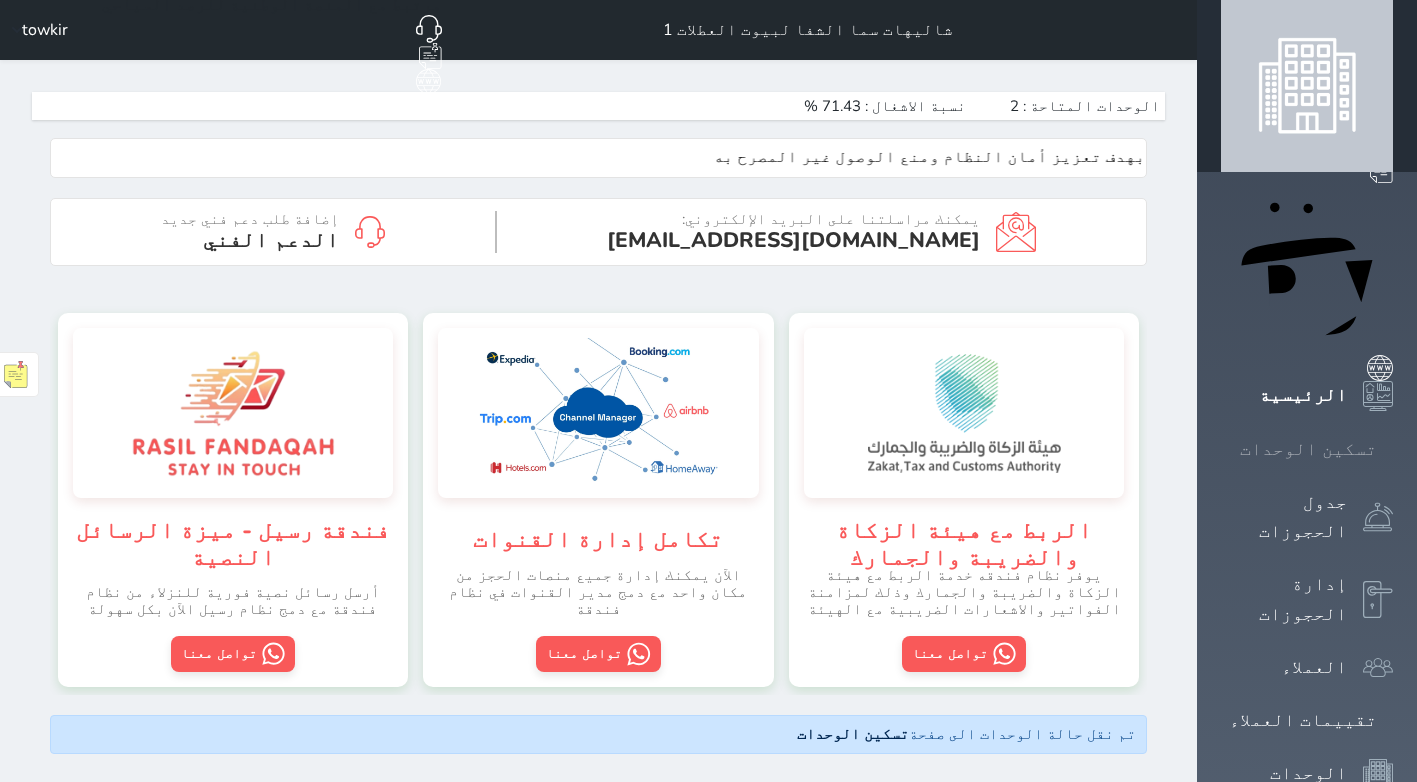 click on "تسكين الوحدات" at bounding box center [1308, 449] 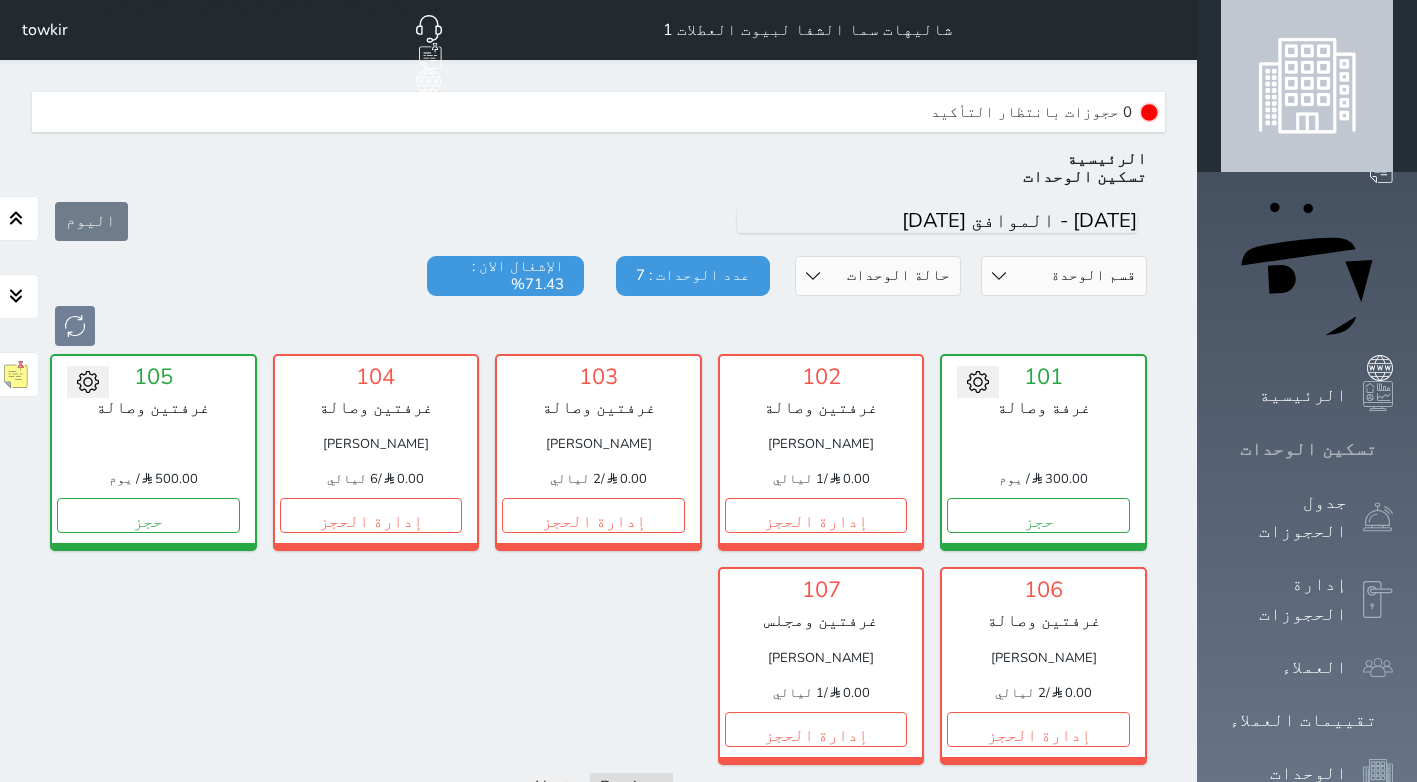scroll, scrollTop: 60, scrollLeft: 0, axis: vertical 